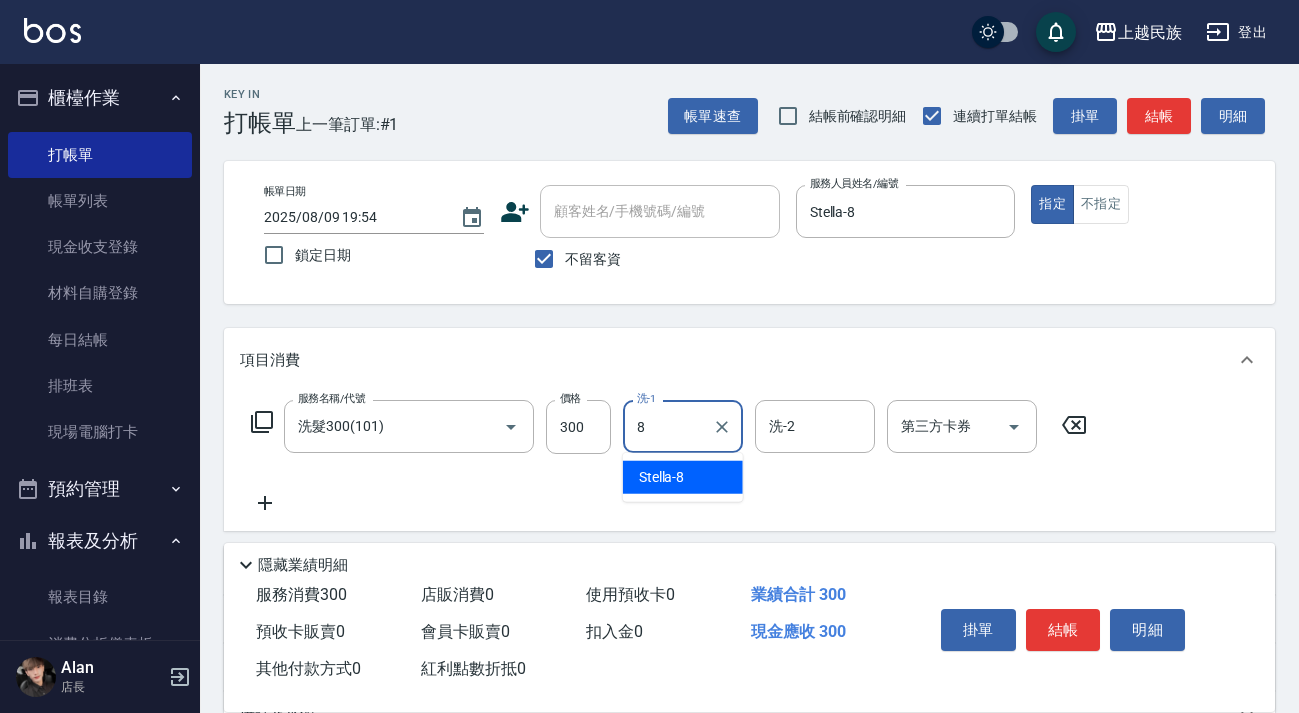 type on "Stella-8" 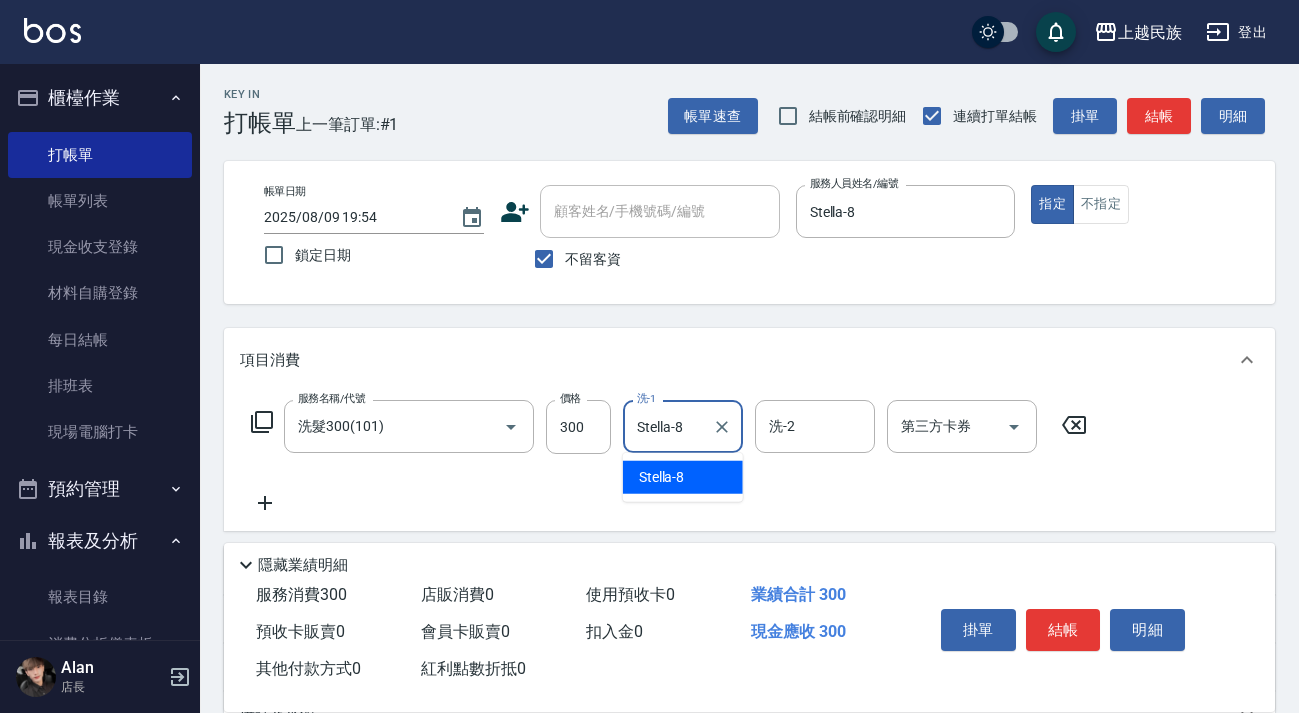 scroll, scrollTop: 0, scrollLeft: 0, axis: both 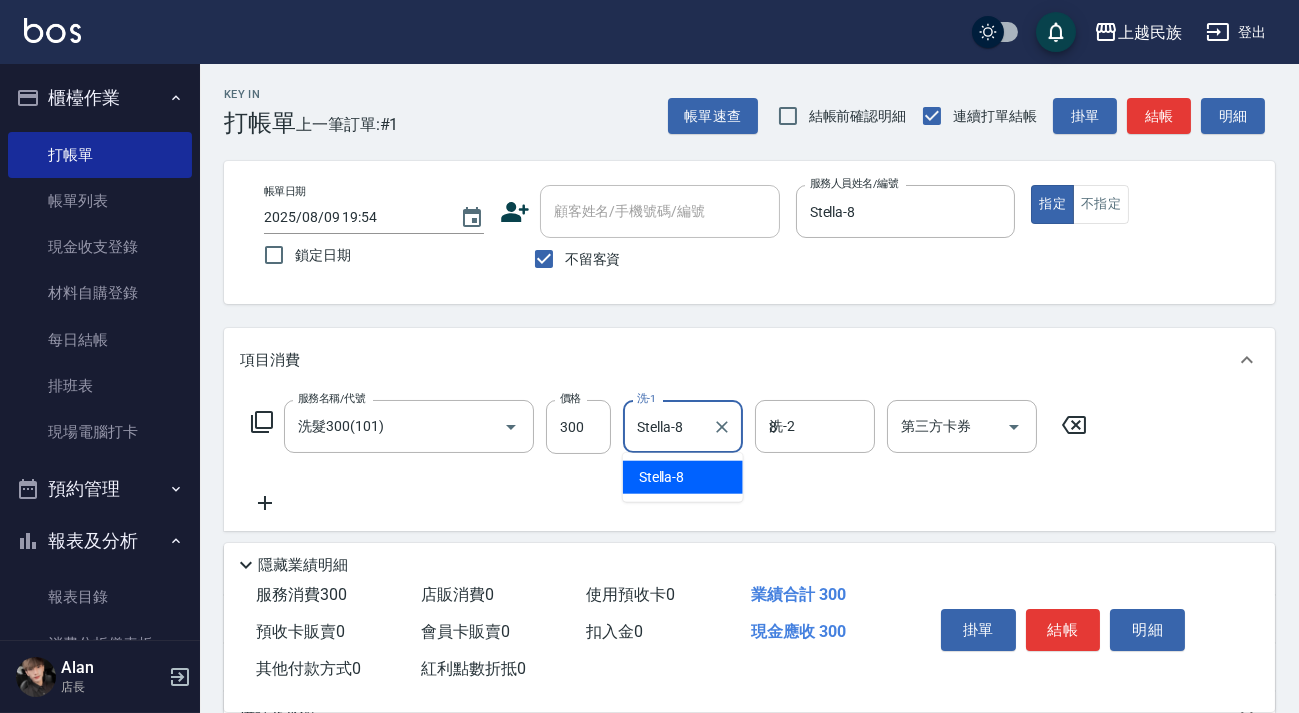 type on "Stella-8" 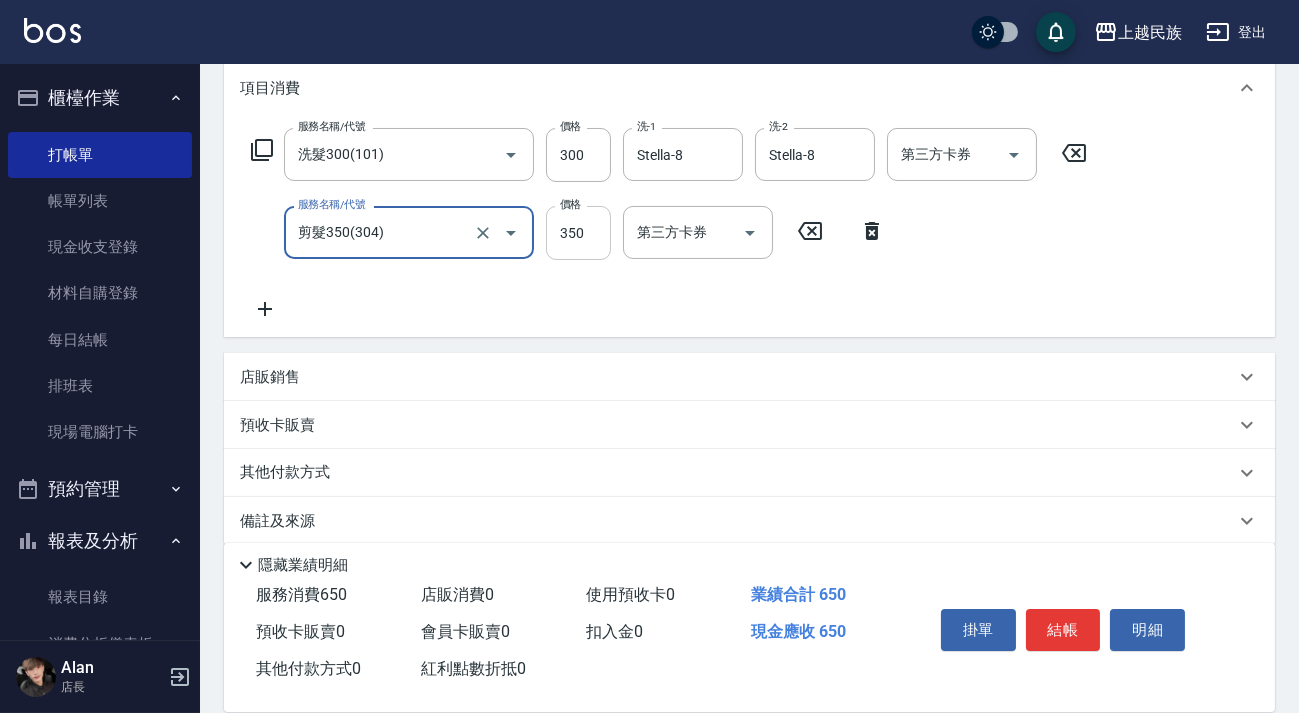 scroll, scrollTop: 201, scrollLeft: 0, axis: vertical 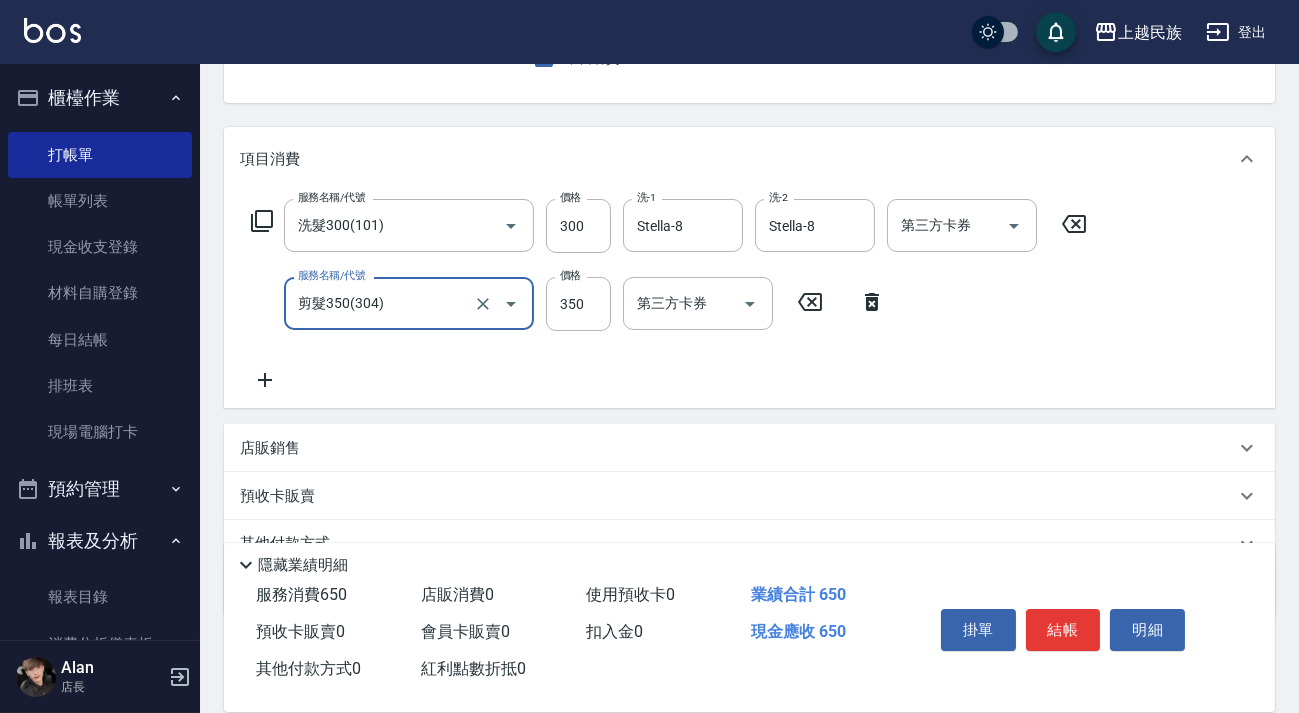 type on "剪髮350(304)" 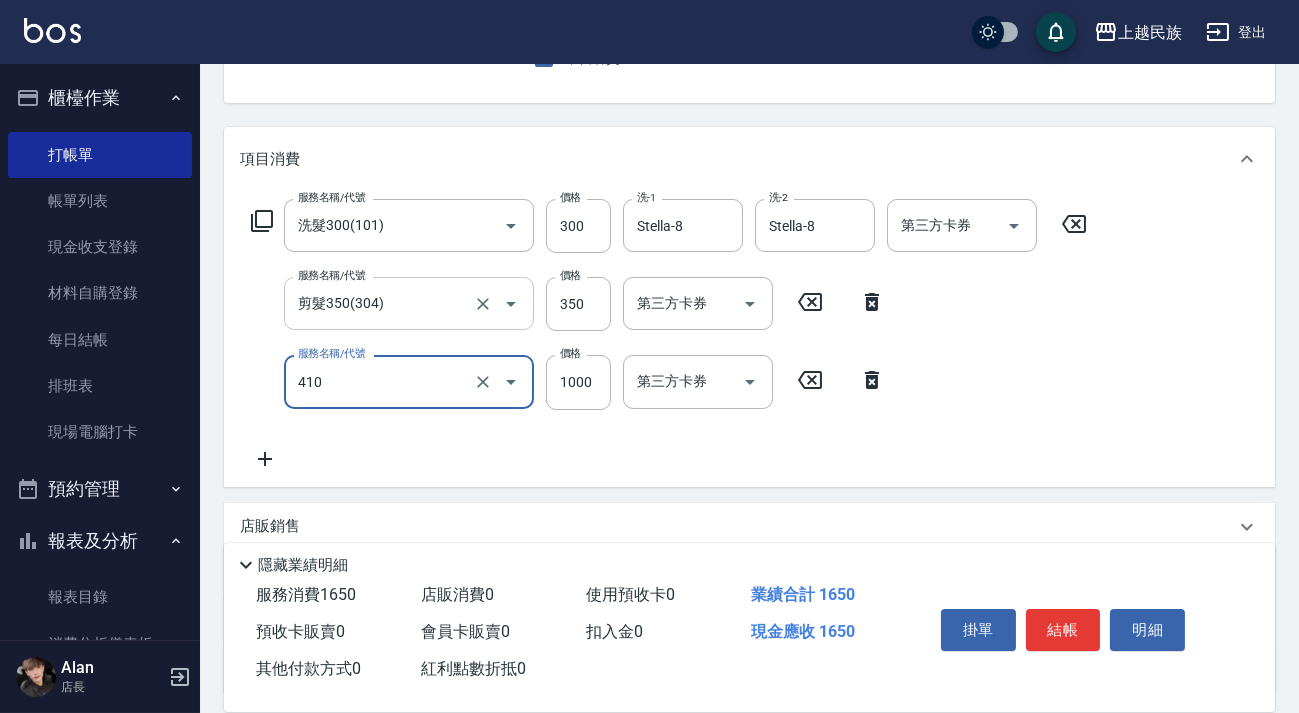 type on "補染(410)" 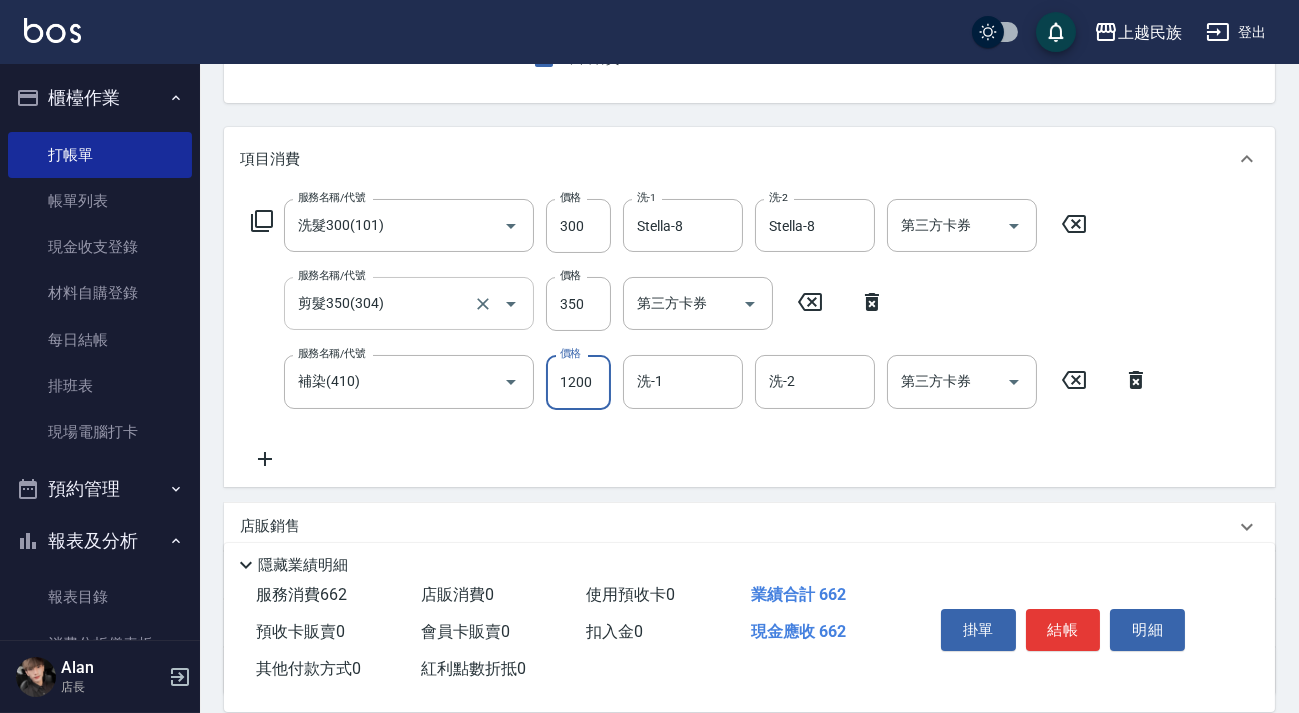type on "1200" 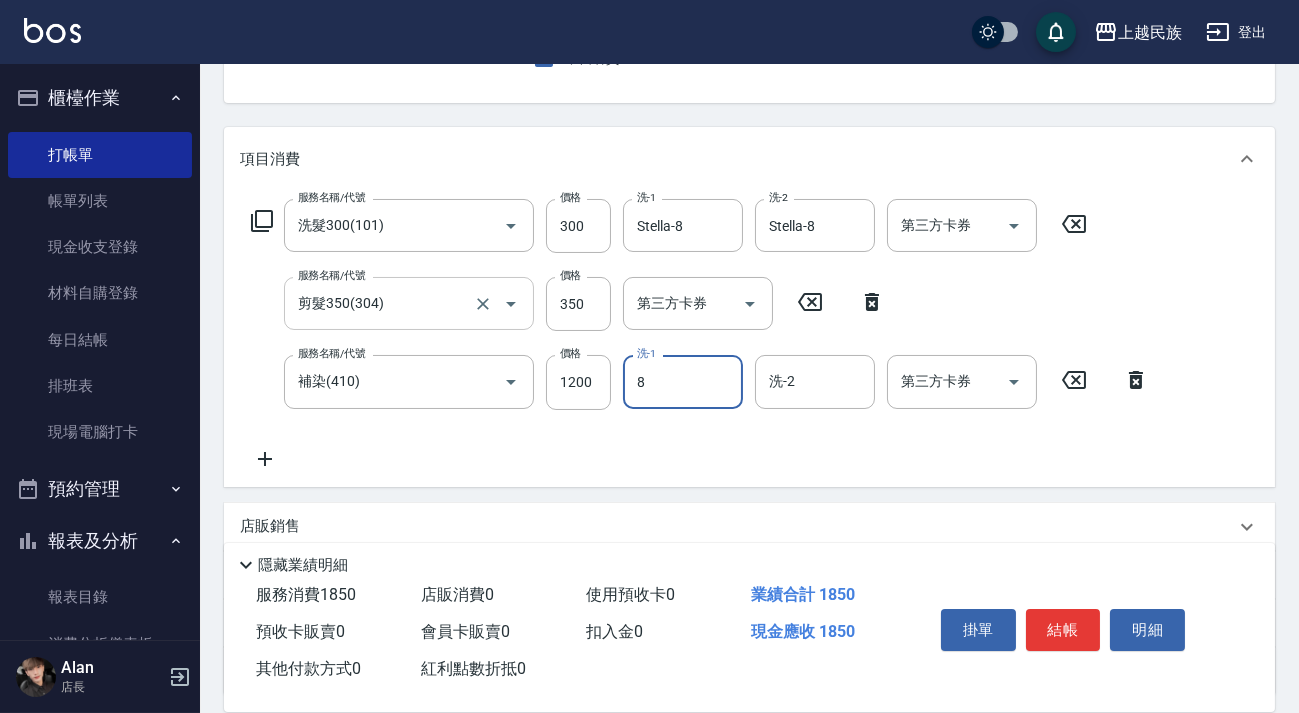 type on "Stella-8" 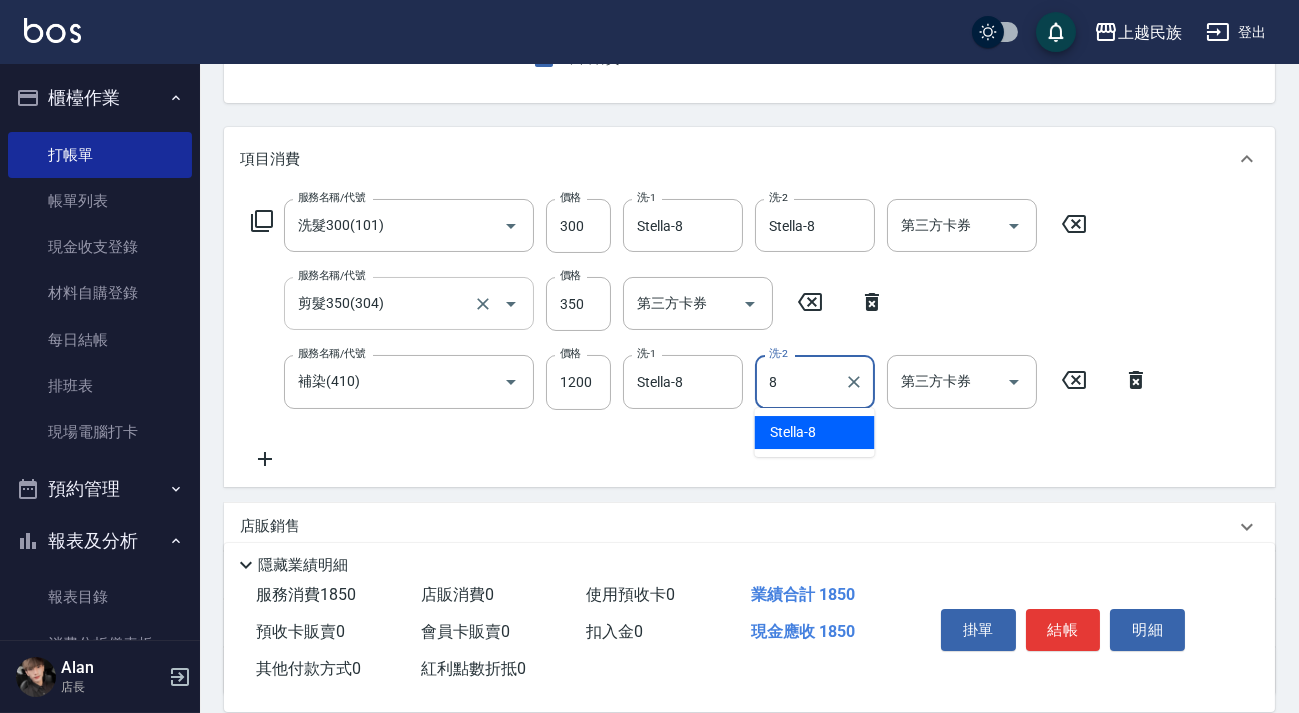 type on "Stella-8" 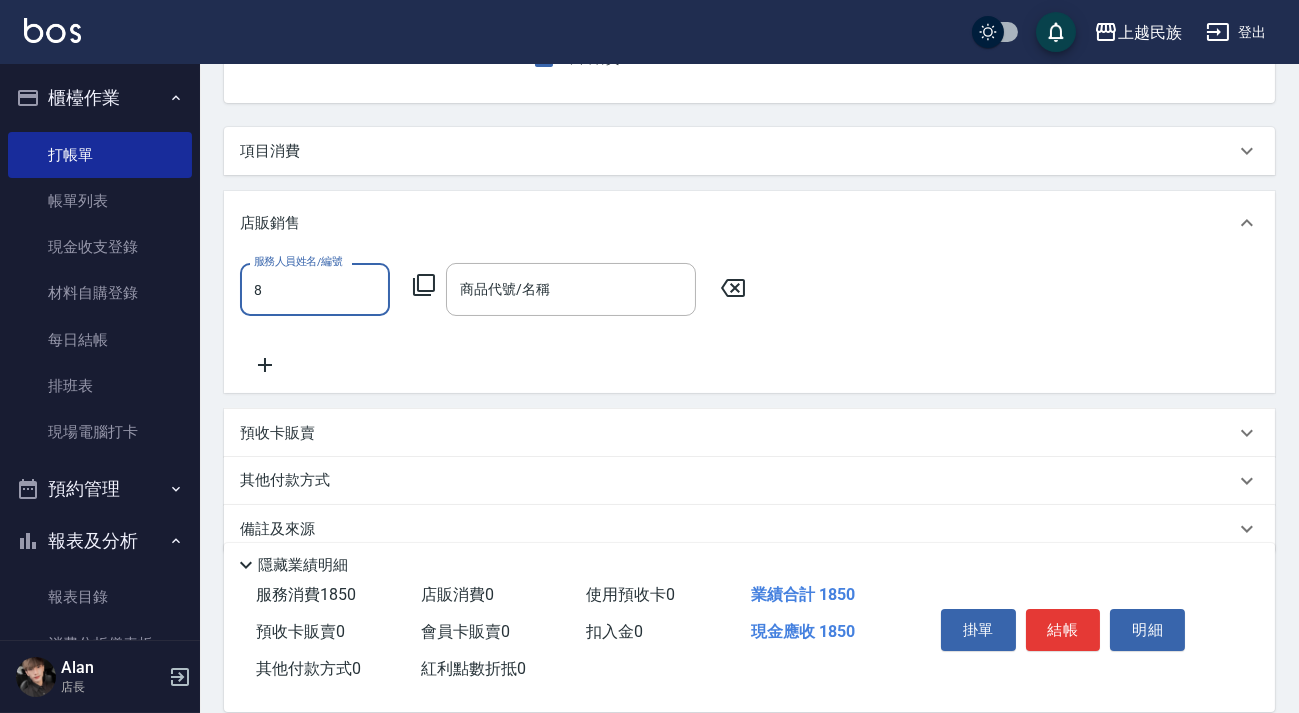 scroll, scrollTop: 0, scrollLeft: 0, axis: both 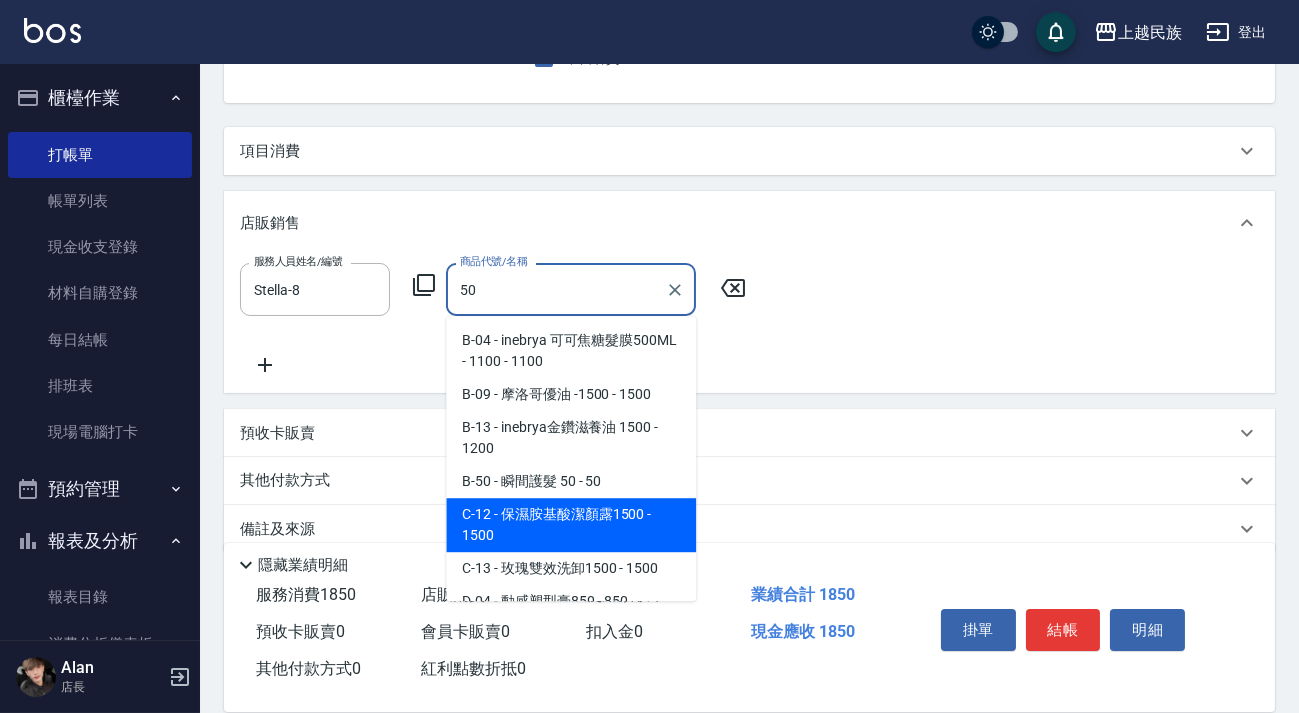 click on "B-50 - 瞬間護髮 50 - 50" at bounding box center (571, 481) 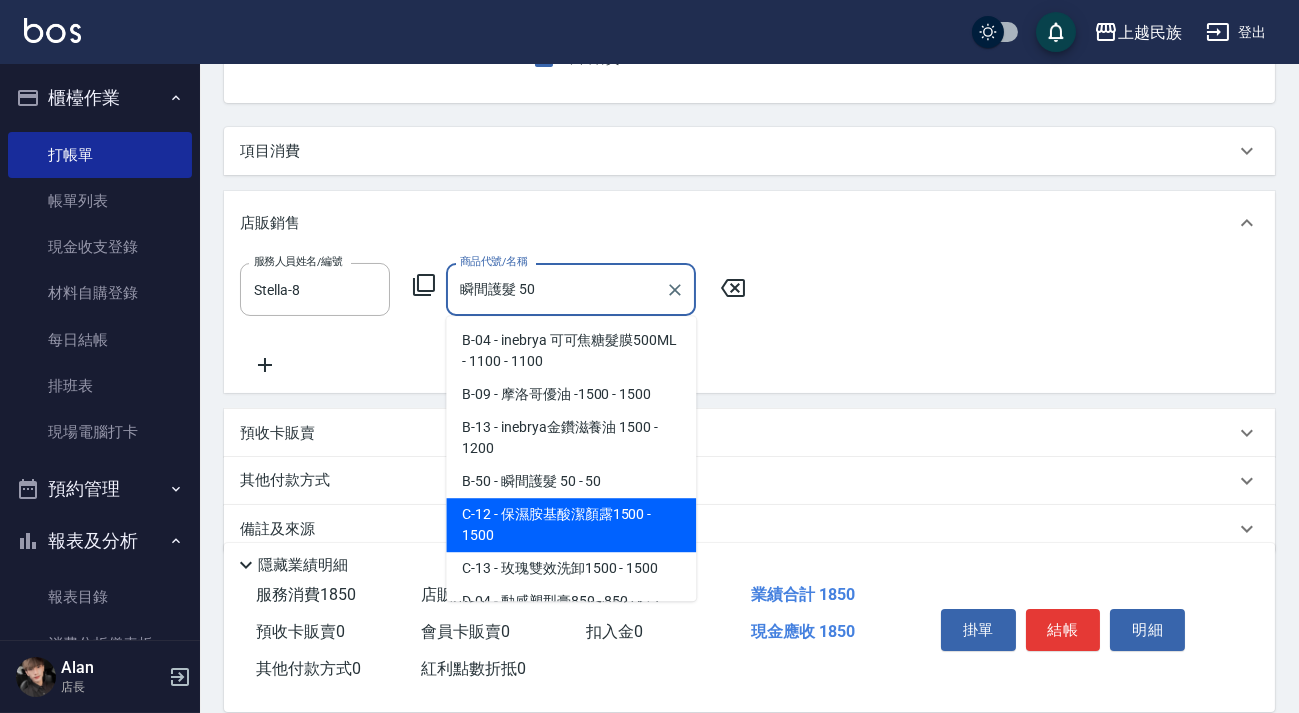 click on "其他付款方式" at bounding box center [749, 481] 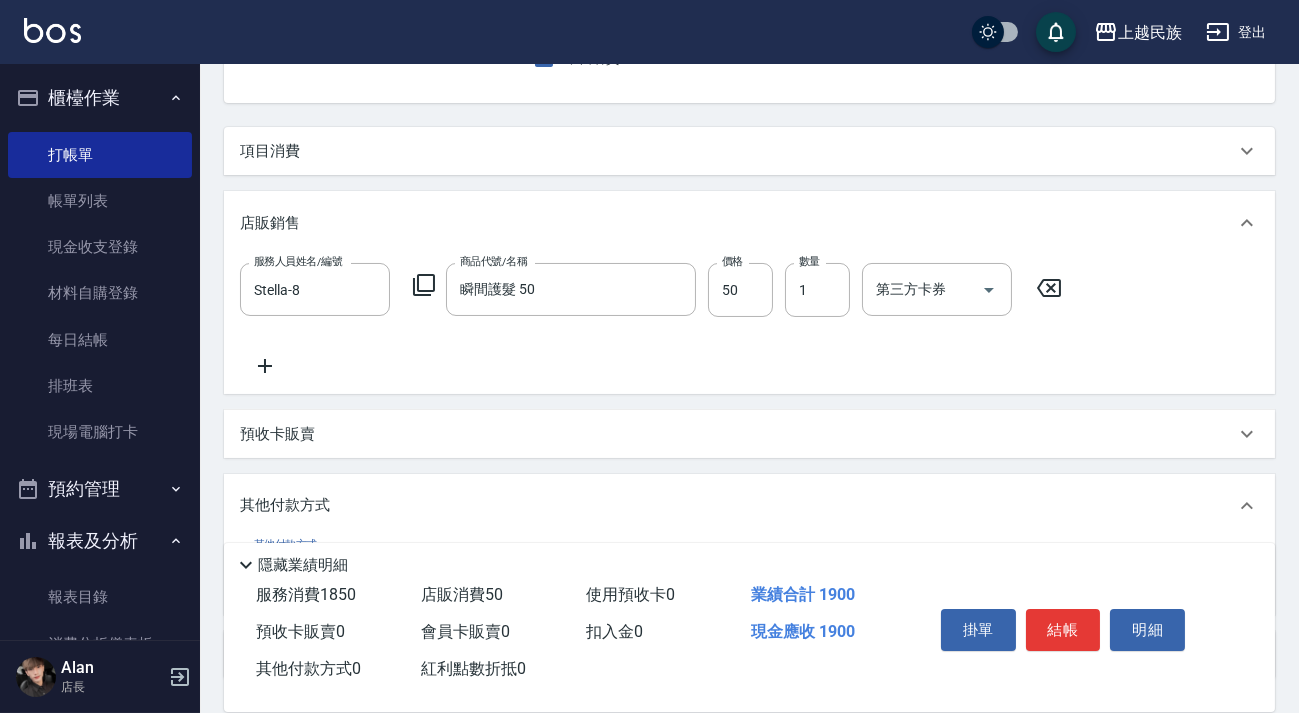 scroll, scrollTop: 0, scrollLeft: 0, axis: both 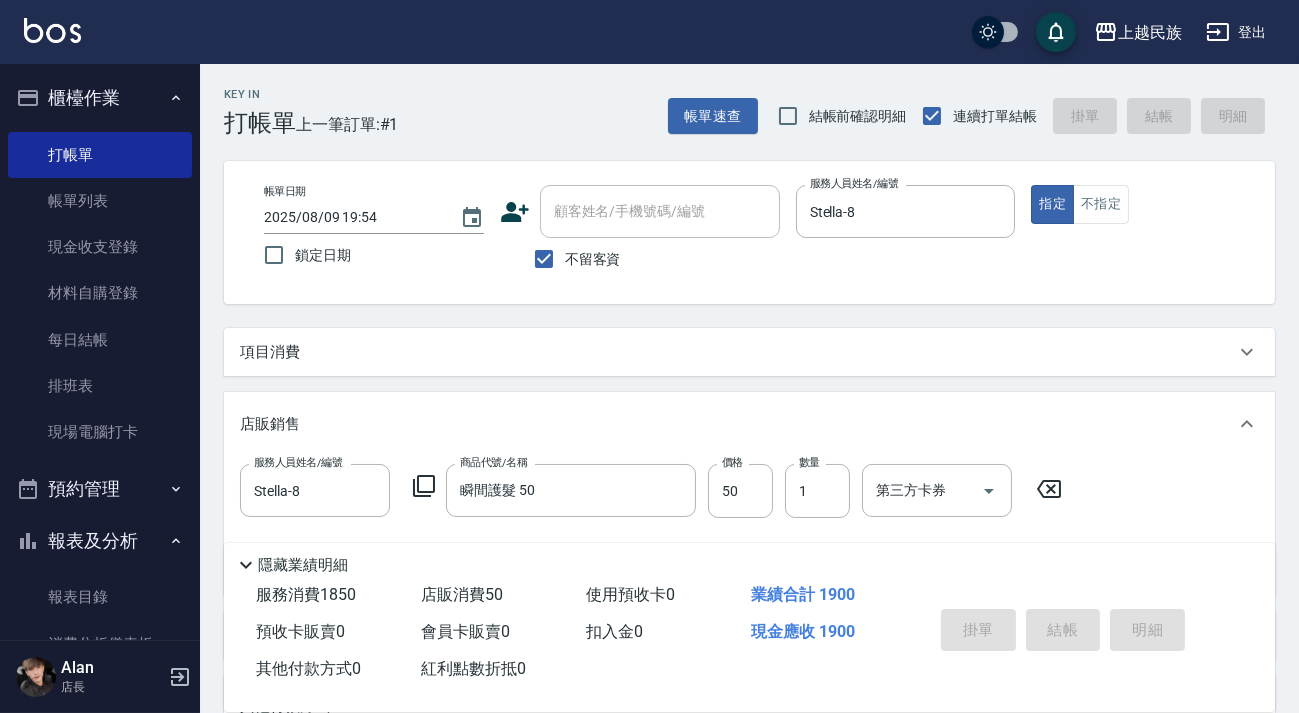 type 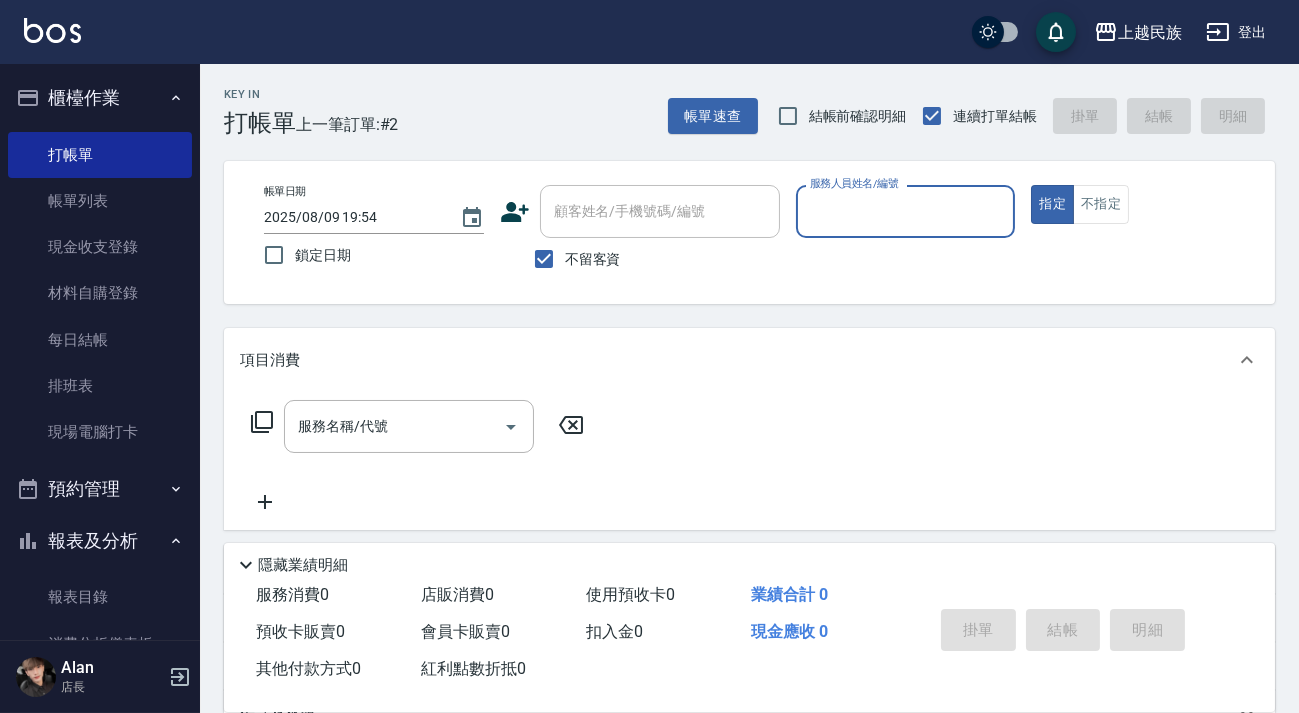 click on "不留客資" at bounding box center [593, 259] 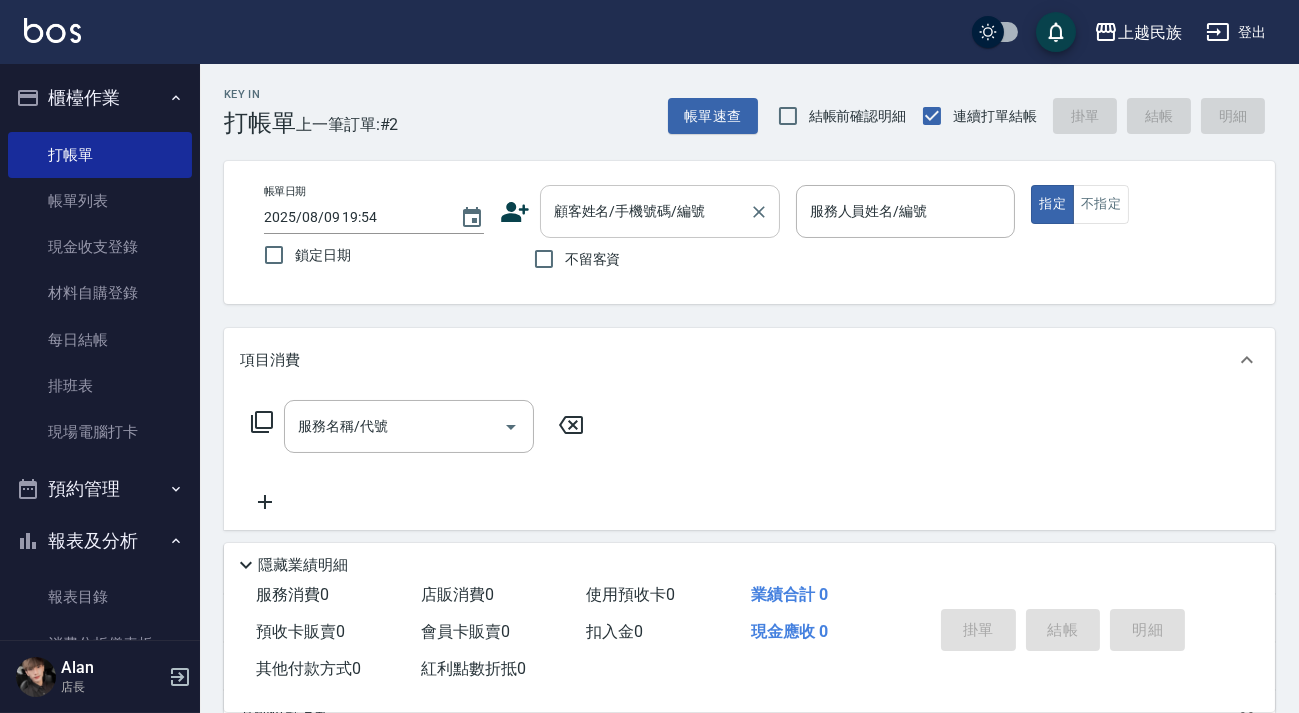 click on "顧客姓名/手機號碼/編號" at bounding box center [660, 211] 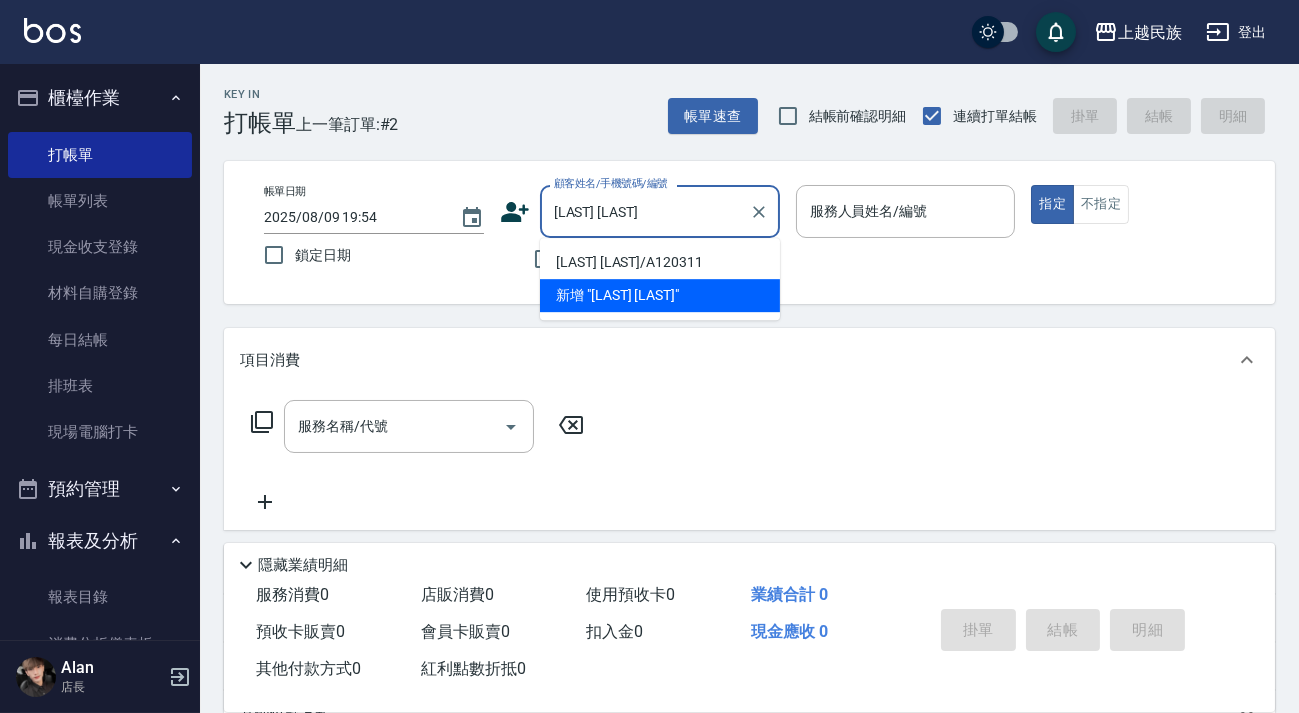 click on "[LAST] [LAST]/A120311" at bounding box center [660, 262] 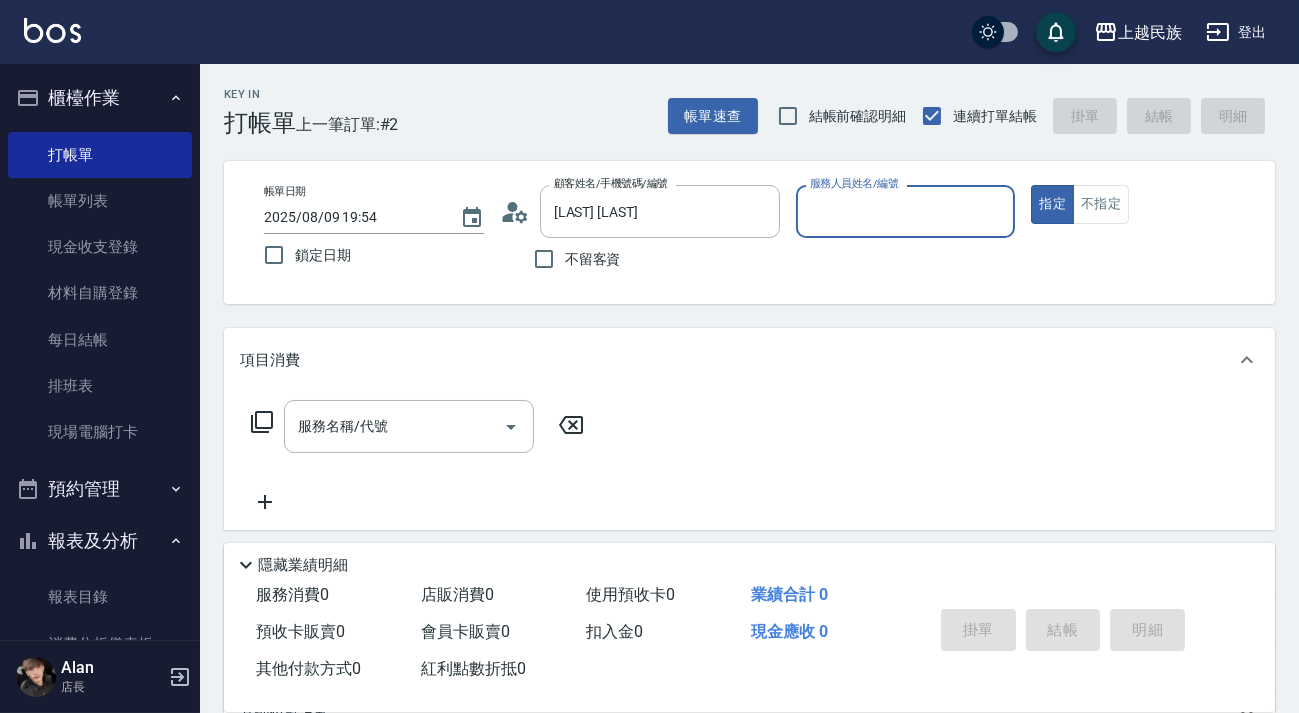 type on "[LAST] [LAST]/A120311" 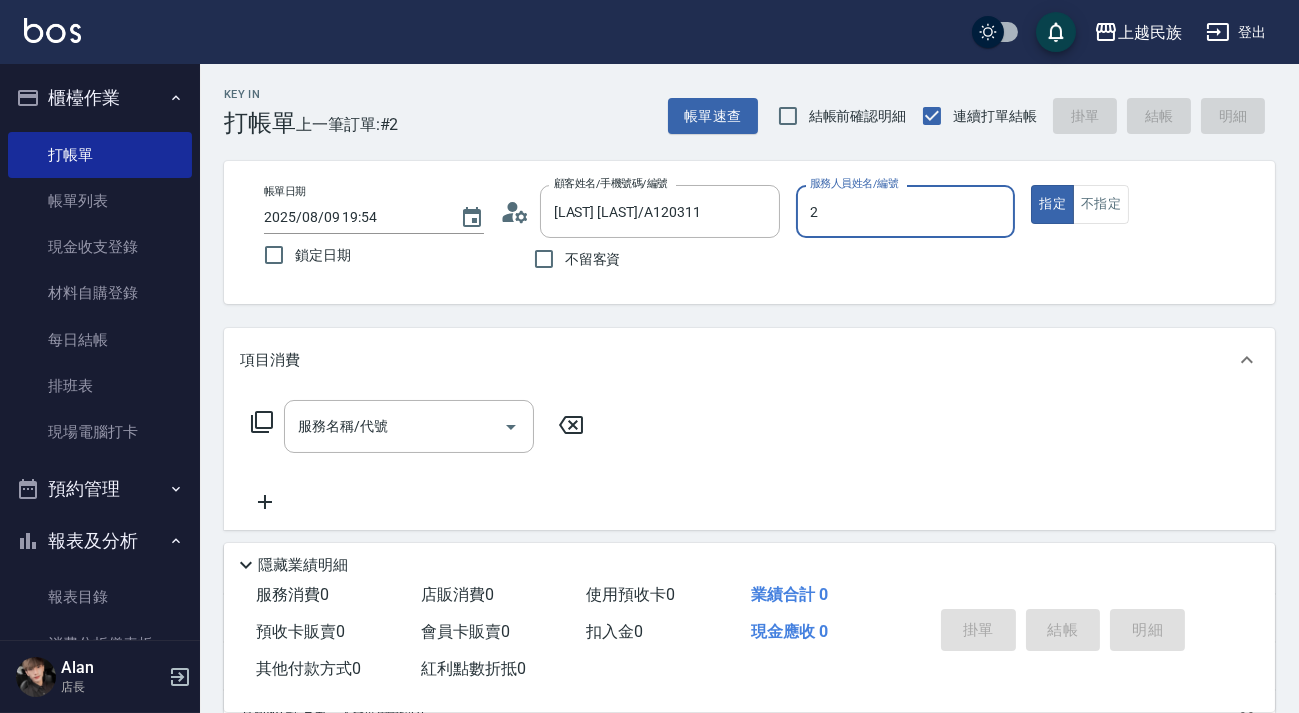 type on "Alan-2" 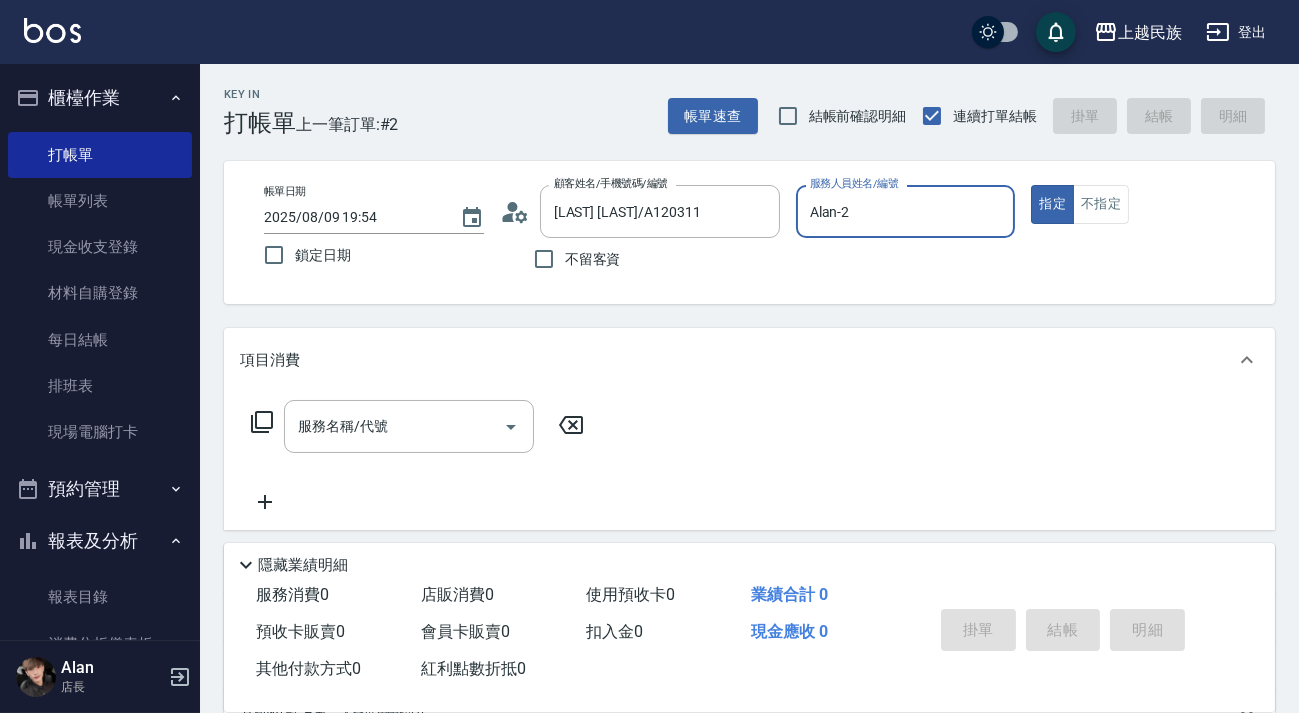 type on "true" 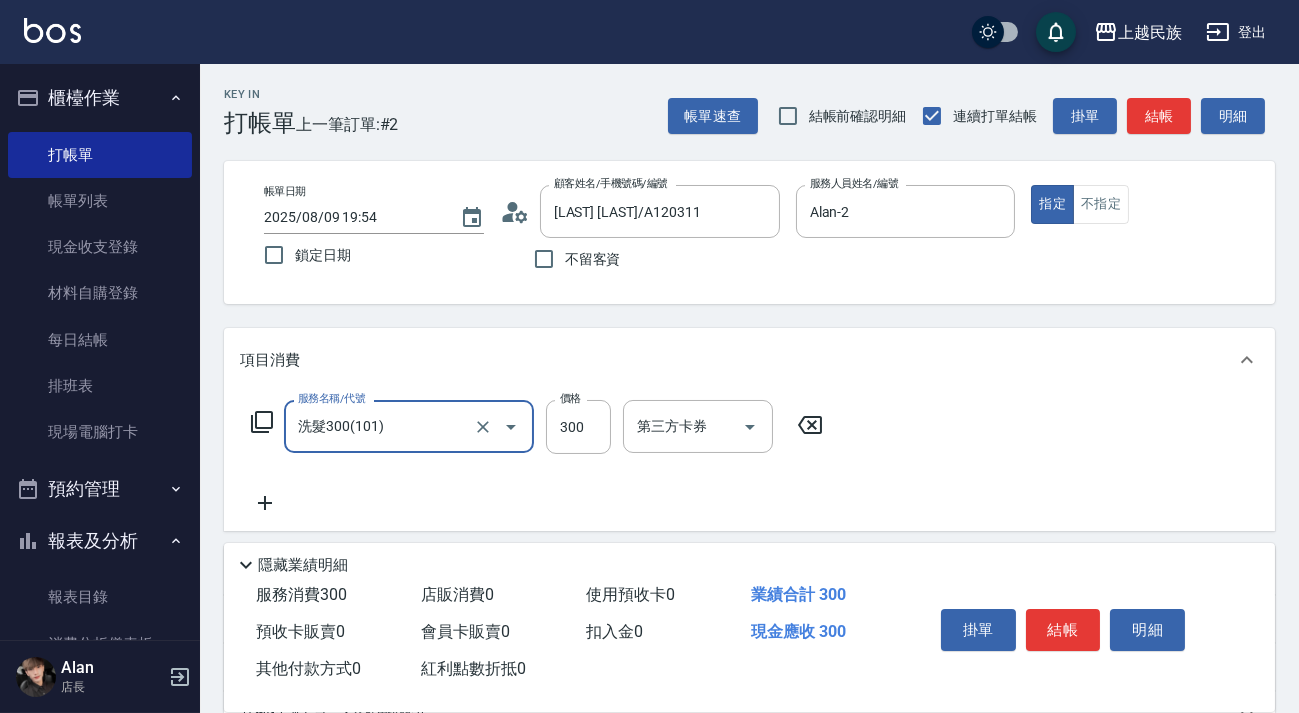 type on "洗髮300(101)" 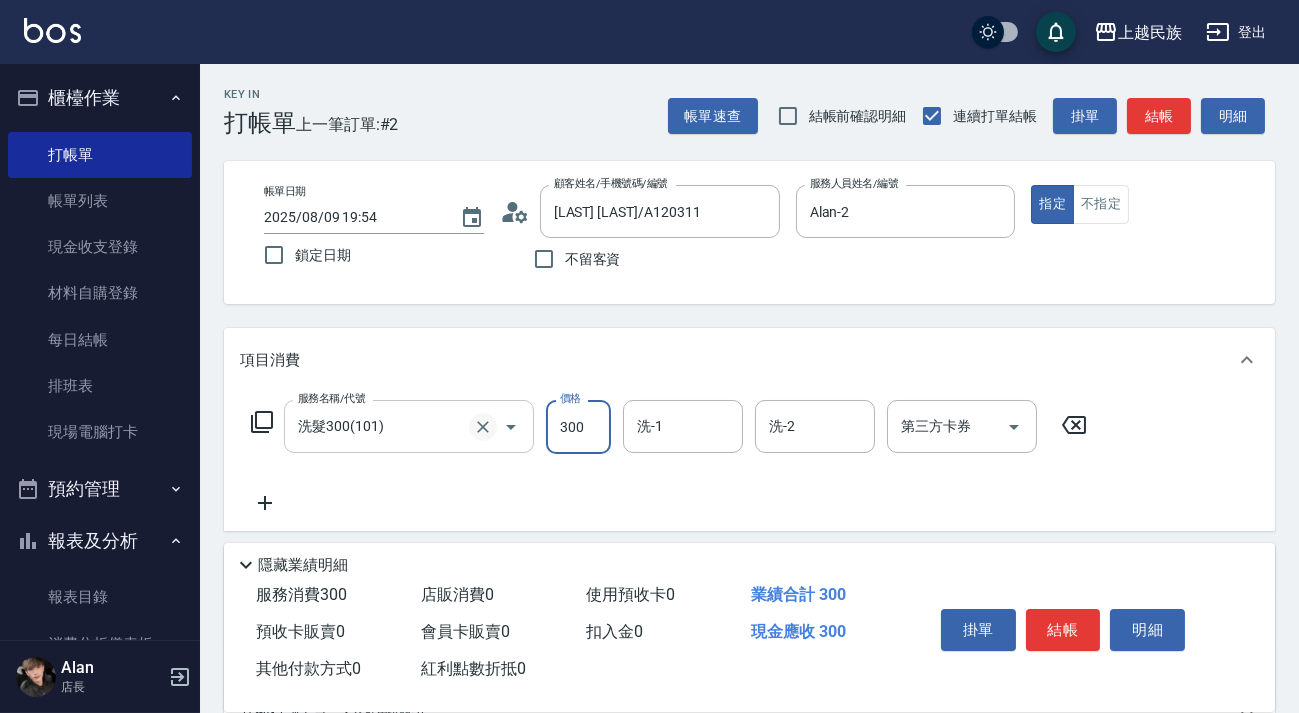 click 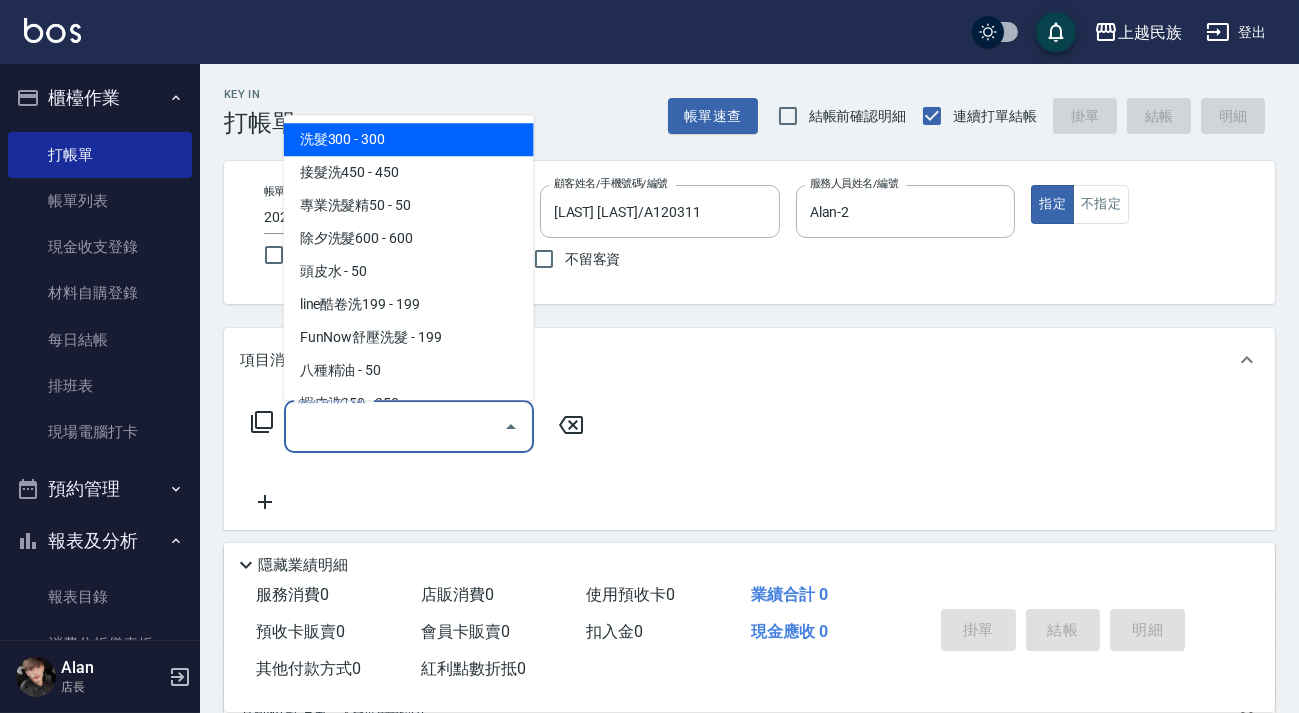 type on "0" 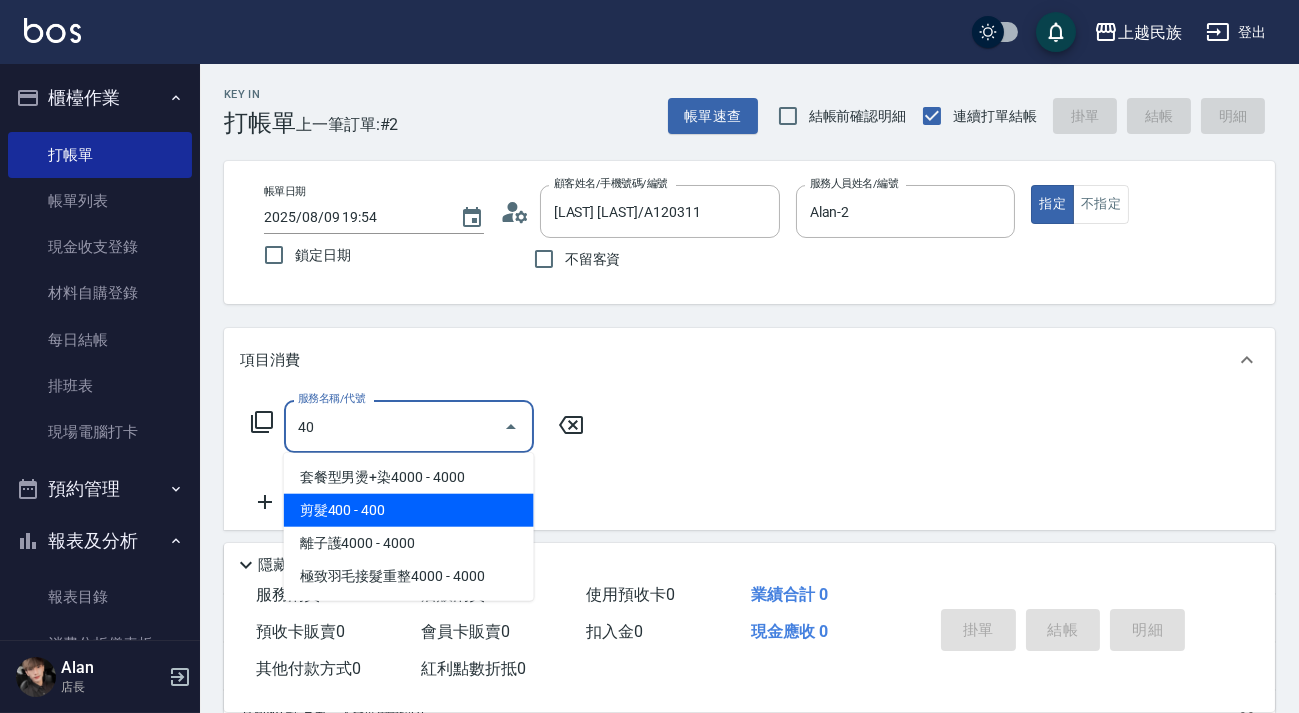 click on "剪髮400 - 400" at bounding box center (409, 510) 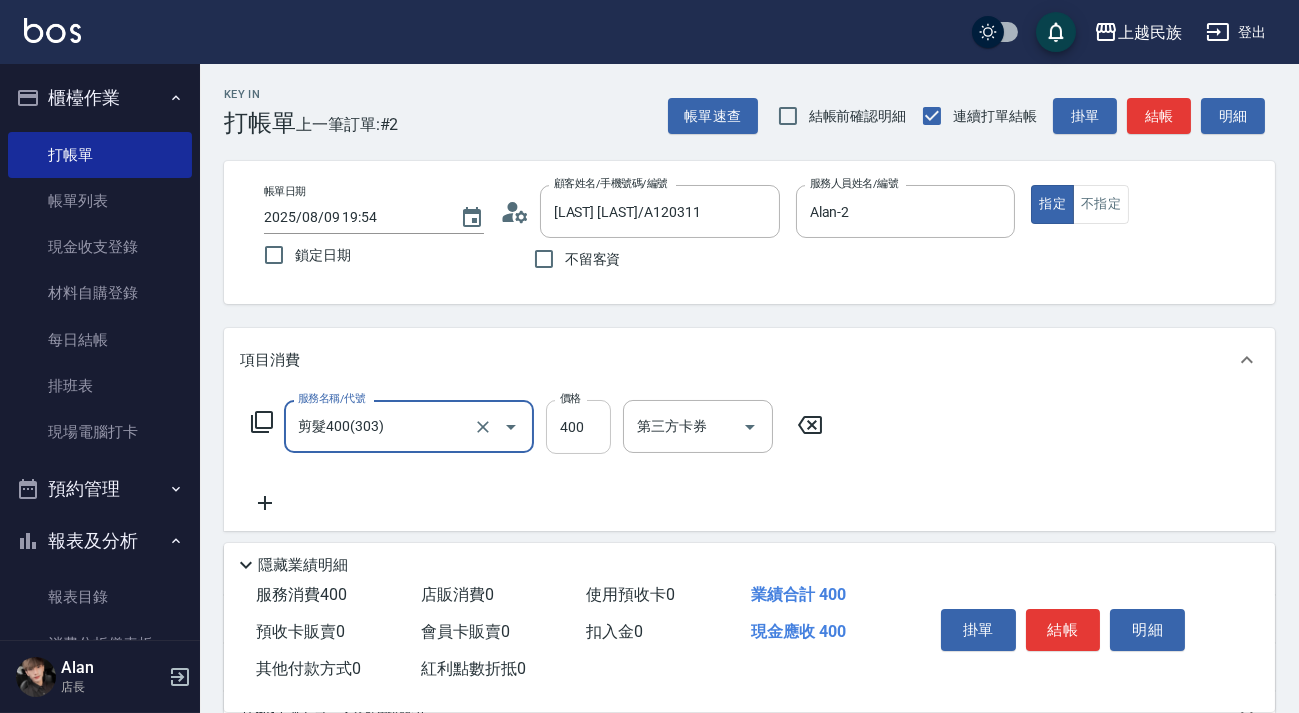 type on "剪髮400(303)" 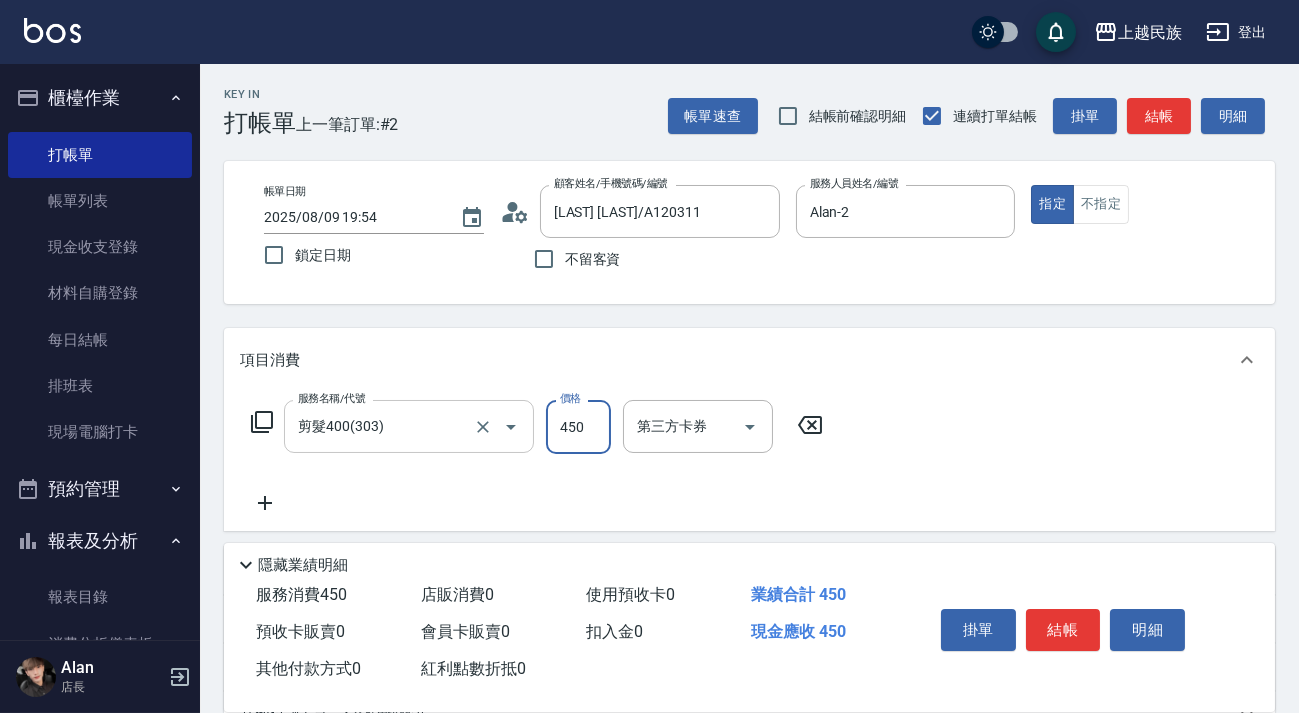 type on "450" 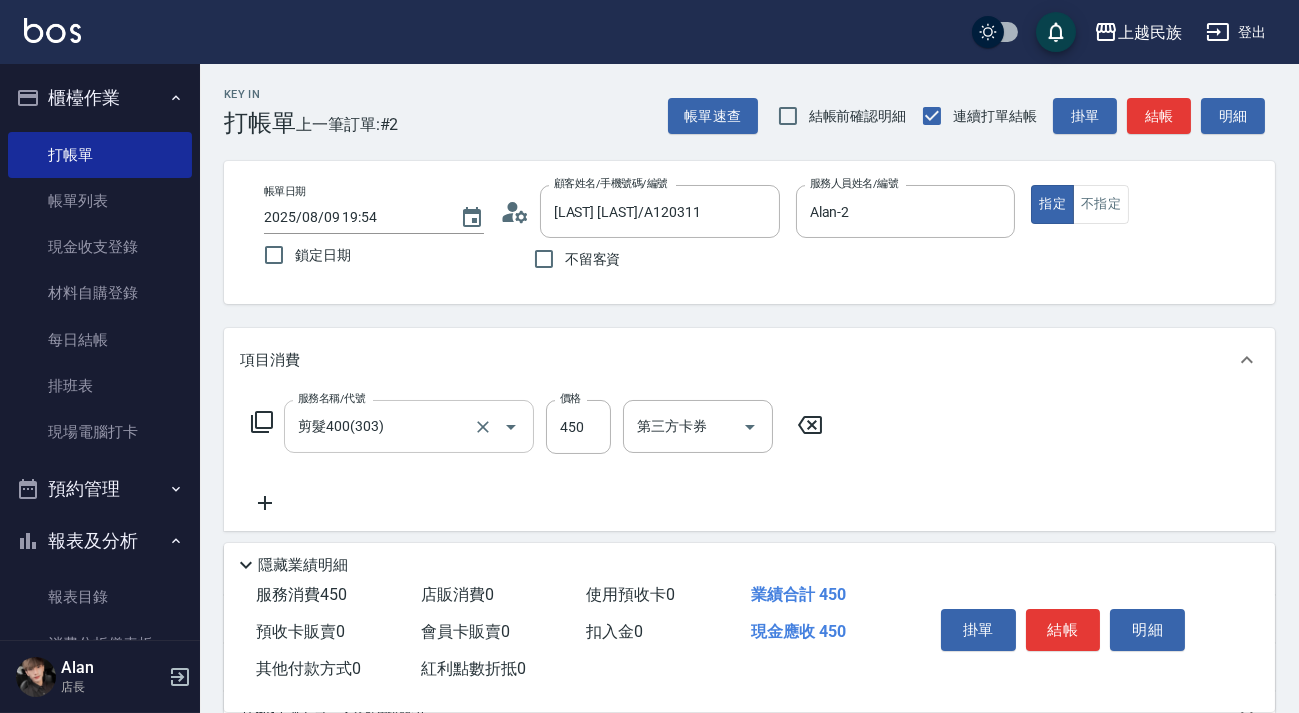 click on "項目消費" at bounding box center [737, 360] 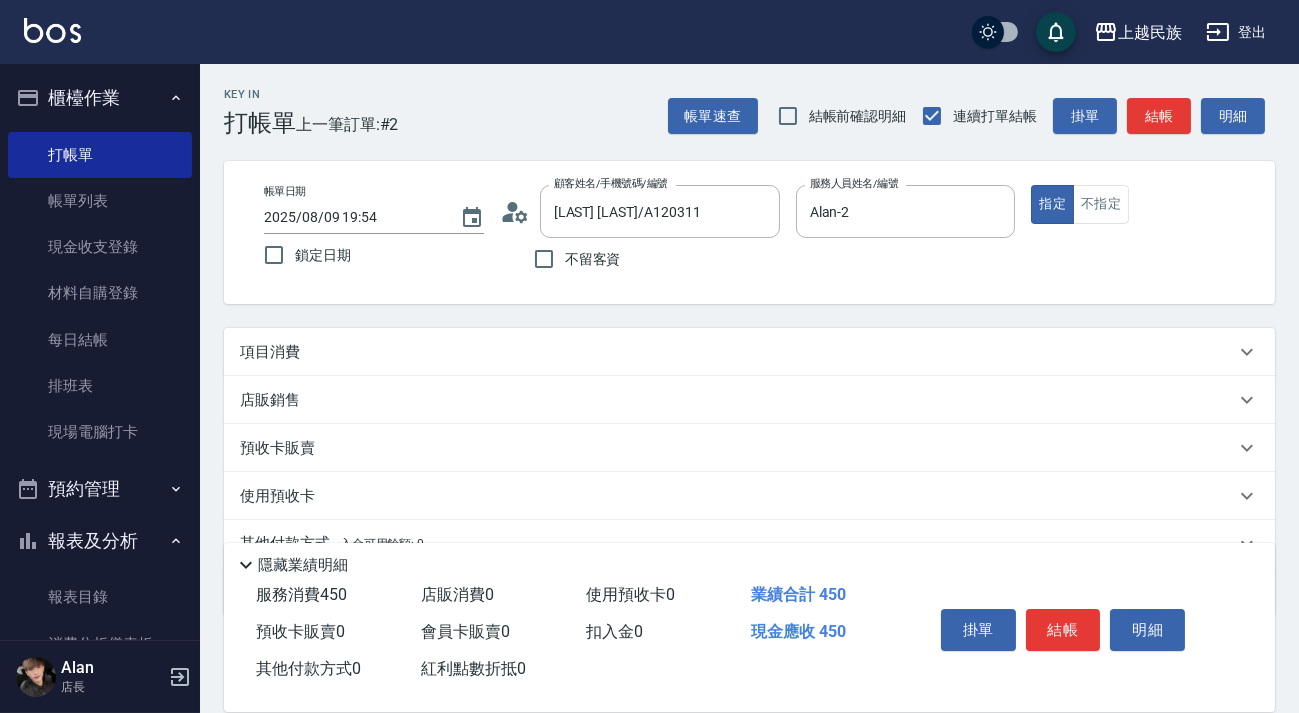 click on "項目消費" at bounding box center [737, 352] 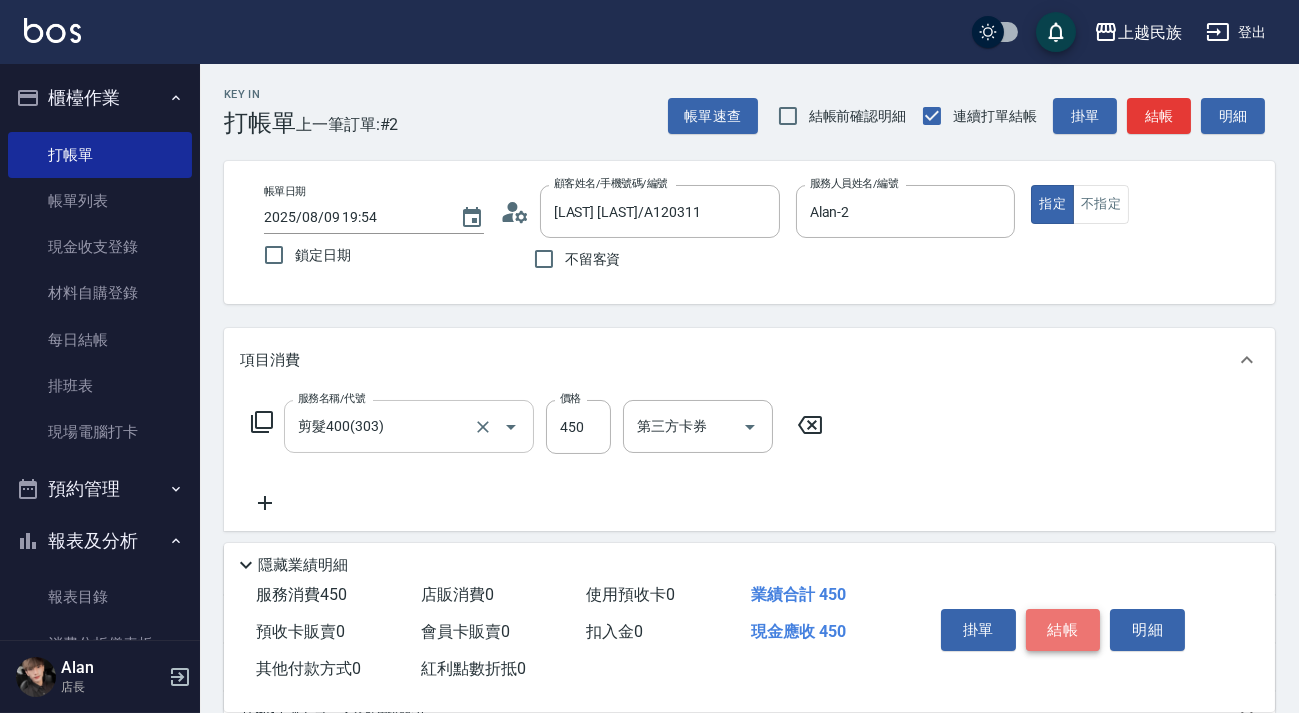 click on "結帳" at bounding box center (1063, 630) 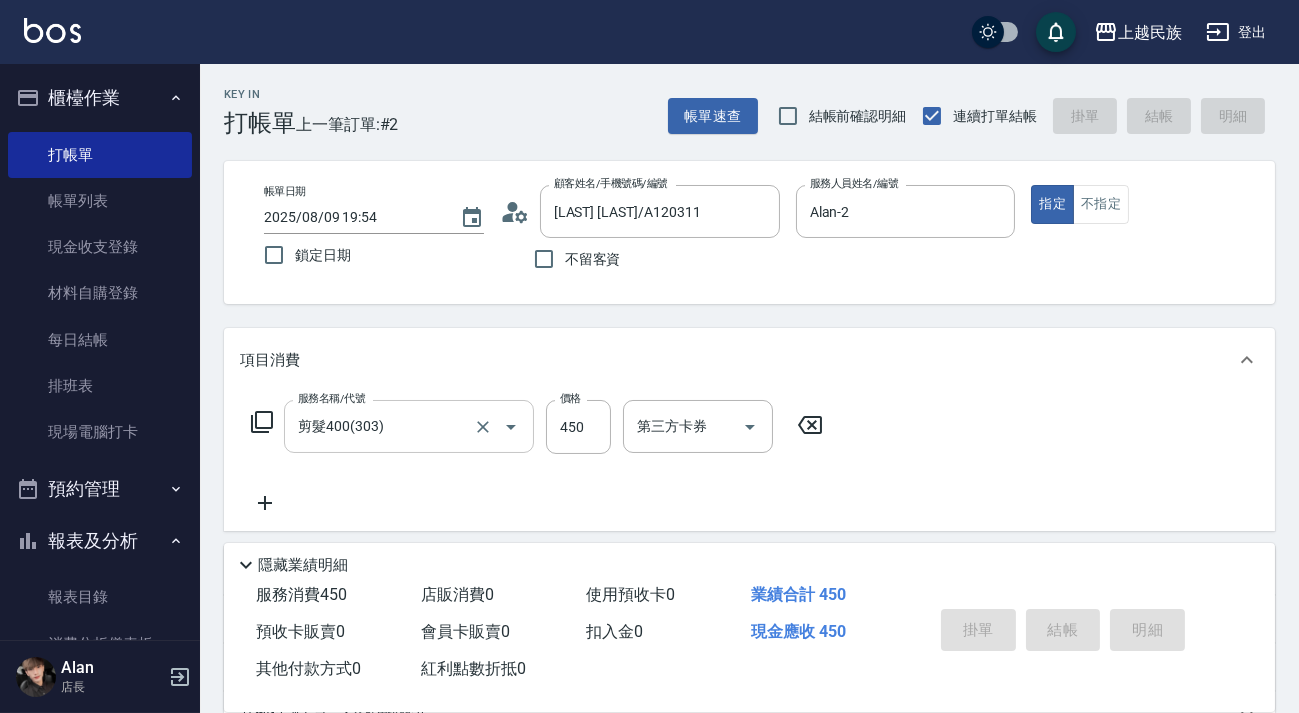 type on "2025/08/09 19:55" 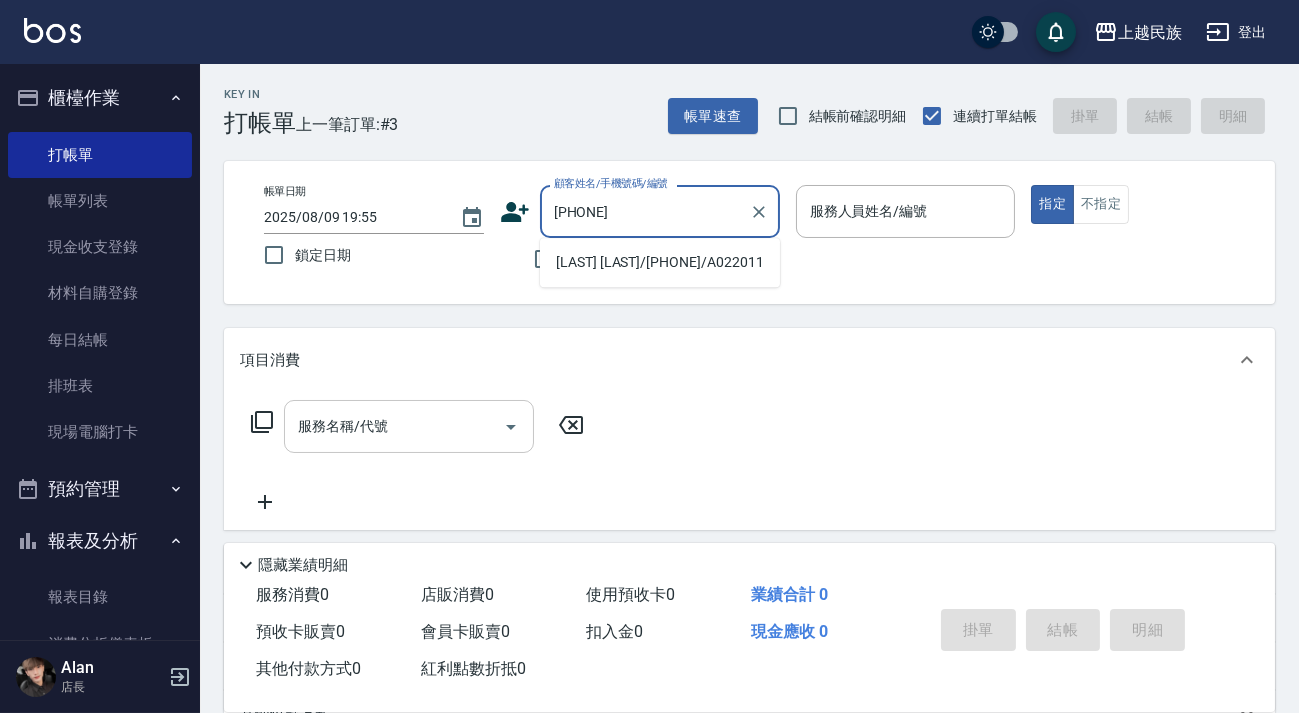 click on "[LAST] [LAST]/[PHONE]/A022011" at bounding box center [660, 262] 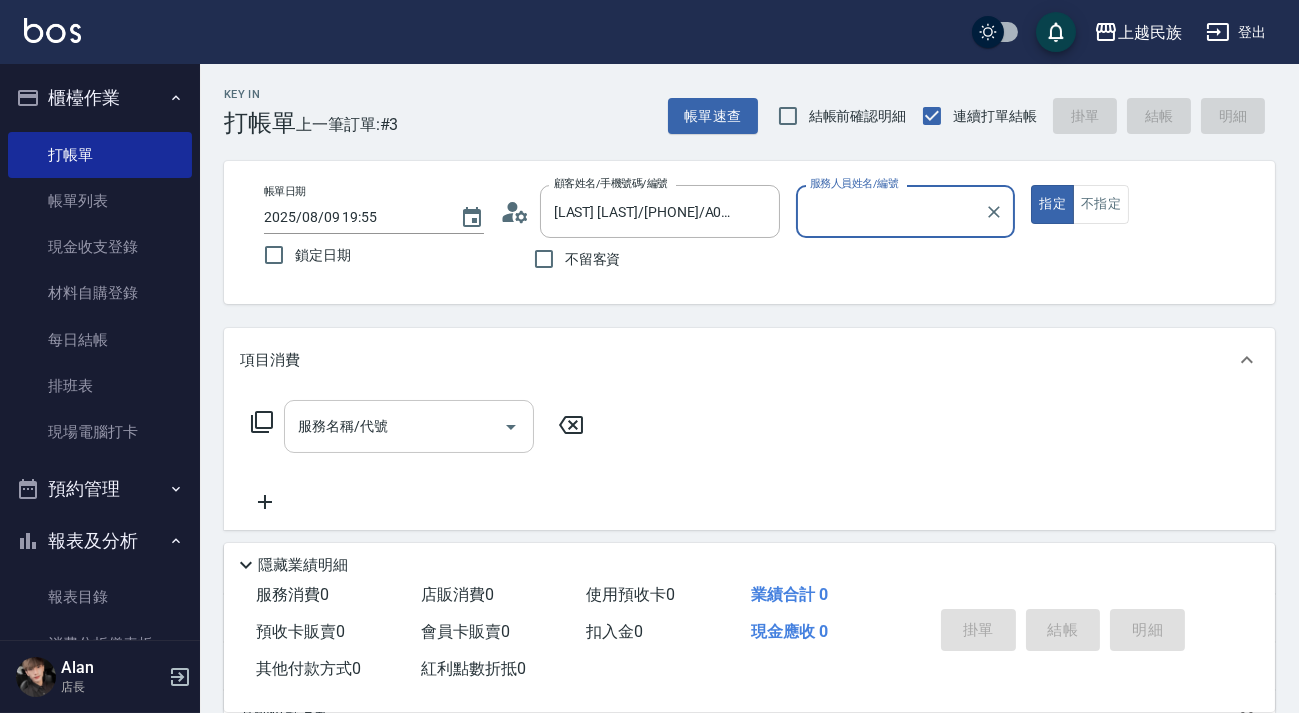 type on "Alan-2" 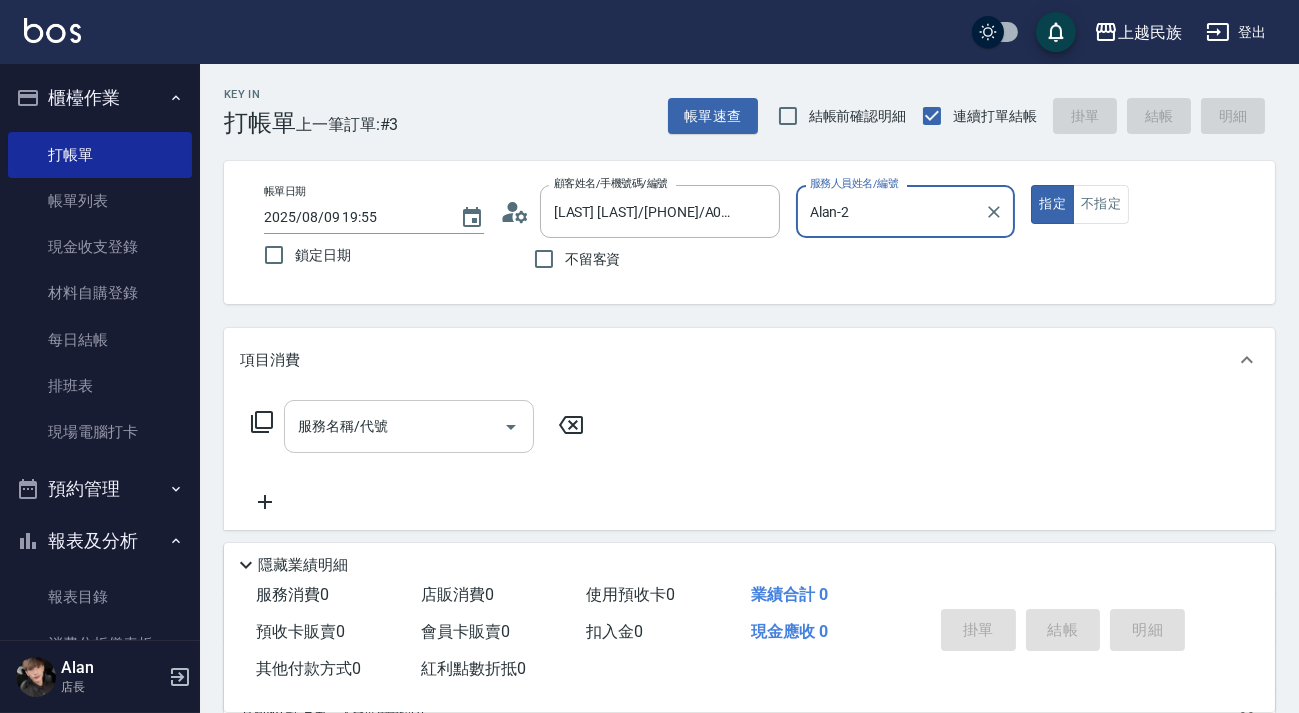 click on "服務名稱/代號" at bounding box center [394, 426] 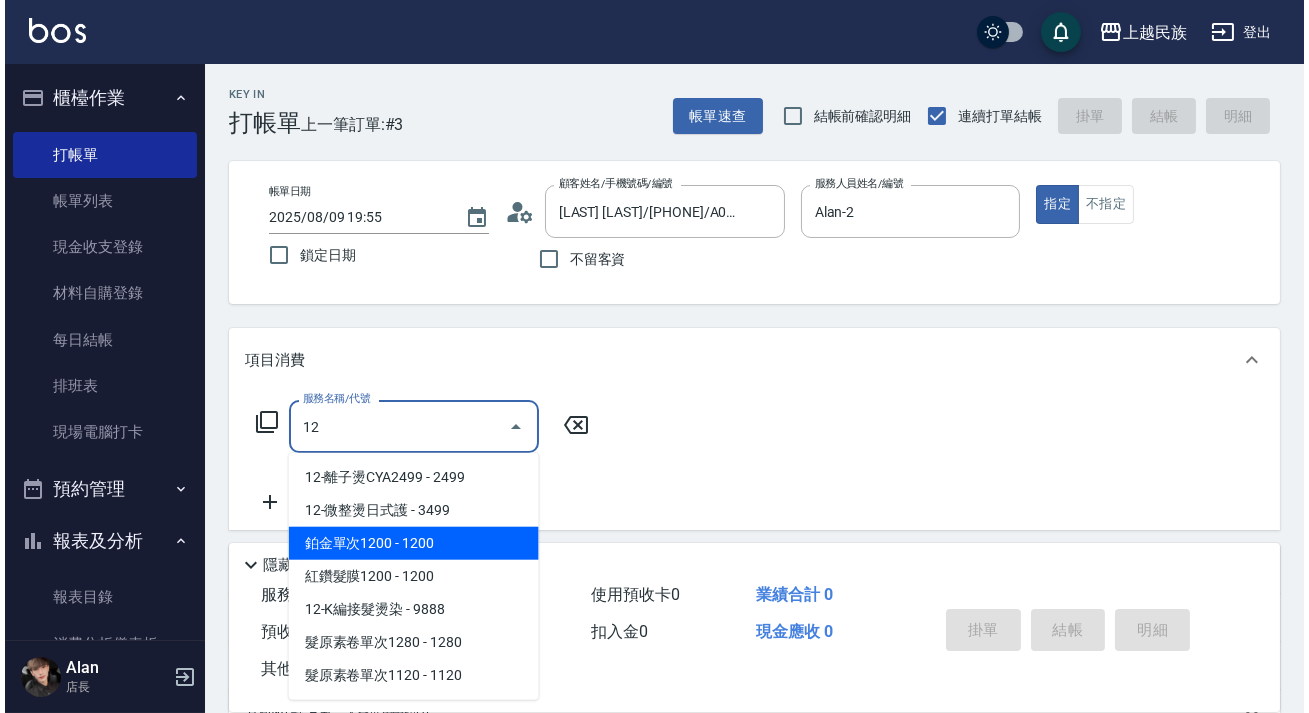 scroll, scrollTop: 90, scrollLeft: 0, axis: vertical 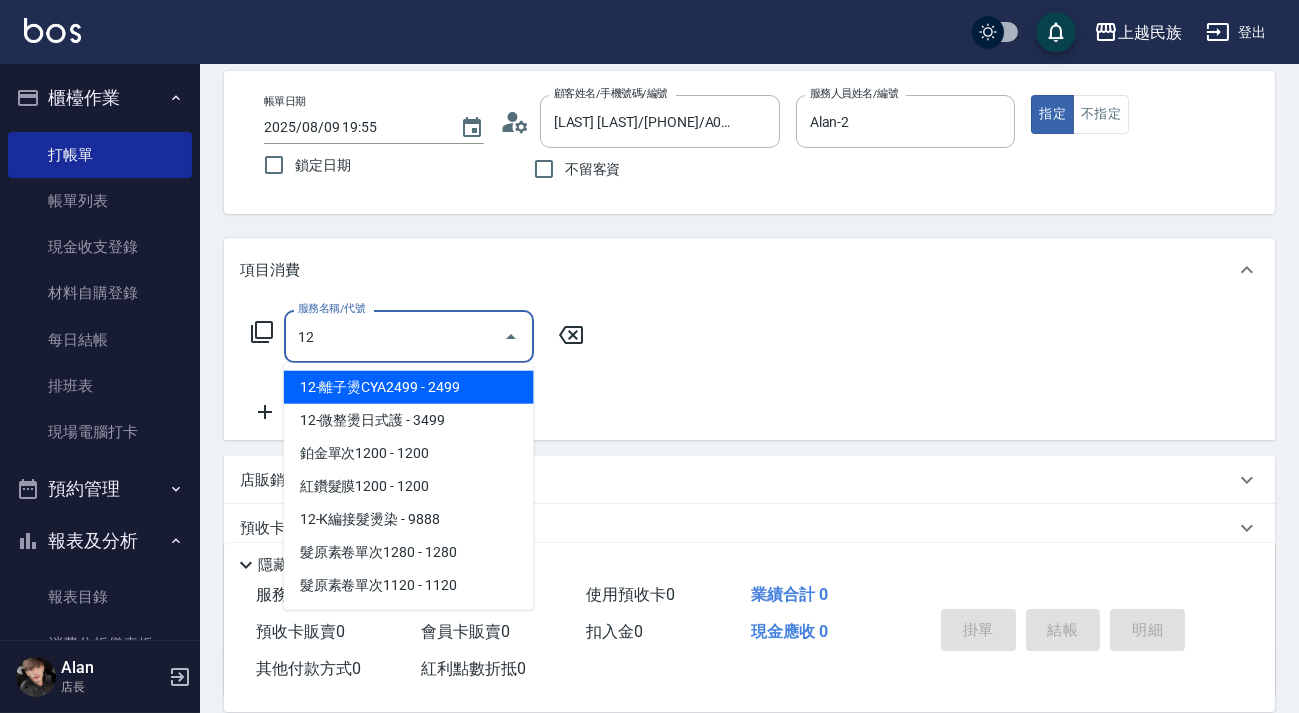 click at bounding box center [511, 337] 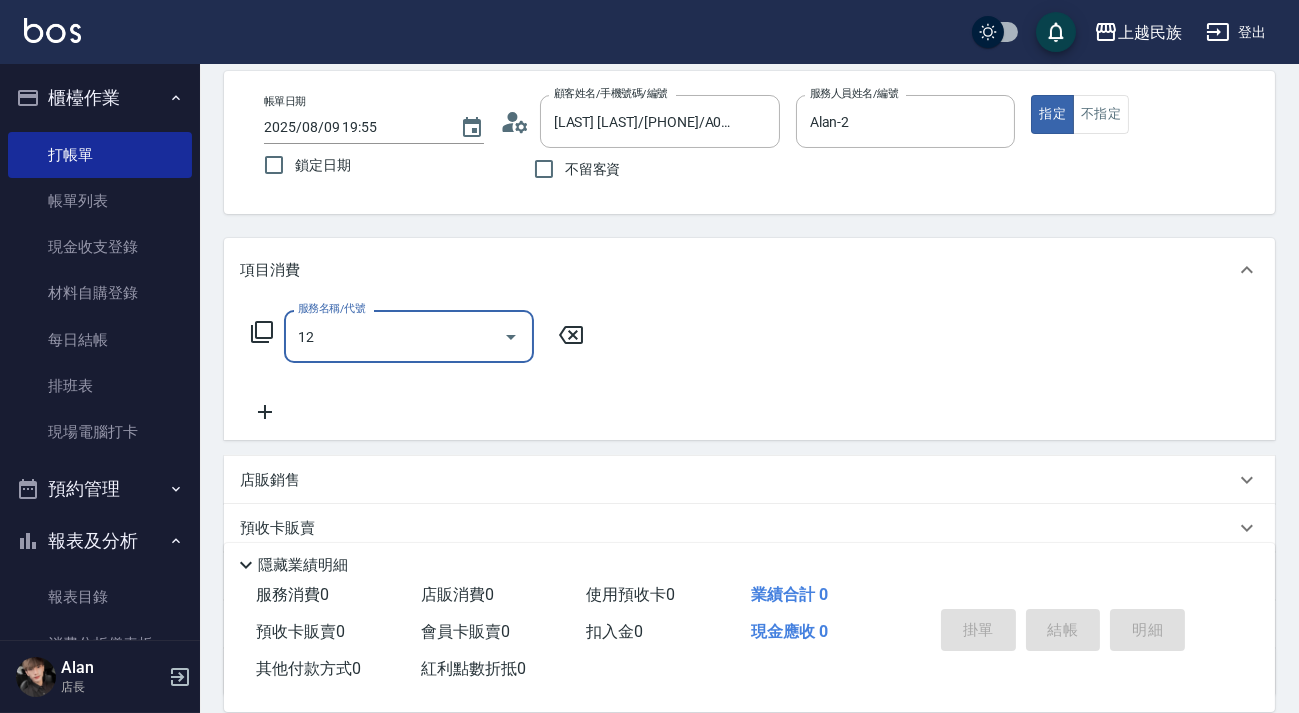 type on "12" 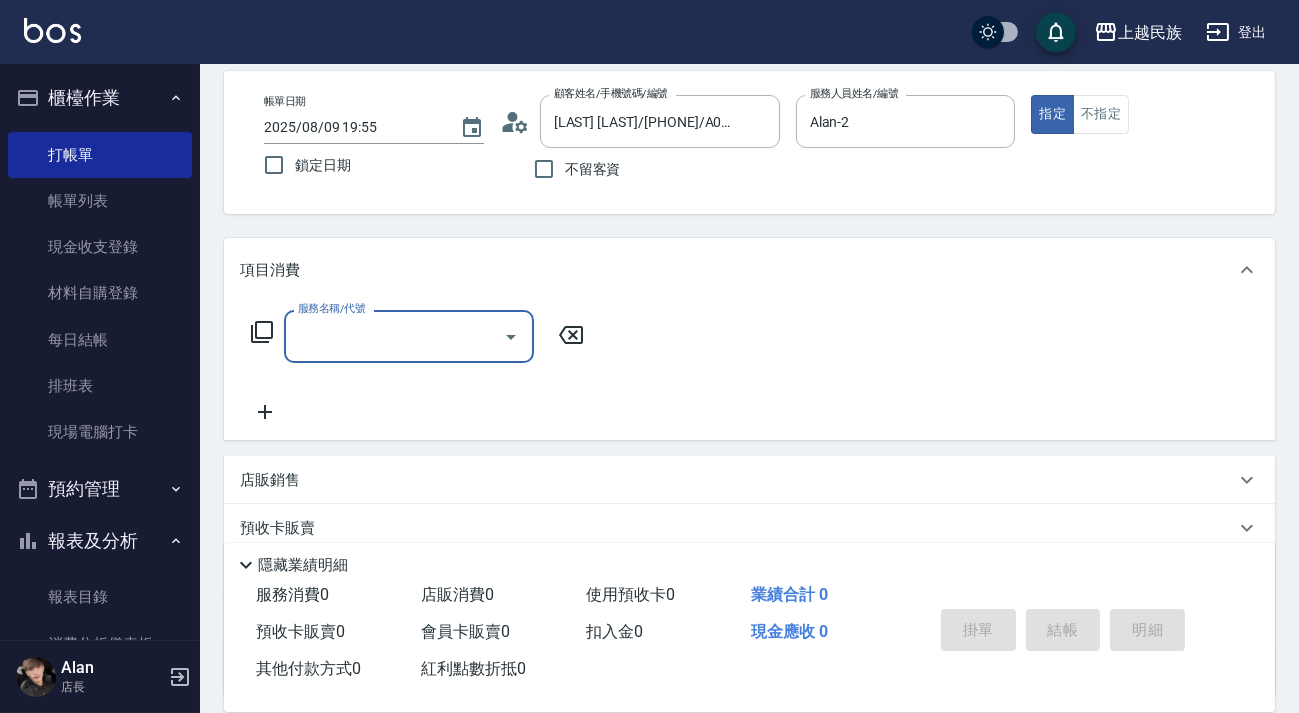 click 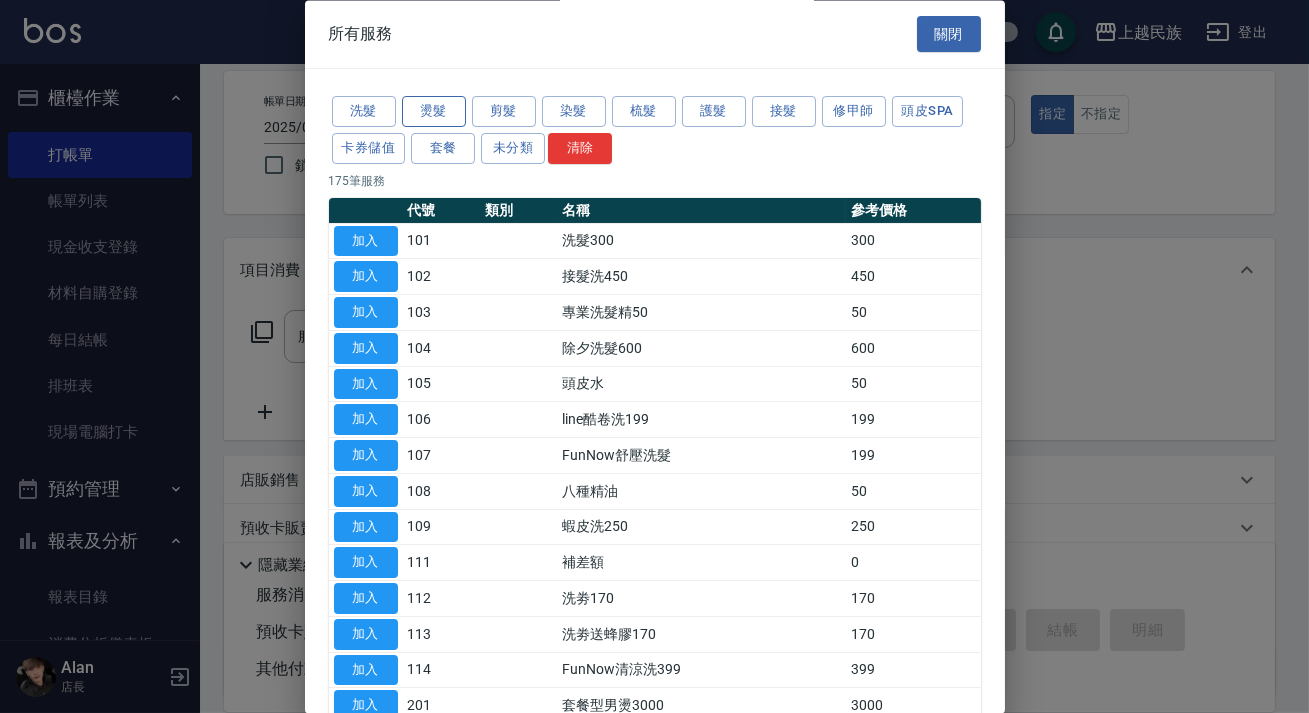 click on "燙髮" at bounding box center [434, 112] 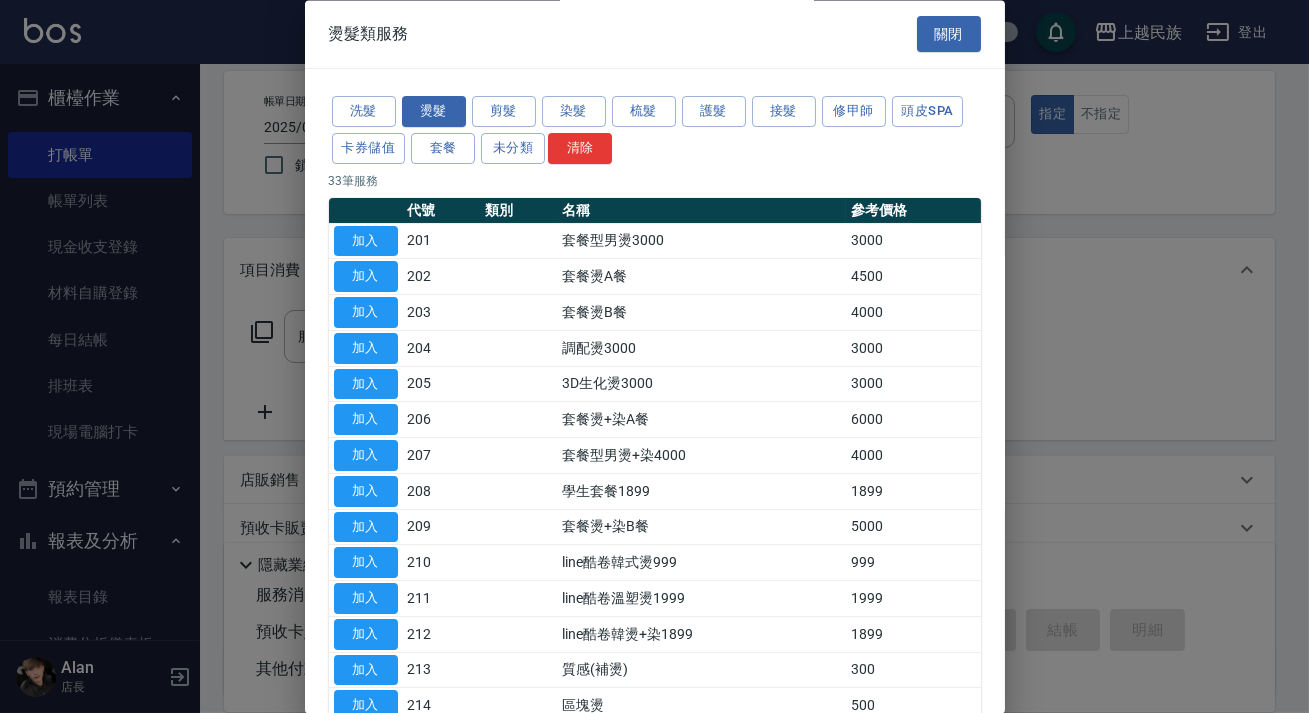 click at bounding box center [518, 242] 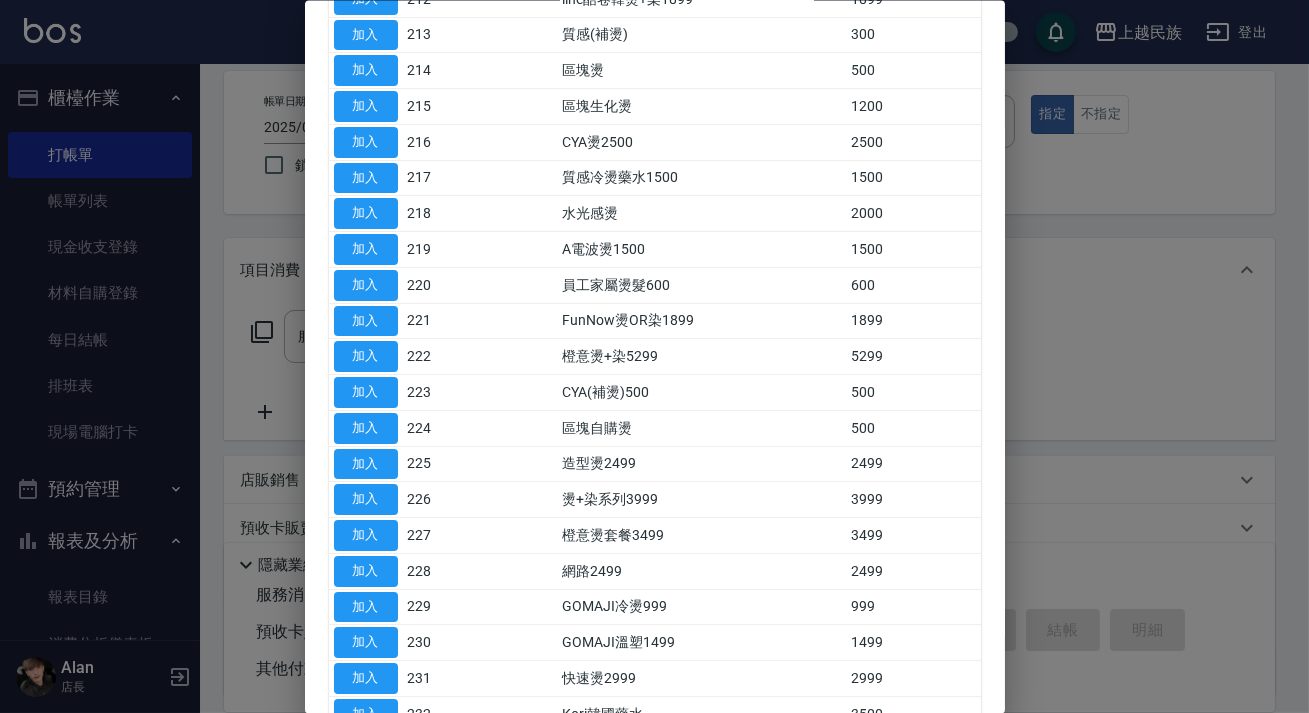 scroll, scrollTop: 796, scrollLeft: 0, axis: vertical 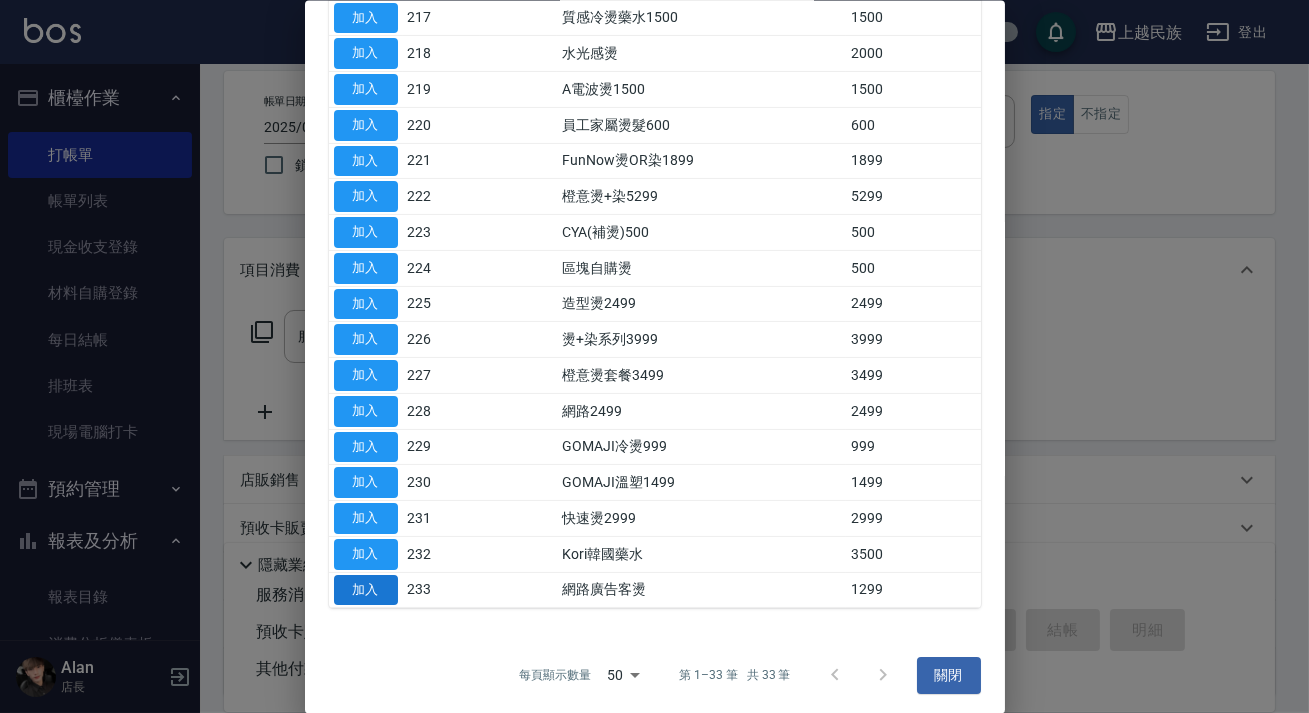 click on "加入" at bounding box center [366, 589] 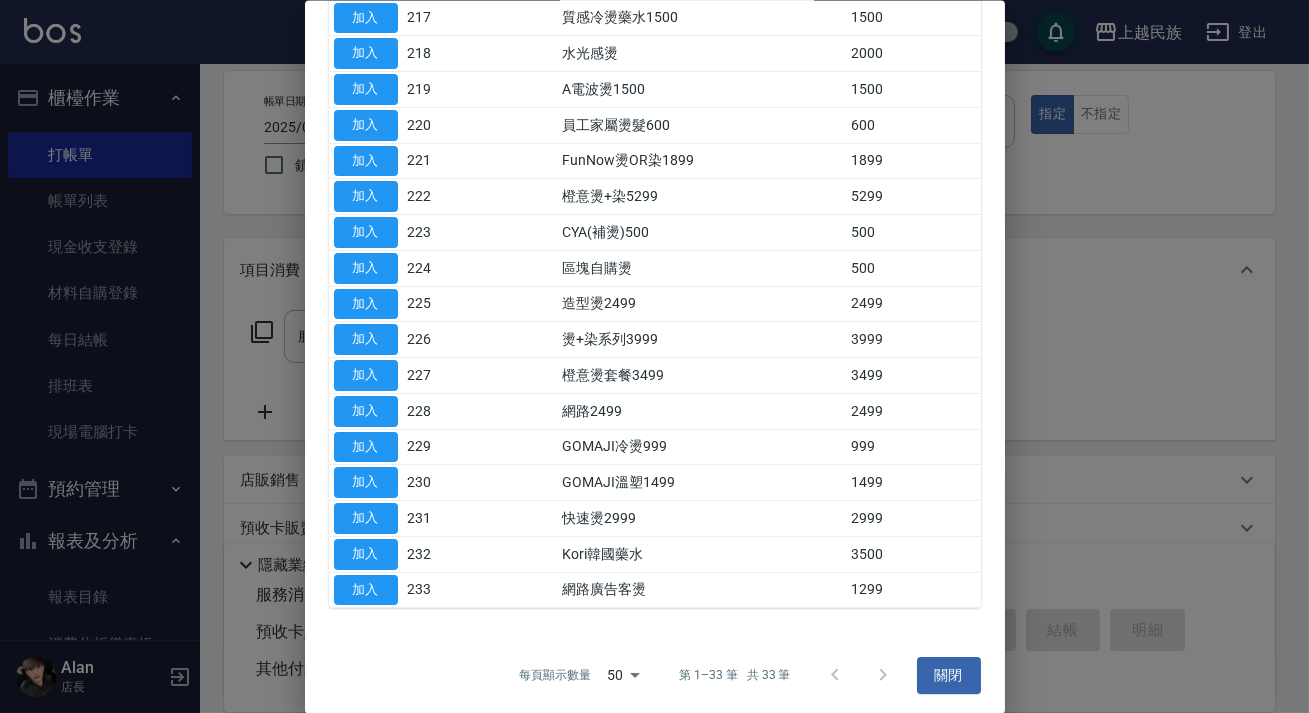 type on "網路廣告客燙(233)" 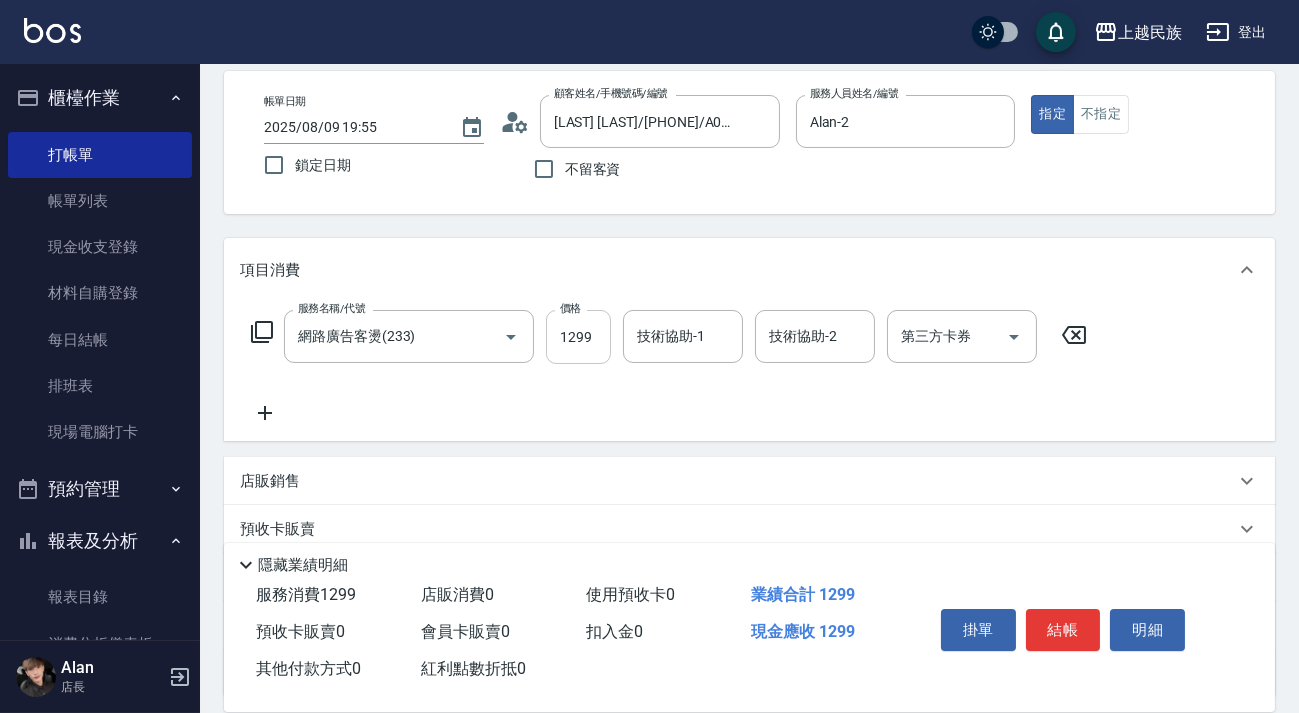 click on "1299" at bounding box center [578, 337] 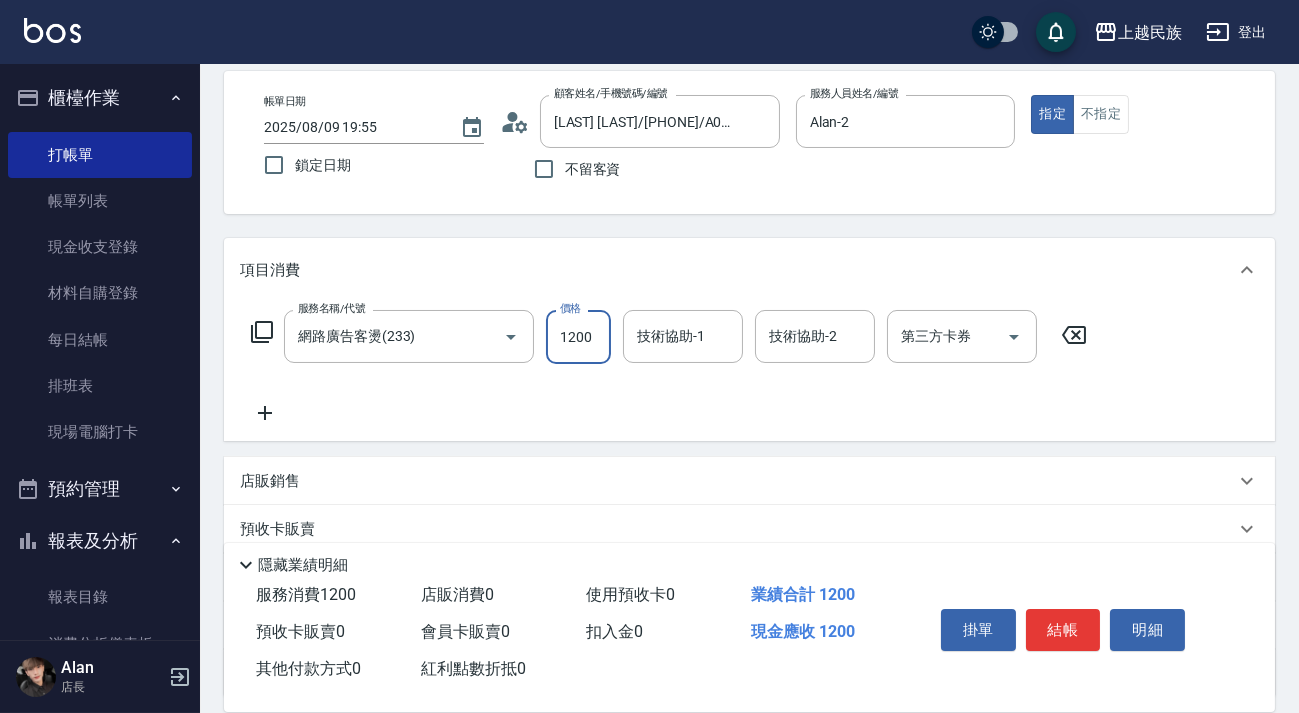 type on "1200" 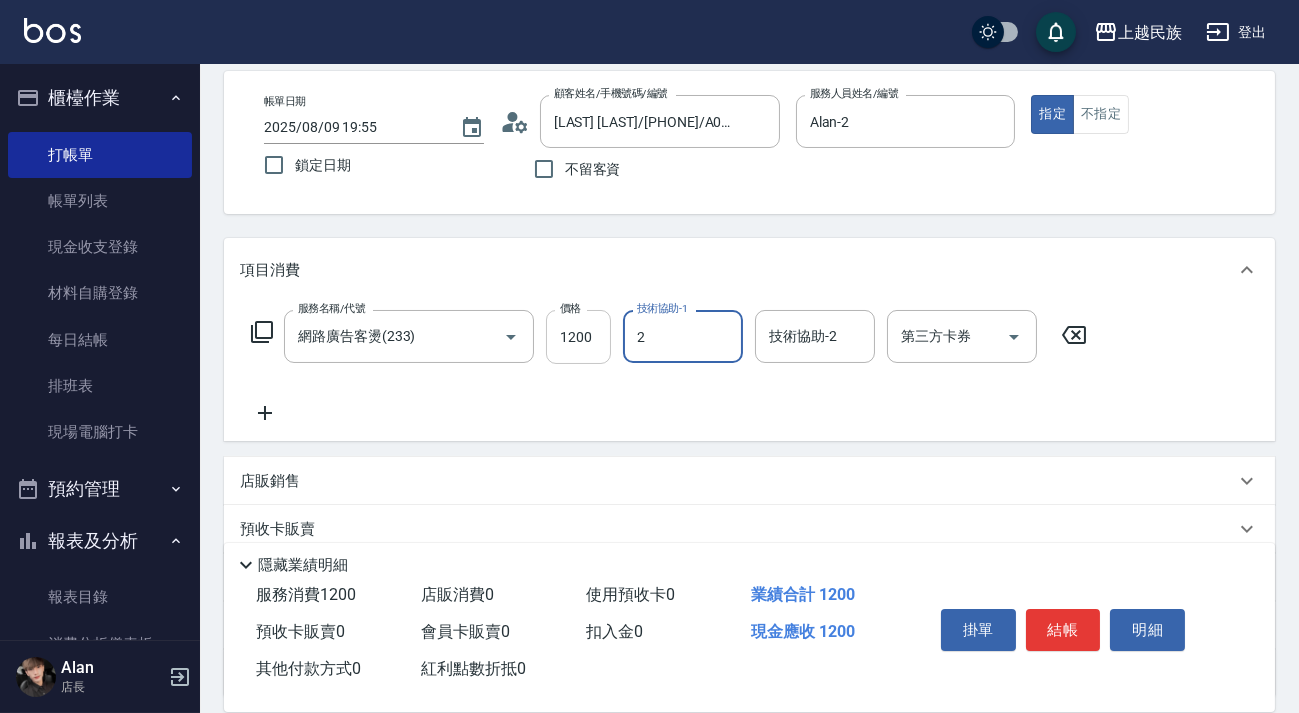 type on "Alan-2" 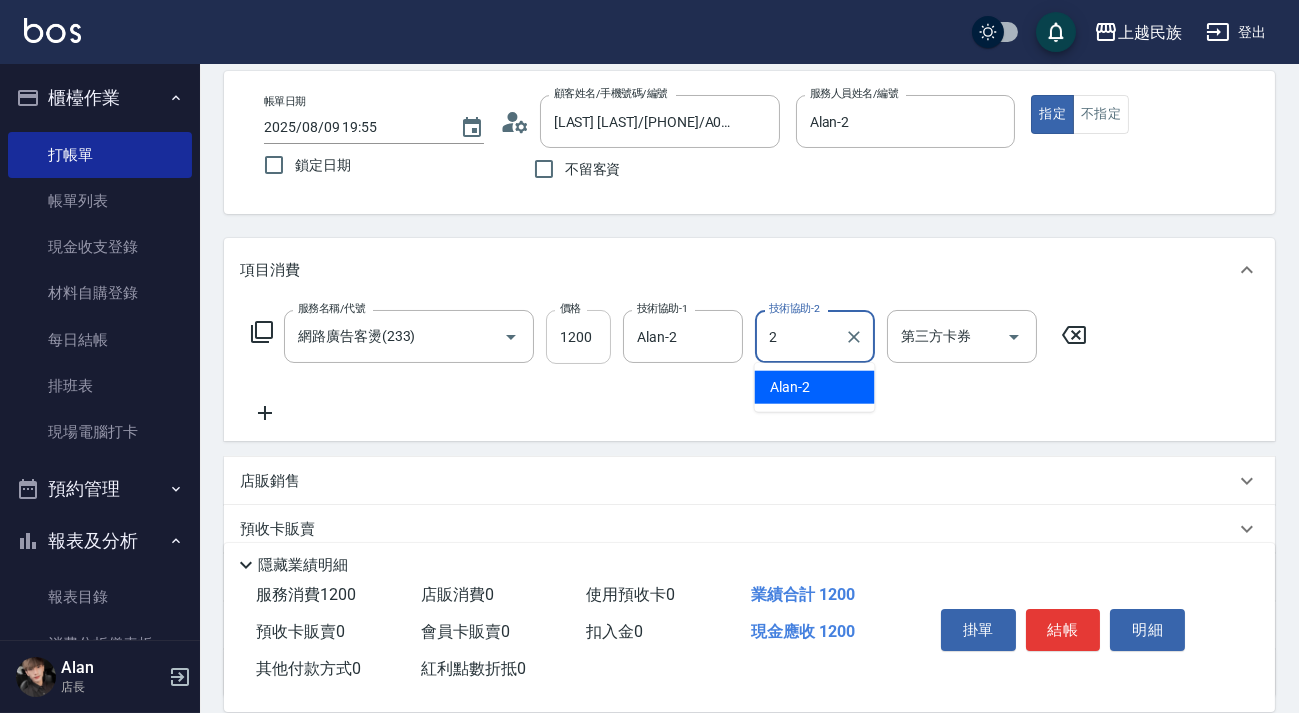 type on "Alan-2" 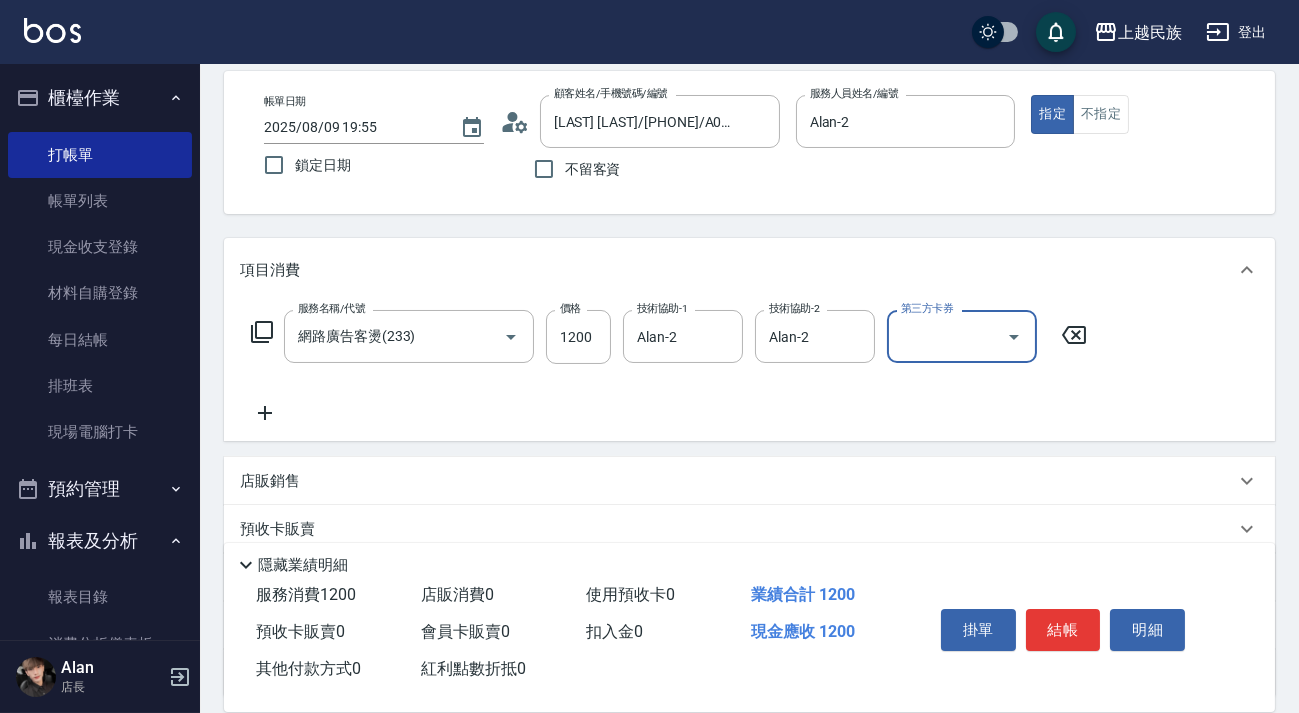 click on "服務名稱/代號 網路廣告客燙([NUMBER]) 服務名稱/代號 價格 [PRICE] 價格 技術協助-[NUMBER] Alan-[NUMBER] 技術協助-[NUMBER] 技術協助-[NUMBER] Alan-[NUMBER] 技術協助-[NUMBER] 第三方卡券 第三方卡券" at bounding box center [669, 337] 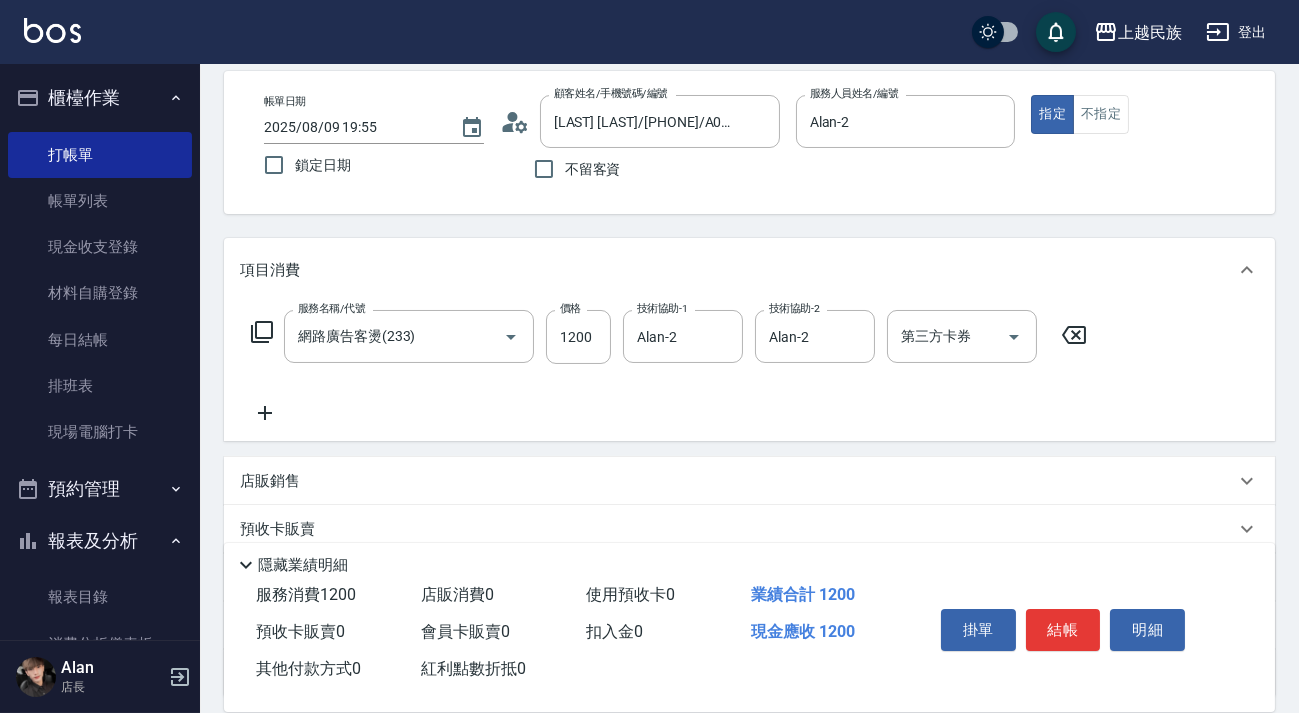 click 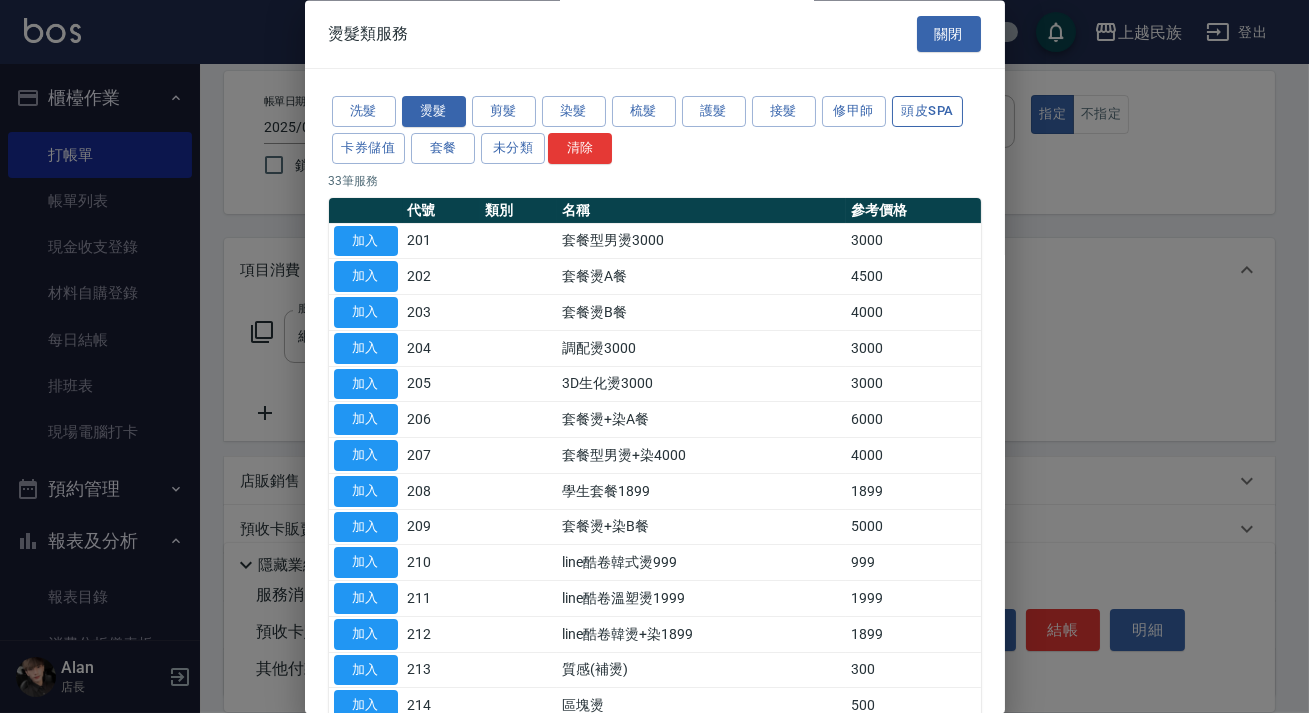 click on "洗髮 燙髮 剪髮 染髮 梳髮 護髮 接髮 修甲師 頭皮SPA 卡券儲值 套餐 未分類 清除" at bounding box center (655, 131) 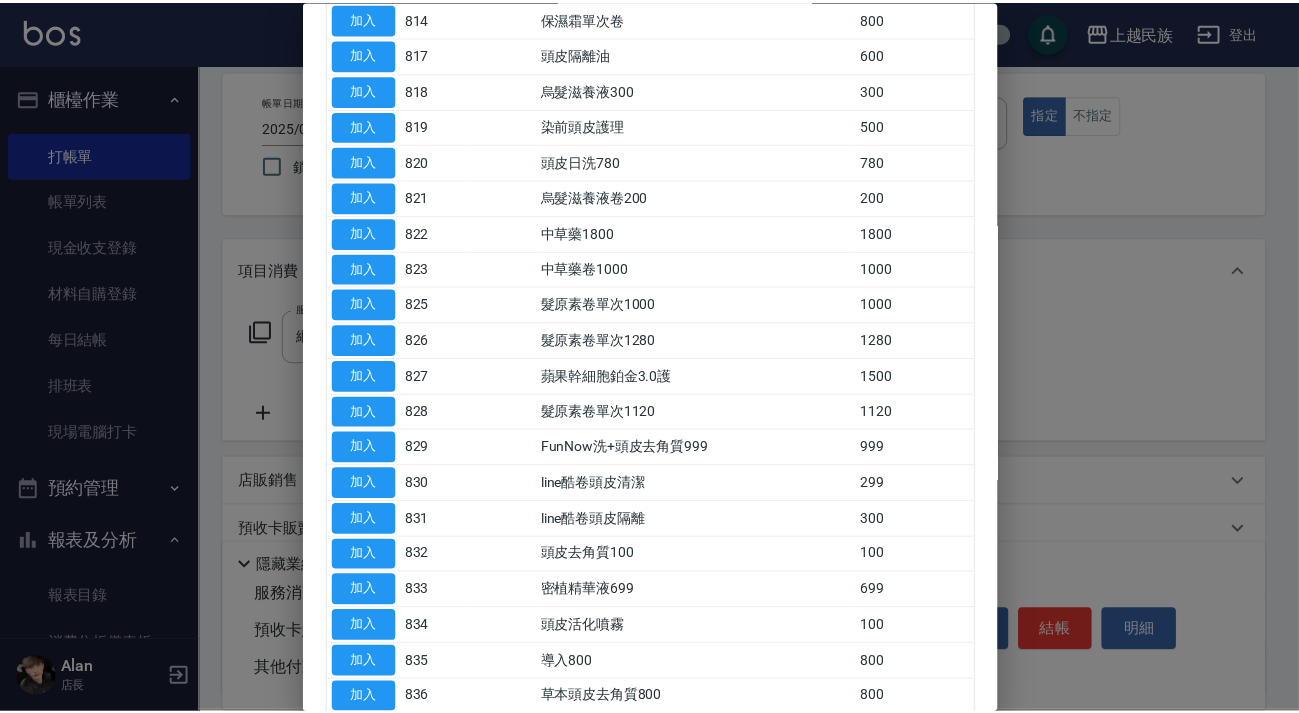scroll, scrollTop: 689, scrollLeft: 0, axis: vertical 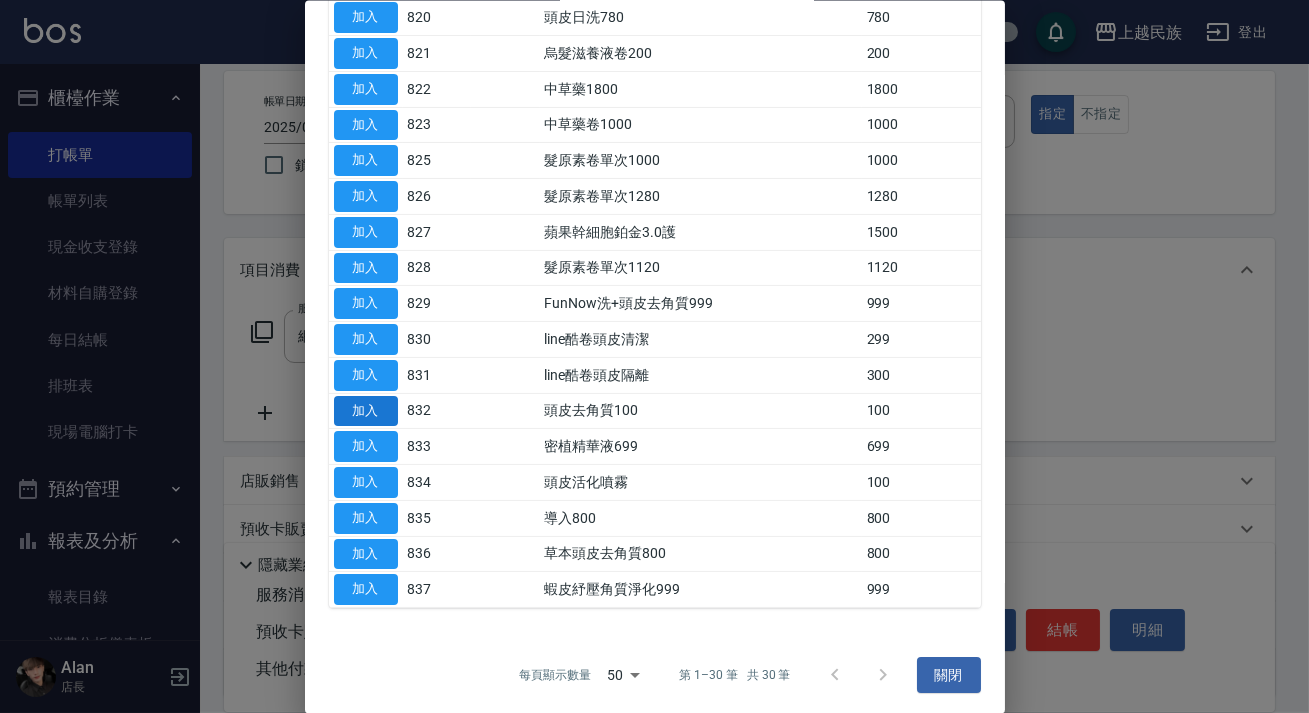 click on "加入" at bounding box center [366, 410] 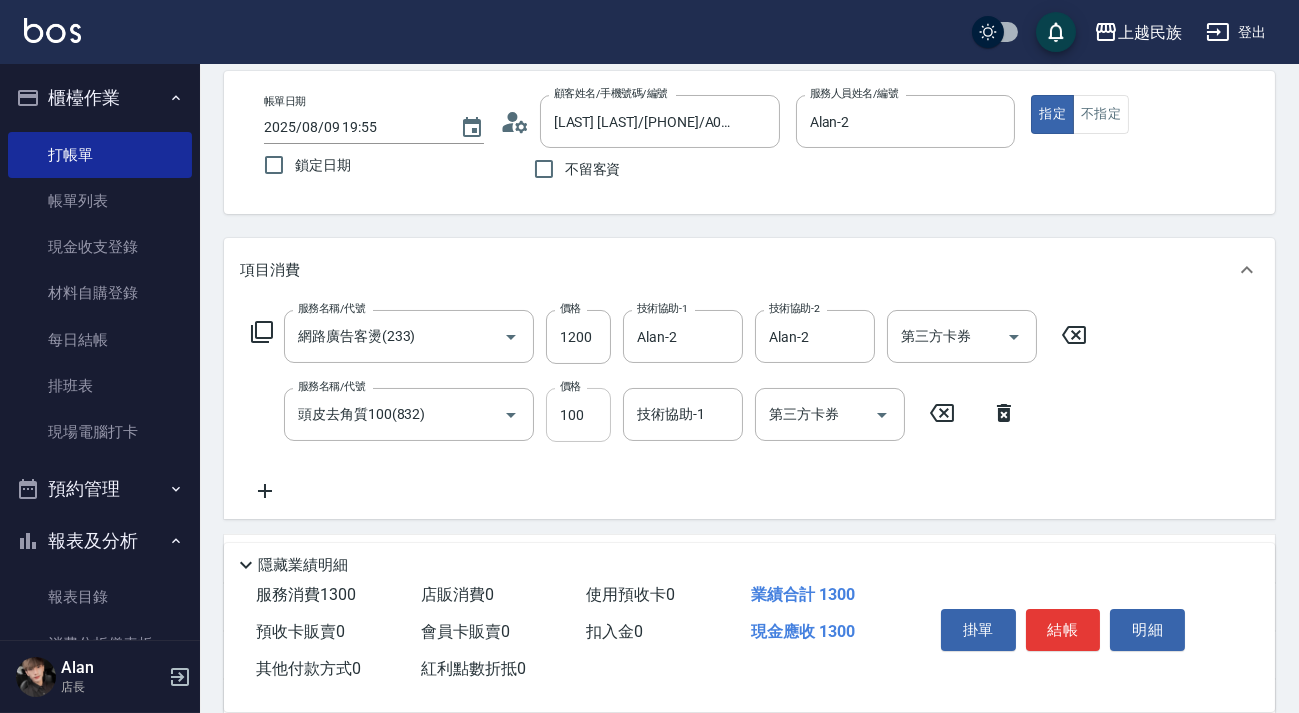 click on "100" at bounding box center [578, 415] 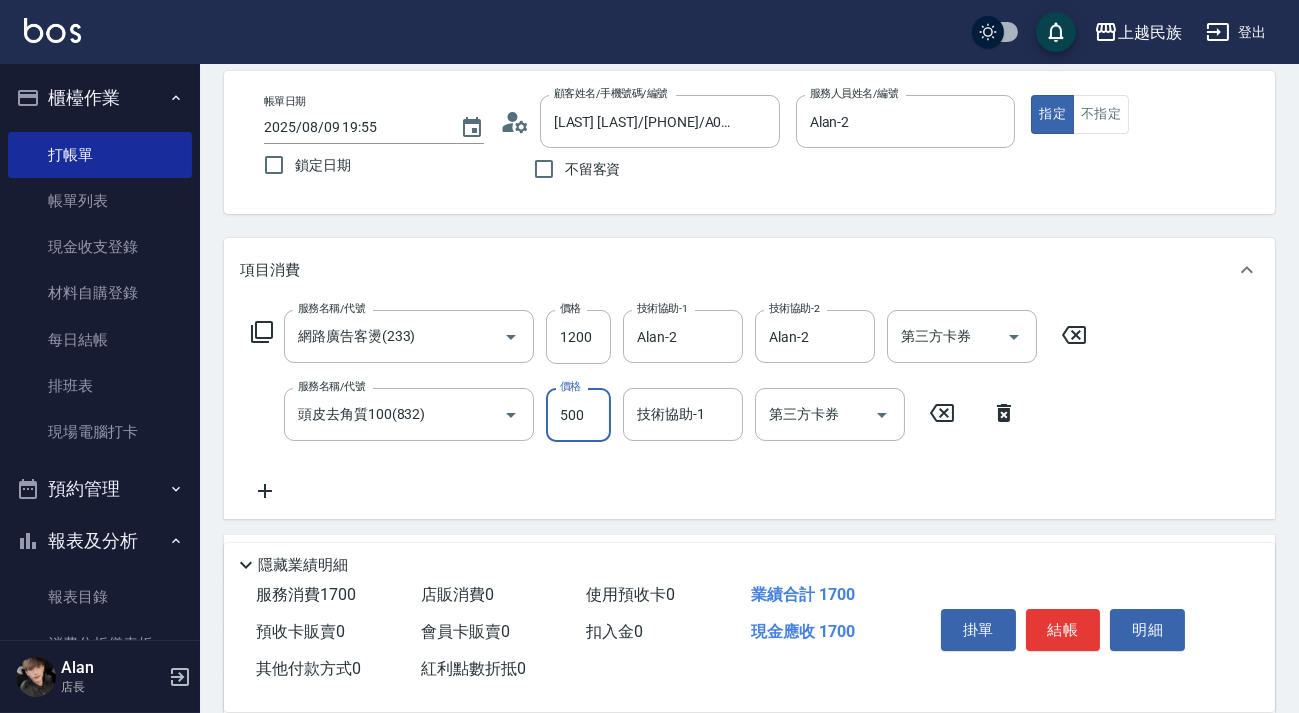 type on "500" 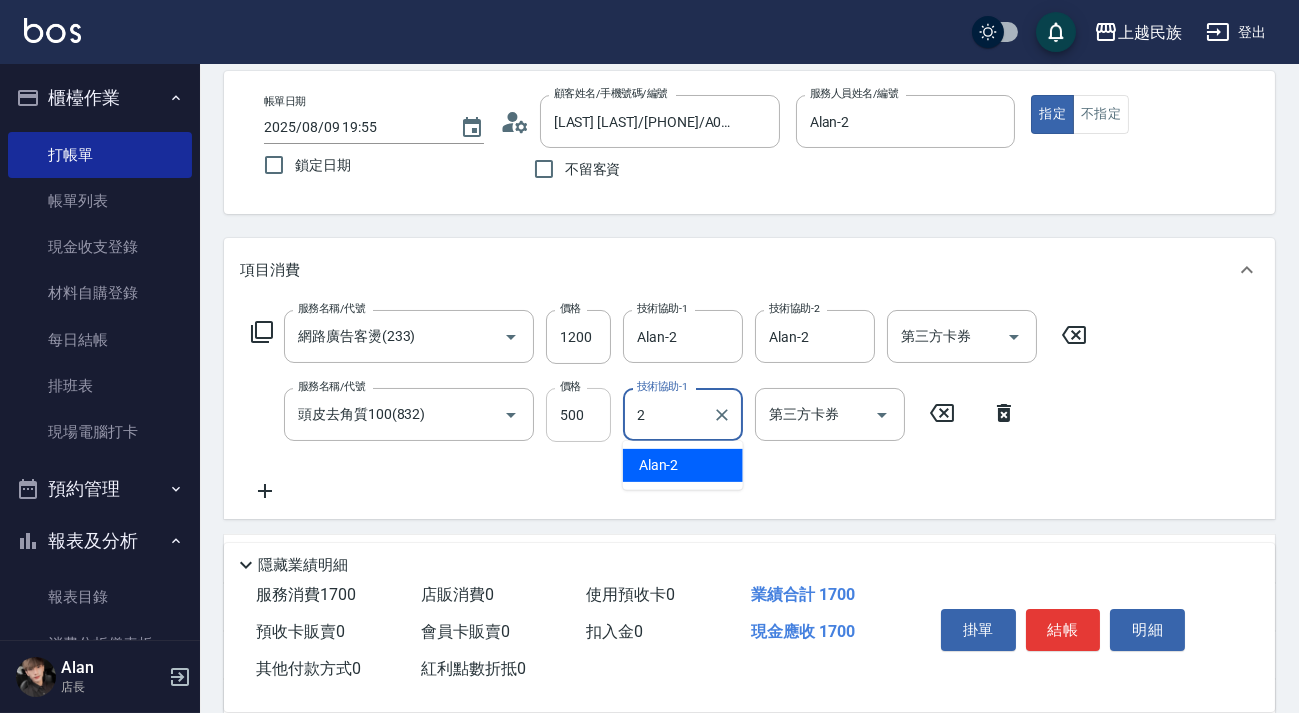 type on "Alan-2" 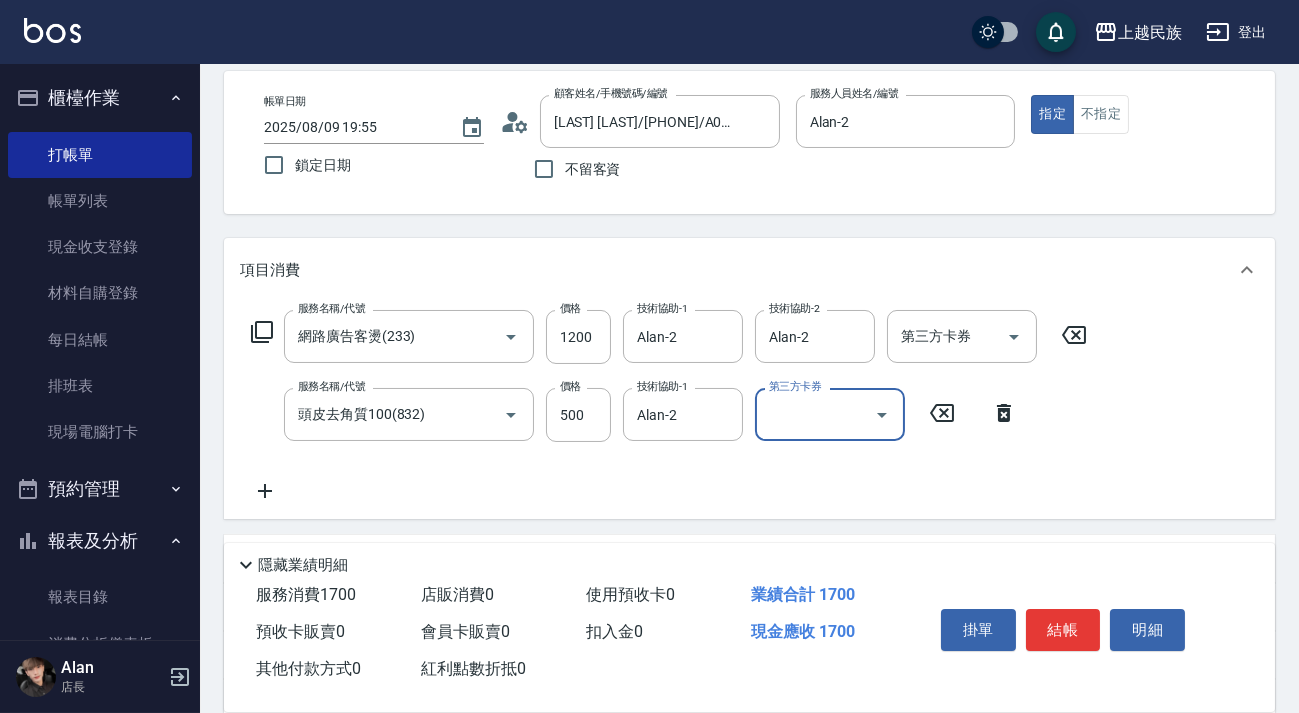scroll, scrollTop: 340, scrollLeft: 0, axis: vertical 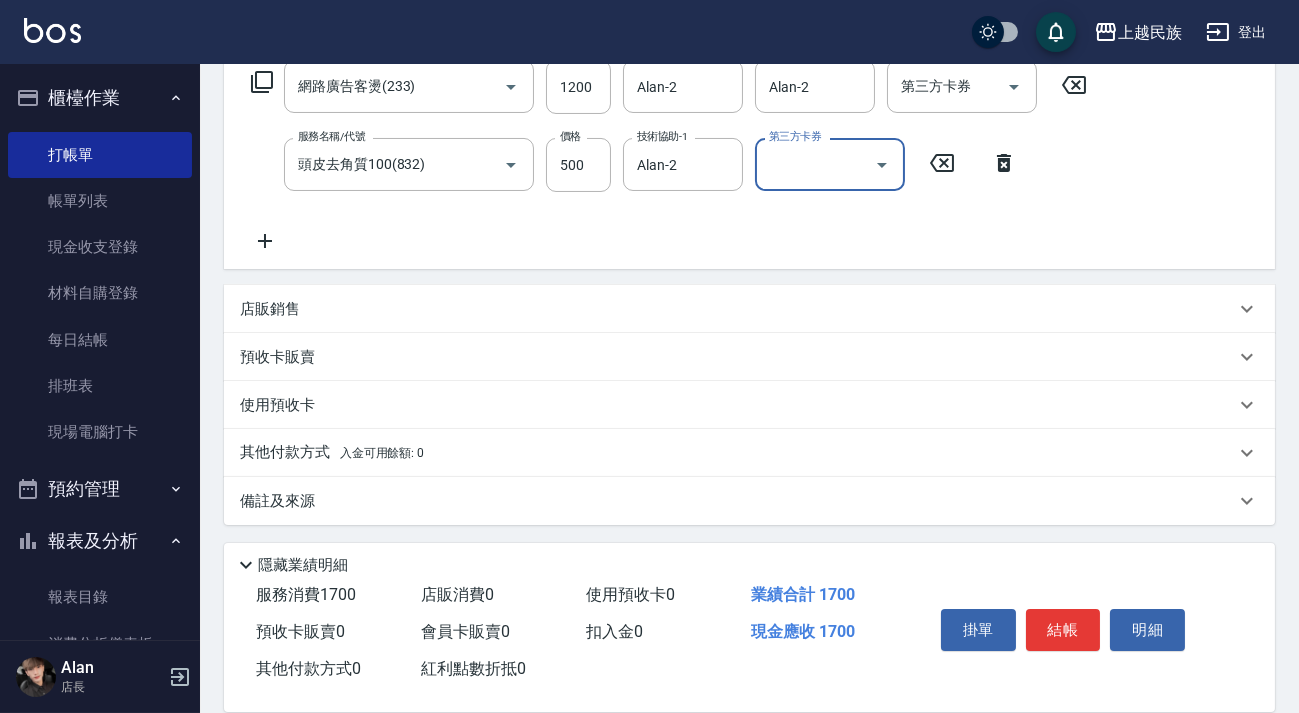 drag, startPoint x: 366, startPoint y: 449, endPoint x: 402, endPoint y: 444, distance: 36.345562 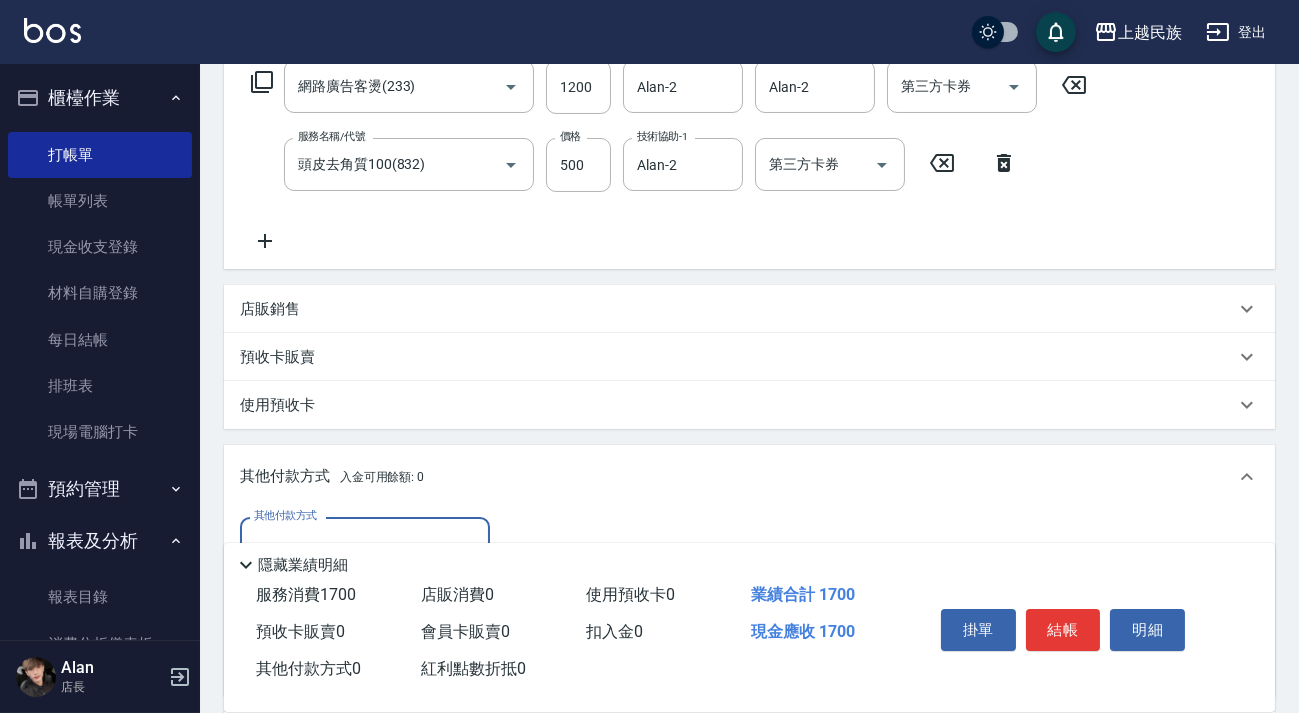 scroll, scrollTop: 34, scrollLeft: 0, axis: vertical 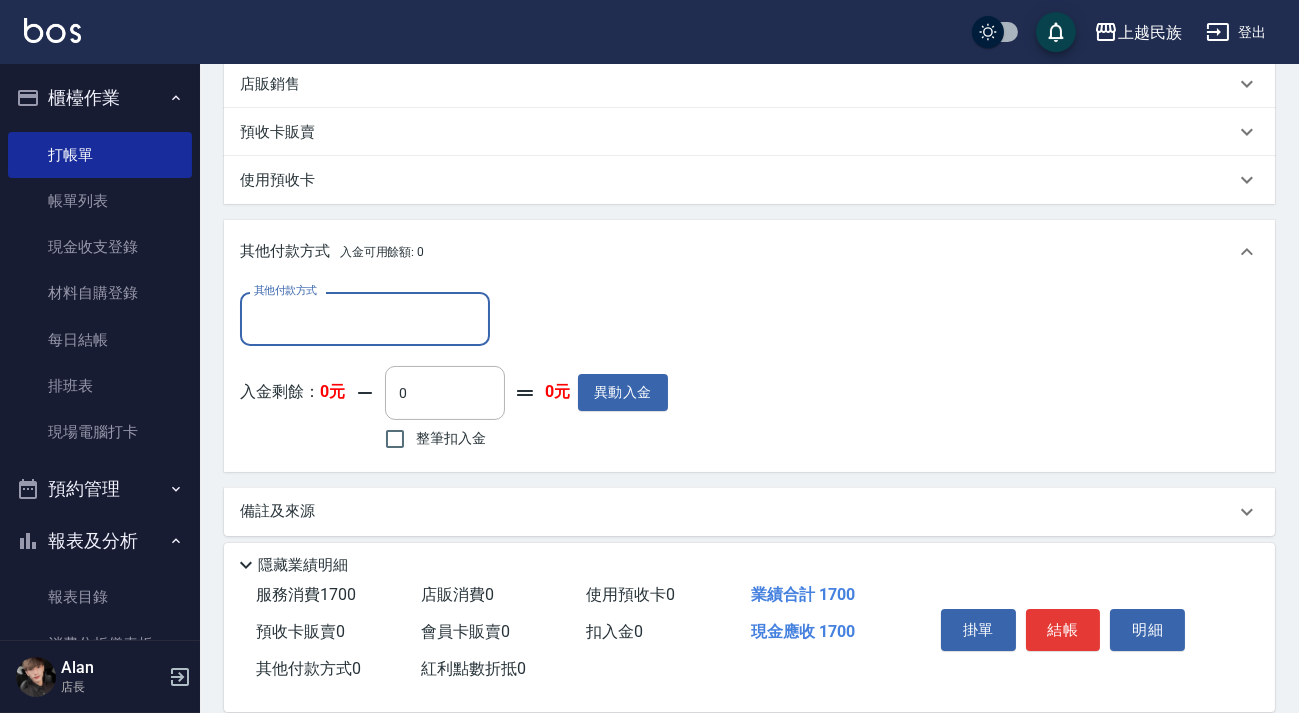click on "其他付款方式" at bounding box center [365, 318] 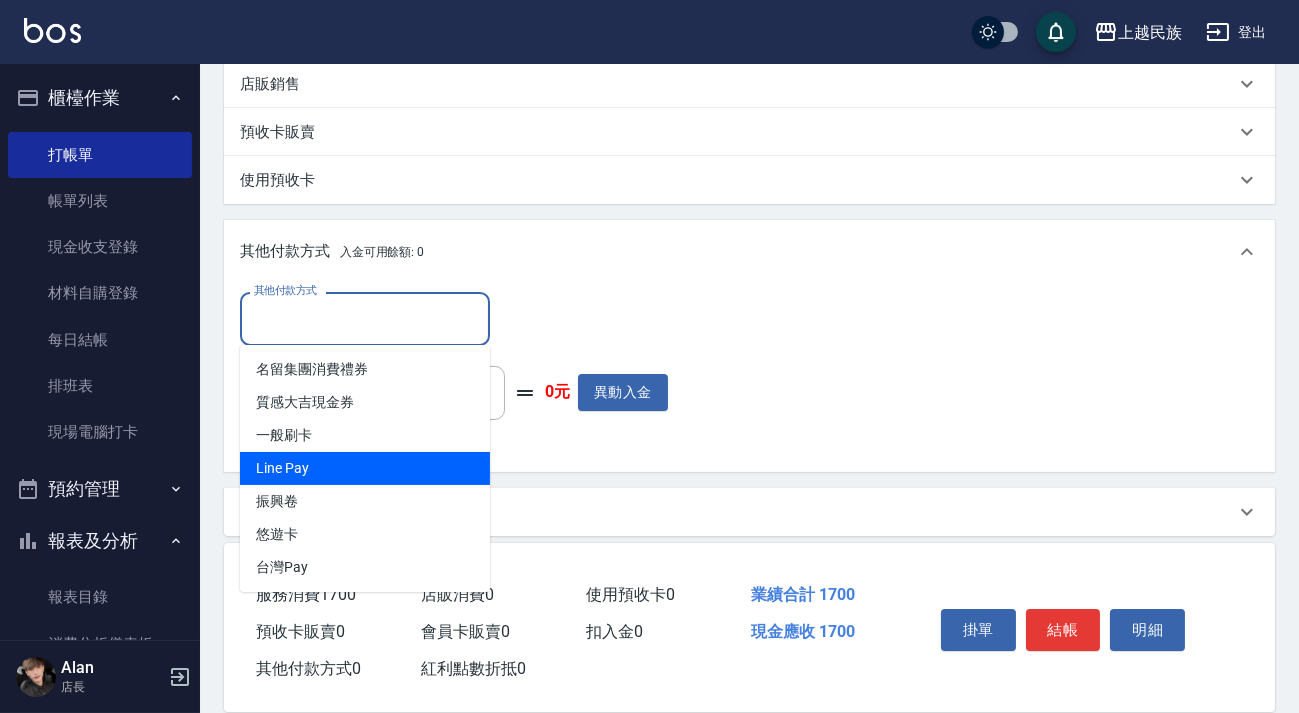 click on "Line Pay" at bounding box center (365, 468) 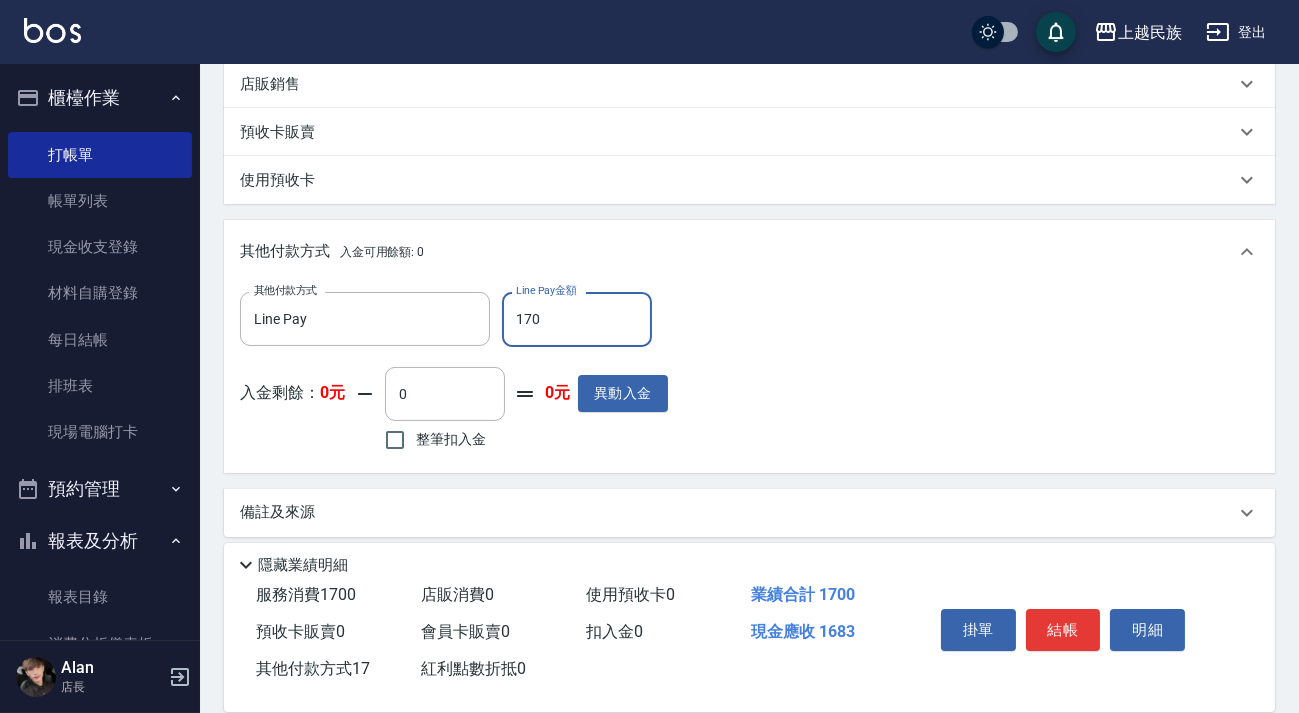 type on "1700" 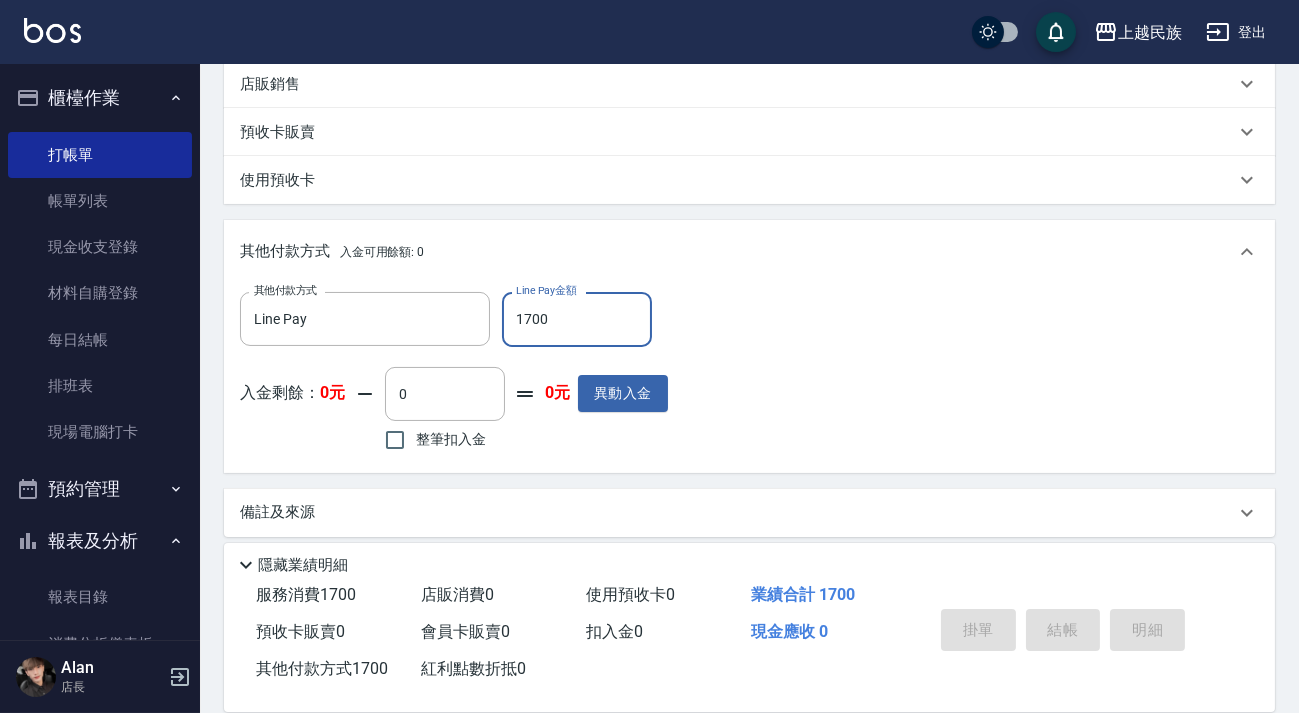 type on "2025/08/09 19:57" 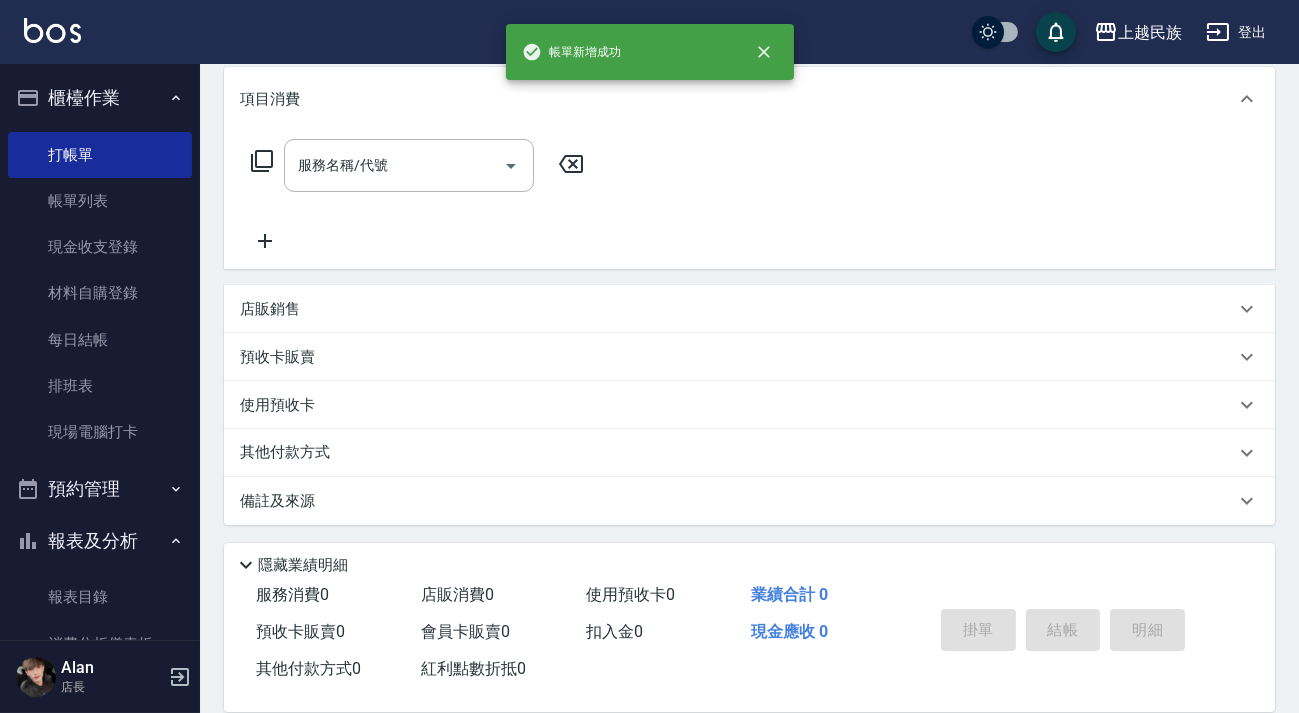 scroll, scrollTop: 0, scrollLeft: 0, axis: both 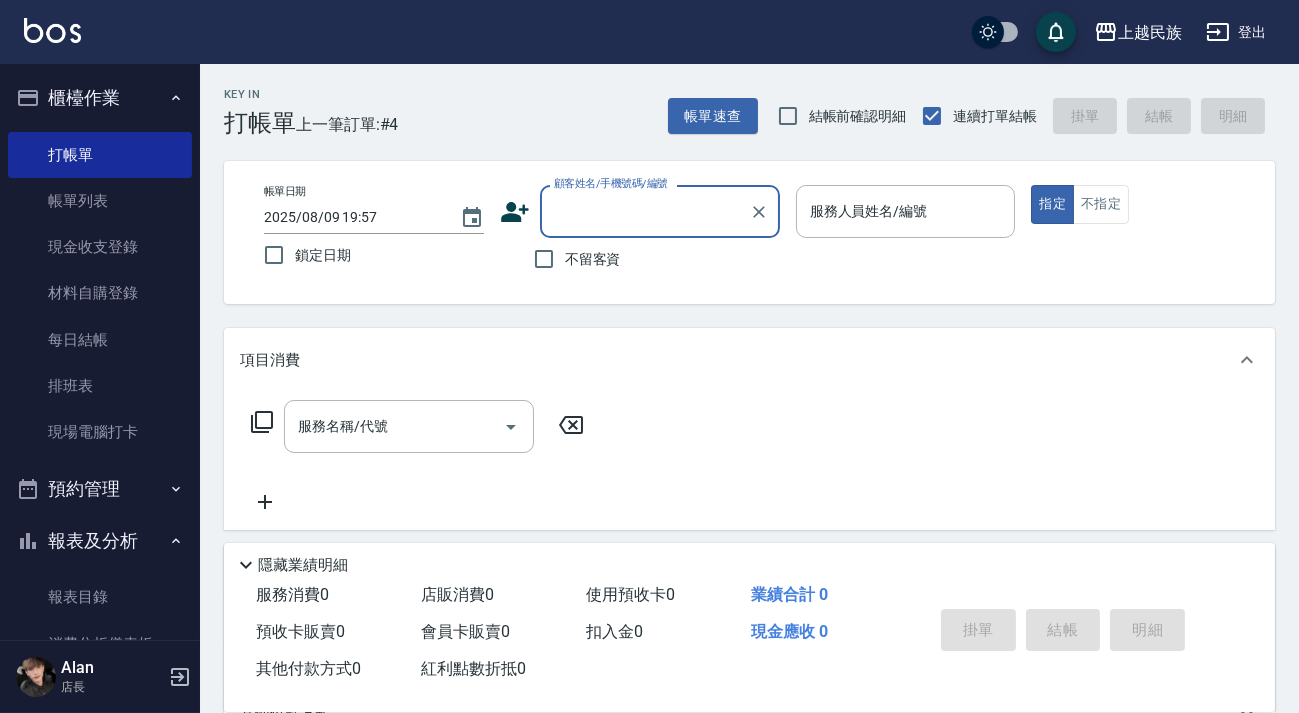 click on "顧客姓名/手機號碼/編號" at bounding box center [645, 211] 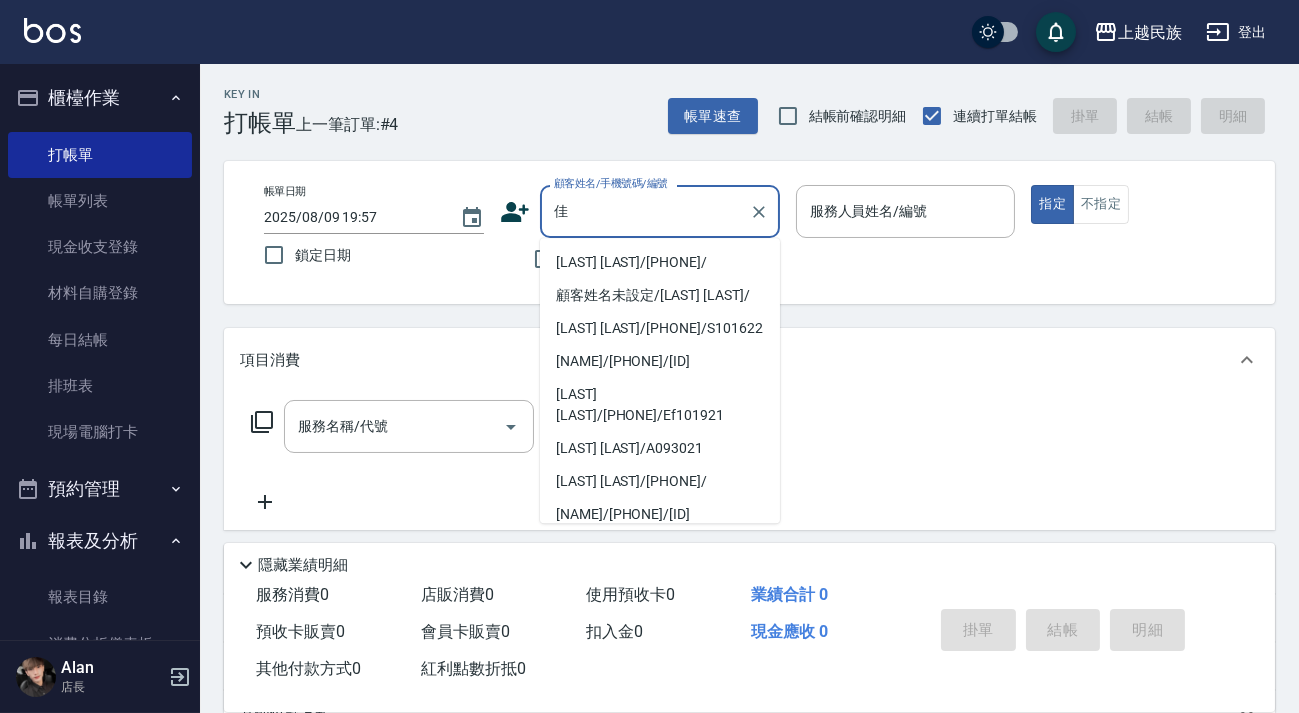 type on "嘉" 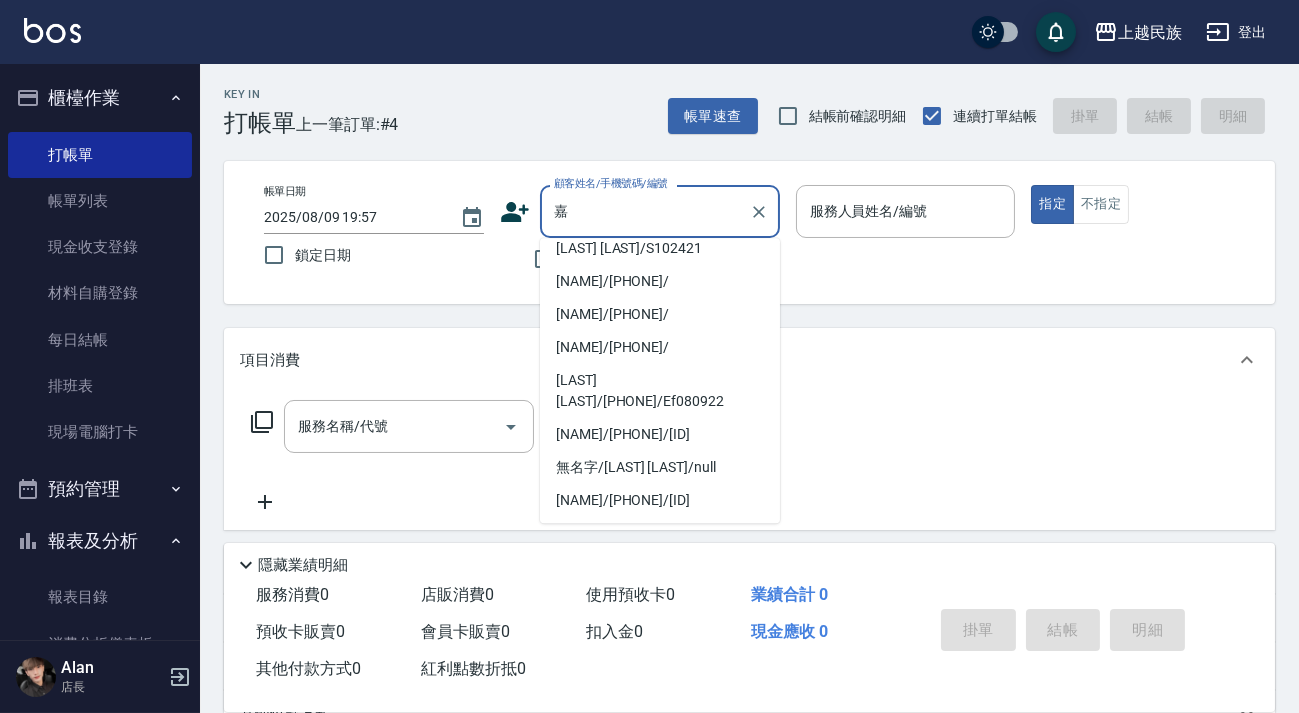 scroll, scrollTop: 423, scrollLeft: 0, axis: vertical 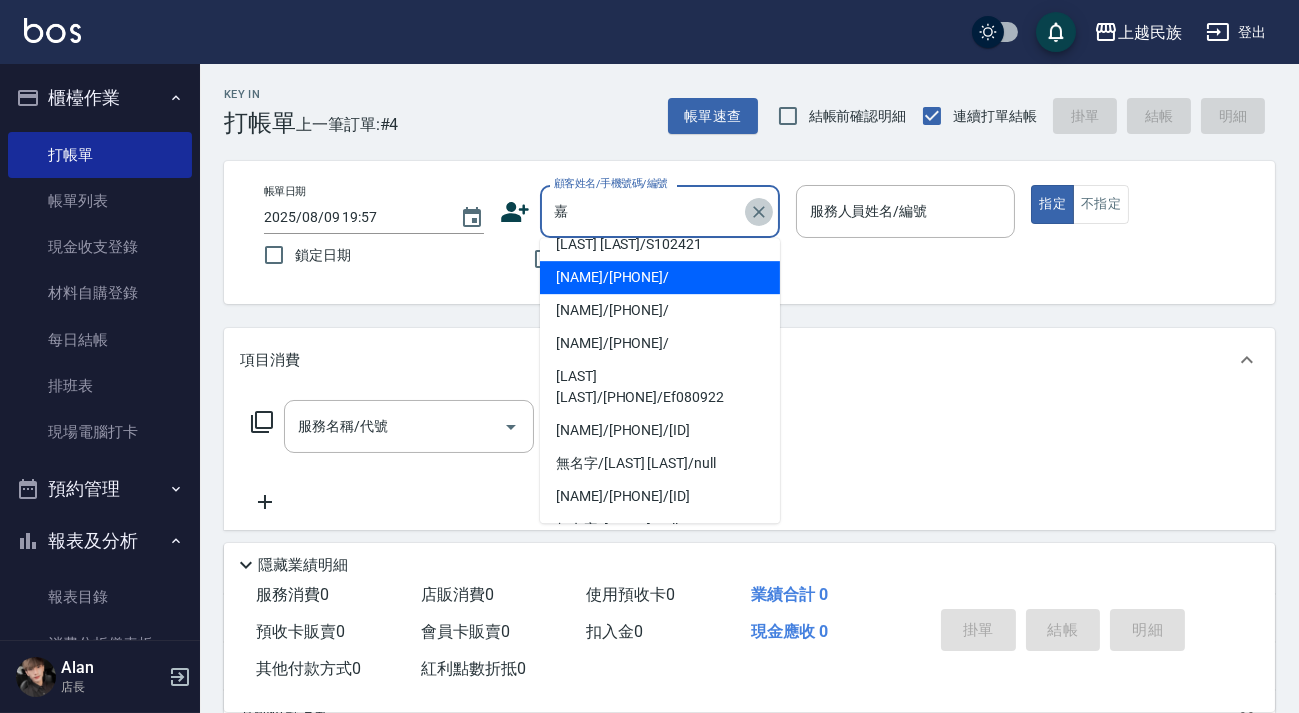 click 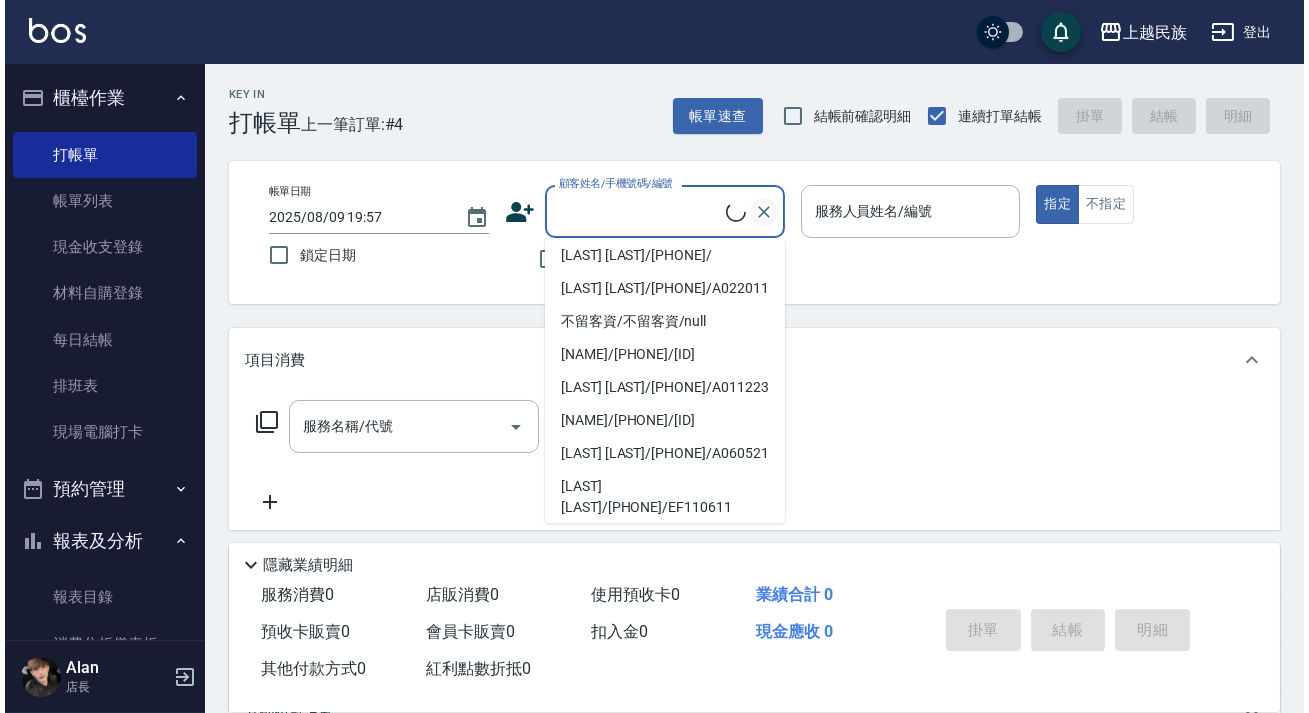 scroll, scrollTop: 0, scrollLeft: 0, axis: both 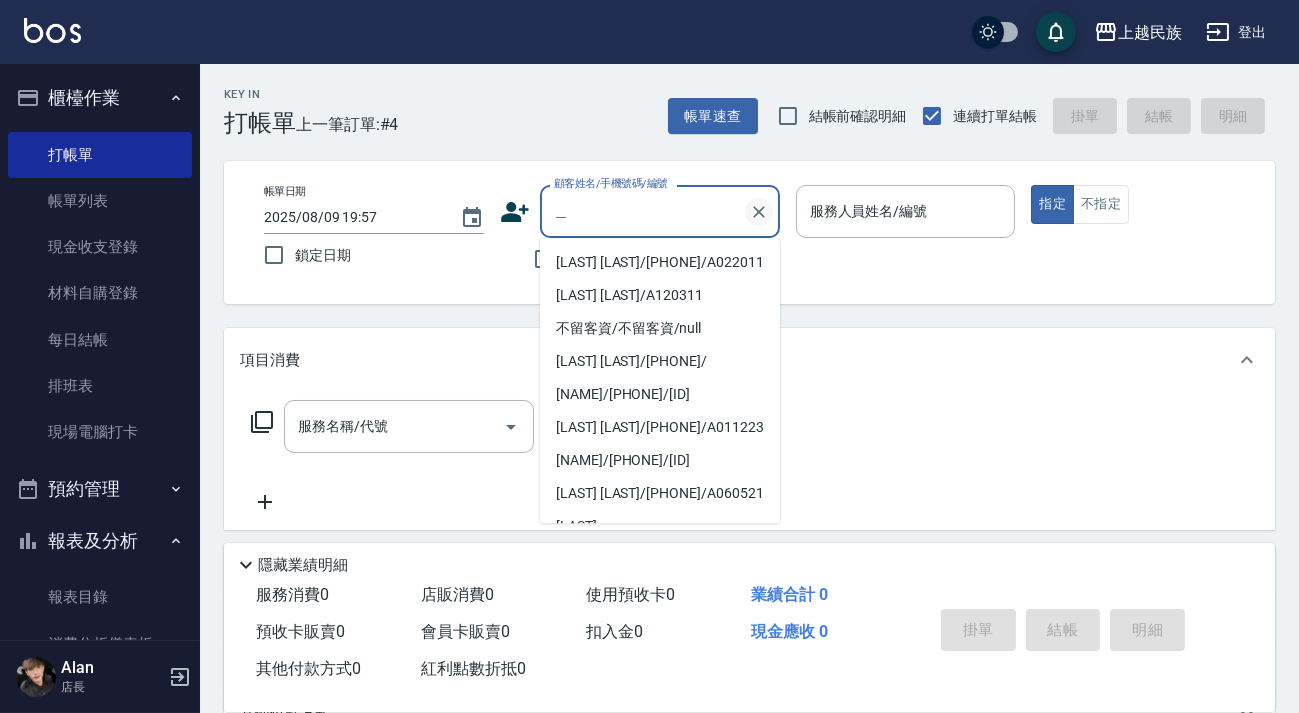 type on "ㄍ" 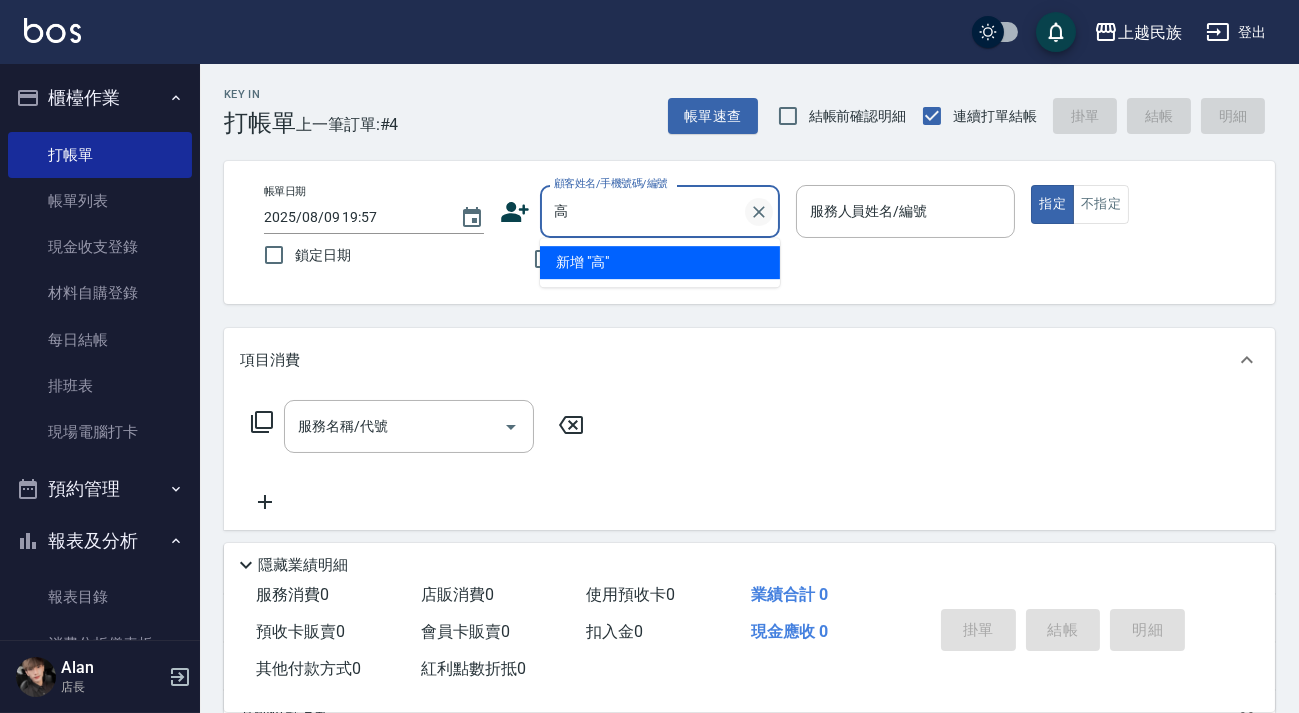 type on "[LAST] [LAST]" 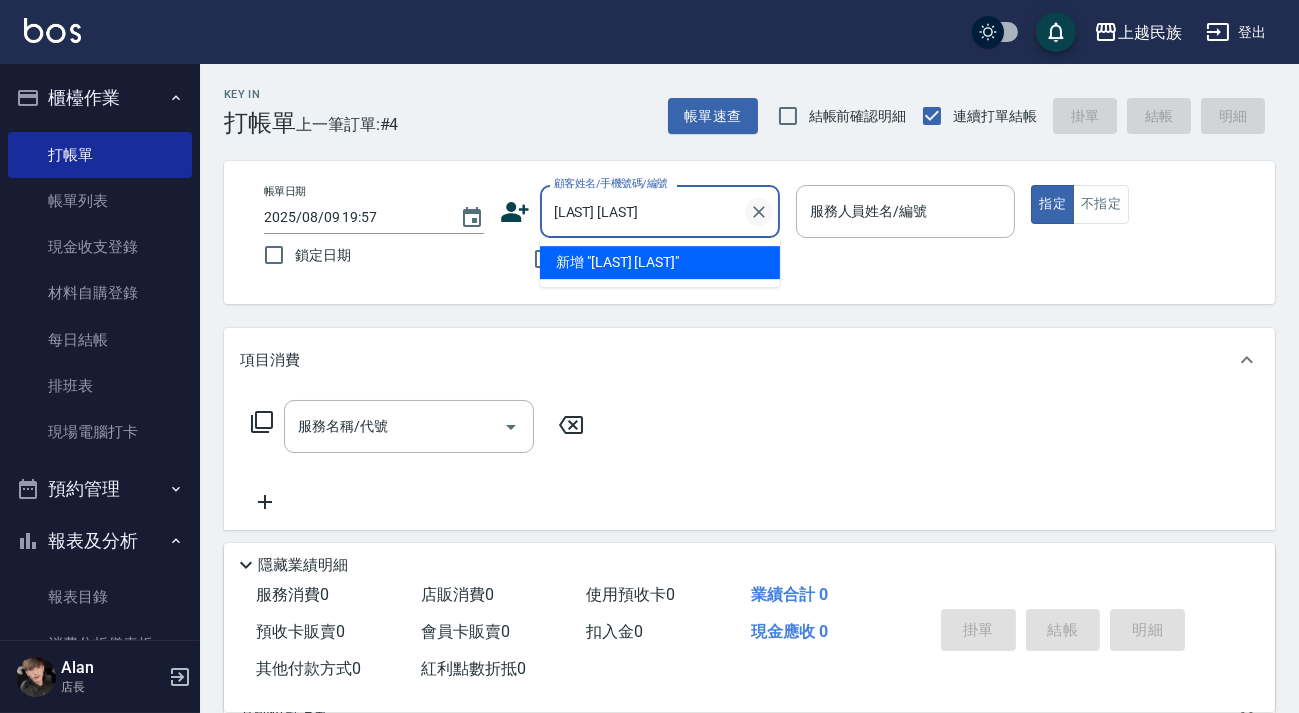 click 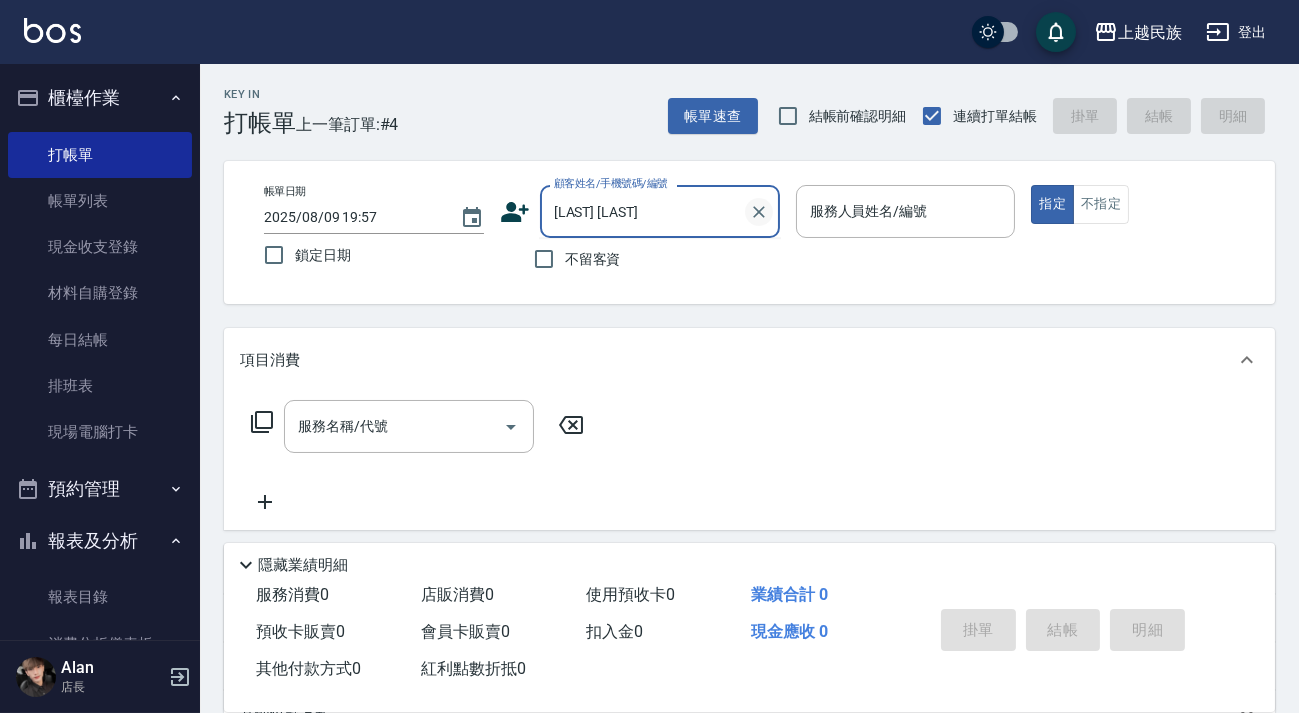 type 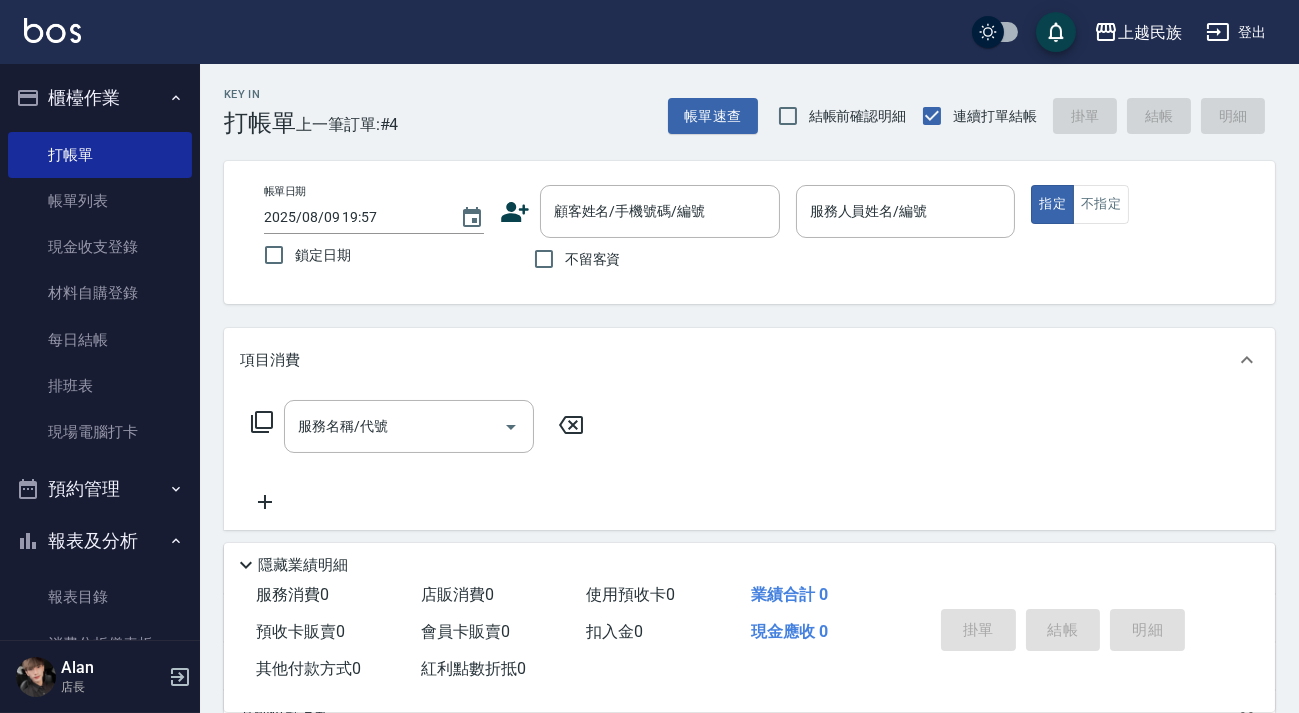 click on "不留客資" at bounding box center (572, 259) 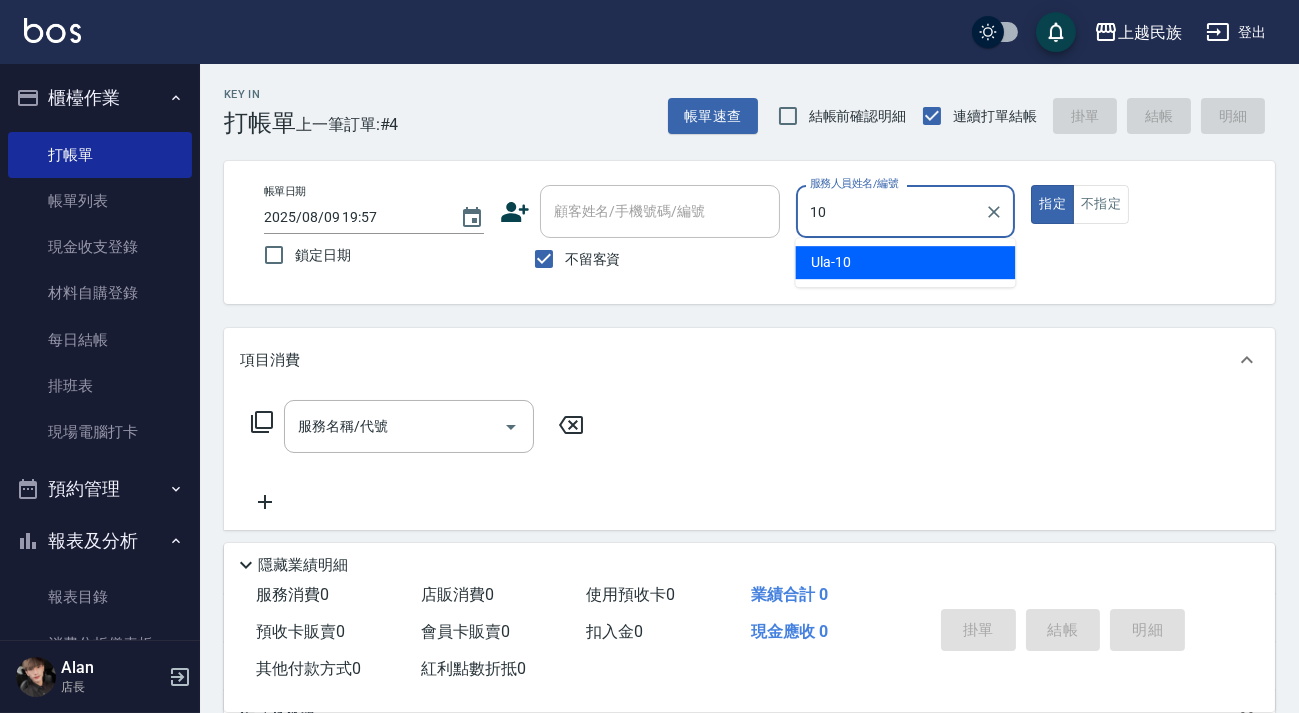 type on "Ula-10" 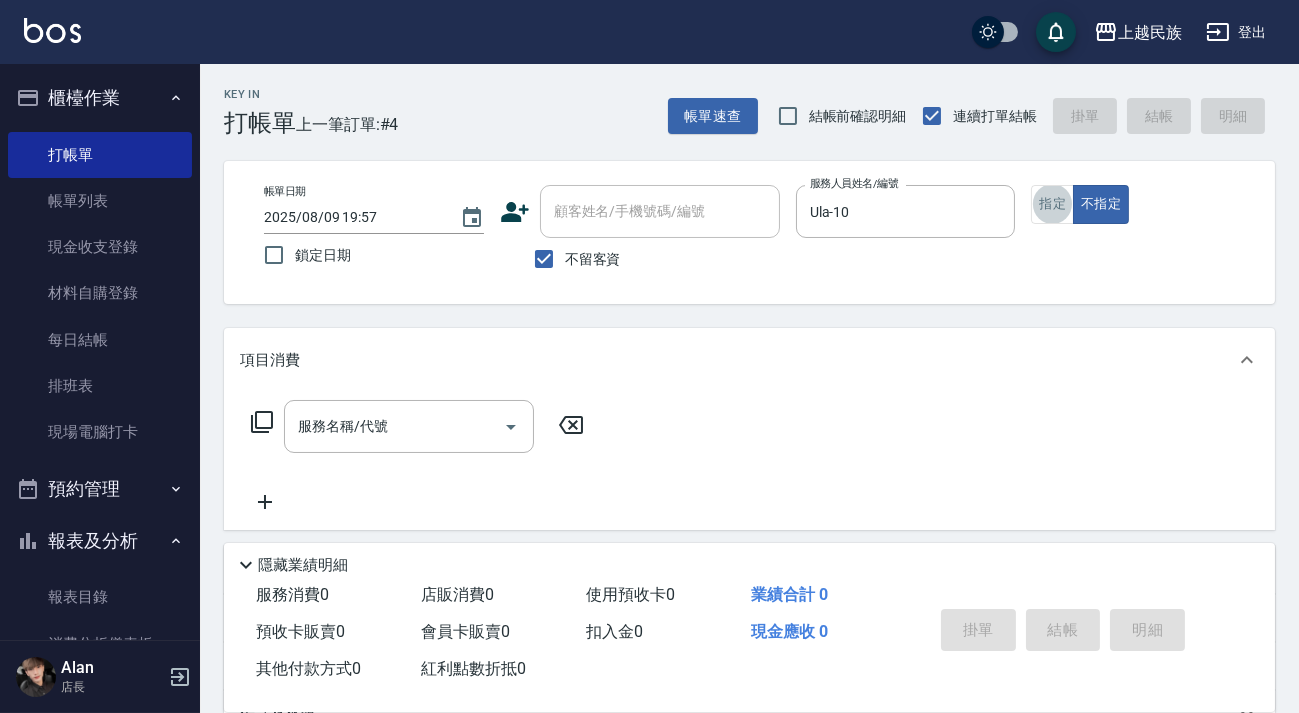 click on "服務名稱/代號 服務名稱/代號" at bounding box center [418, 426] 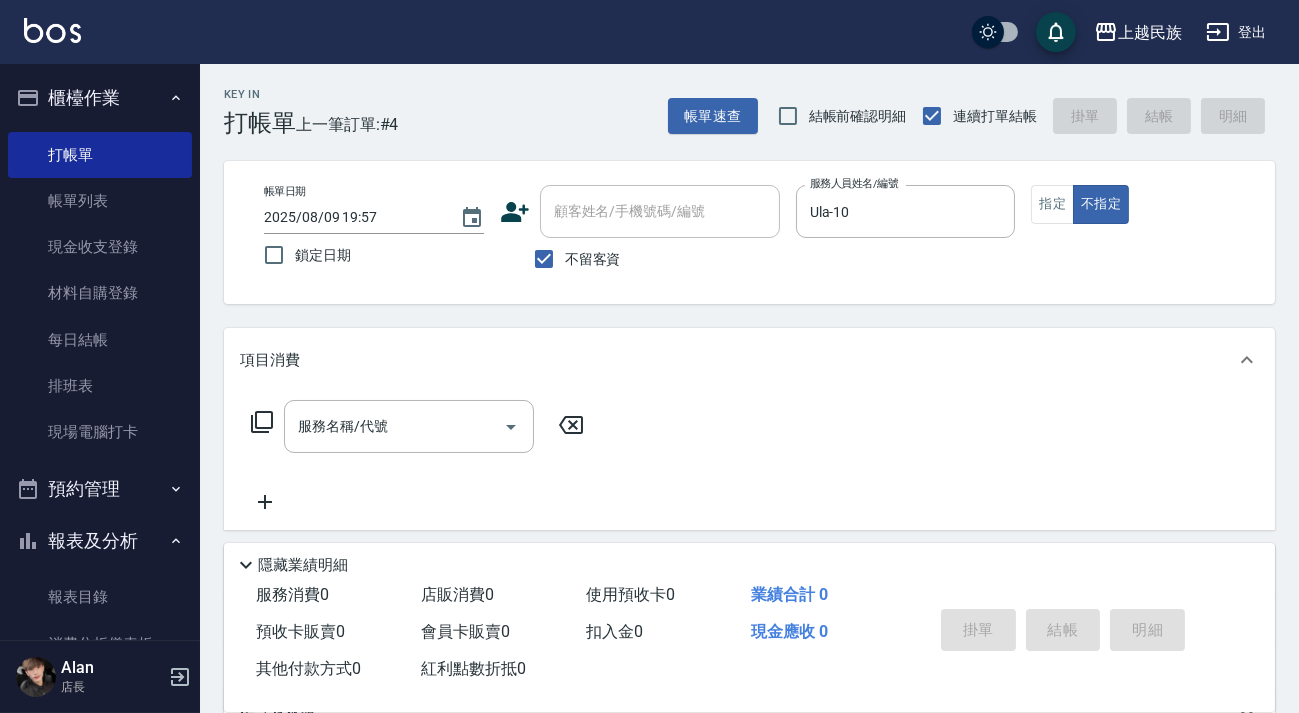 click 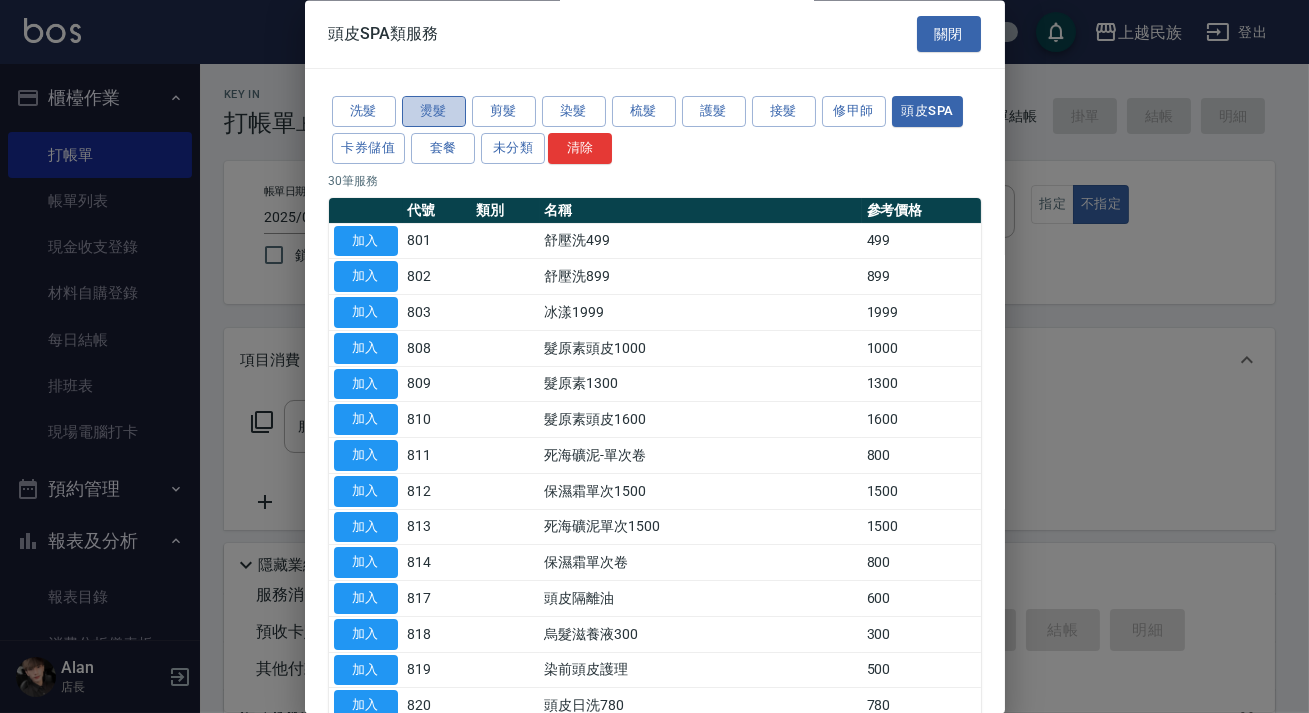 click on "燙髮" at bounding box center (434, 112) 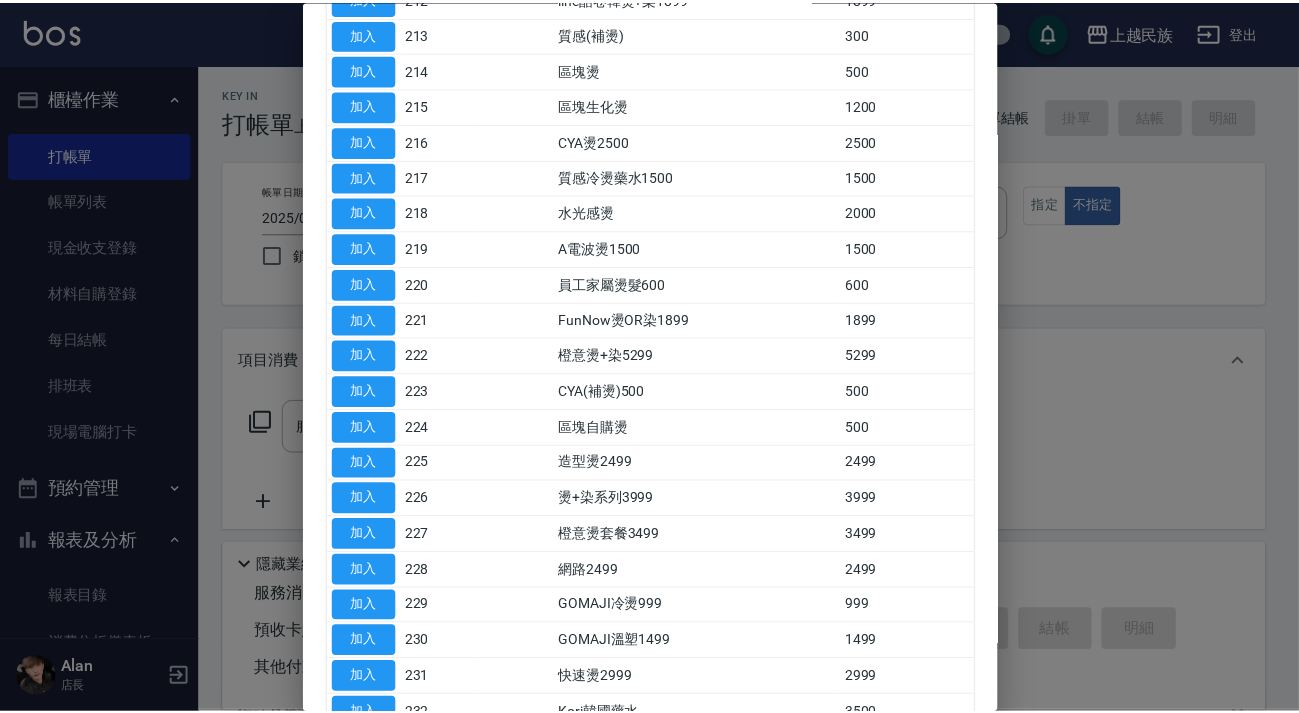 scroll, scrollTop: 796, scrollLeft: 0, axis: vertical 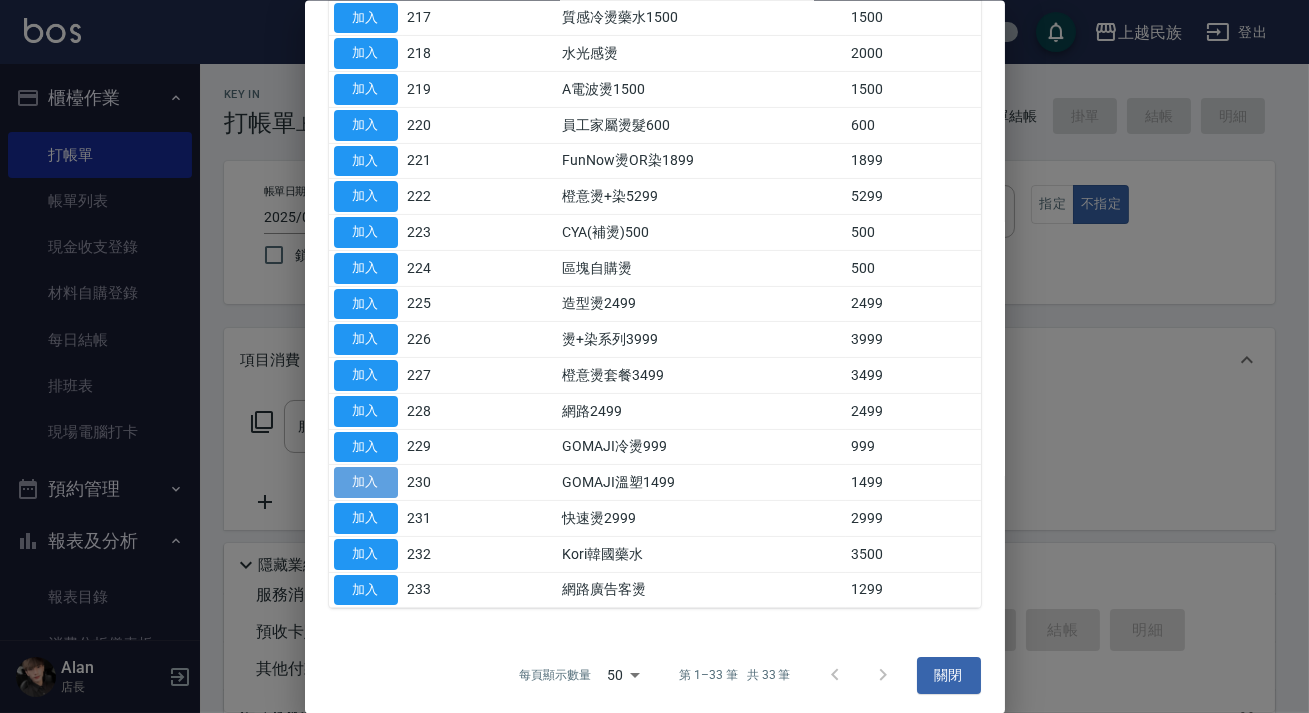 click on "加入" at bounding box center [366, 482] 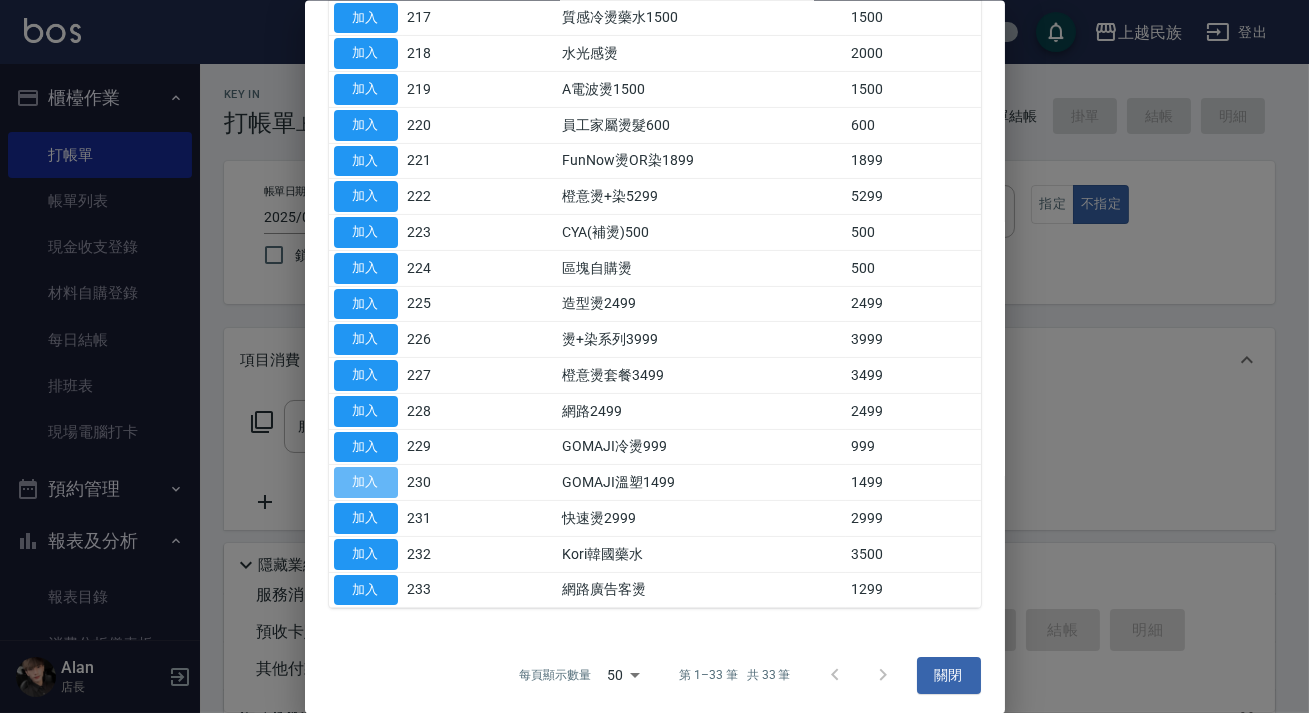 type on "GOMAJI溫塑1499(230)" 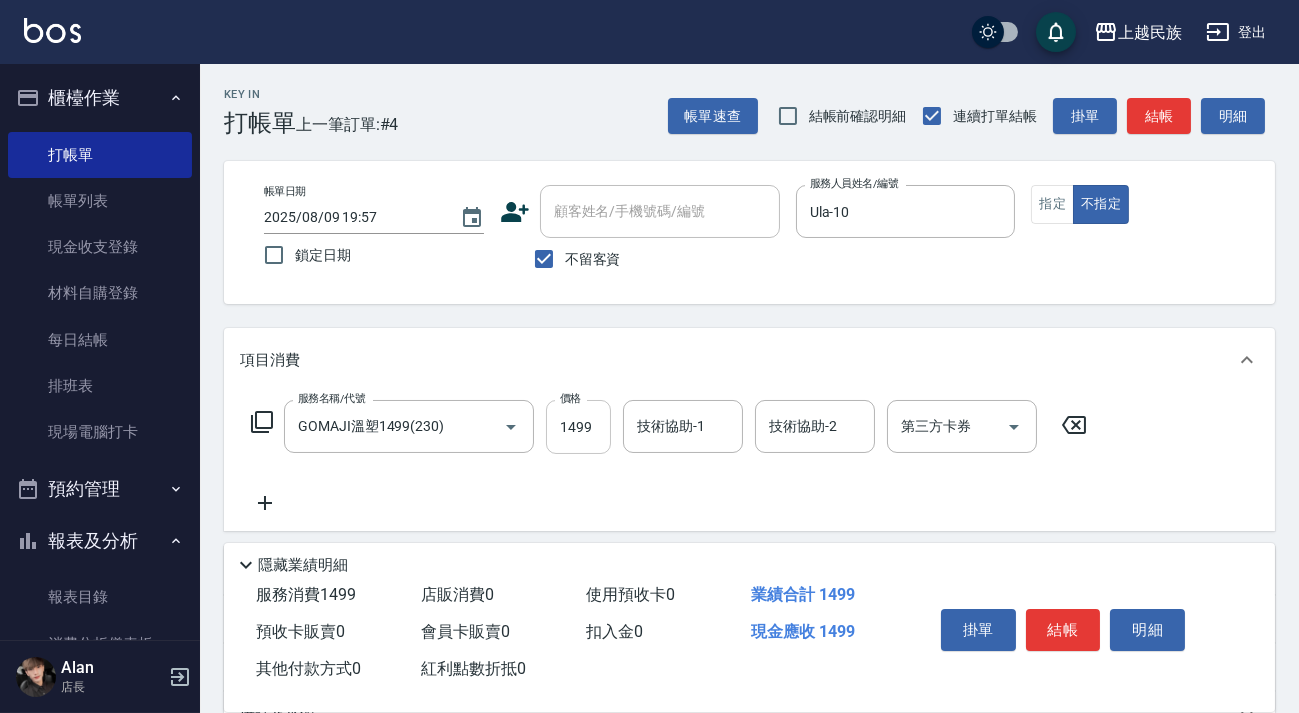 click on "1499" at bounding box center (578, 427) 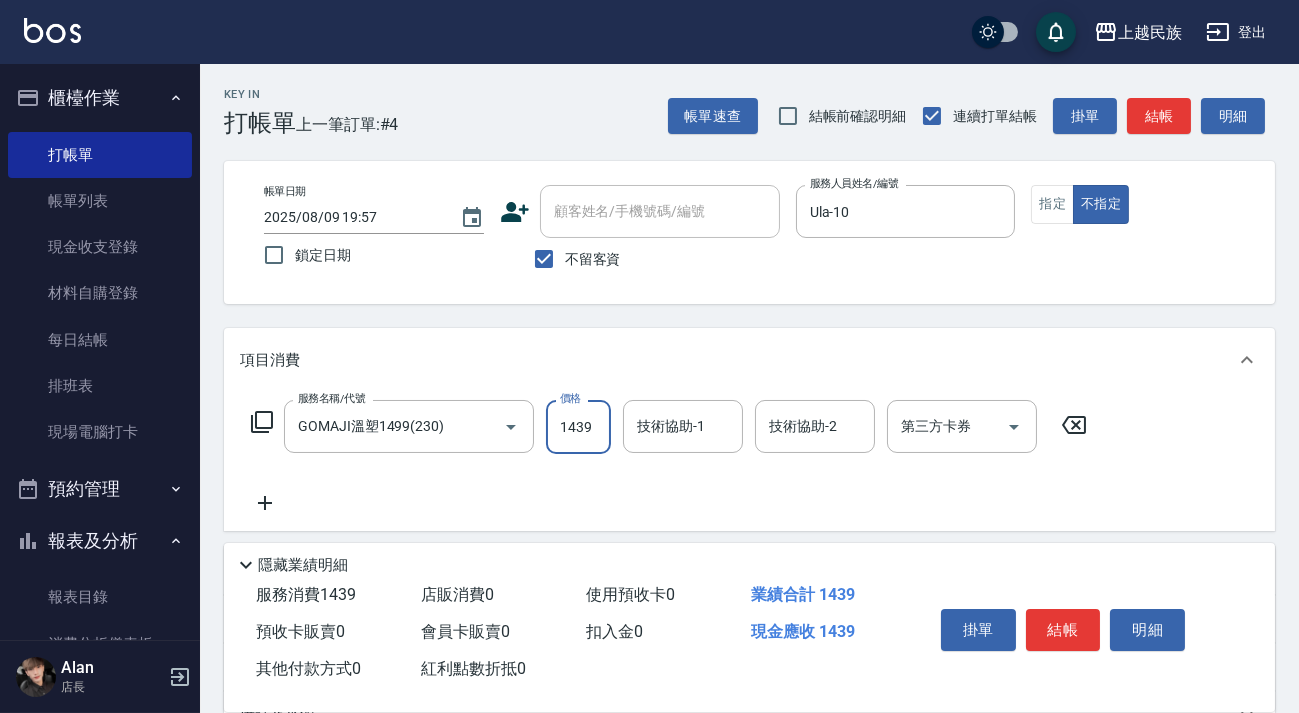 type on "1439" 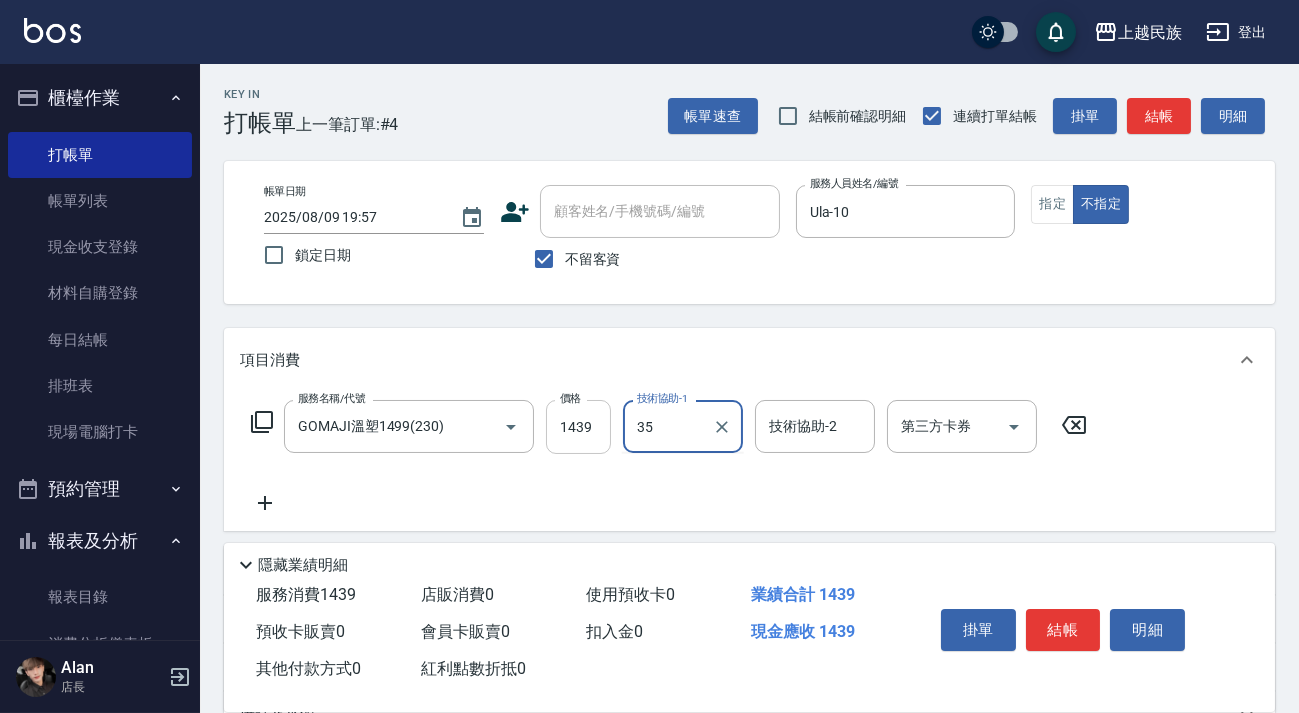 type on "35" 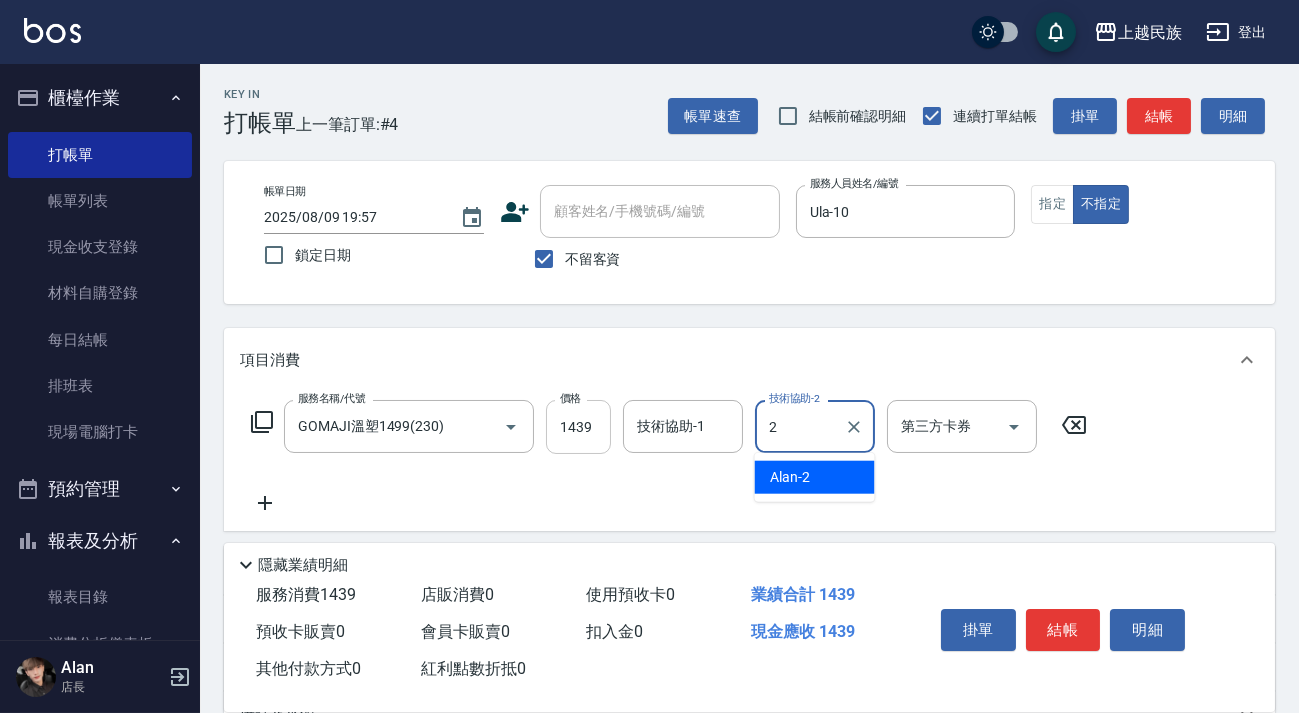 type on "Alan-2" 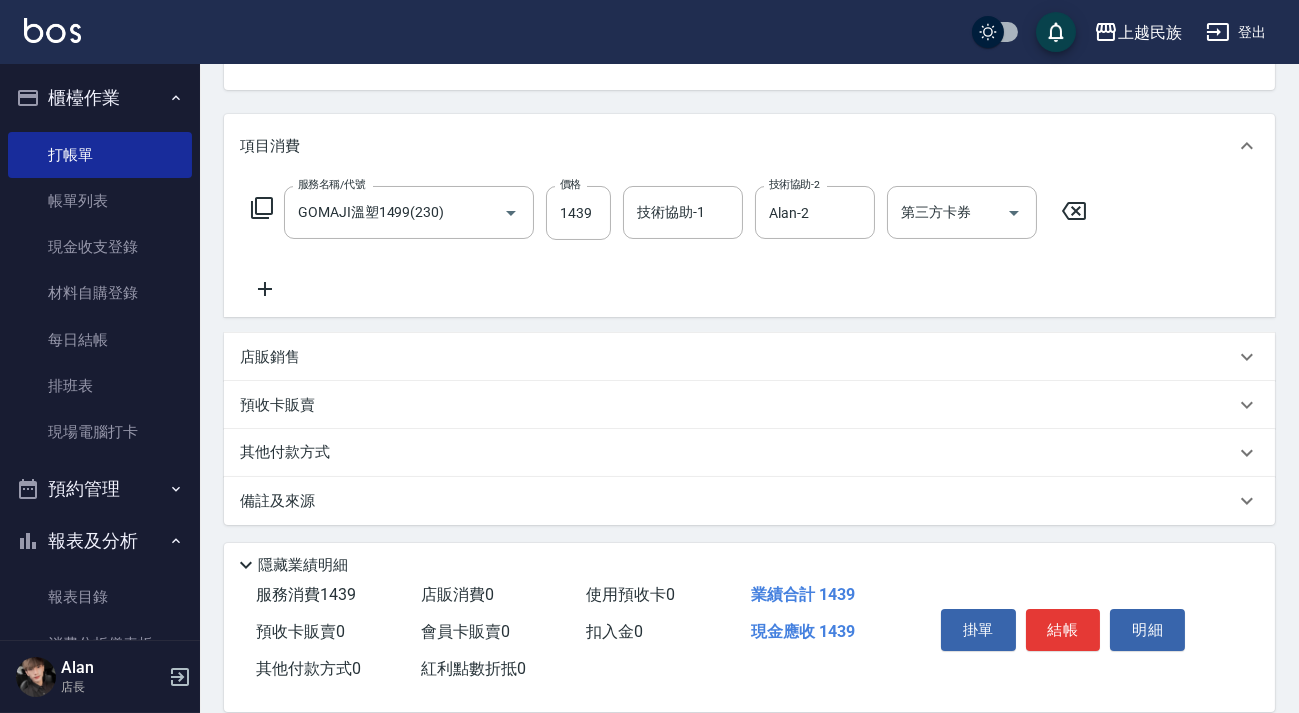 drag, startPoint x: 1035, startPoint y: 176, endPoint x: 1009, endPoint y: 202, distance: 36.769554 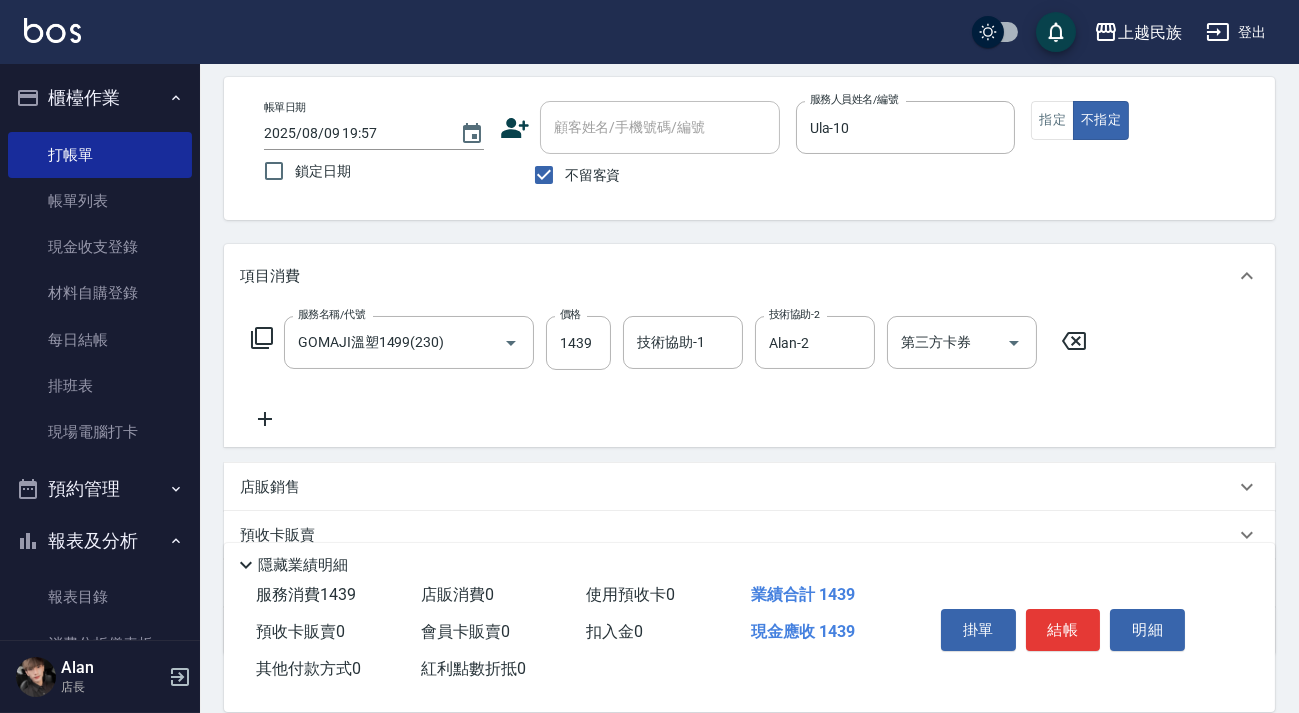 click on "帳單日期 [DATE] [TIME] 鎖定日期 顧客姓名/手機號碼/編號 顧客姓名/手機號碼/編號 不留客資 服務人員姓名/編號 Ula-10 服務人員姓名/編號 指定 不指定" at bounding box center (749, 148) 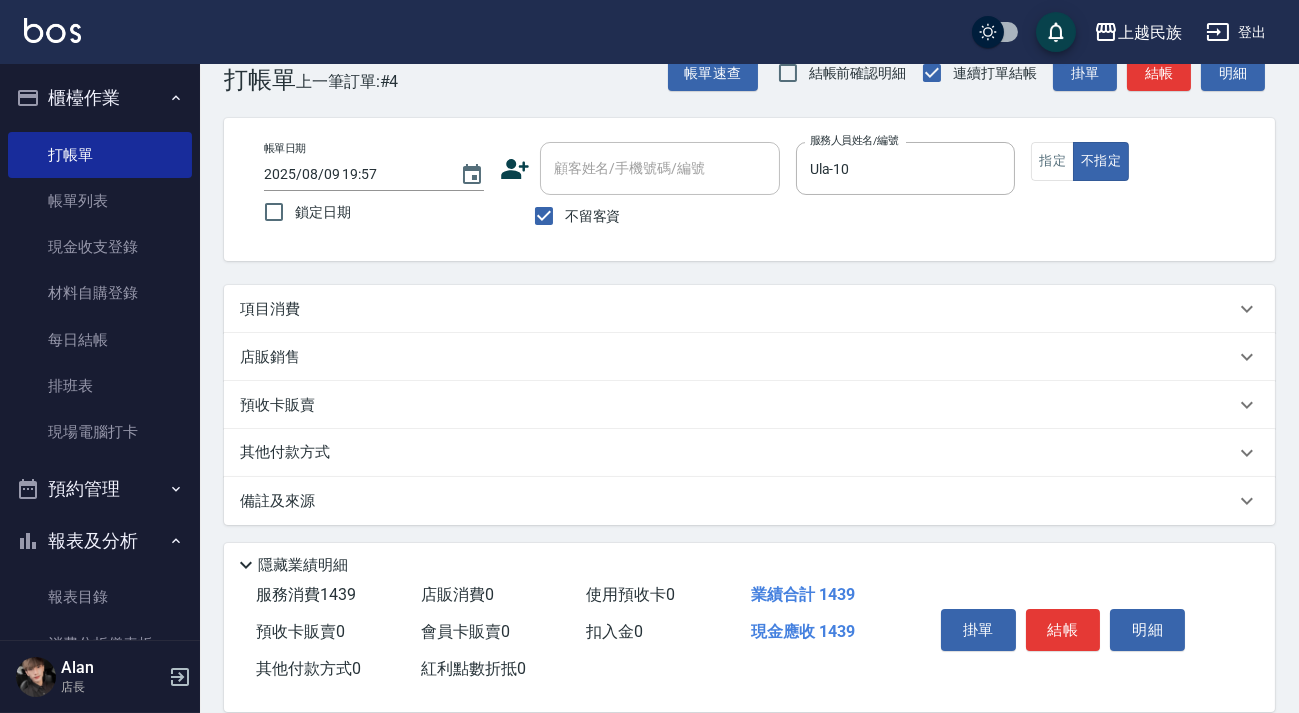 click on "項目消費" at bounding box center (749, 309) 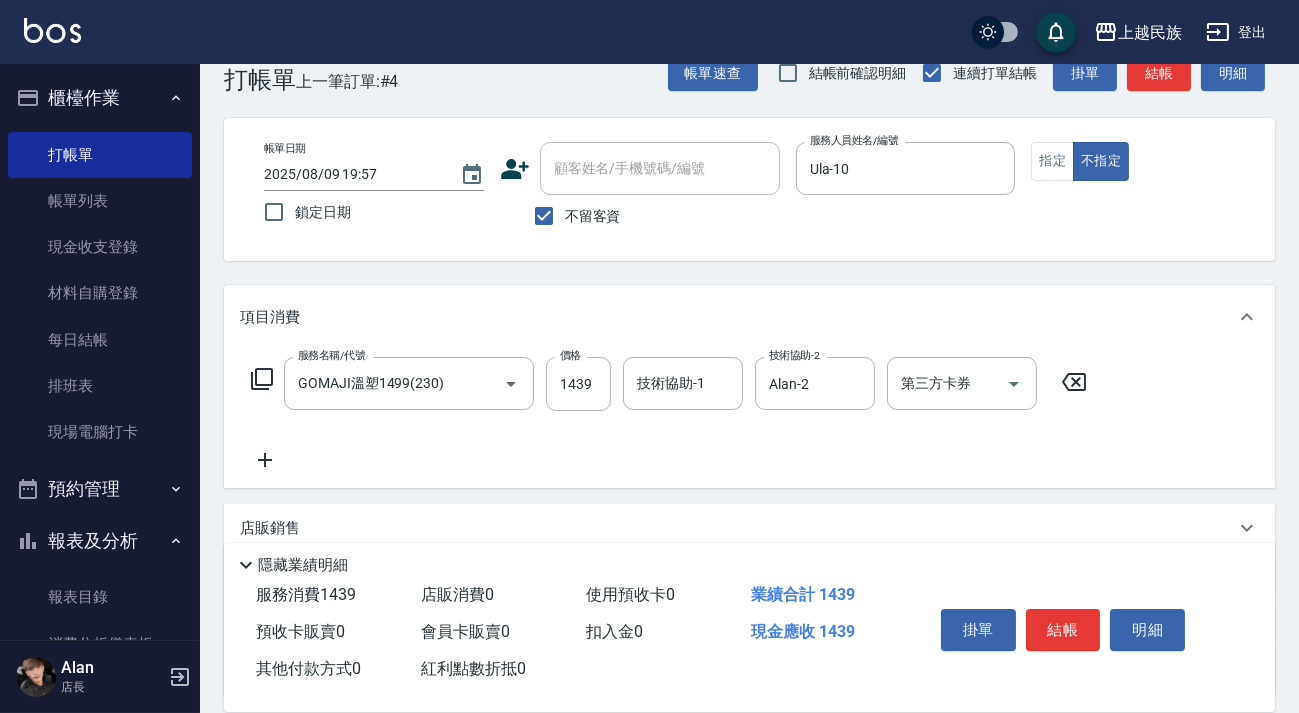 scroll, scrollTop: 211, scrollLeft: 0, axis: vertical 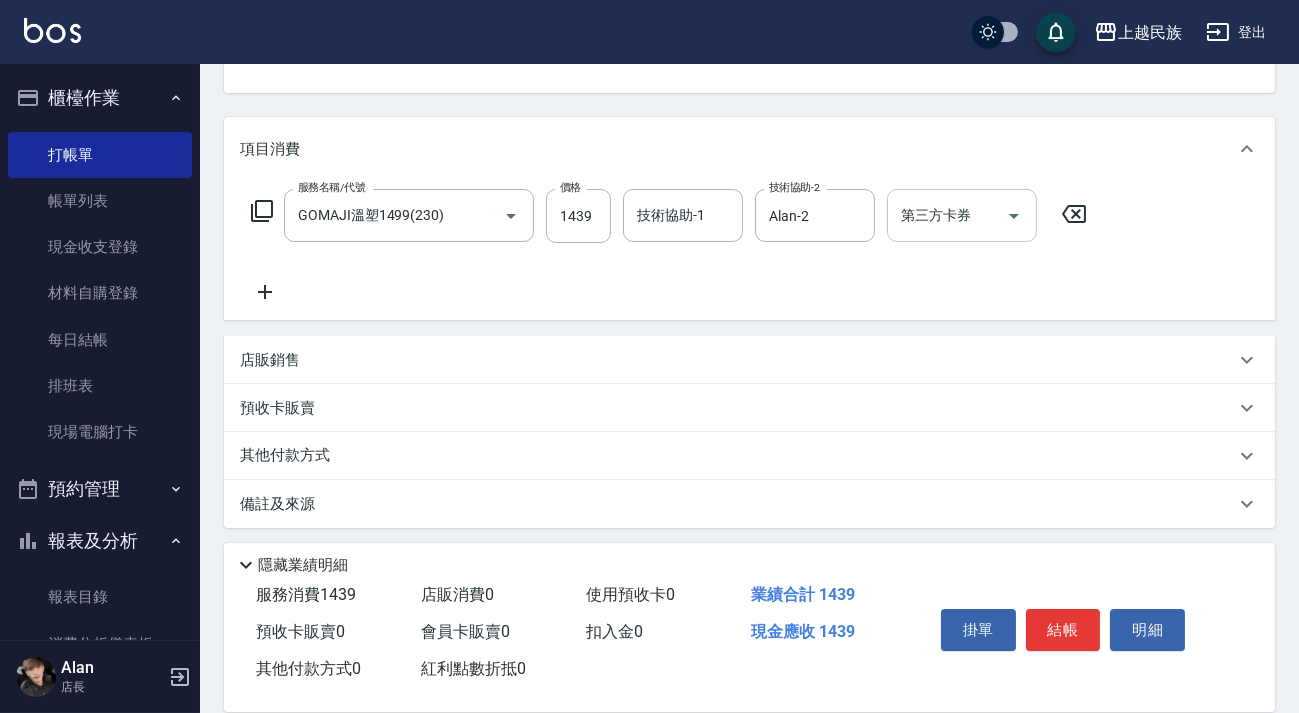click at bounding box center (1013, 215) 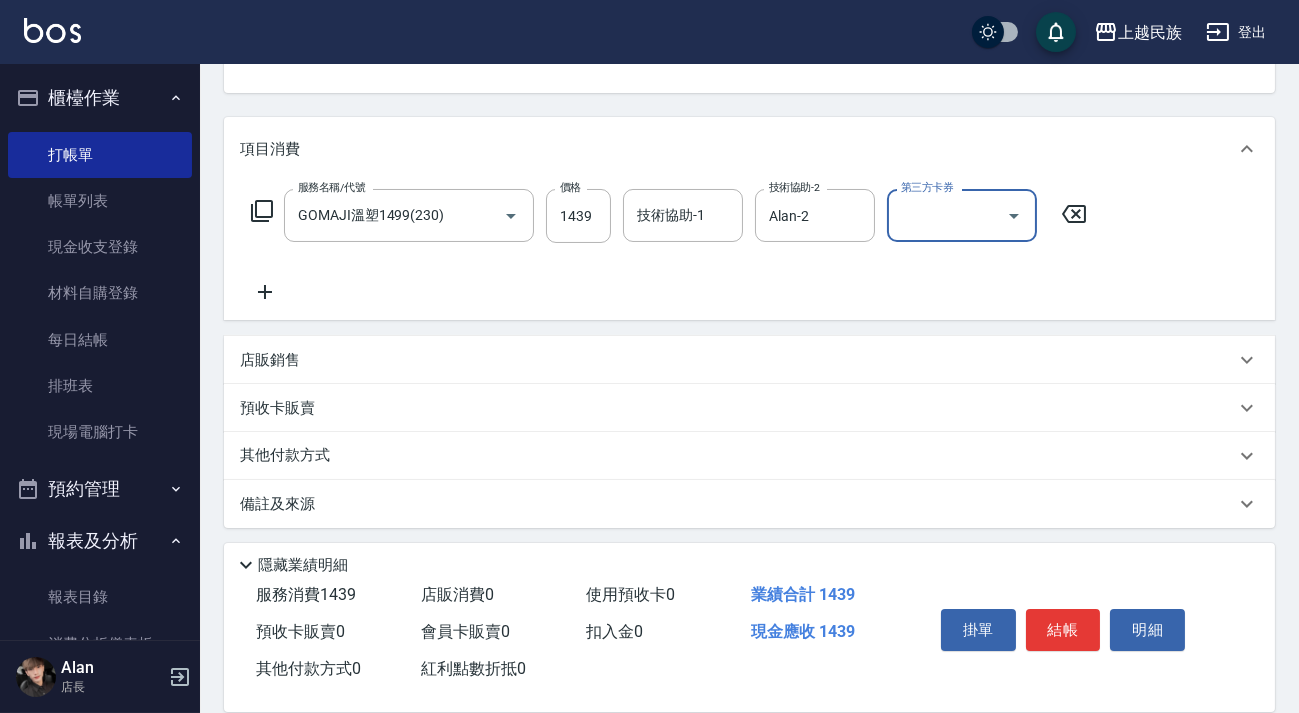 click 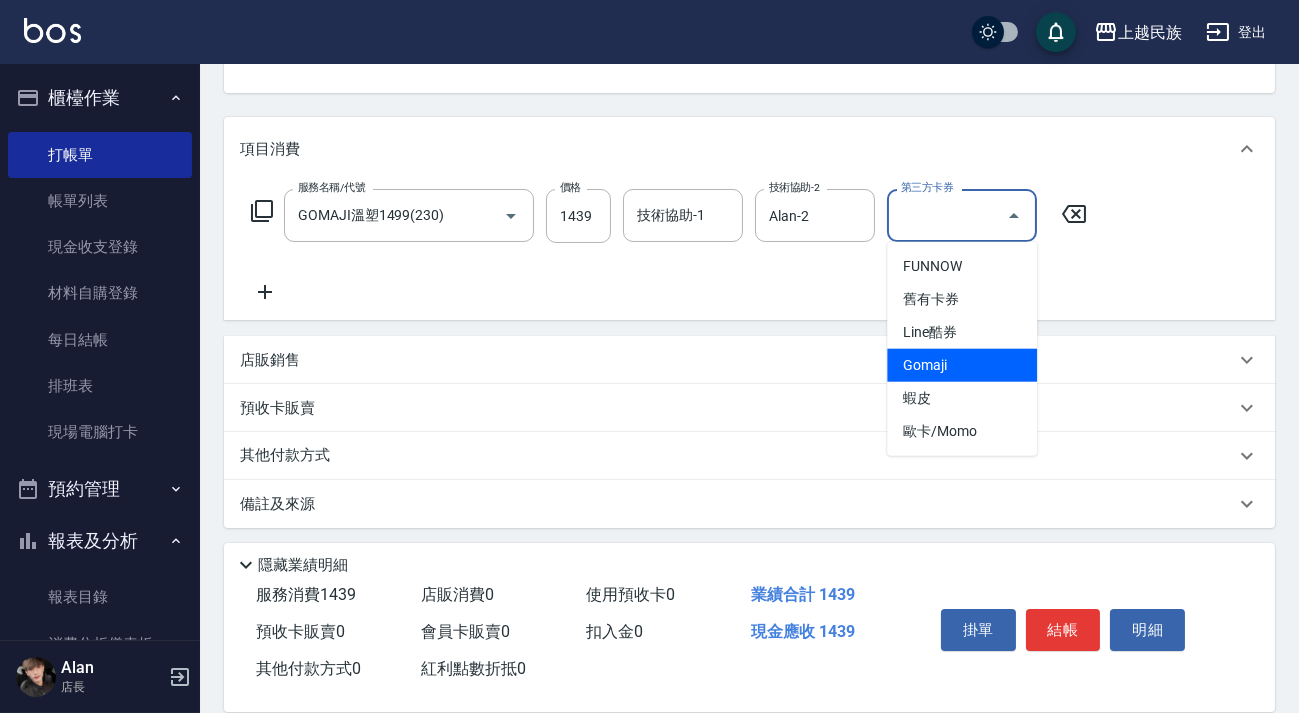 click on "Gomaji" at bounding box center (962, 365) 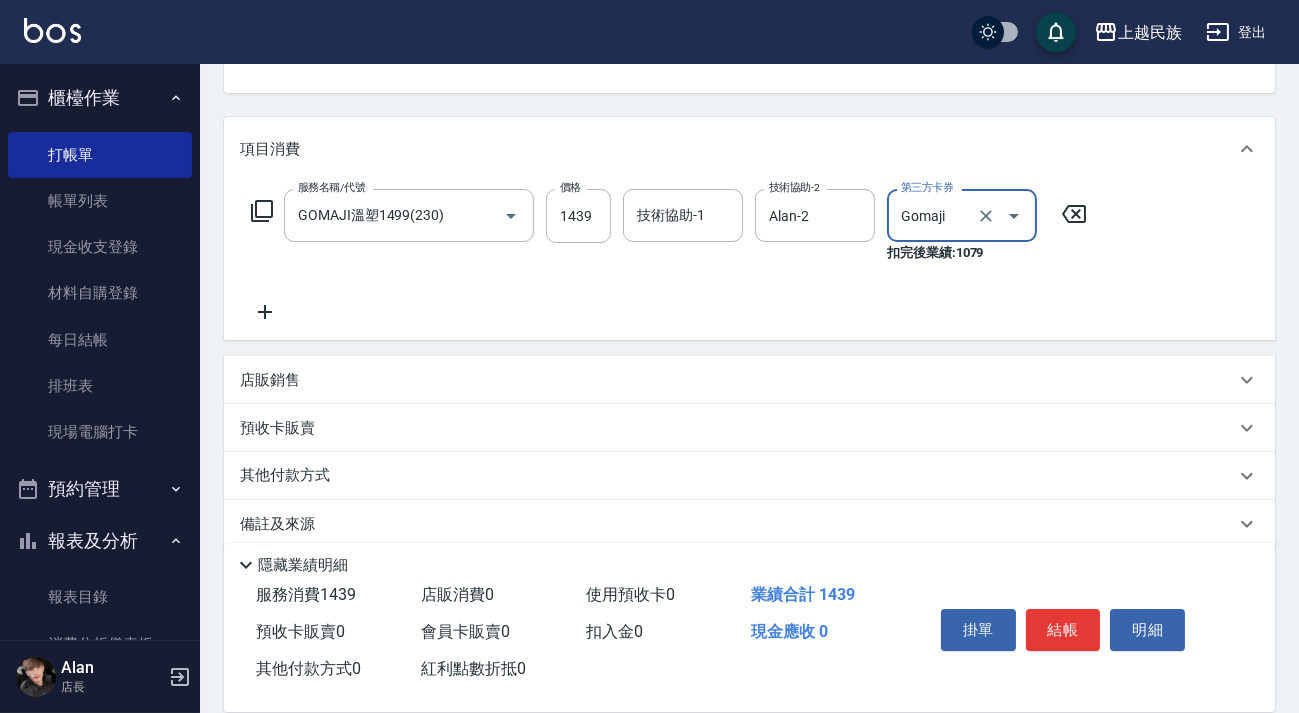 type on "Gomaji" 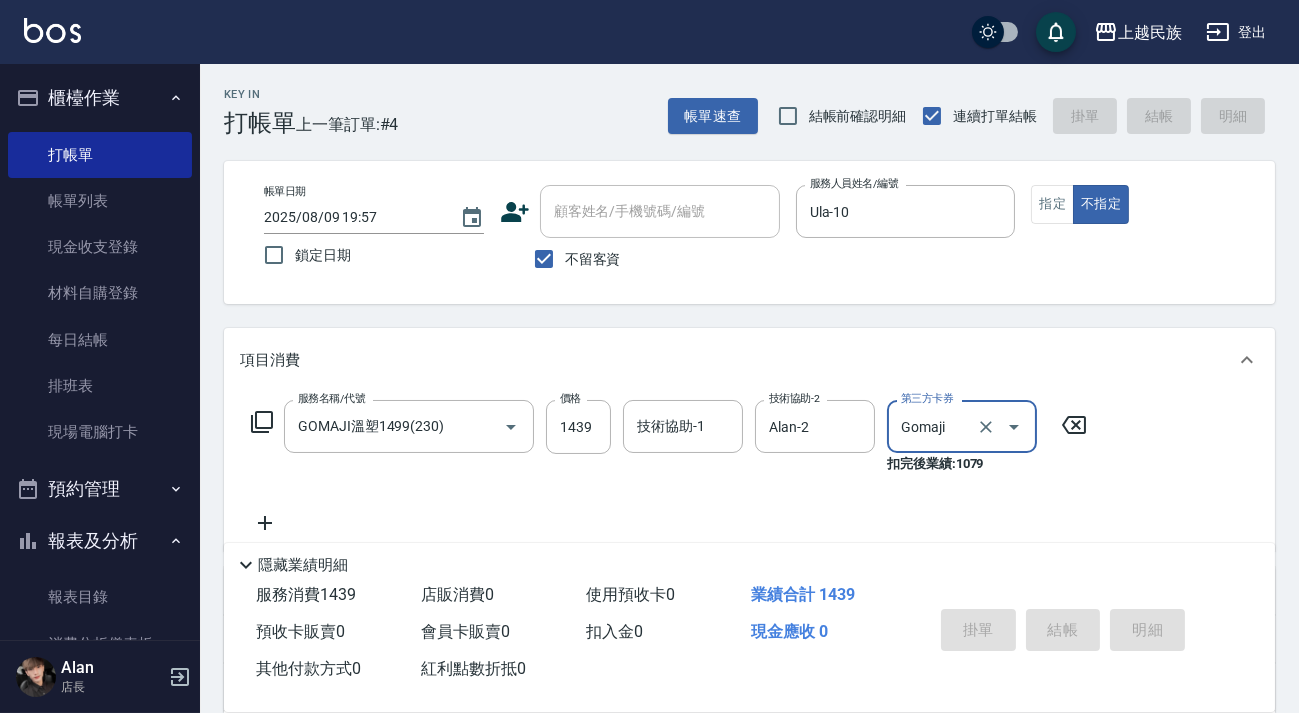 type 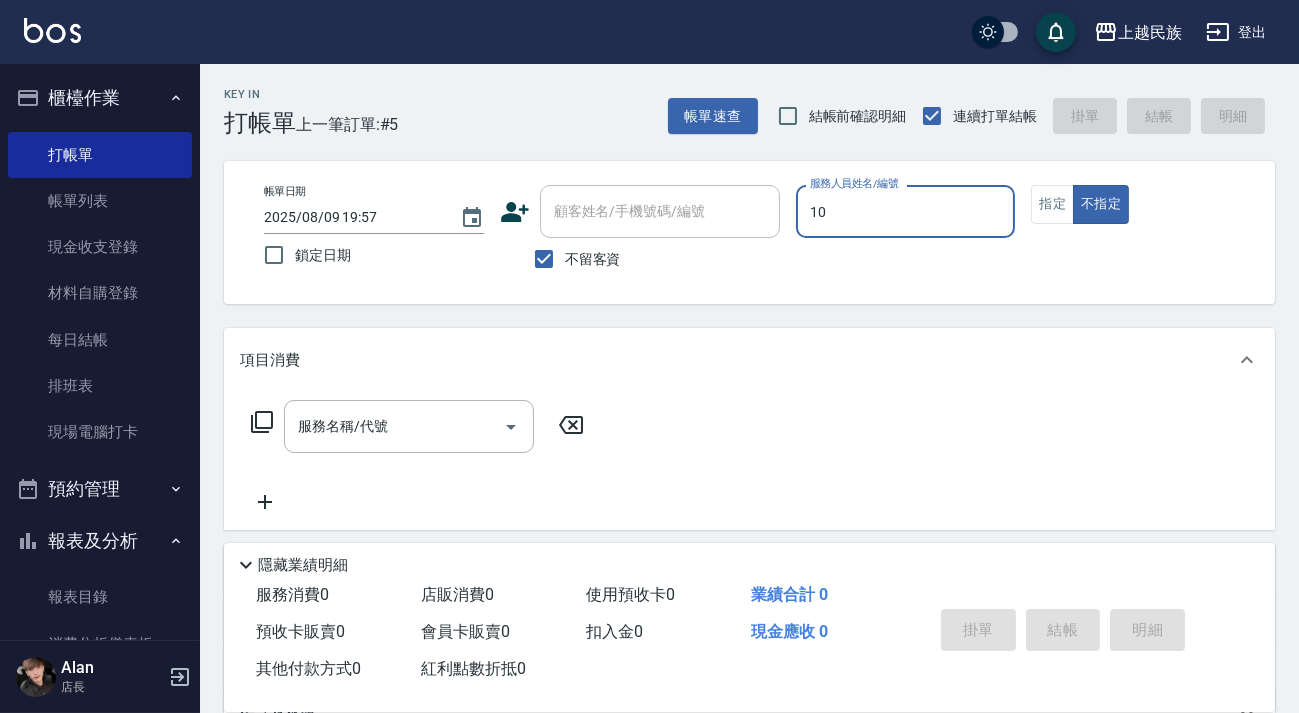 type on "Ula-10" 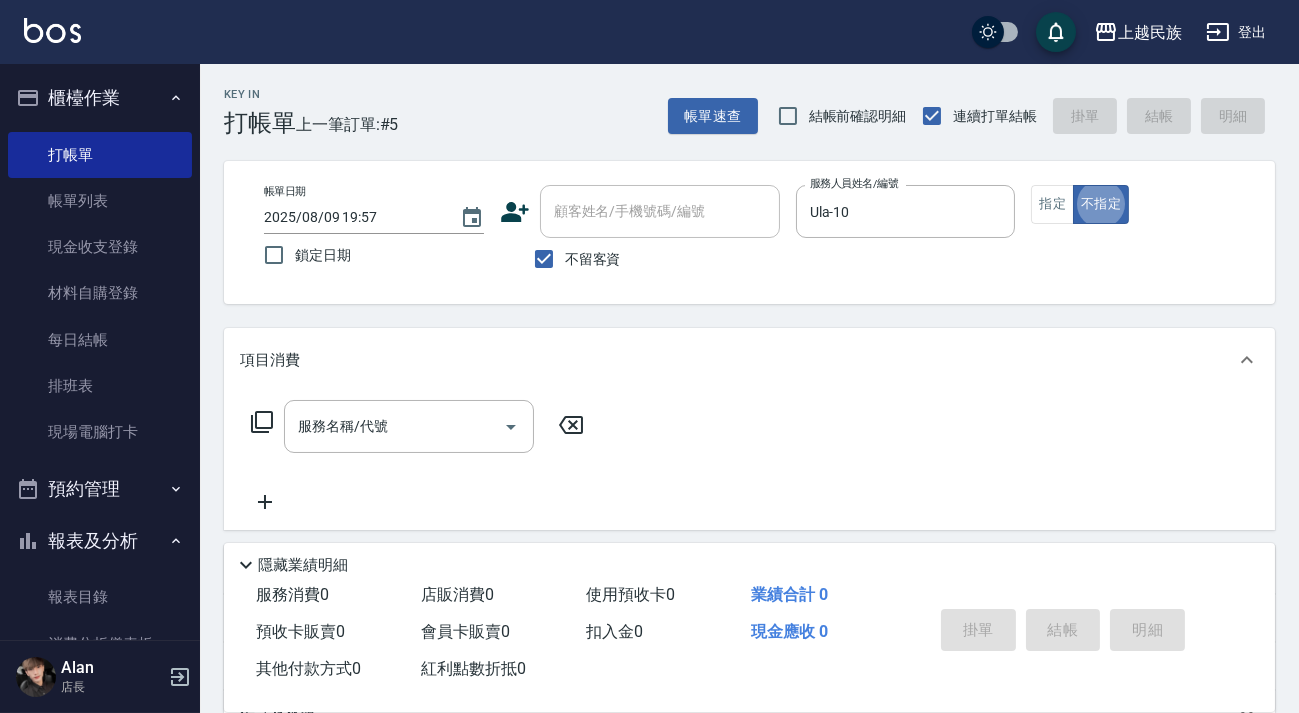 type on "false" 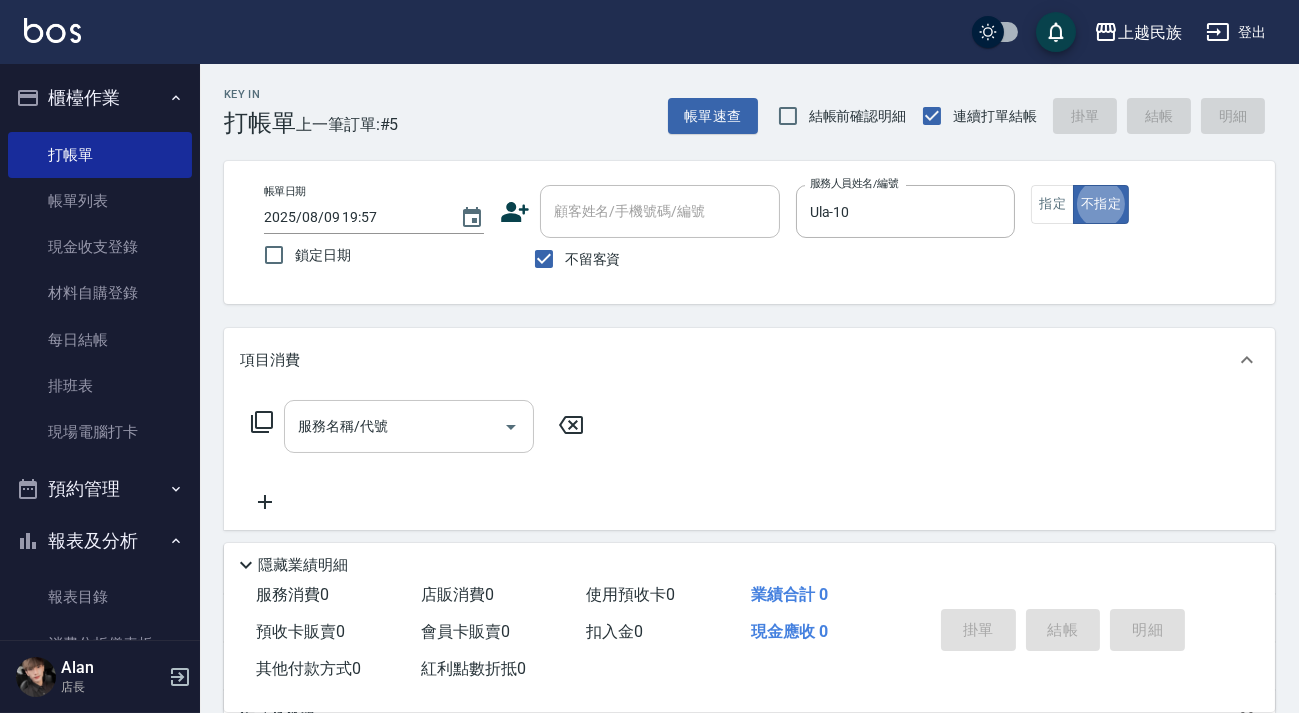 click on "服務名稱/代號 服務名稱/代號" at bounding box center (409, 426) 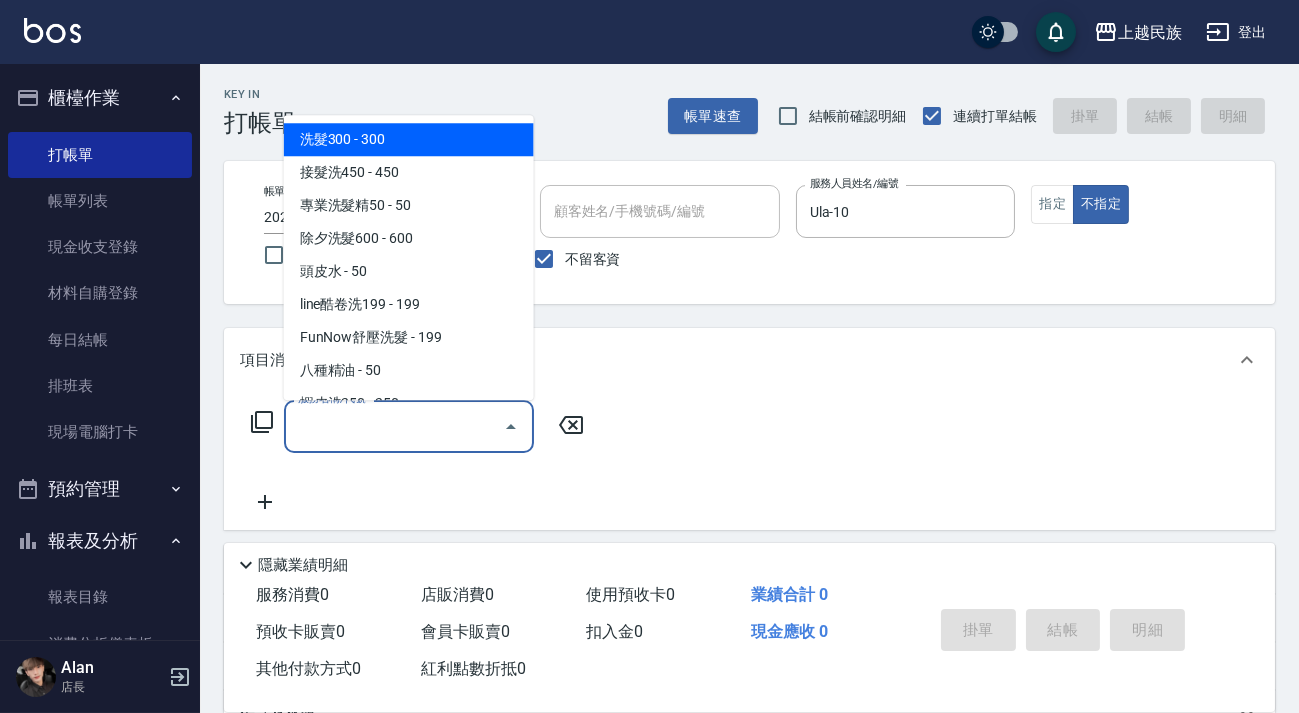 click 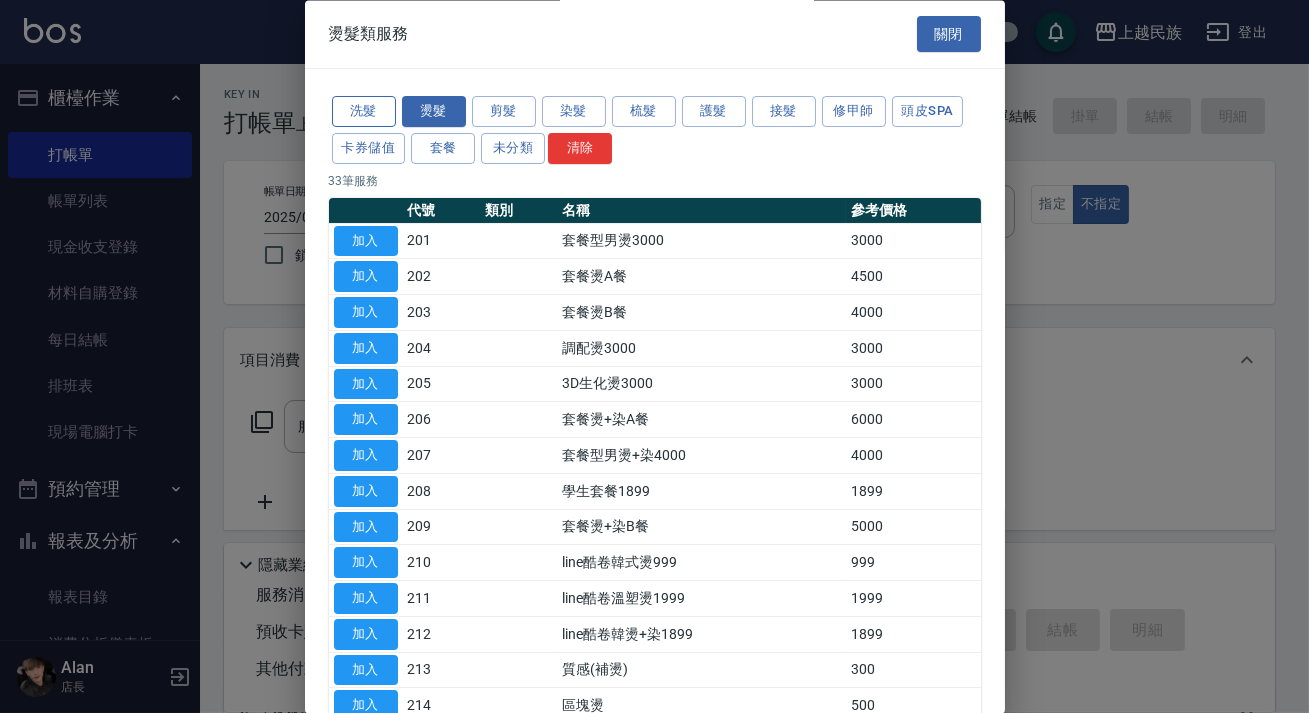 click on "洗髮" at bounding box center [364, 112] 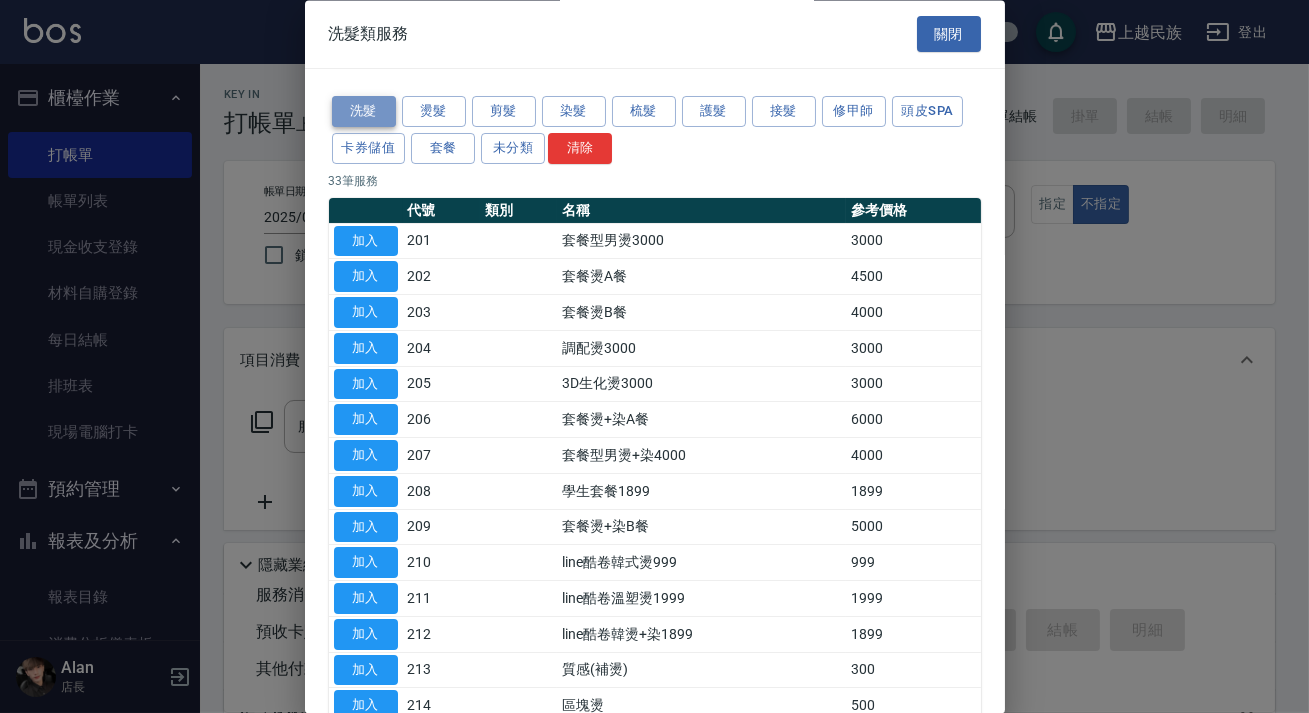 click on "洗髮" at bounding box center (364, 112) 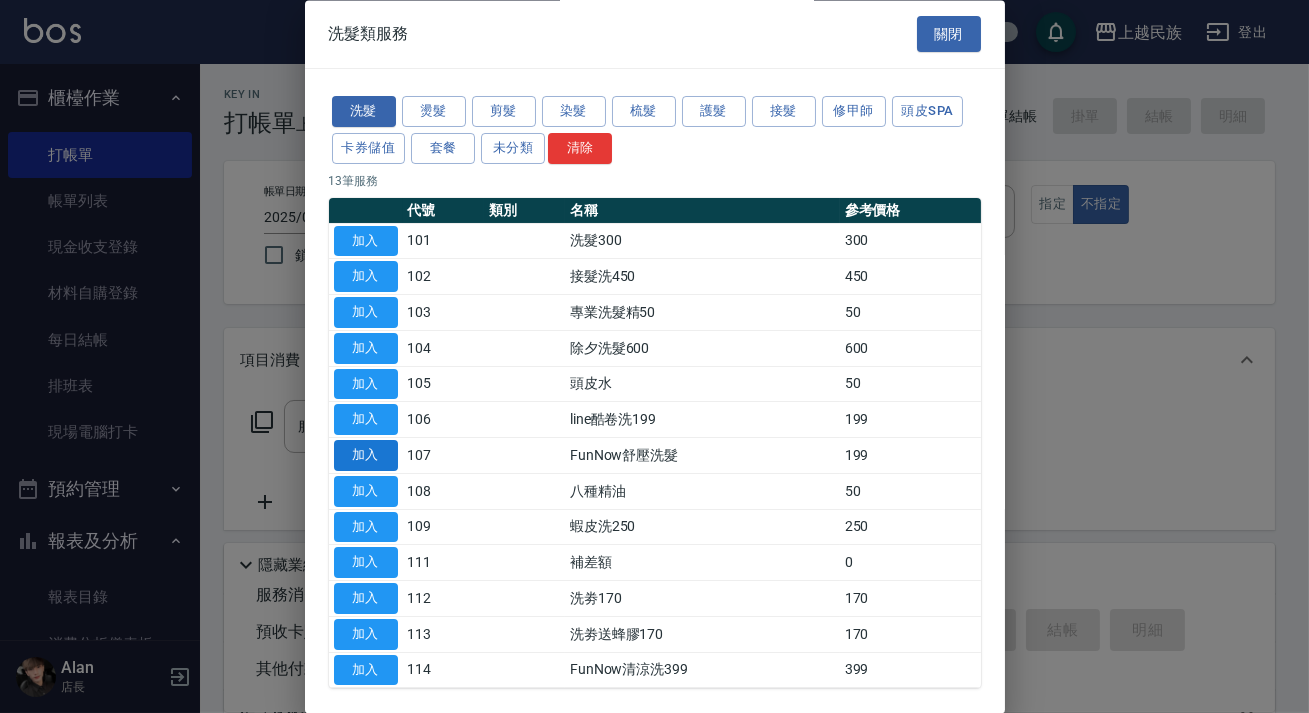click on "加入" at bounding box center (366, 456) 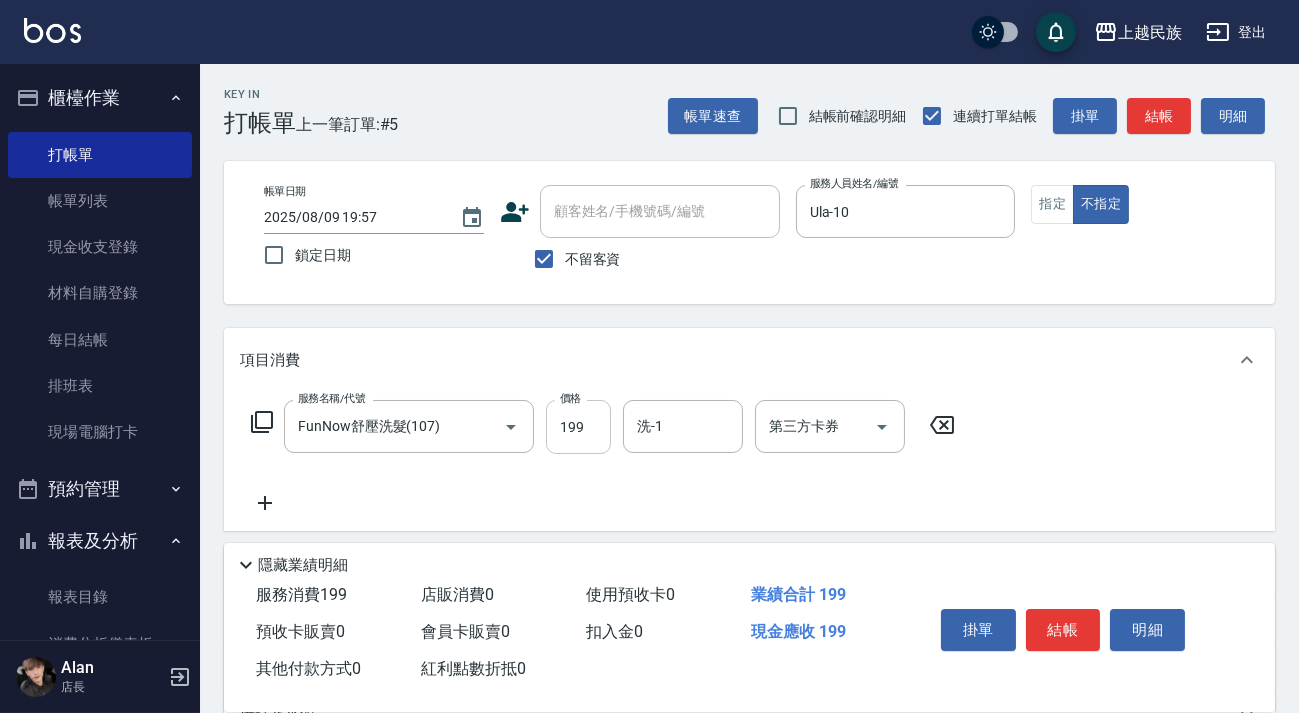 click on "199" at bounding box center [578, 427] 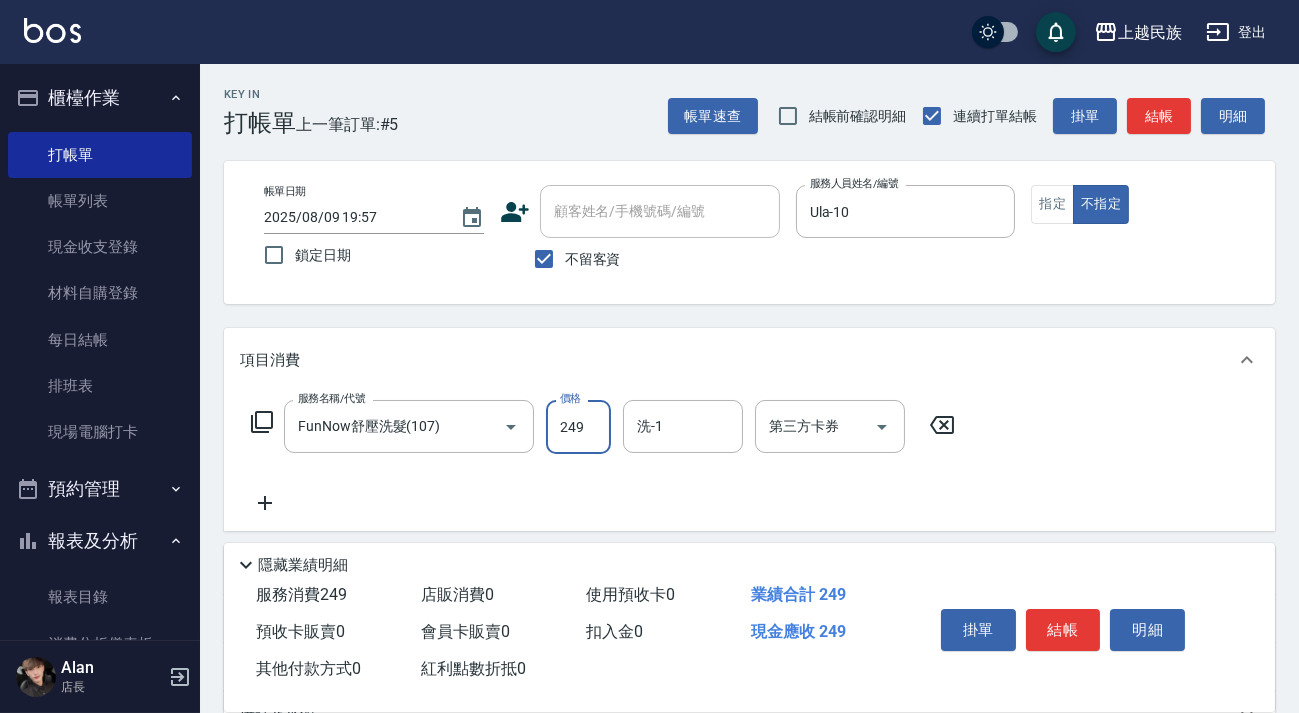 type on "249" 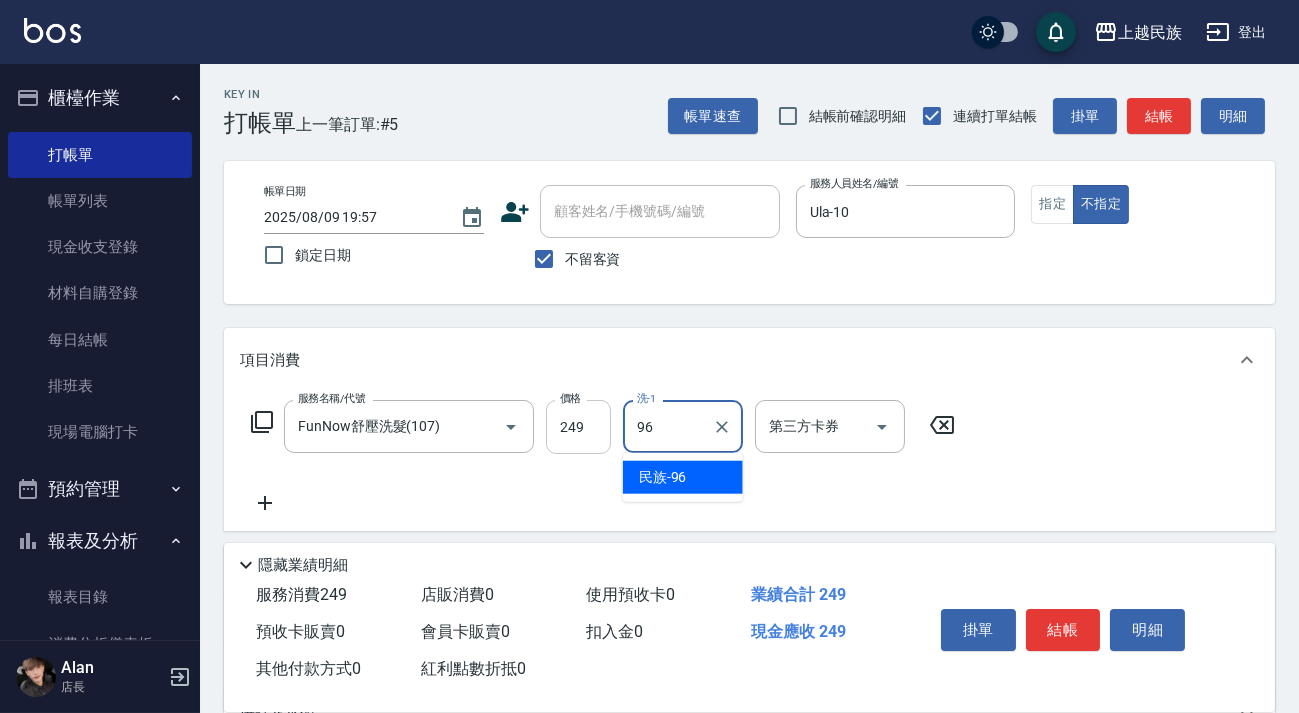 type on "民族-96" 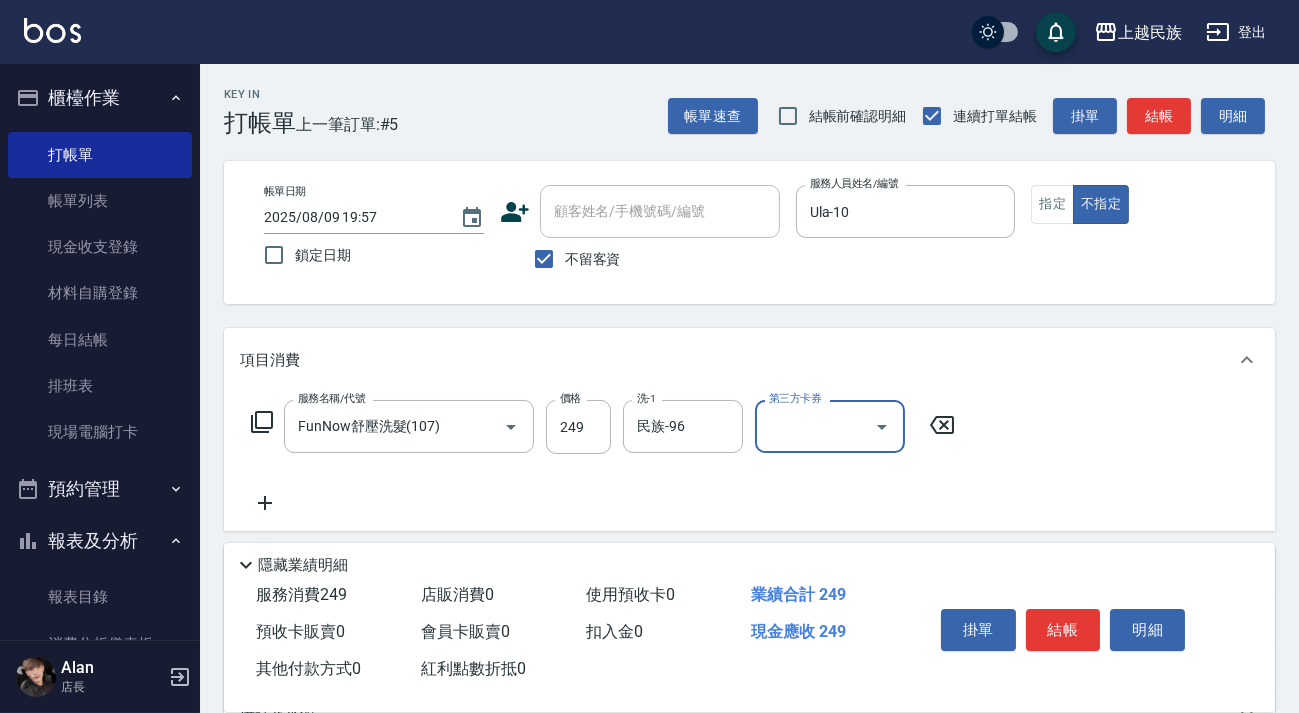 click 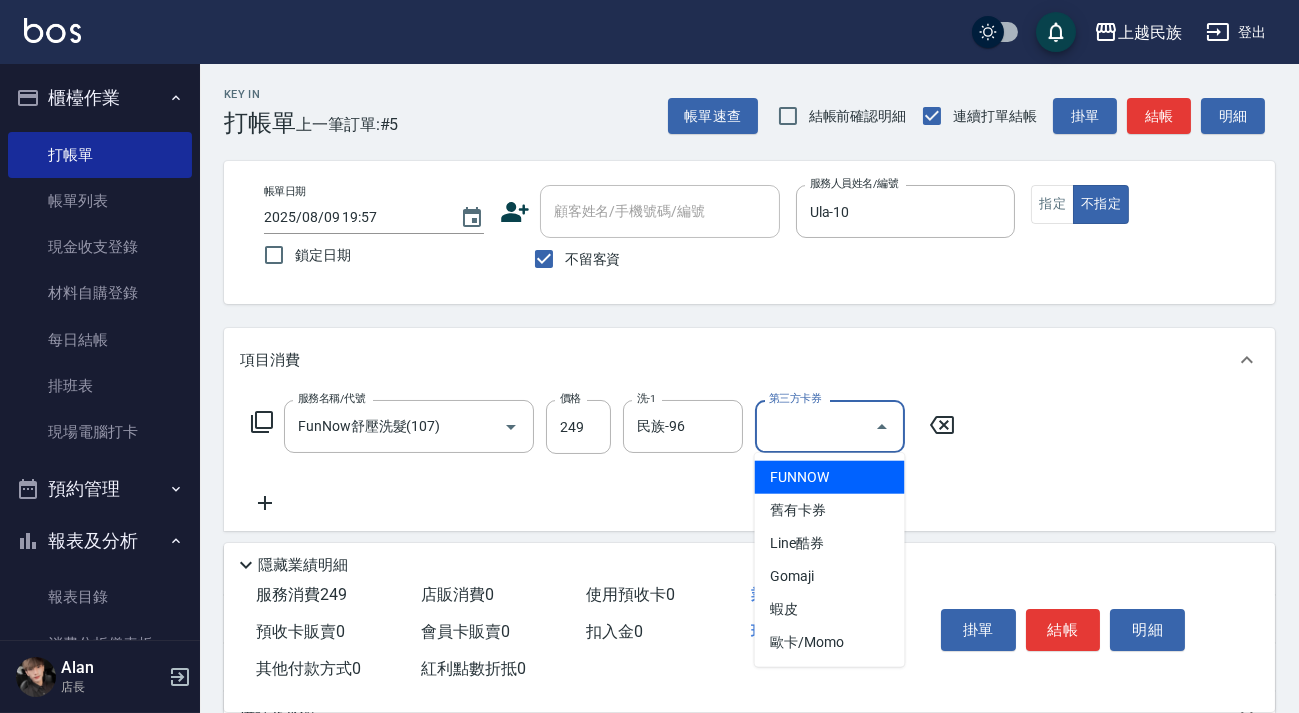 click on "FUNNOW" at bounding box center [830, 477] 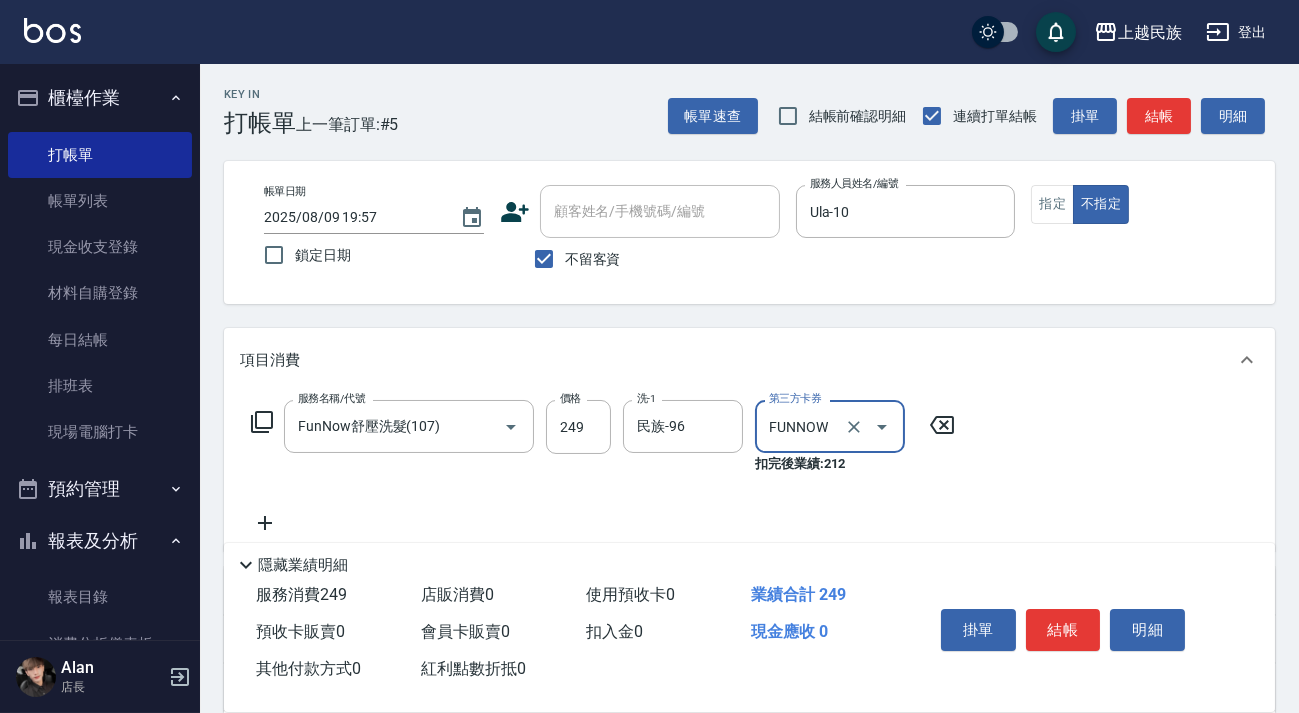 type on "FUNNOW" 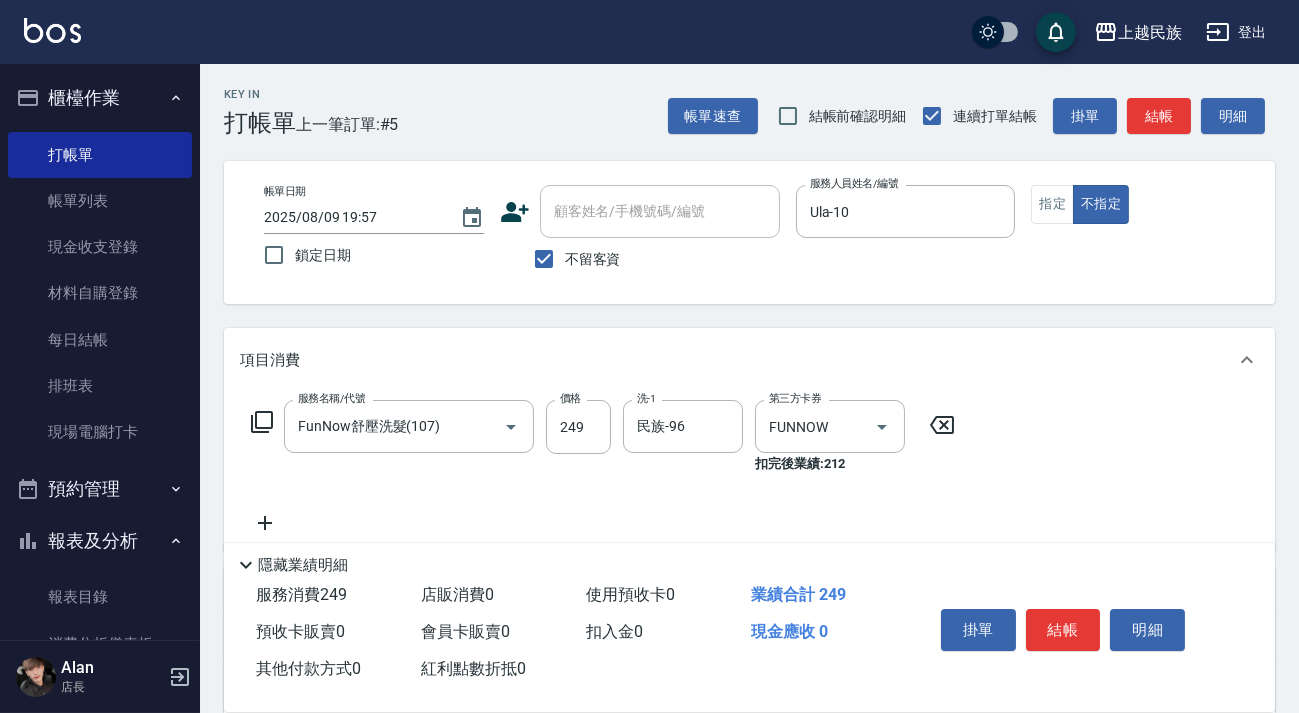 click on "服務名稱/代號 FunNow舒壓洗髮(107) 服務名稱/代號 價格 249 價格 洗-1 民族-96 洗-1 第三方卡券 FUNNOW 第三方卡券 扣完後業績: 212" at bounding box center [603, 467] 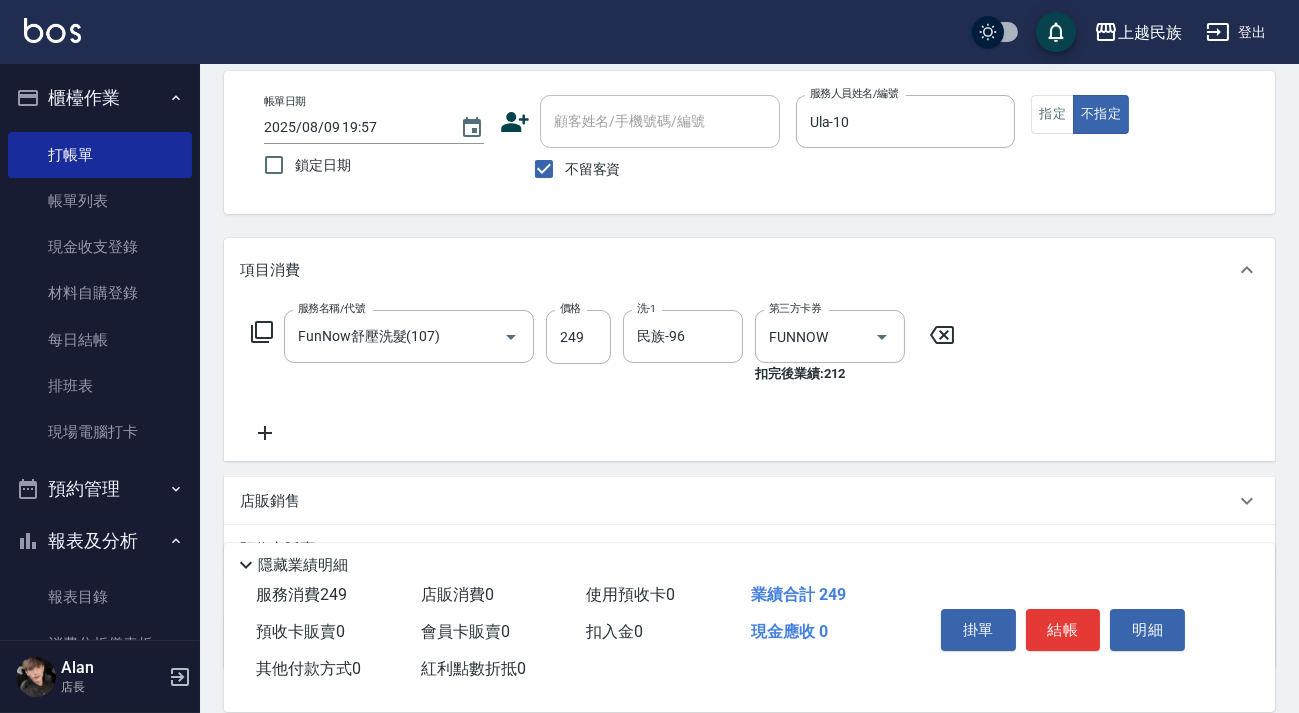 click on "服務名稱/代號 FunNow舒壓洗髮(107) 服務名稱/代號 價格 249 價格 洗-1 民族-96 洗-1 第三方卡券 FUNNOW 第三方卡券 扣完後業績: 212" at bounding box center [603, 377] 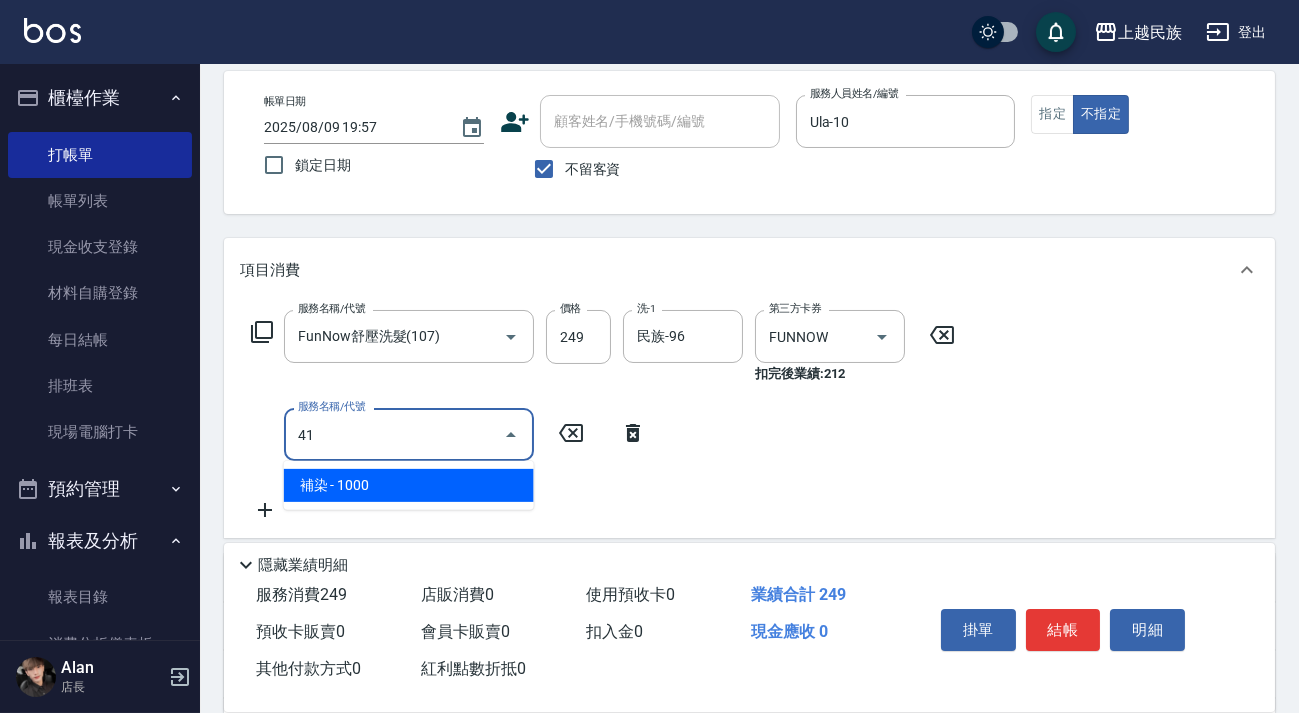 type on "4" 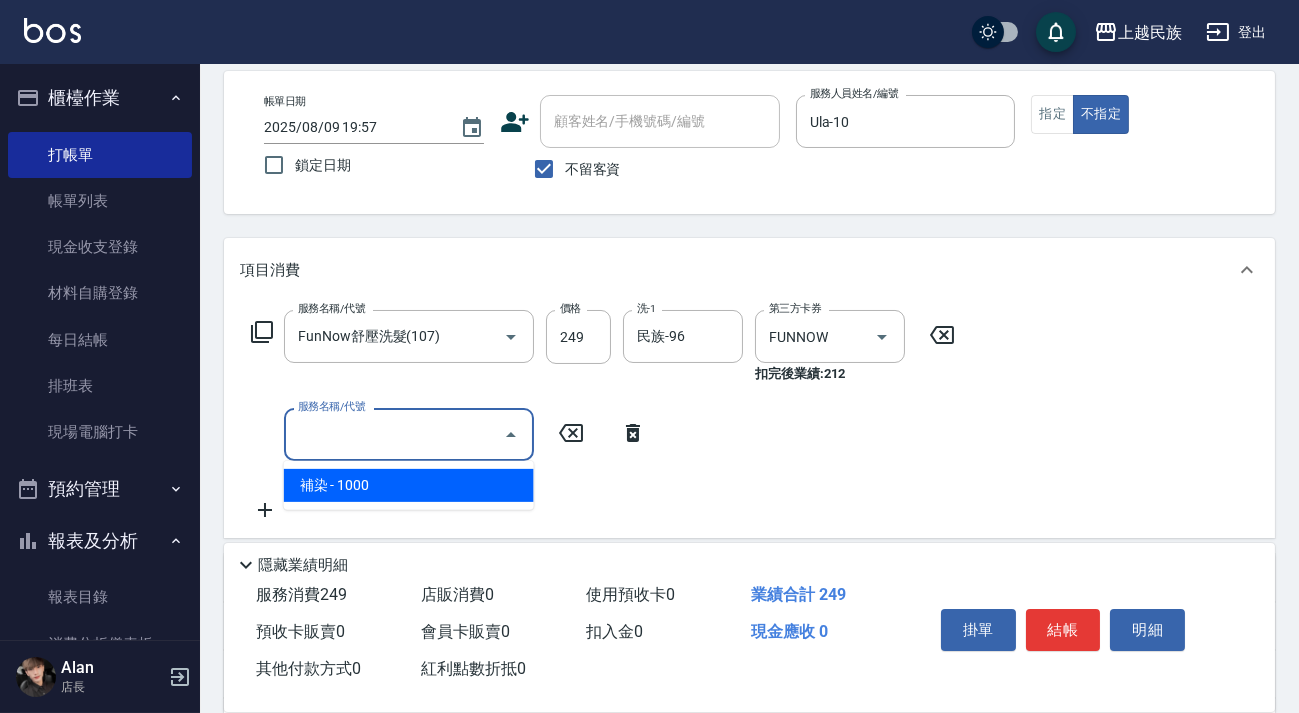 type on "3" 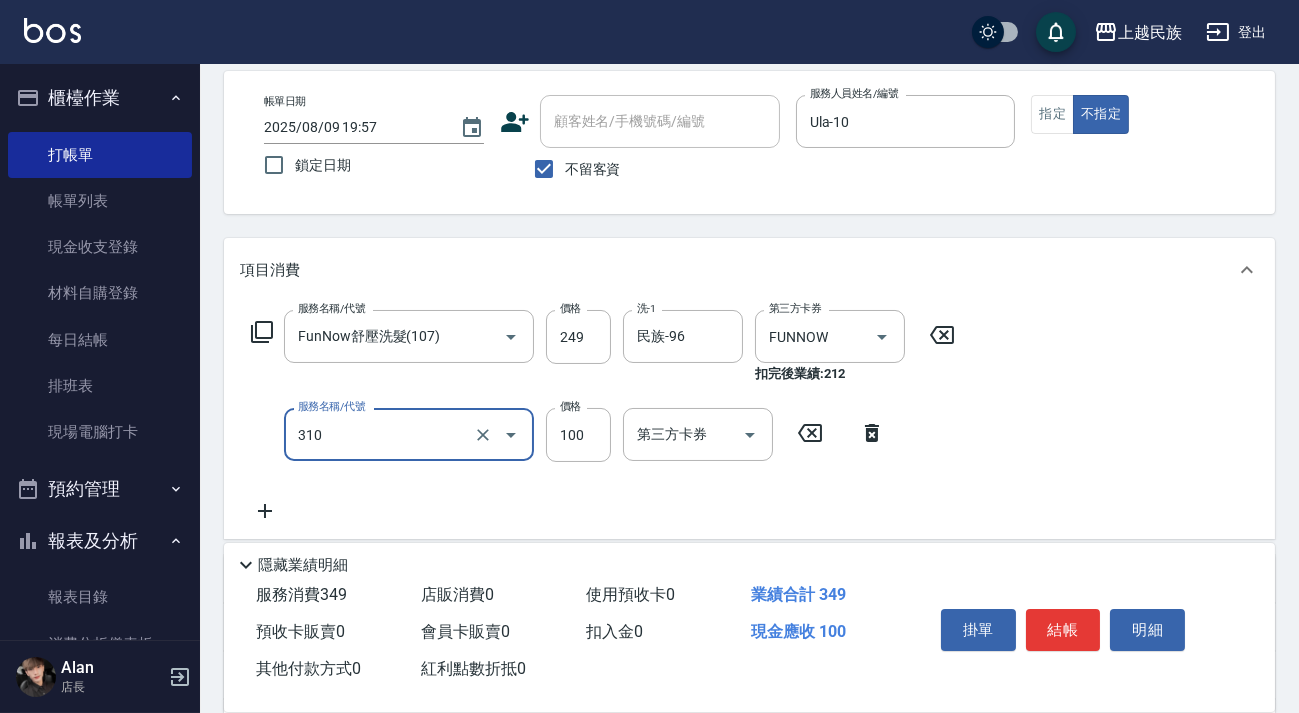 type on "瀏海100(310)" 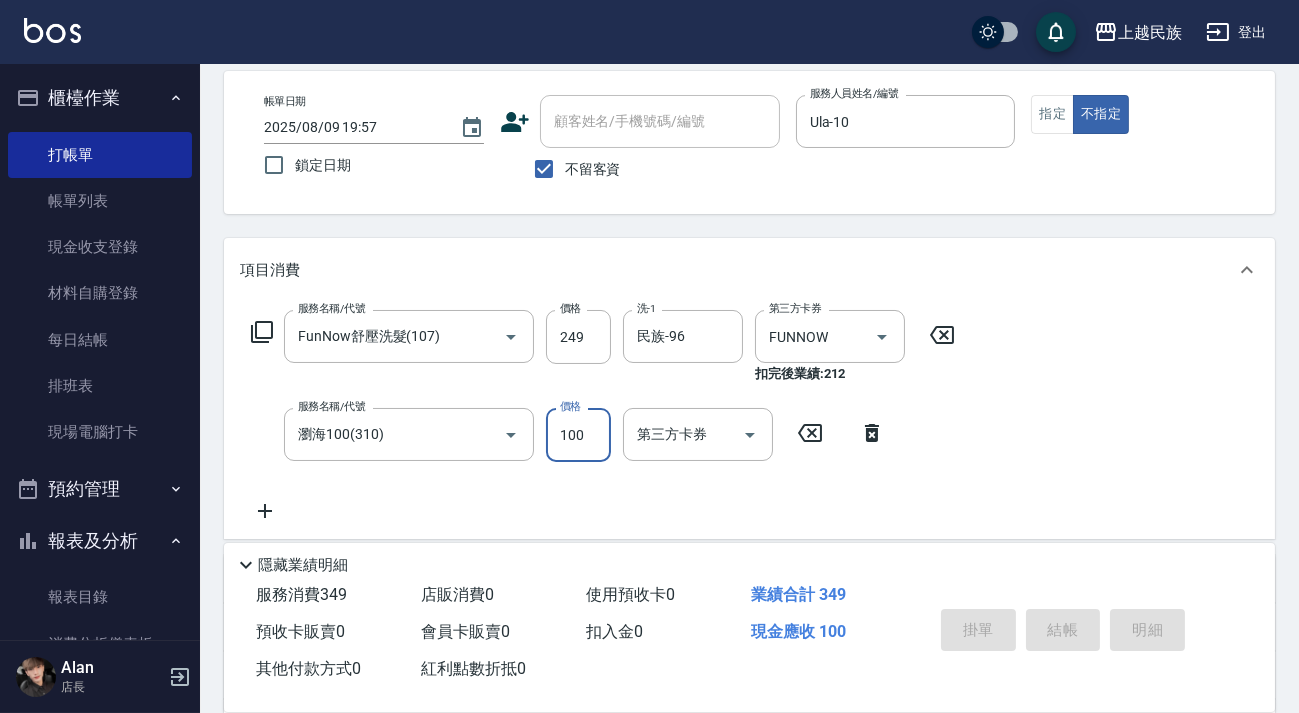 type on "2025/08/09 19:58" 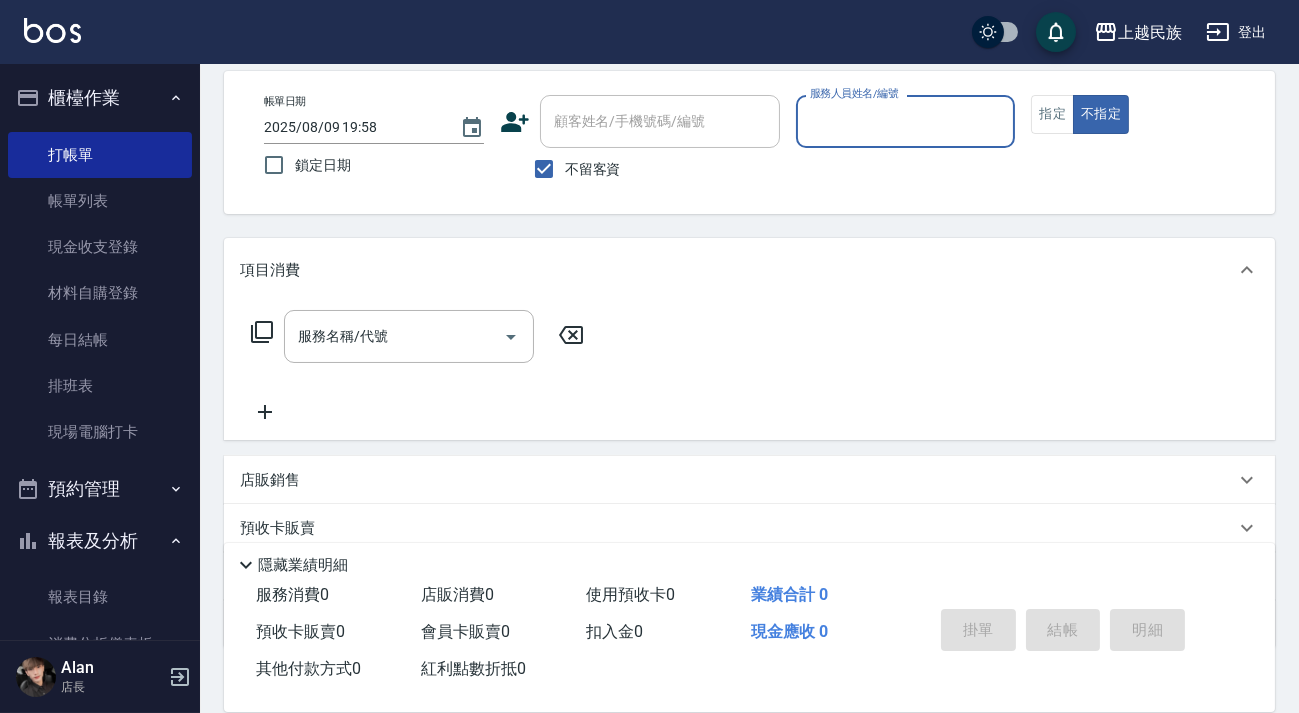 click on "顧客姓名/手機號碼/編號" at bounding box center [660, 121] 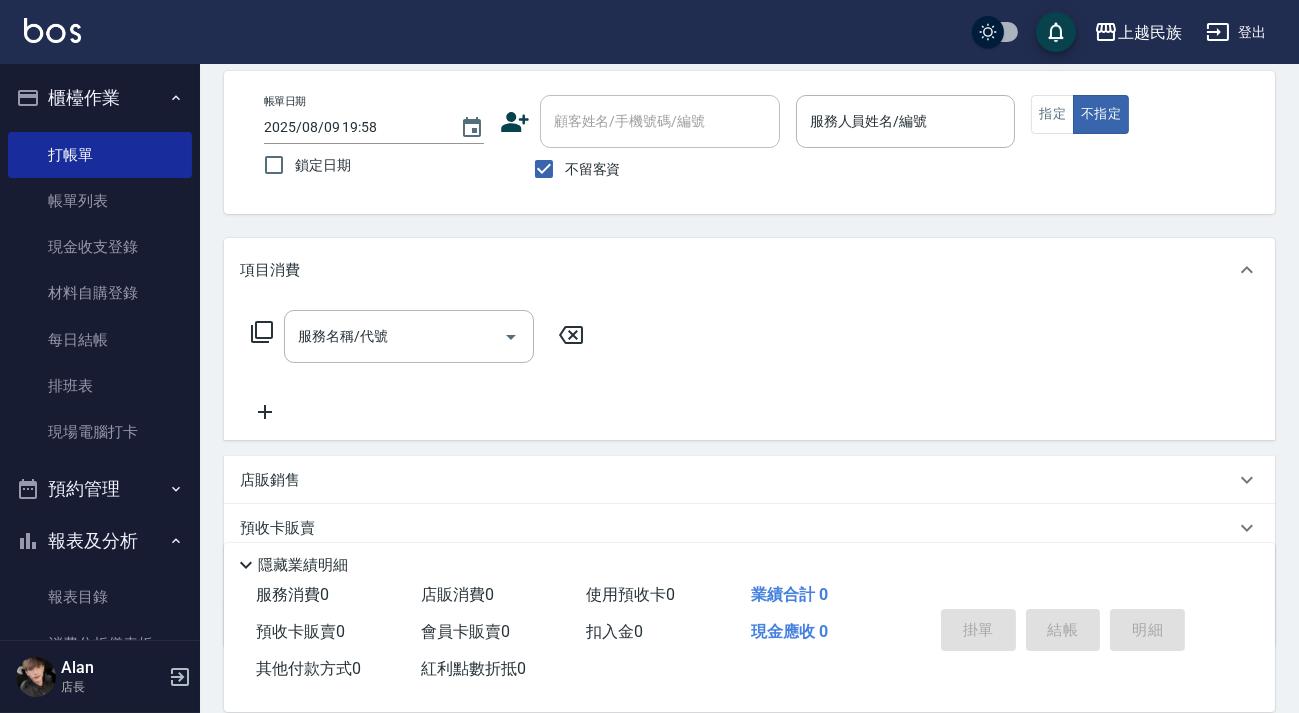 click on "不留客資" at bounding box center (593, 169) 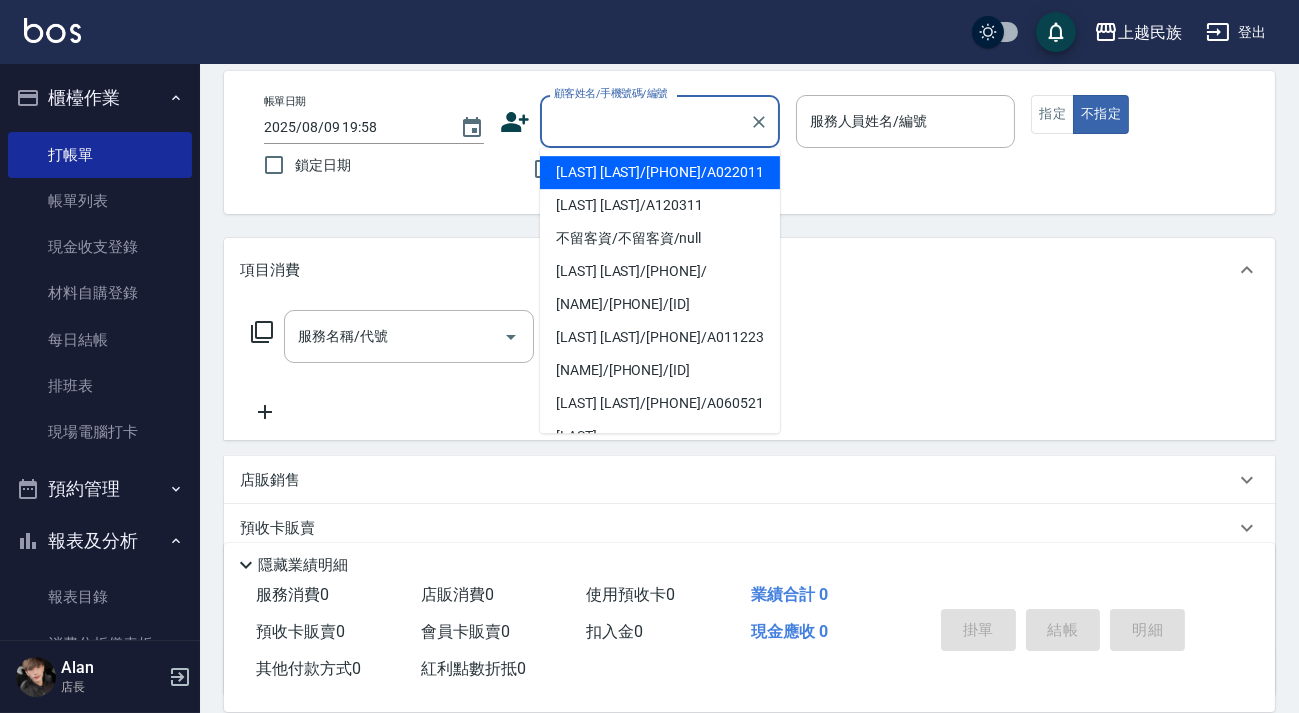 click on "顧客姓名/手機號碼/編號 顧客姓名/手機號碼/編號" at bounding box center (660, 121) 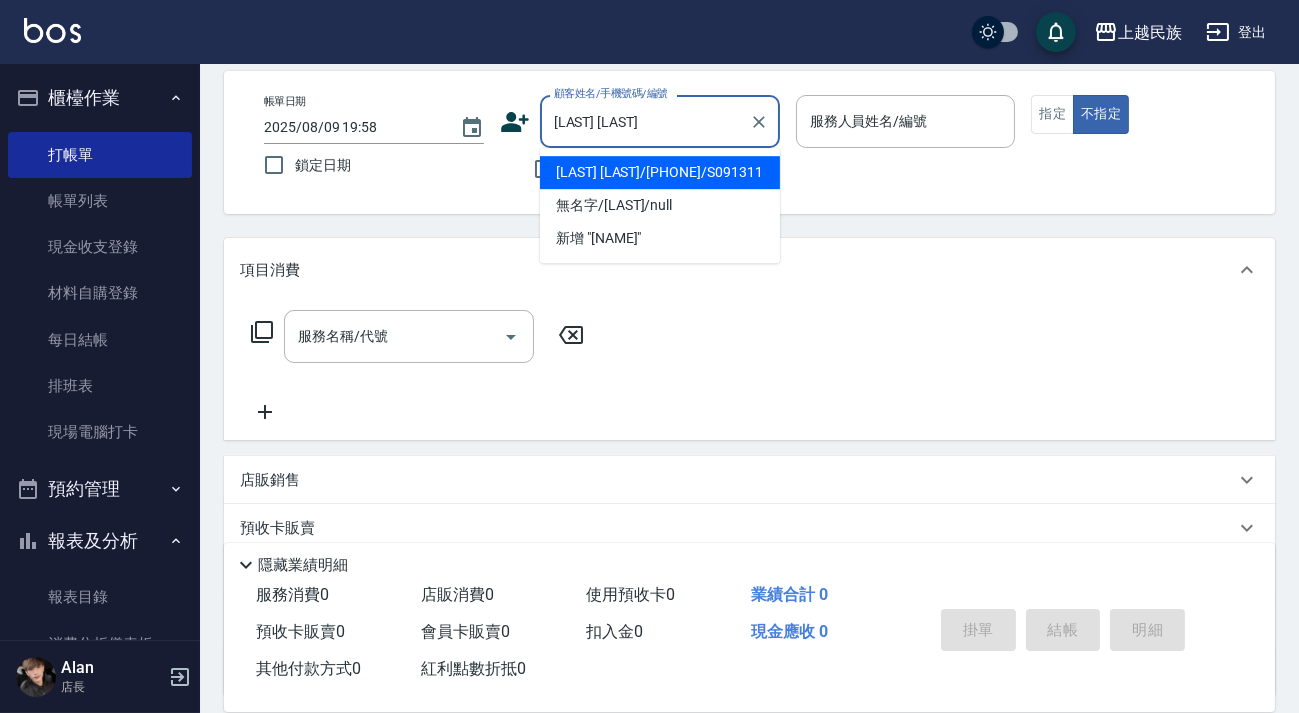 click on "[LAST] [LAST]/[PHONE]/S091311" at bounding box center (660, 172) 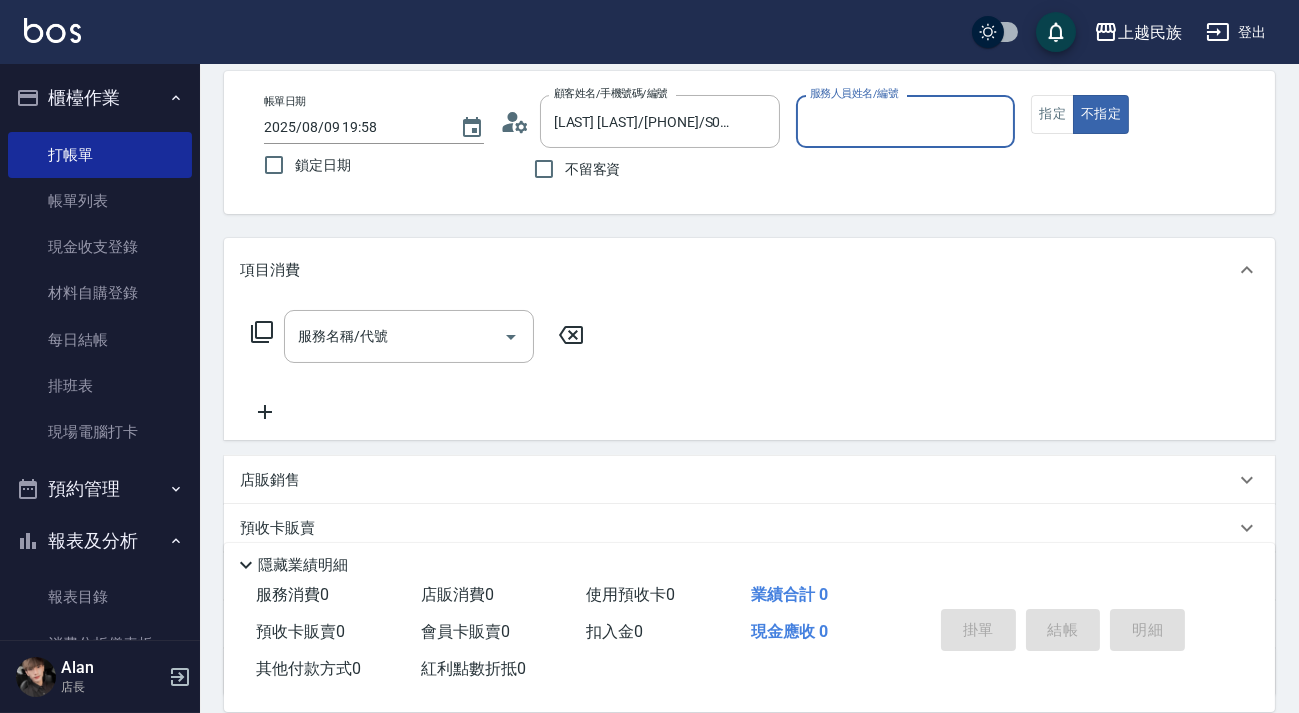 type on "Stella-8" 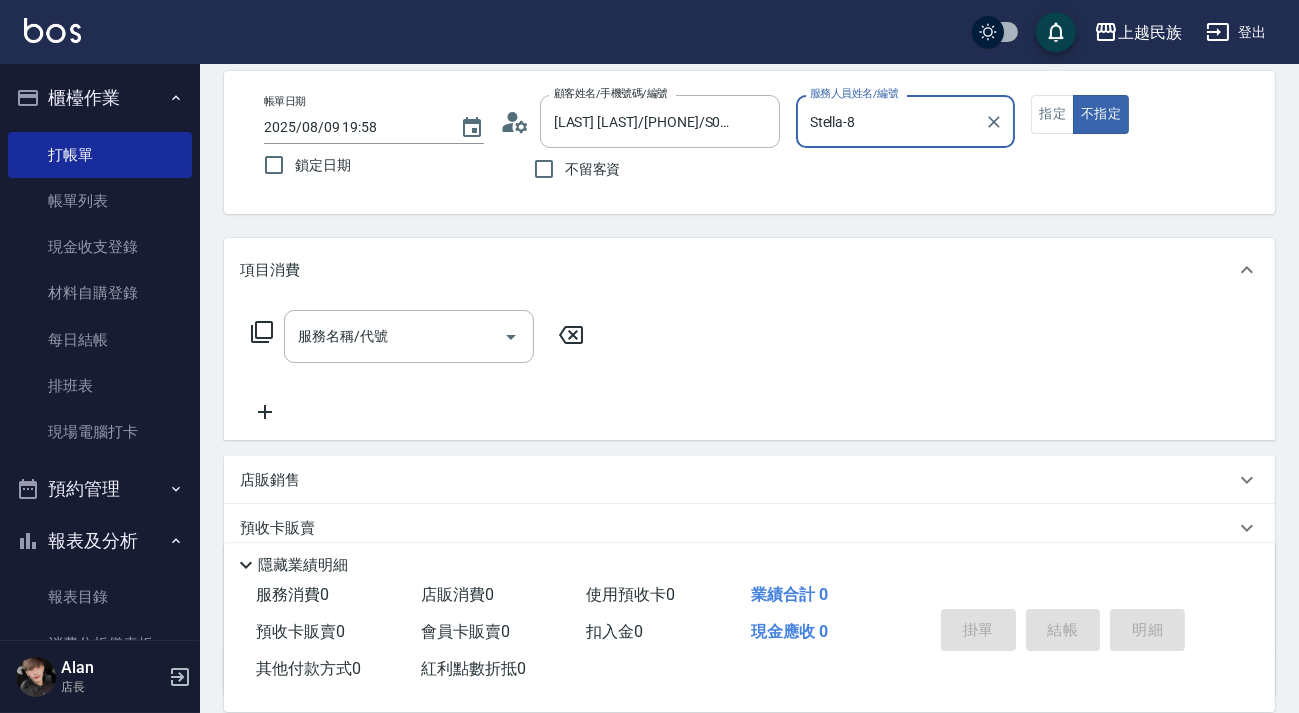 click on "不指定" at bounding box center [1101, 114] 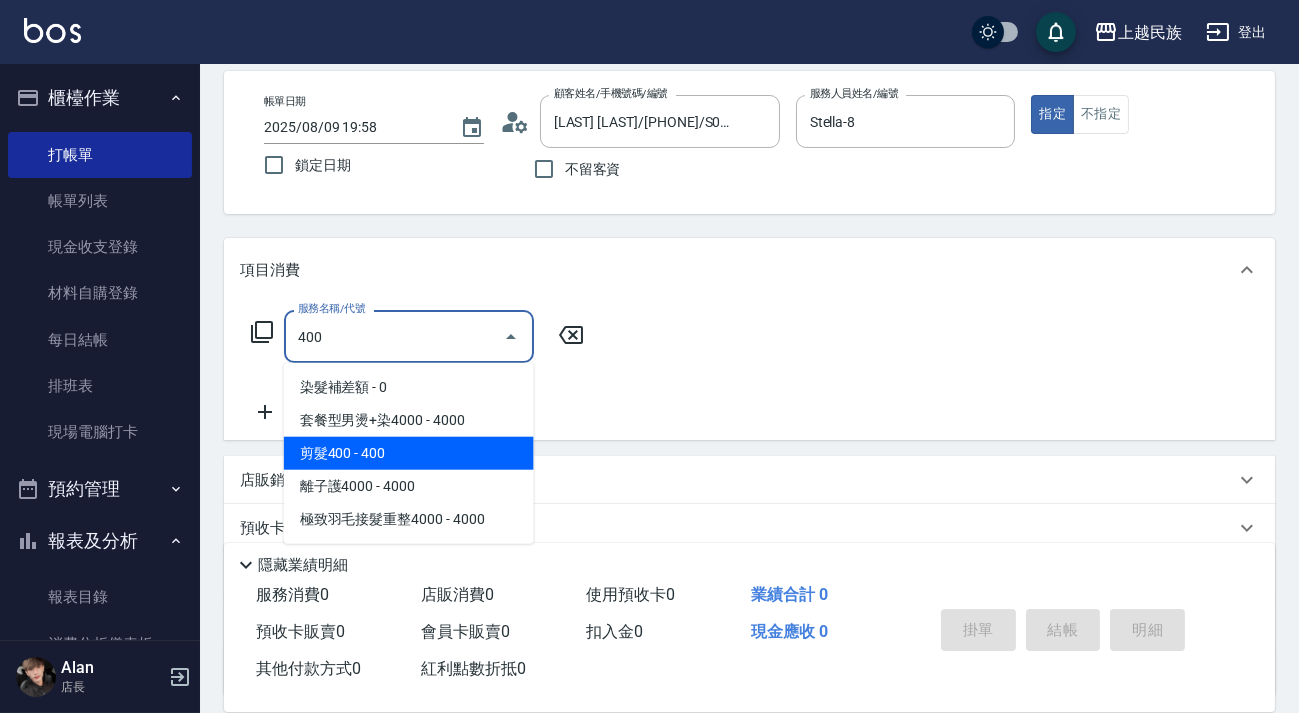 click on "剪髮400 - 400" at bounding box center [409, 453] 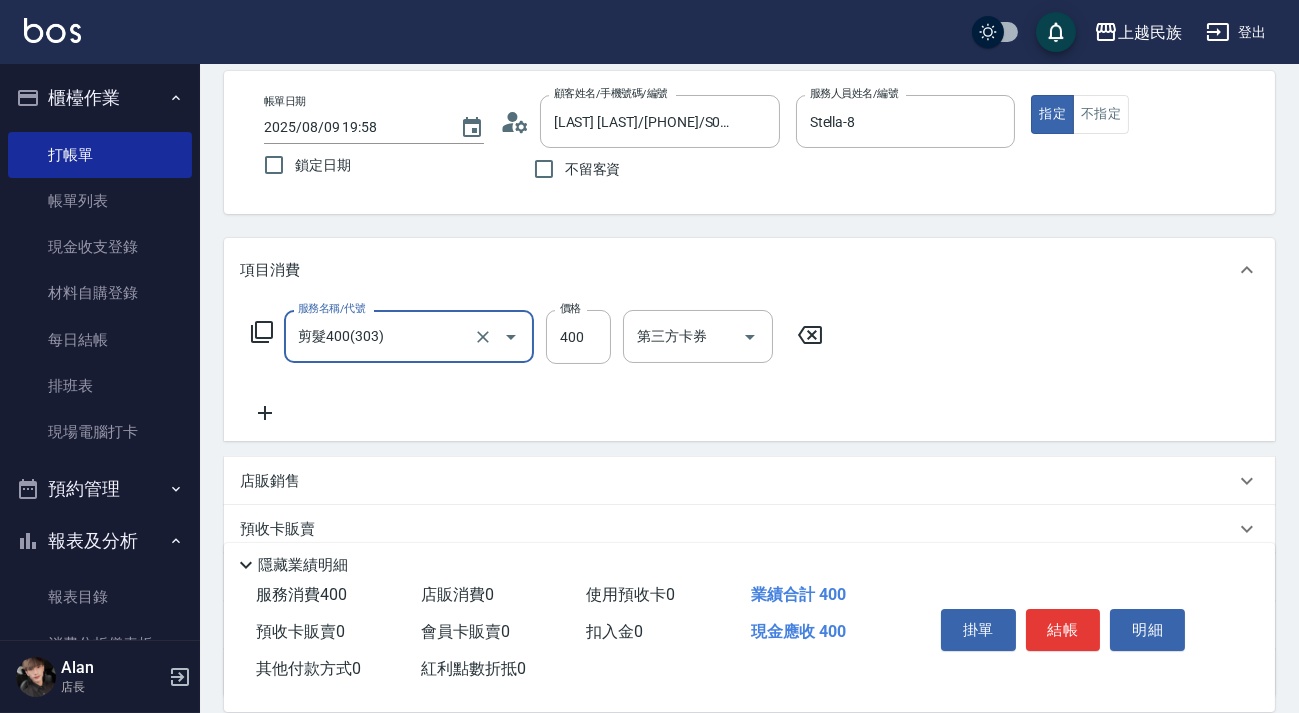 scroll, scrollTop: 262, scrollLeft: 0, axis: vertical 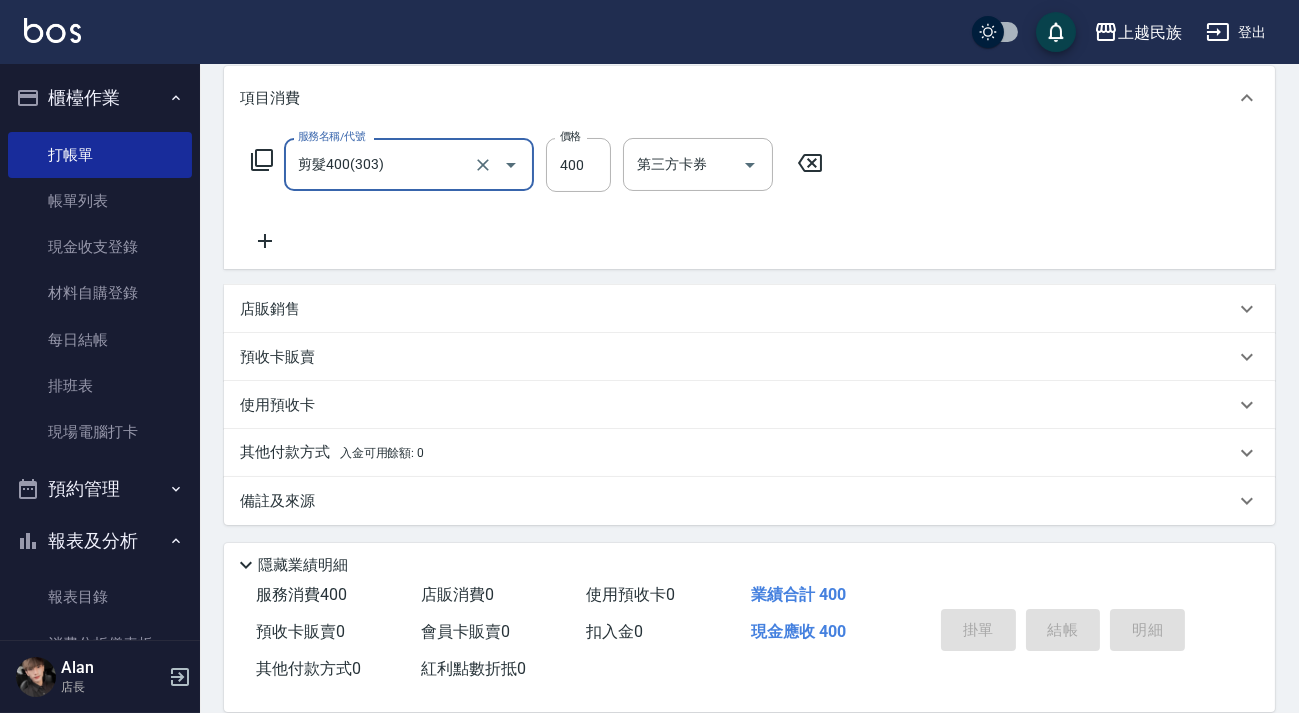 type on "剪髮400(303)" 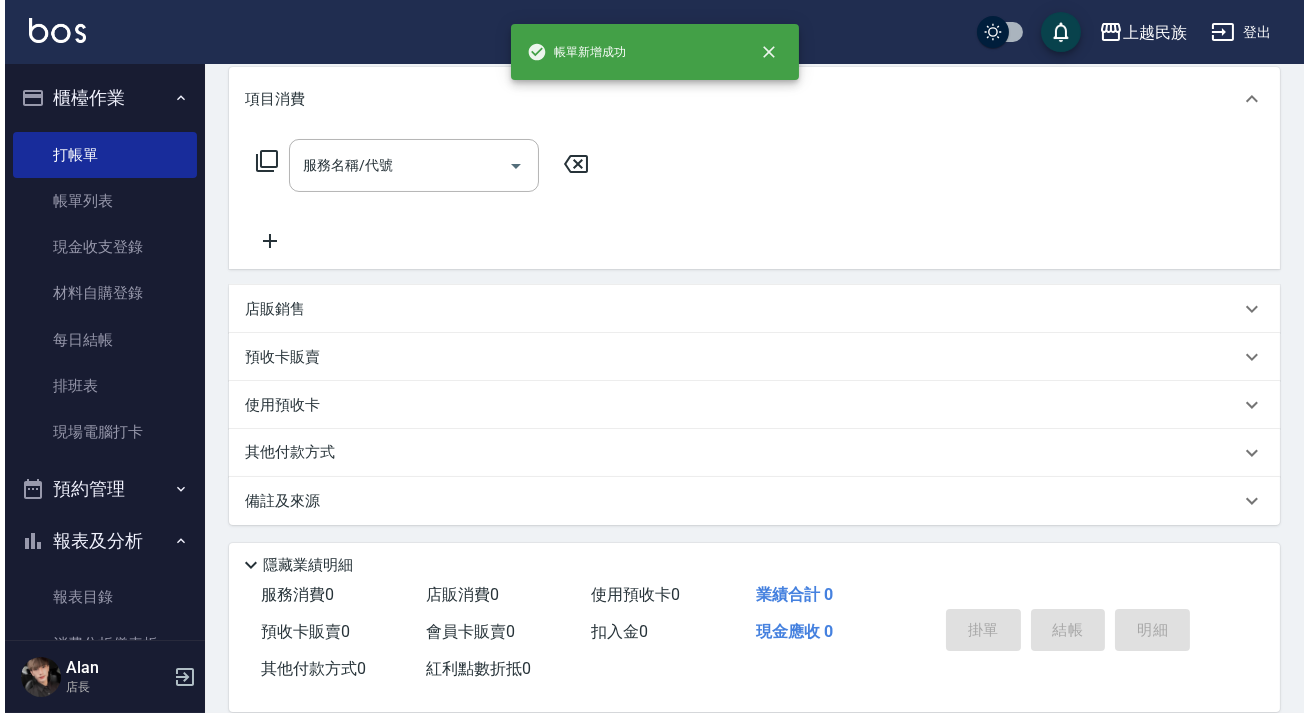 scroll, scrollTop: 0, scrollLeft: 0, axis: both 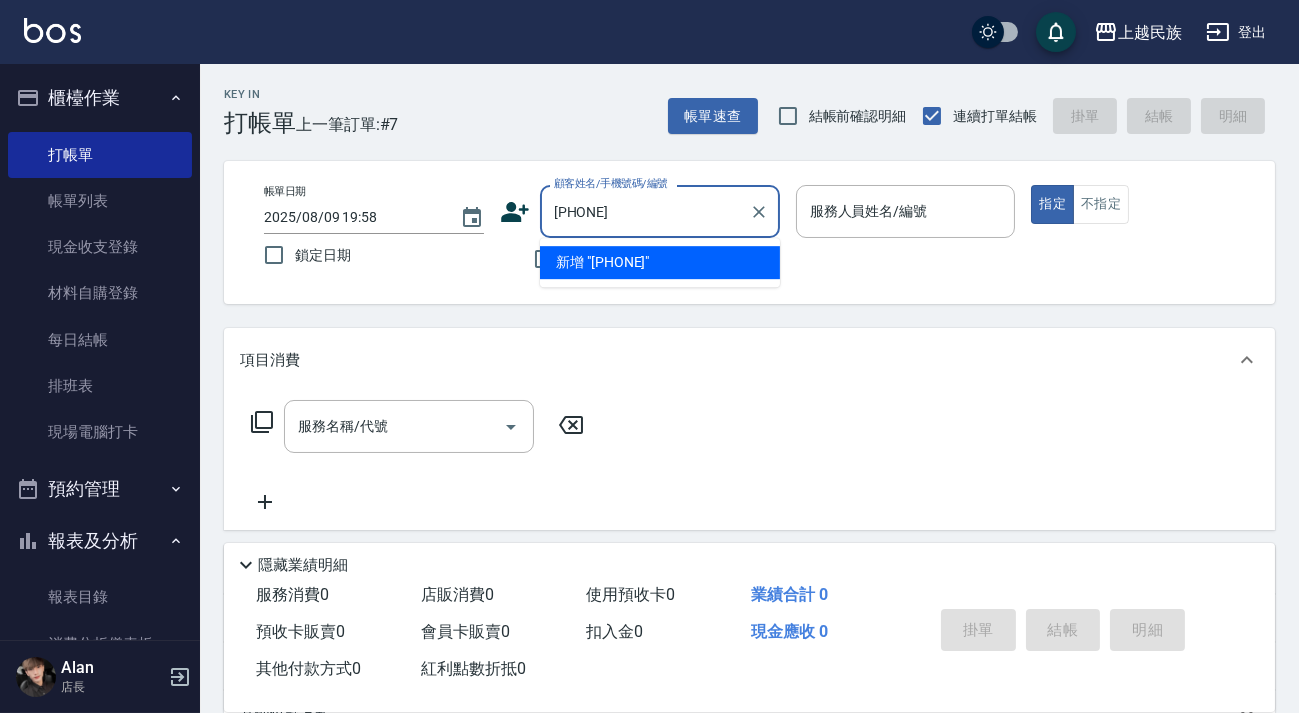 click on "新增 "[PHONE]"" at bounding box center [660, 262] 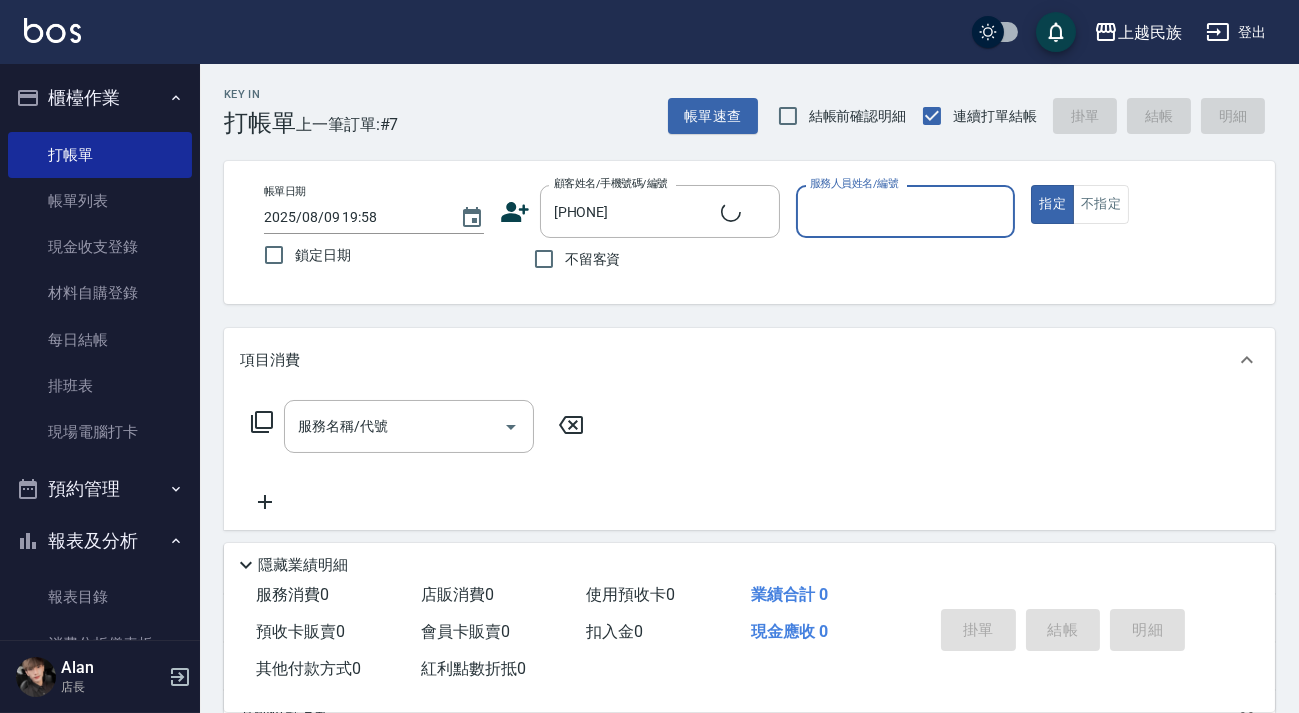type on "[PHONE]" 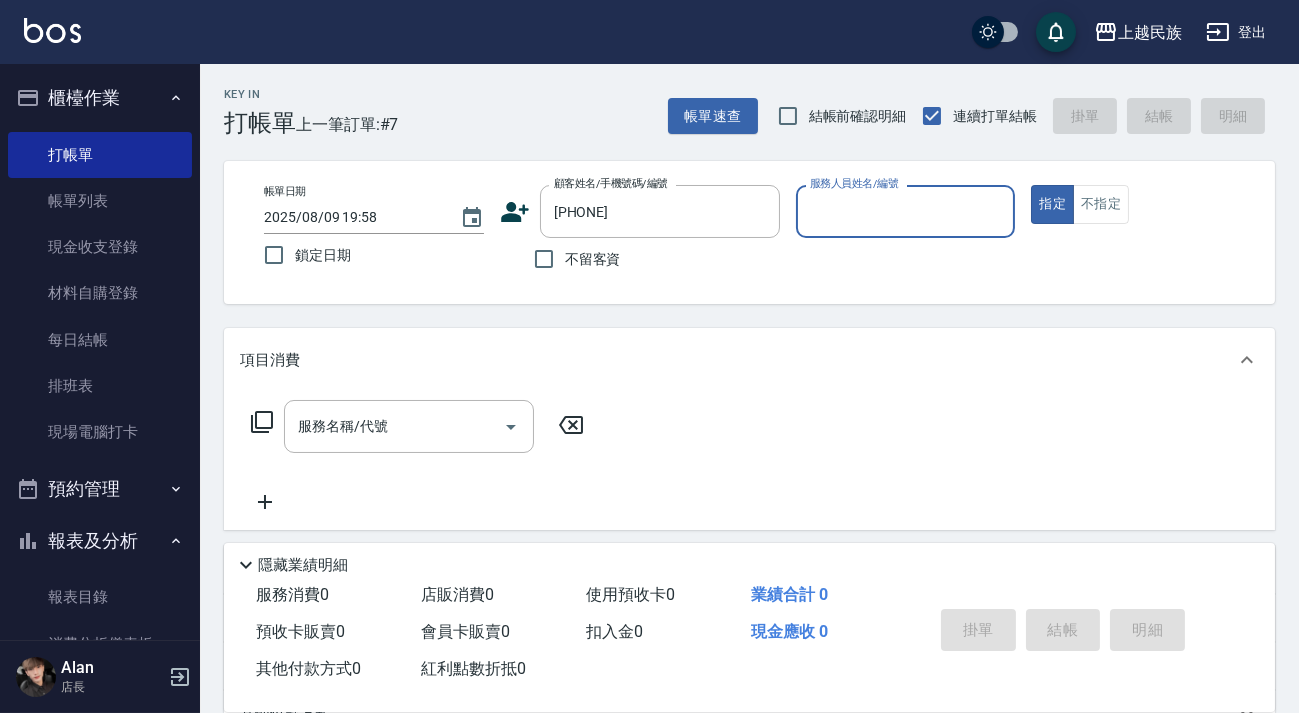 click 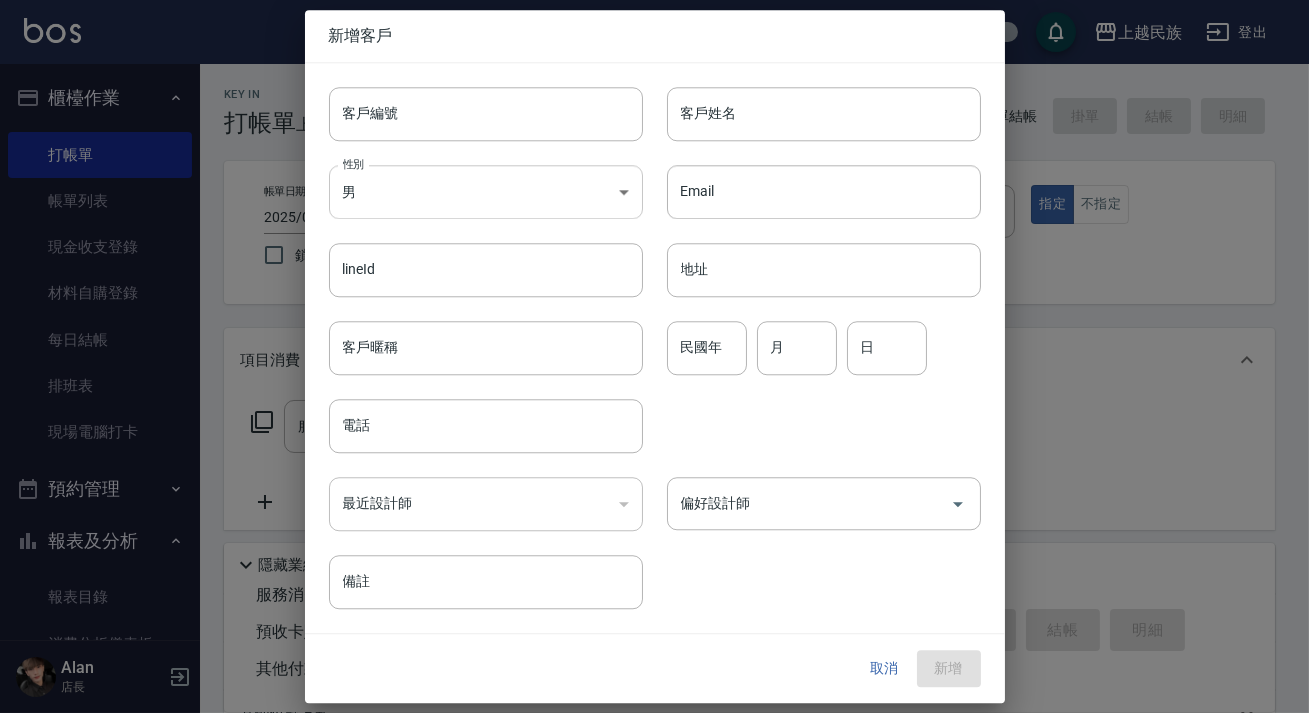 type on "[PHONE]" 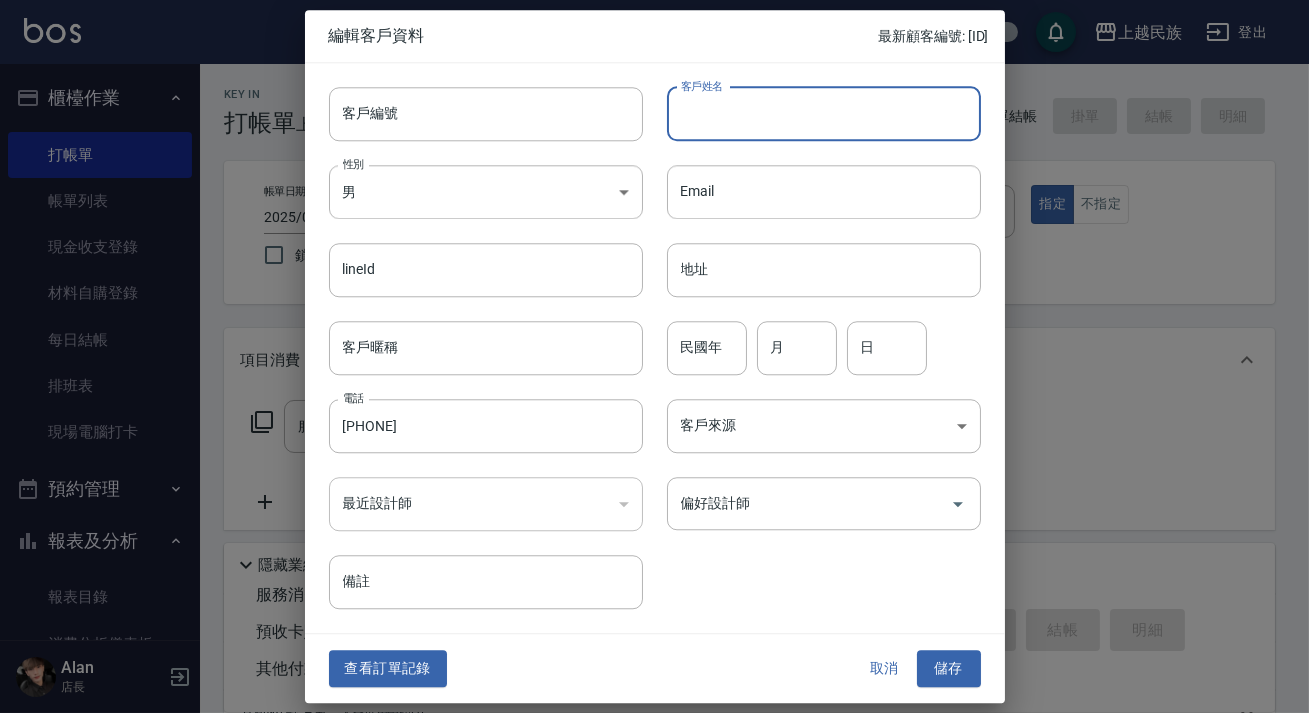 click on "客戶姓名" at bounding box center [824, 114] 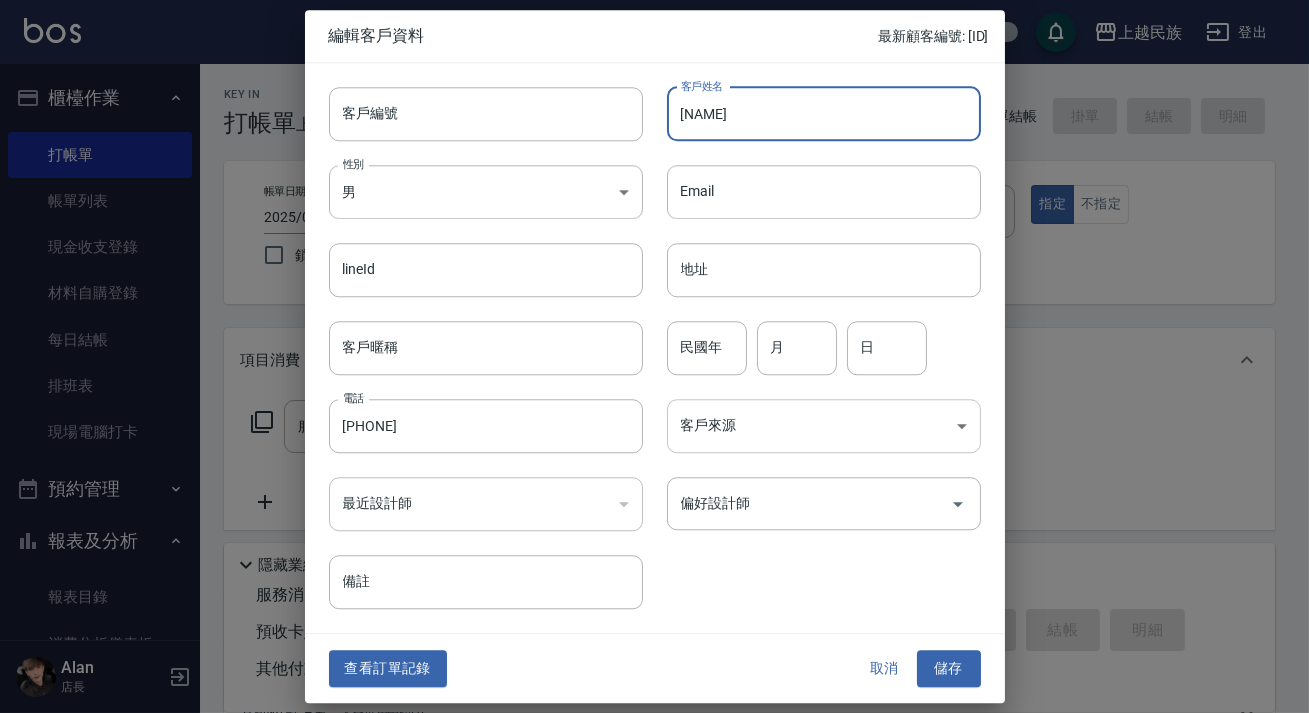 type on "[NAME]" 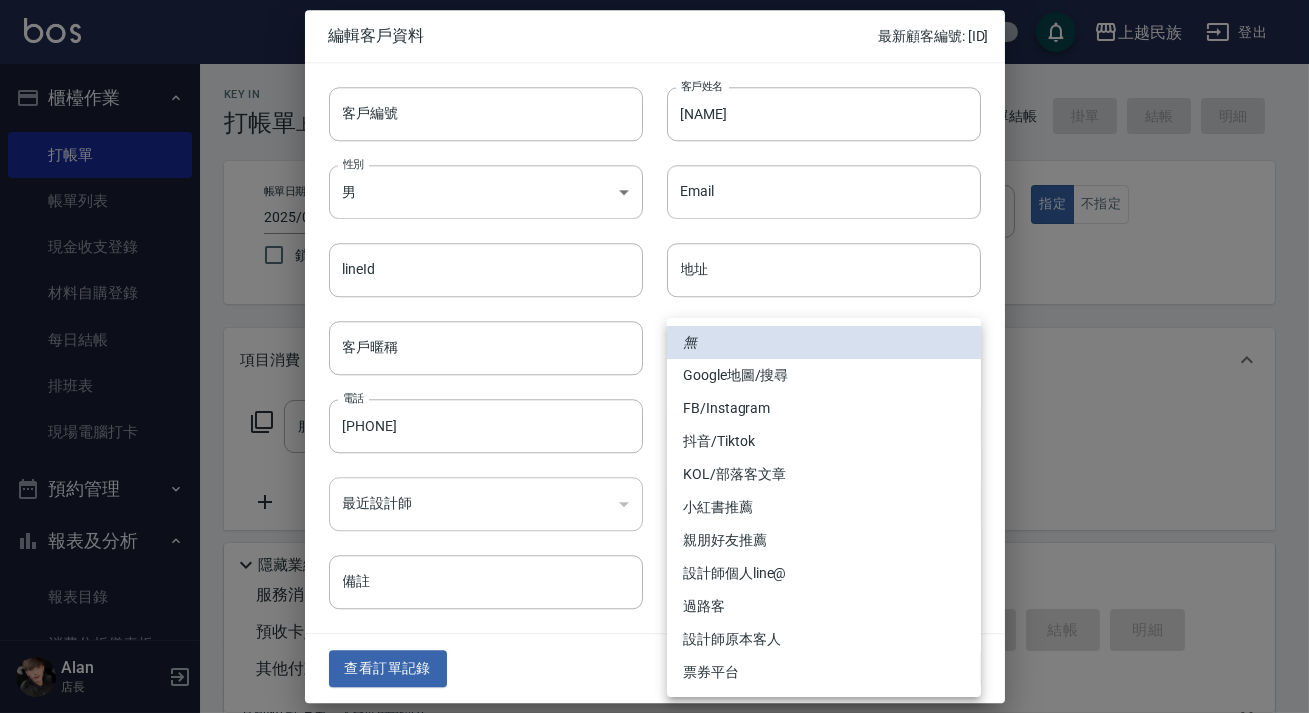 click on "FB/Instagram" at bounding box center (824, 408) 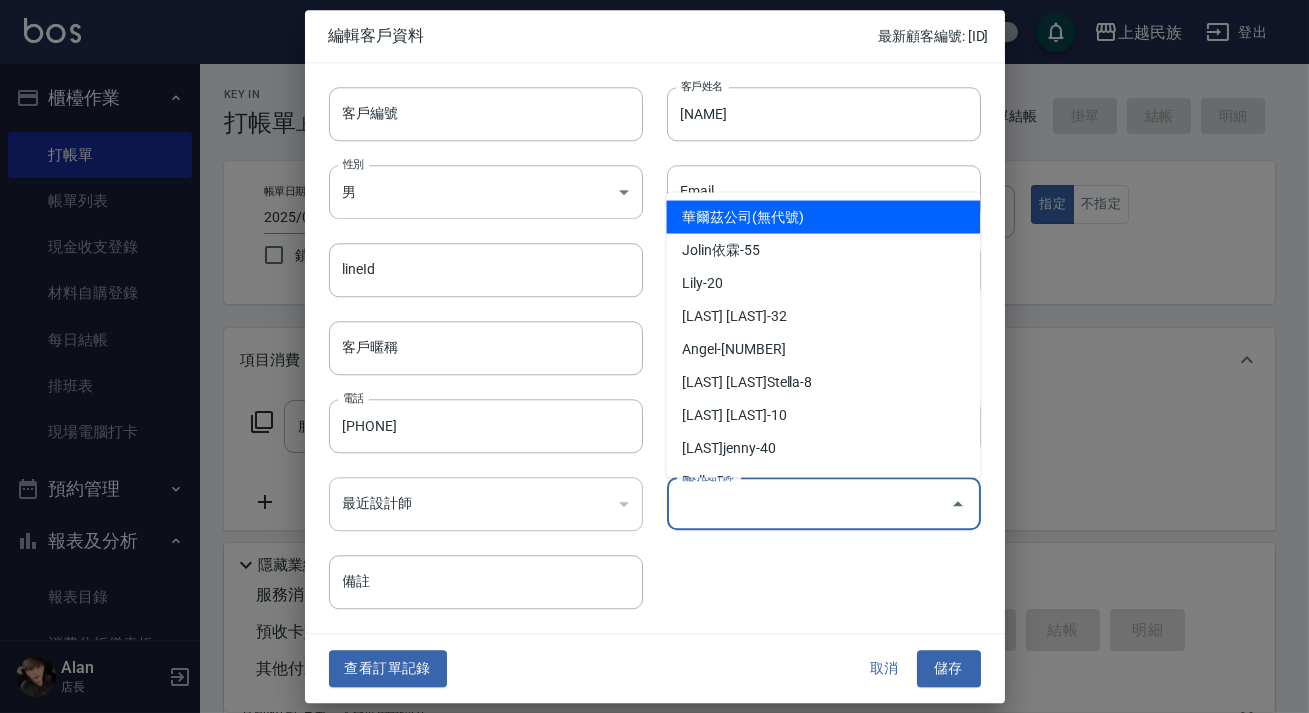 click on "偏好設計師" at bounding box center [809, 503] 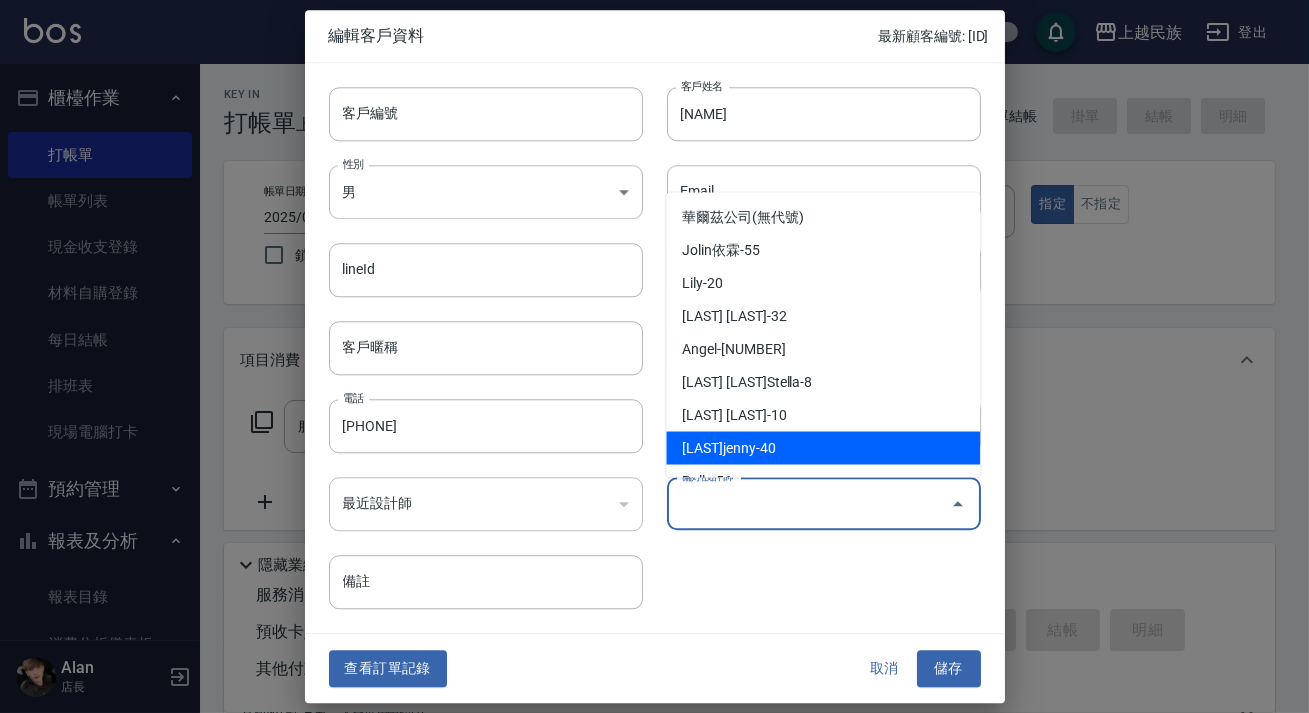 click on "客戶編號 客戶編號 客戶姓名 [NAME] 客戶姓名 性別 男 MALE 性別 Email Email lineId lineId 地址 地址 客戶暱稱 客戶暱稱 民國年 民國年 月 月 日 日 電話 [PHONE] 電話 客戶來源 FB/Instagram FB/Instagram 客戶來源 最近設計師 ​ 最近設計師 偏好設計師 偏好設計師 備註 備註" at bounding box center [643, 336] 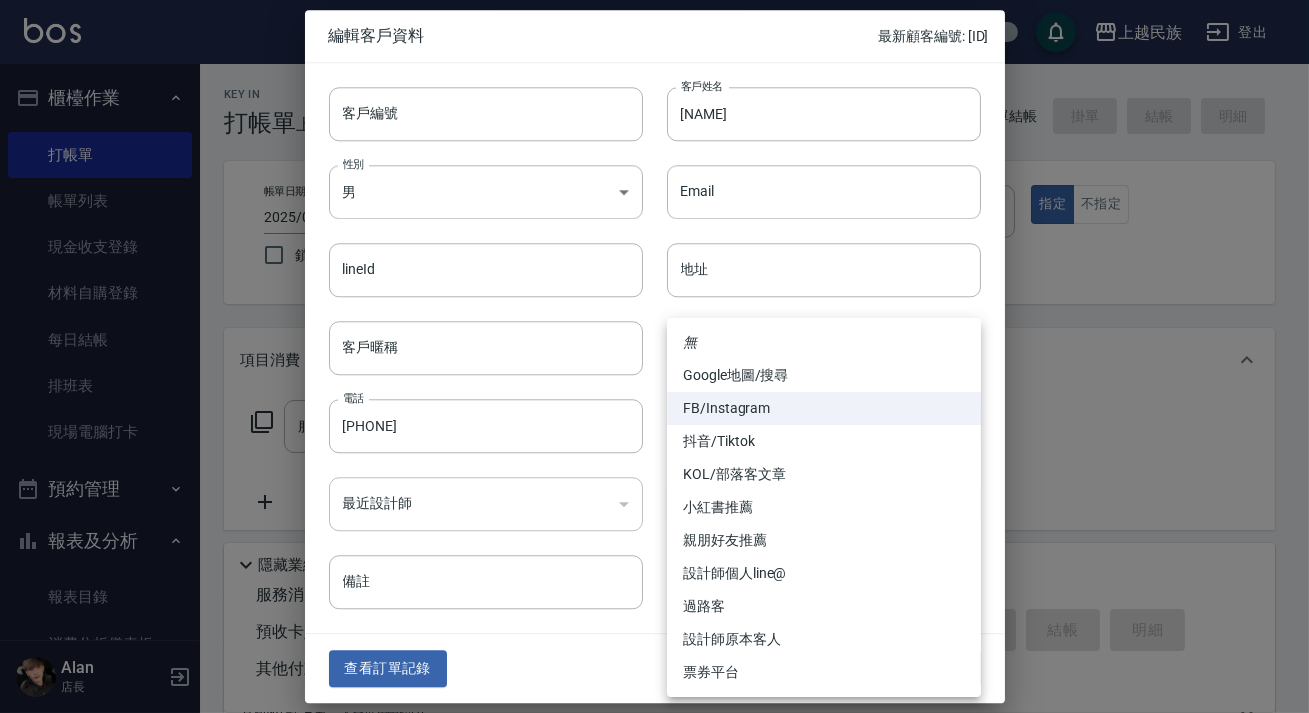 click on "上越民族 登出 櫃檯作業 打帳單 帳單列表 現金收支登錄 材料自購登錄 每日結帳 排班表 現場電腦打卡 預約管理 預約管理 單日預約紀錄 單週預約紀錄 報表及分析 報表目錄 消費分析儀表板 店家日報表 營業統計分析表 設計師業績表 設計師日報表 設計師排行榜 商品銷售排行榜 商品消耗明細 單一服務項目查詢 店販分類抽成明細 顧客入金餘額表 顧客卡券餘額表 收支分類明細表 非現金明細對帳單 客戶管理 客戶列表 卡券管理 入金管理 員工及薪資 員工列表 全店打卡記錄 考勤排班總表 商品管理 商品列表 Alan 店長 Key In 打帳單 上一筆訂單:#7 帳單速查 結帳前確認明細 連續打單結帳 掛單 結帳 明細 帳單日期 [DATE] [TIME] 鎖定日期 顧客姓名/手機號碼/編號 [PHONE] 顧客姓名/手機號碼/編號 不留客資 服務人員姓名/編號 服務人員姓名/編號 指定 不指定 項目消費 店販銷售" at bounding box center (654, 487) 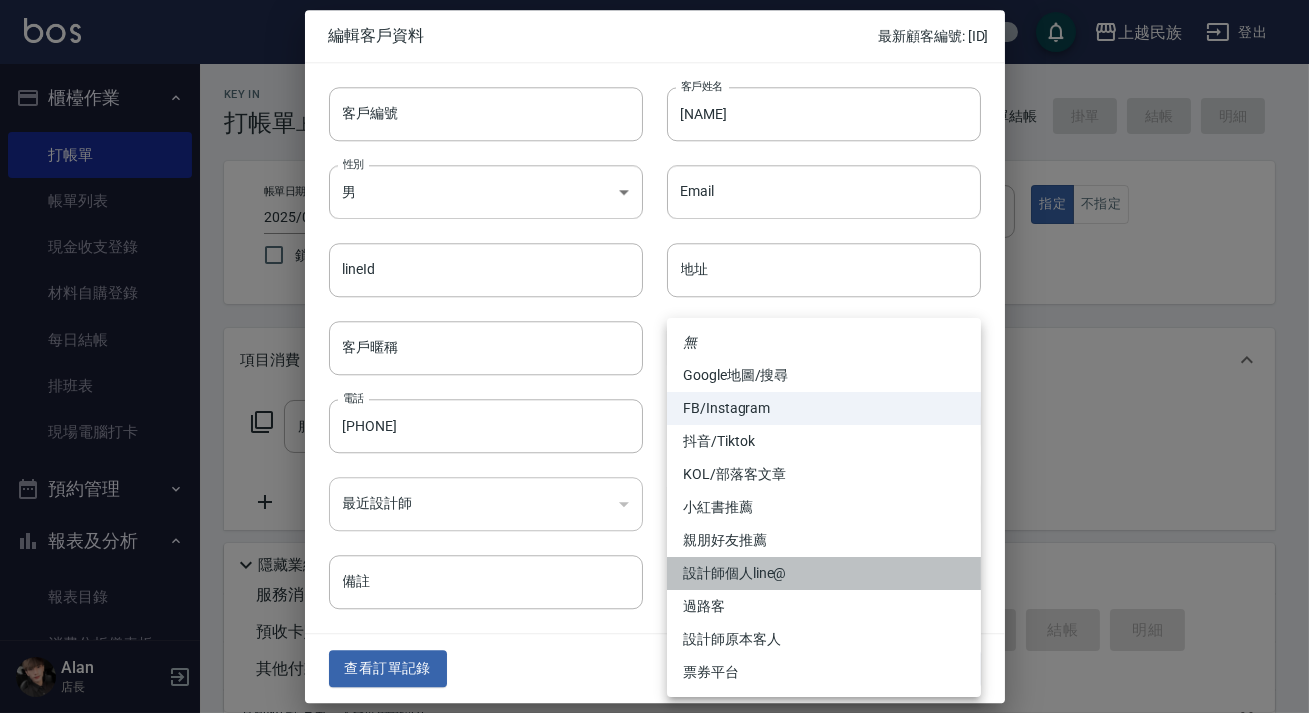 click on "設計師個人line@" at bounding box center [824, 573] 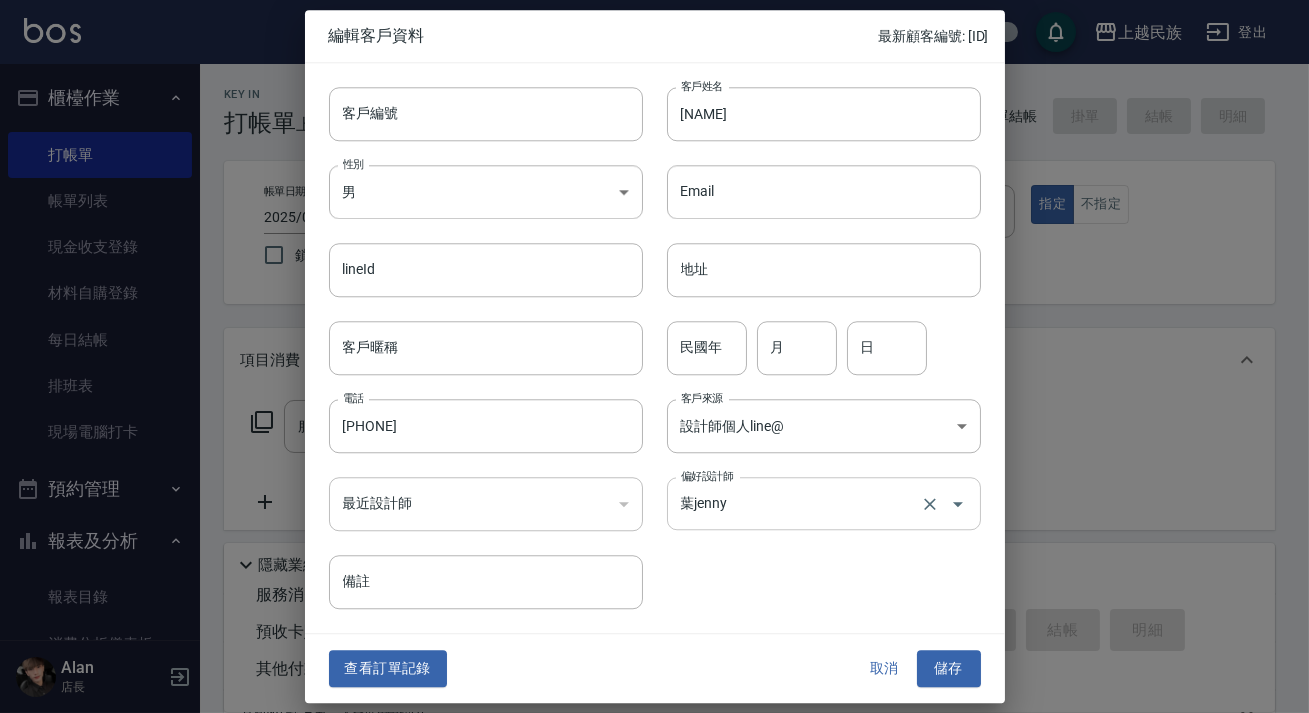 click on "葉jenny" at bounding box center [796, 503] 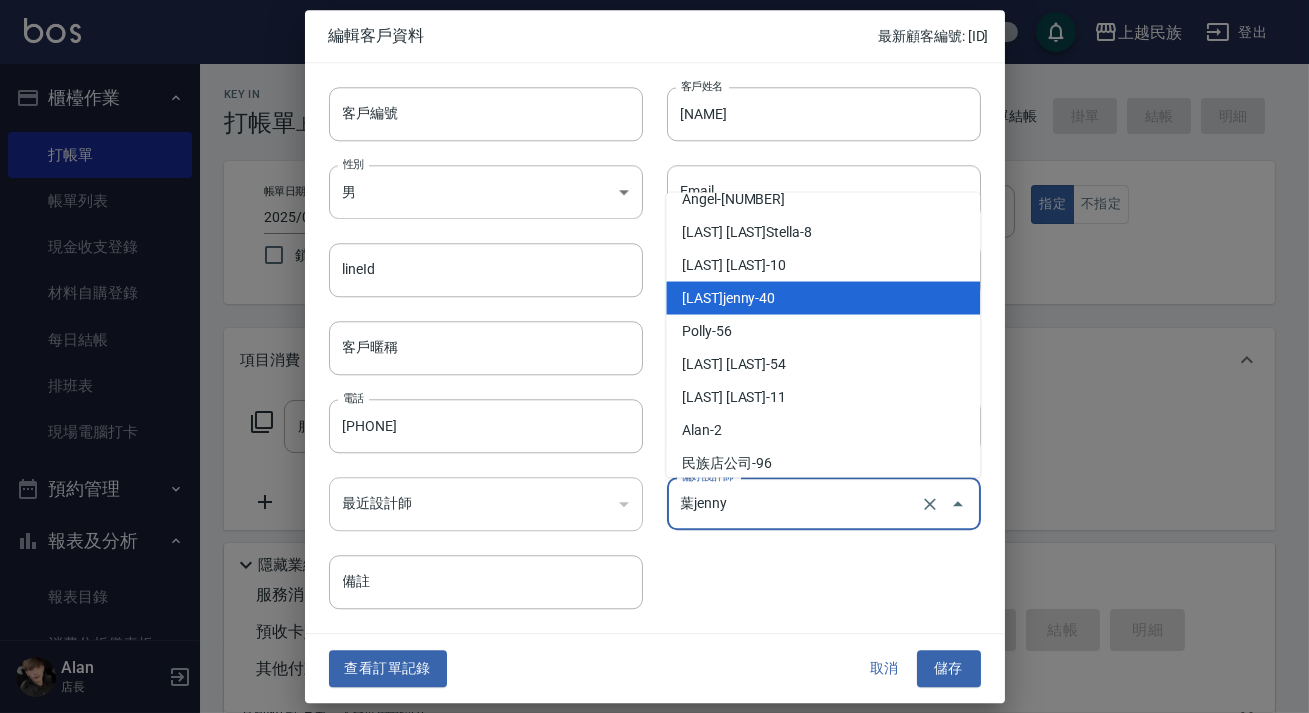 scroll, scrollTop: 192, scrollLeft: 0, axis: vertical 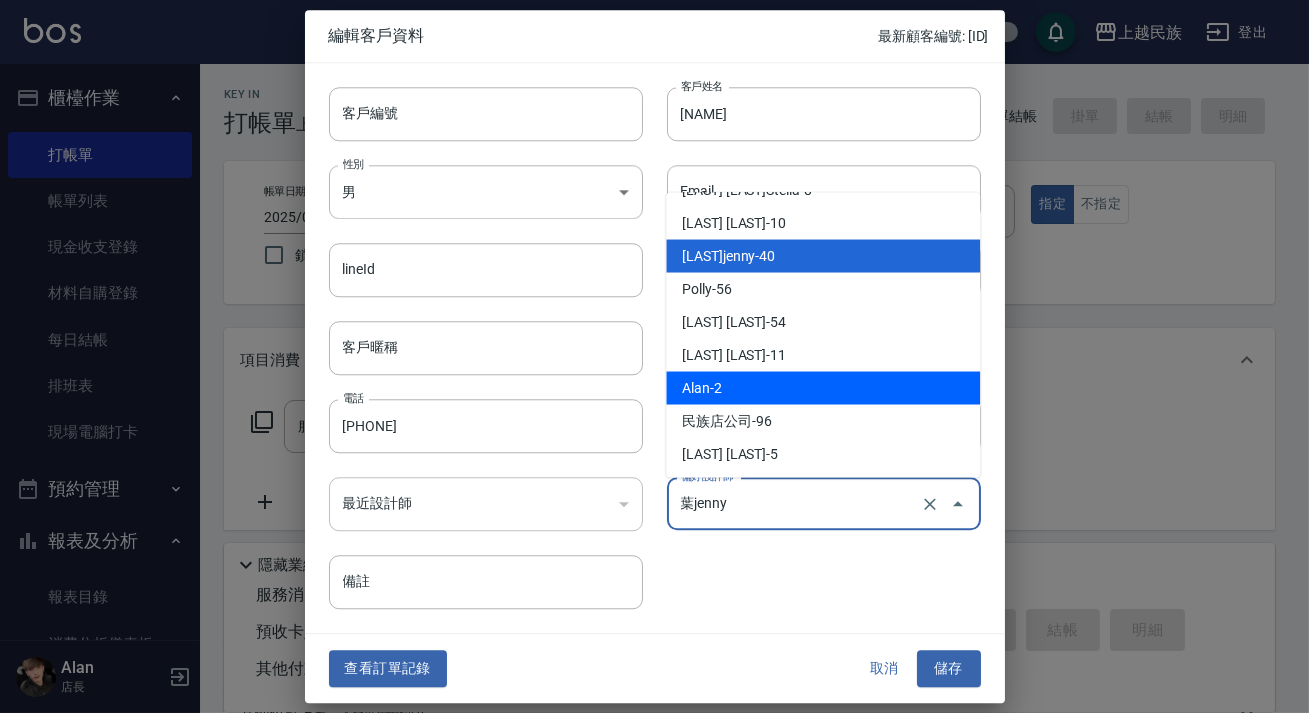 click on "Alan-2" at bounding box center (823, 387) 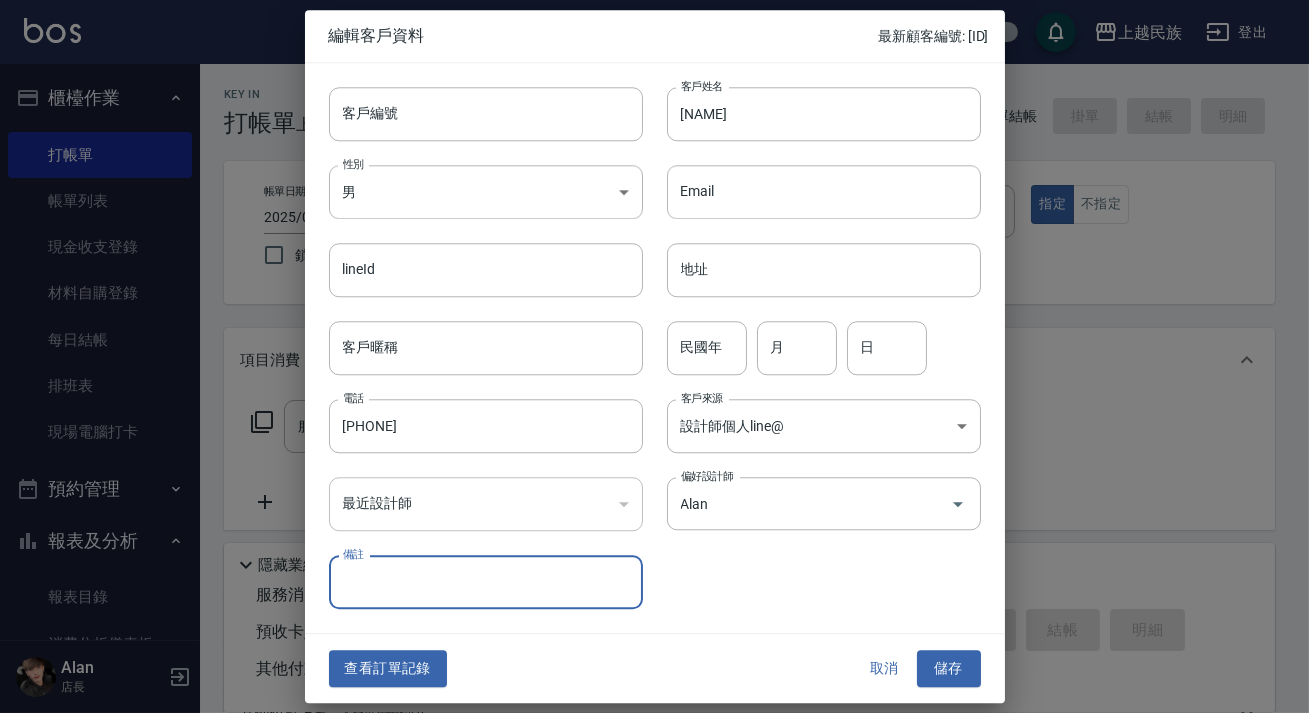 click on "客戶編號 客戶編號 客戶姓名 [LAST] [LAST] 客戶姓名 性別 男 MALE 性別 Email Email lineId lineId 地址 地址 客戶暱稱 客戶暱稱 民國年 民國年 月 月 日 日 電話 [PHONE] 電話 客戶來源 設計師個人line@ 設計師個人line@ 客戶來源 最近設計師 ​ 最近設計師 偏好設計師 Alan 偏好設計師 備註 備註" at bounding box center (643, 336) 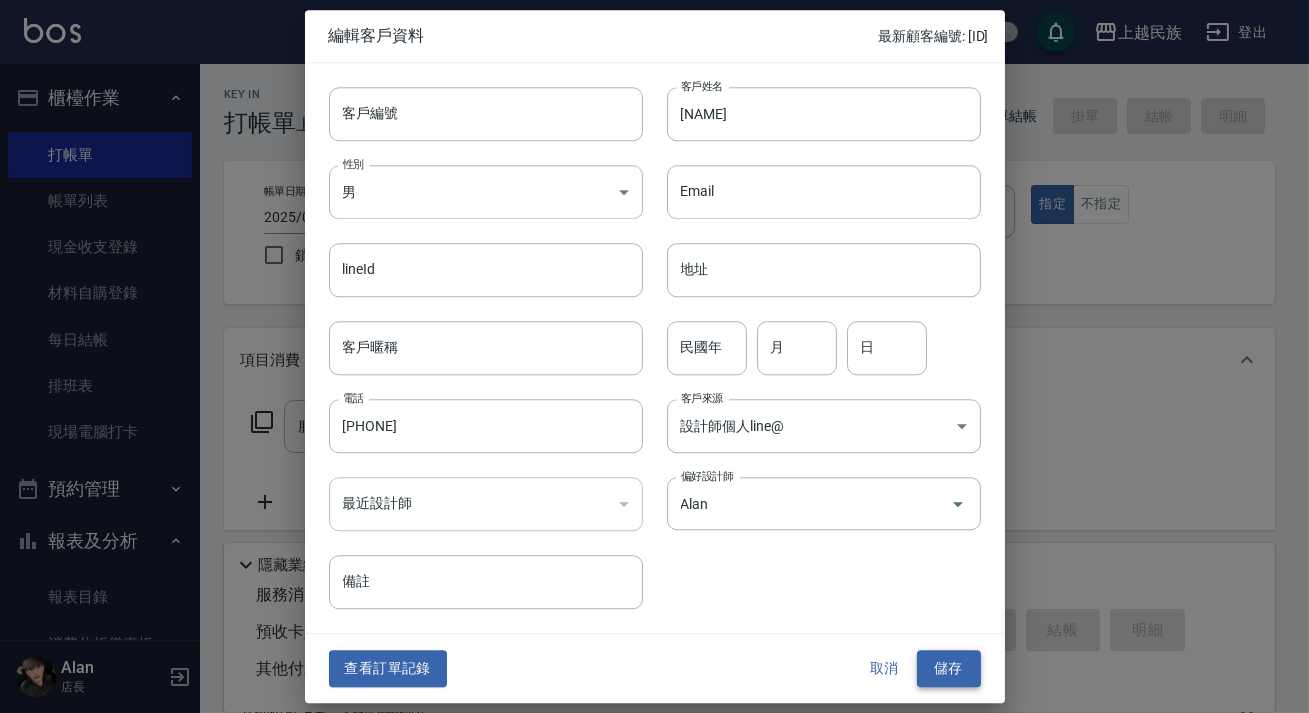 click on "儲存" at bounding box center [949, 669] 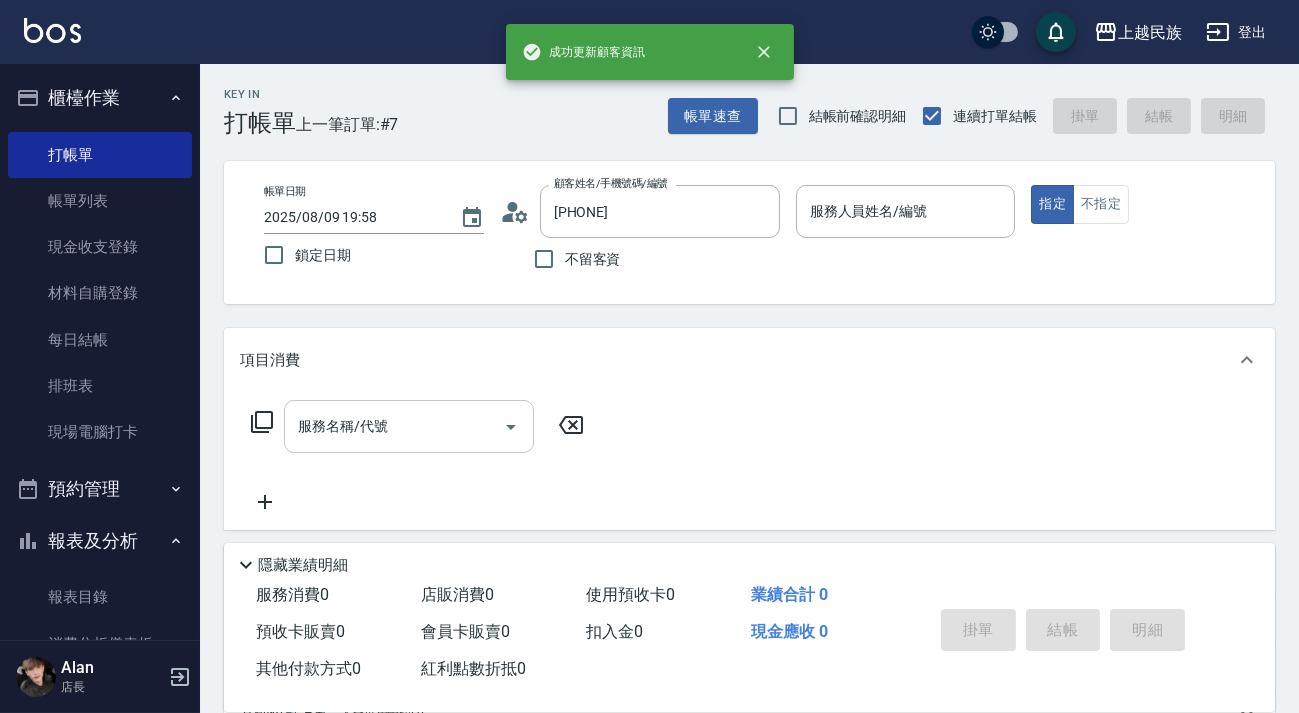 click on "服務名稱/代號" at bounding box center (394, 426) 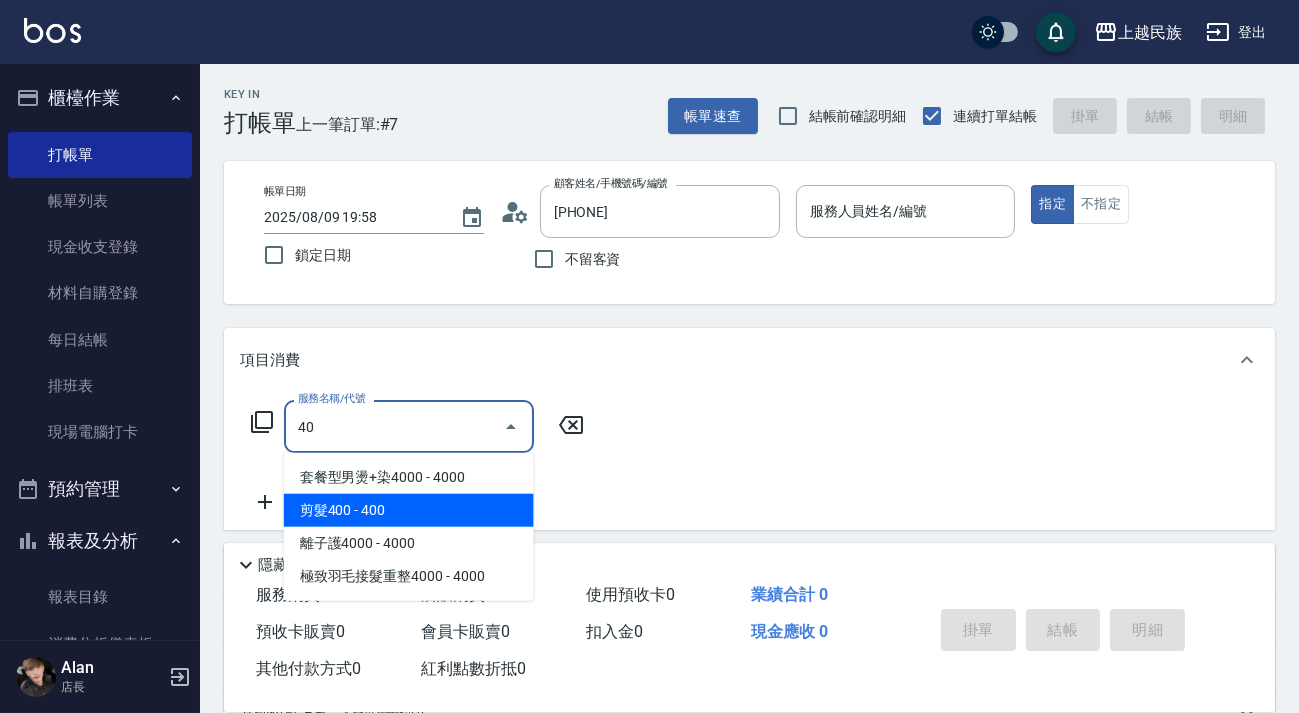 click on "剪髮400 - 400" at bounding box center (409, 510) 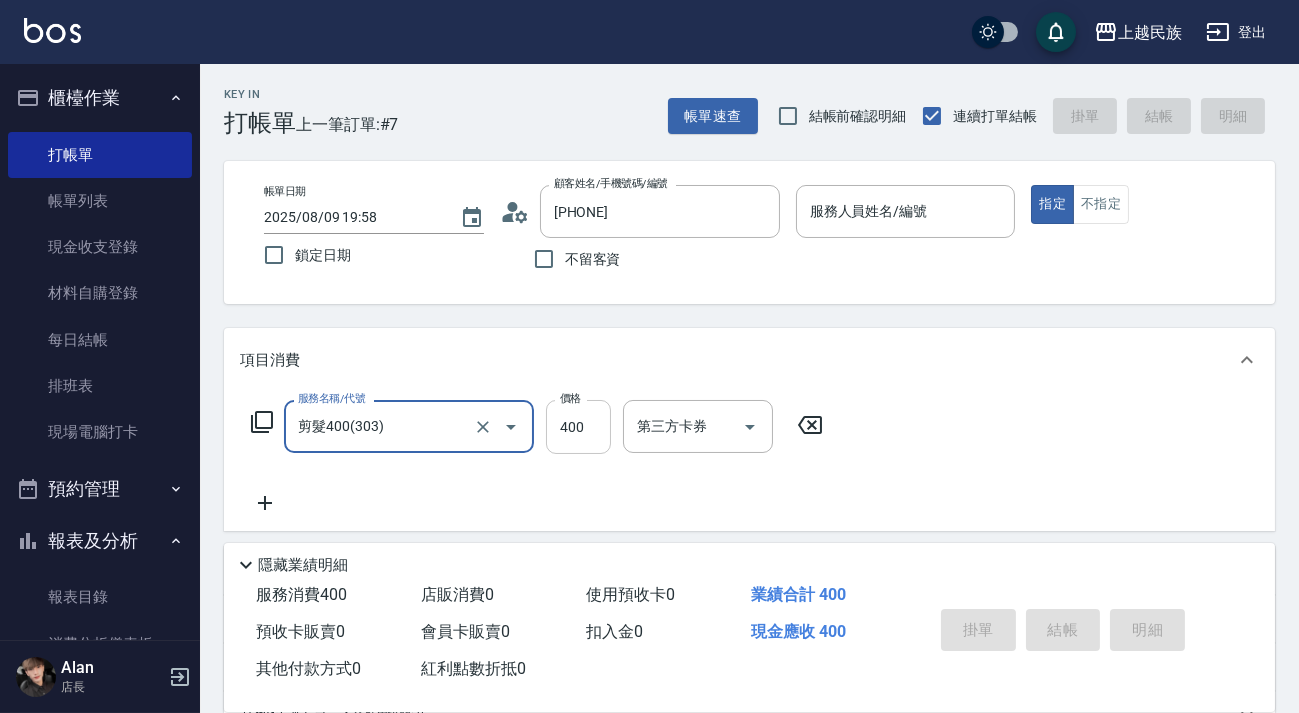 type on "剪髮400(303)" 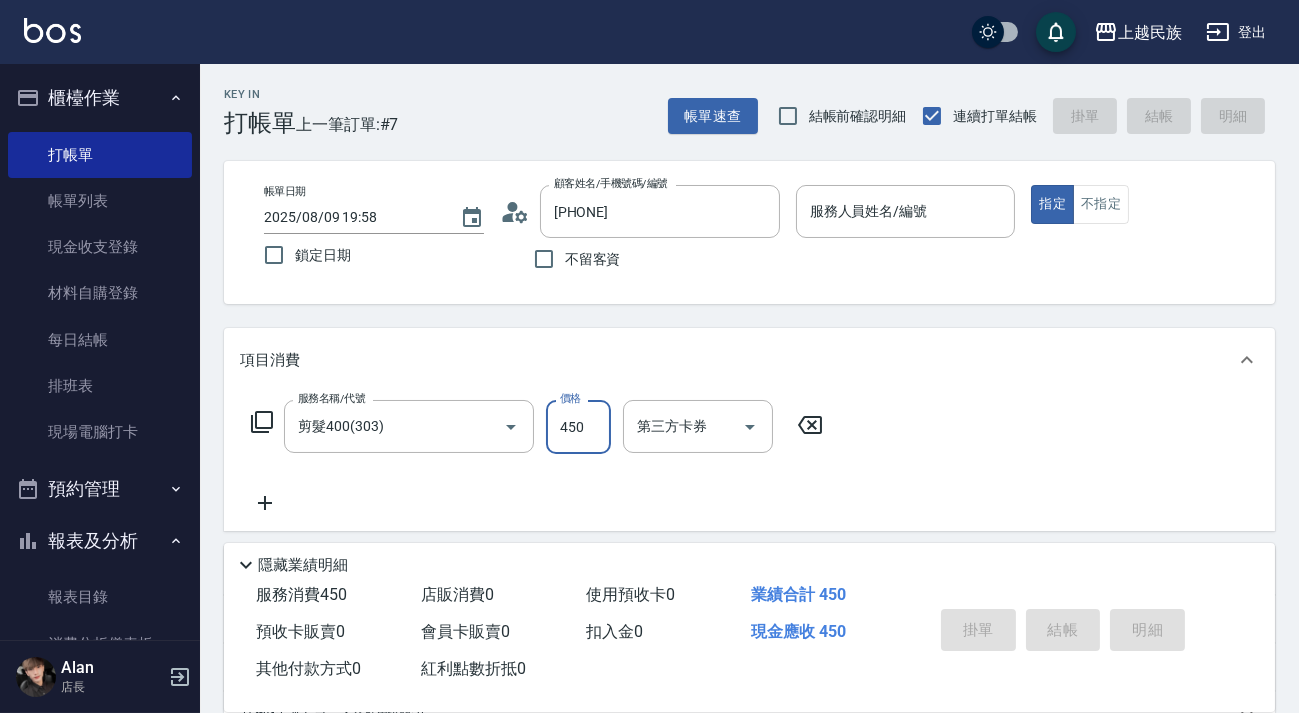 type on "450" 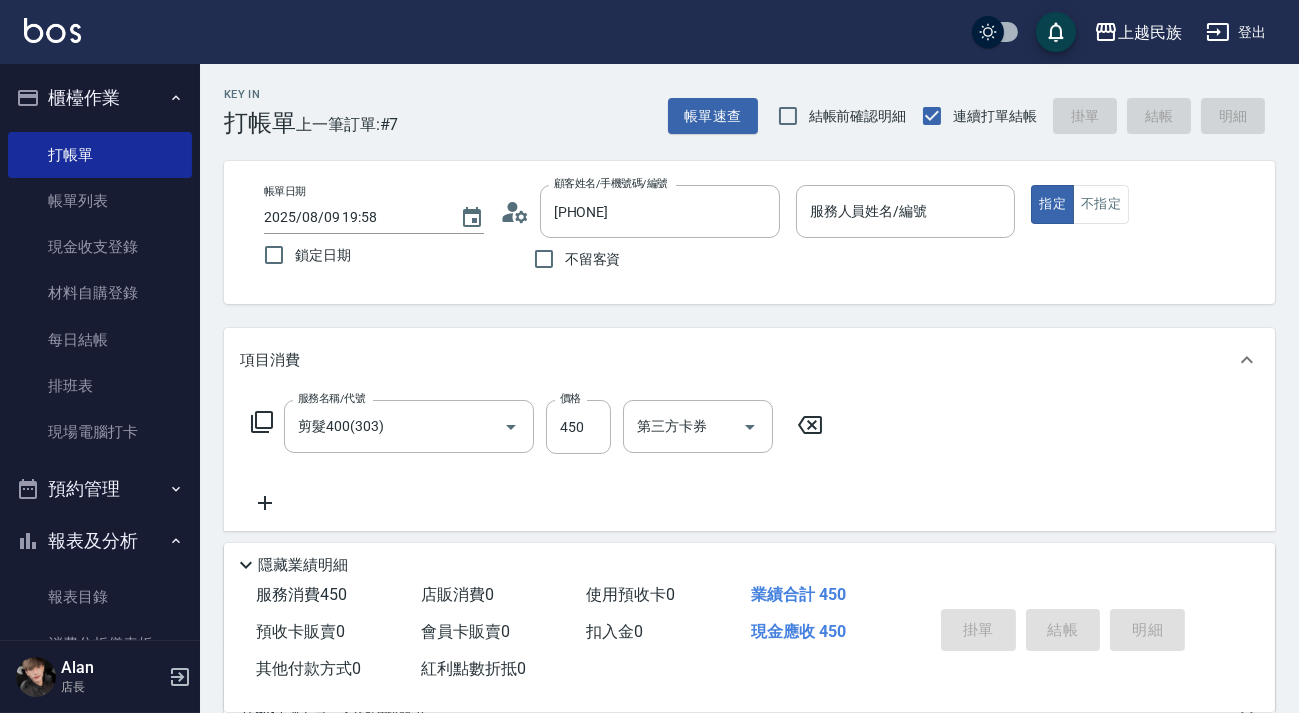 click on "服務名稱/代號 剪髮400(303) 服務名稱/代號 價格 450 價格 第三方卡券 第三方卡券" at bounding box center (537, 457) 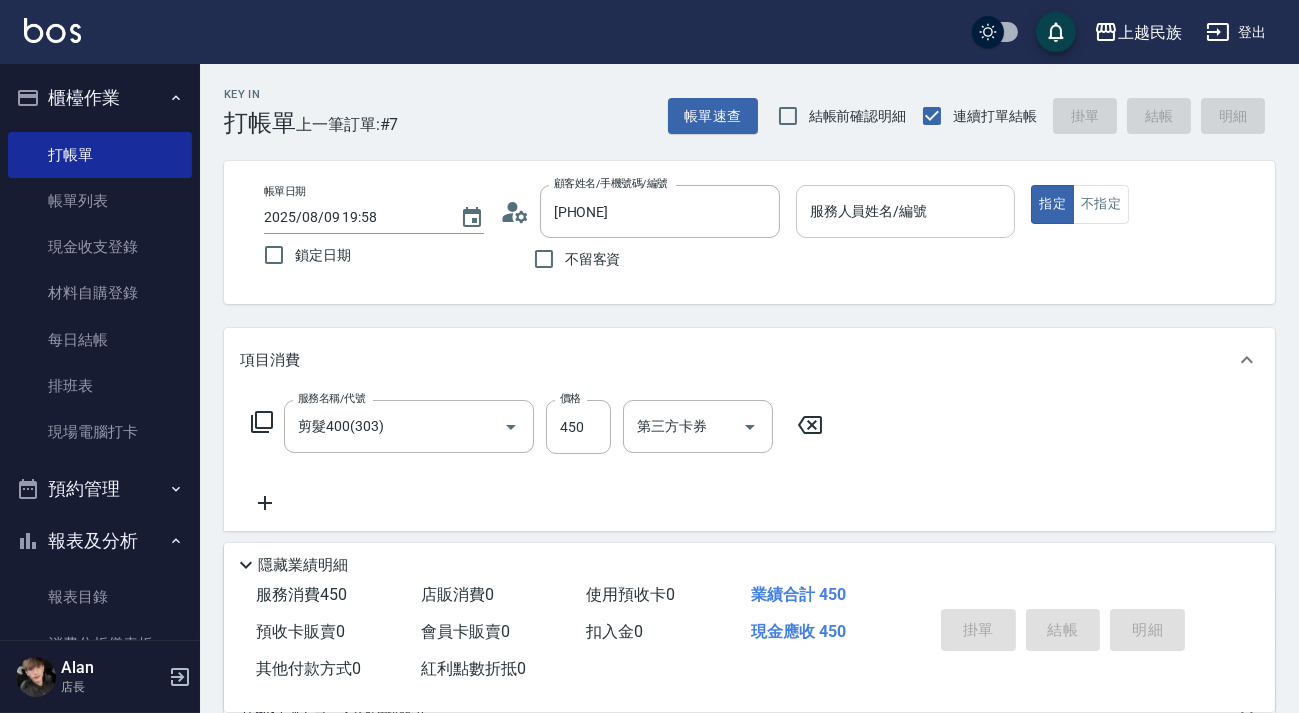 click on "服務人員姓名/編號 服務人員姓名/編號" at bounding box center [906, 211] 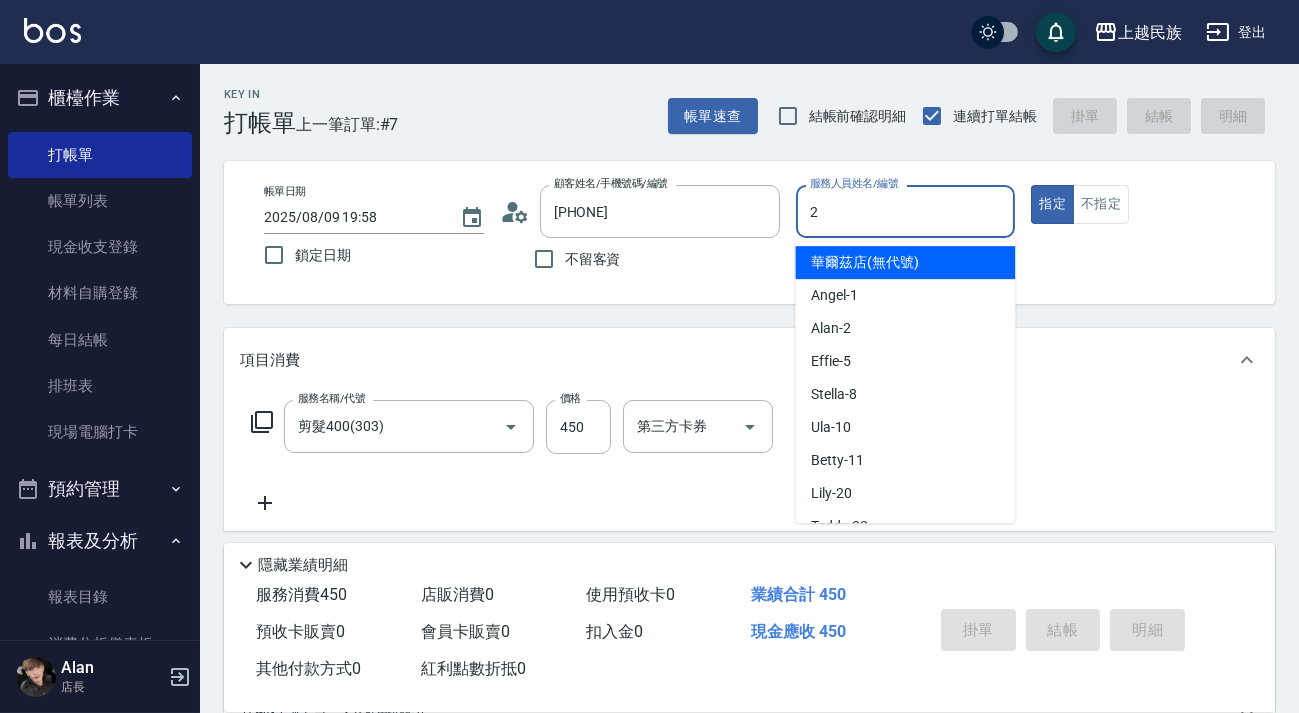 type on "Alan-2" 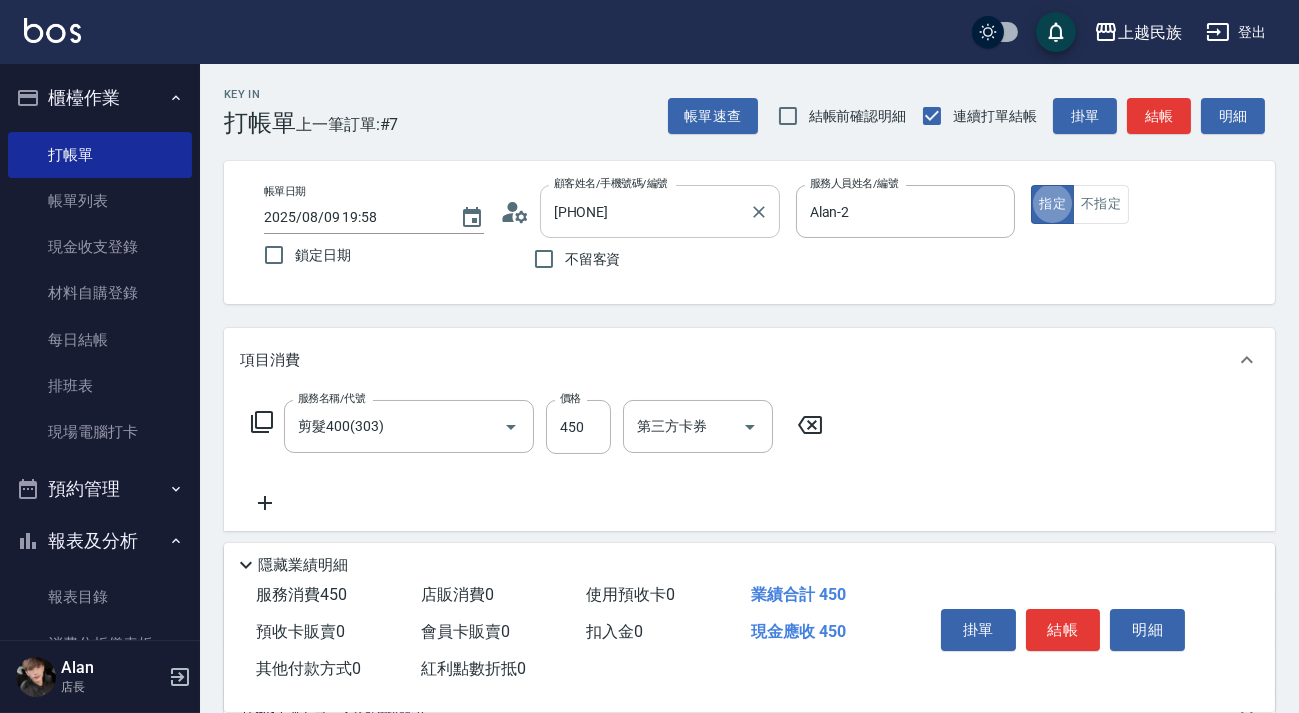 click on "[PHONE] 顧客姓名/手機號碼/編號" at bounding box center [660, 211] 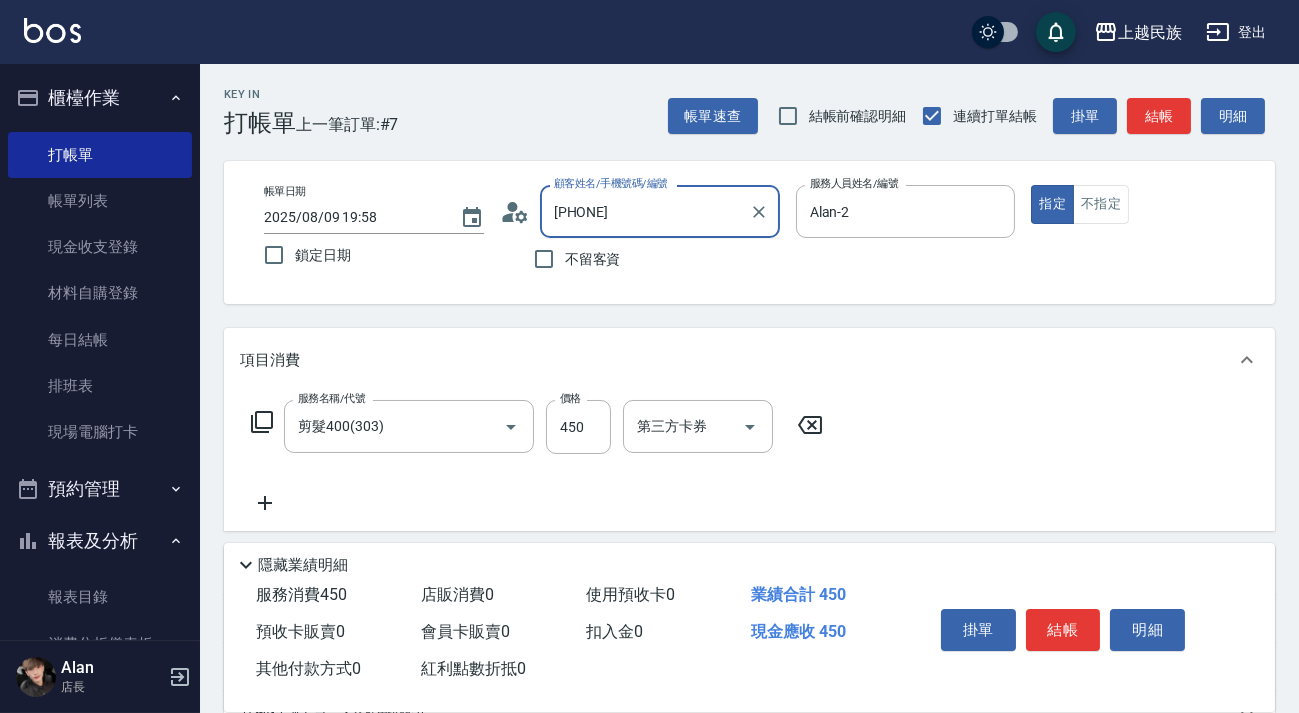 click 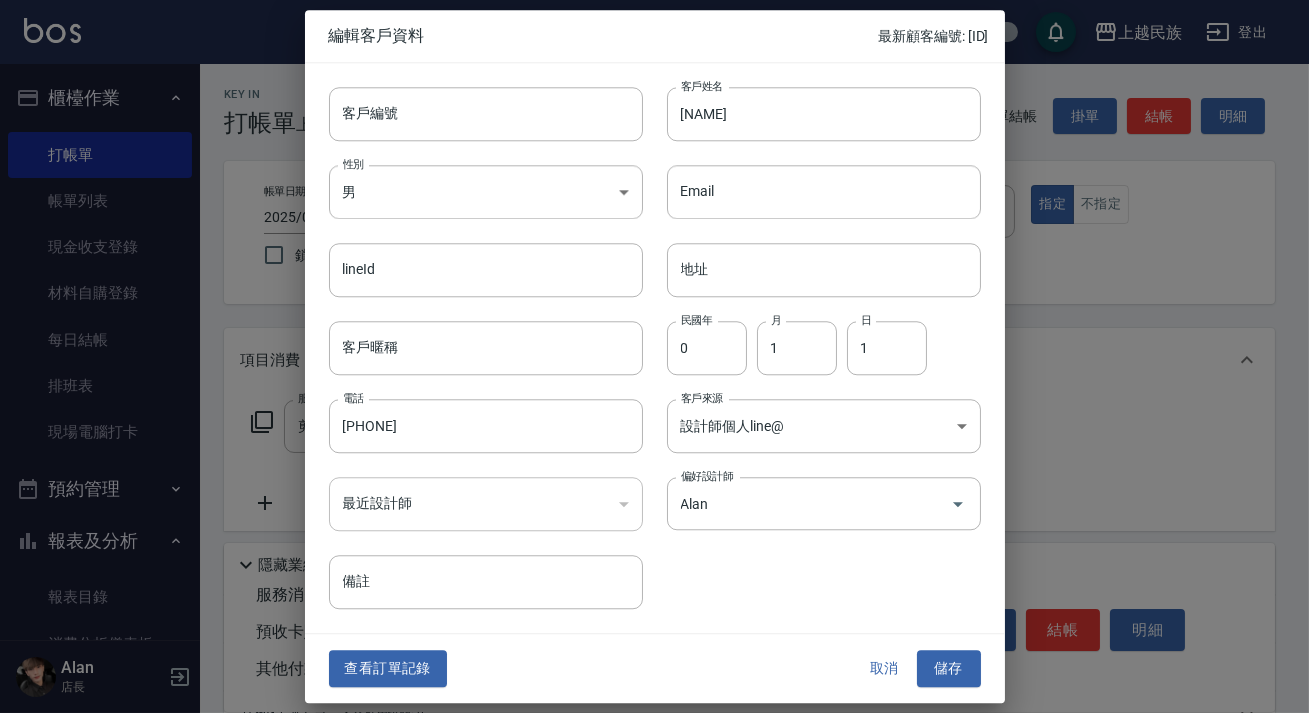 click on "儲存" at bounding box center (949, 669) 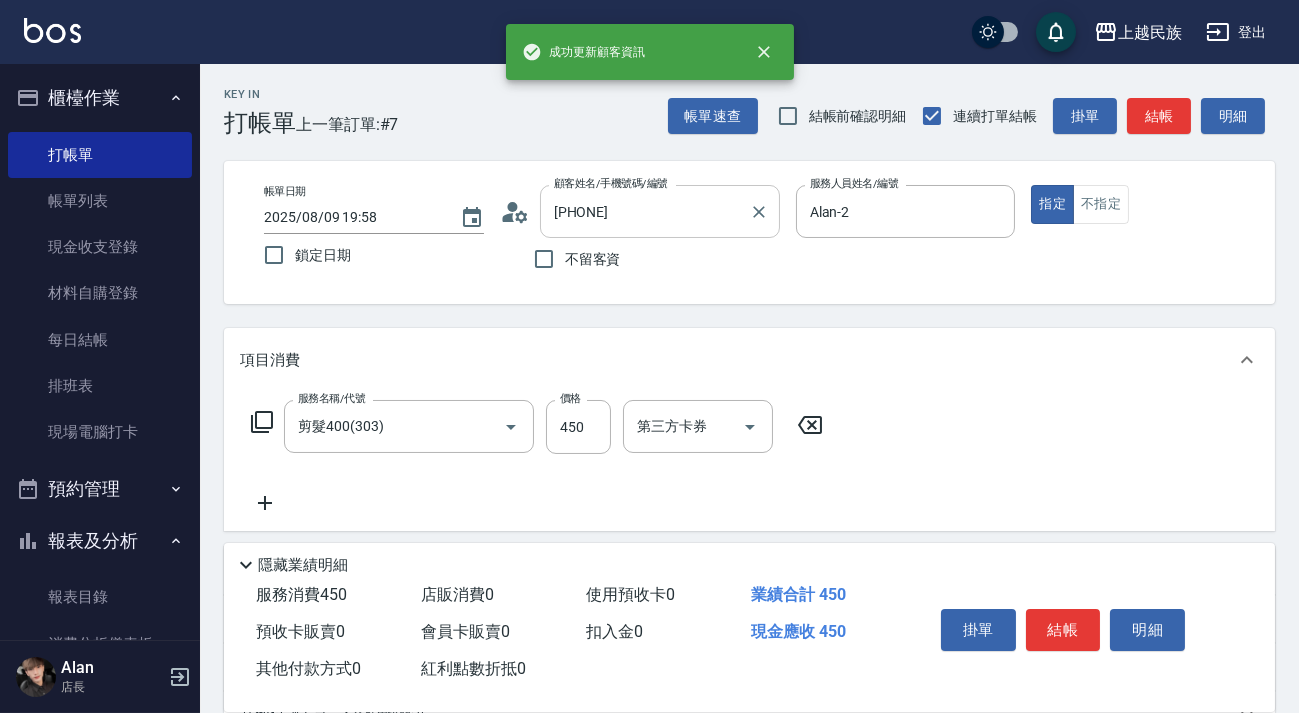click on "[PHONE]" at bounding box center (645, 211) 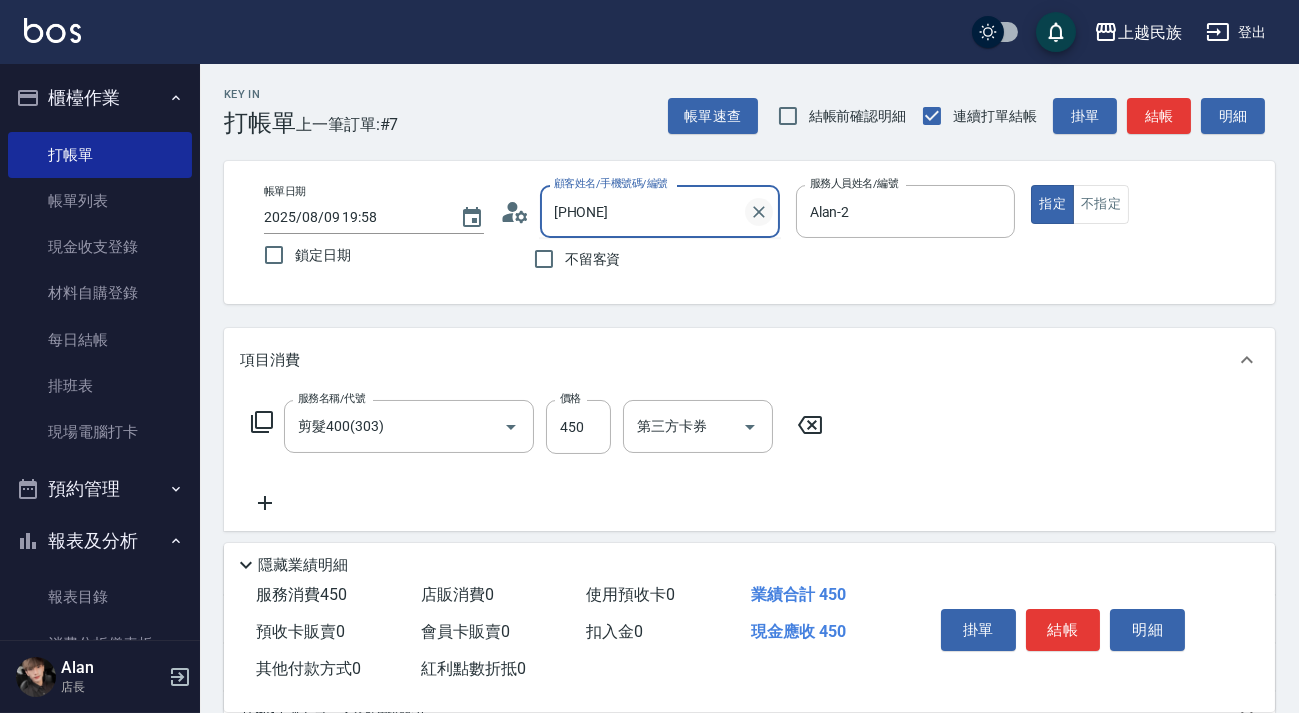 click 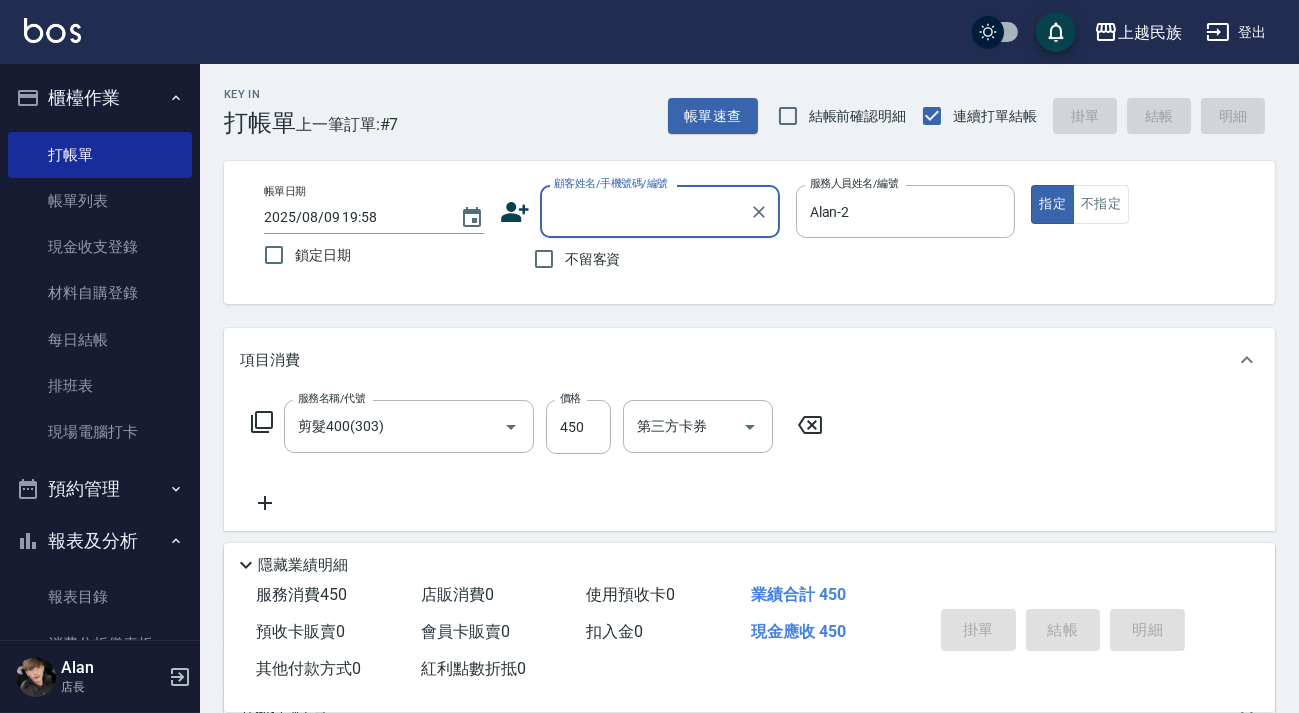 click on "顧客姓名/手機號碼/編號" at bounding box center (645, 211) 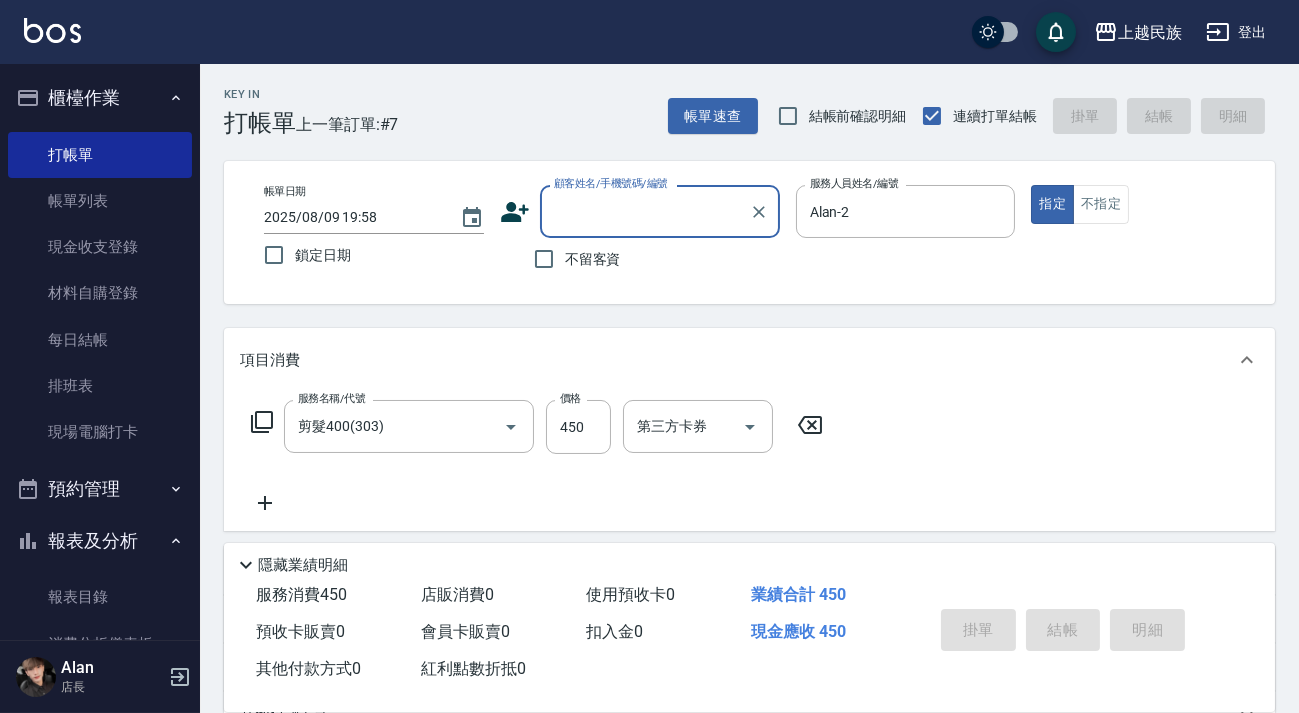 click on "顧客姓名/手機號碼/編號" at bounding box center (645, 211) 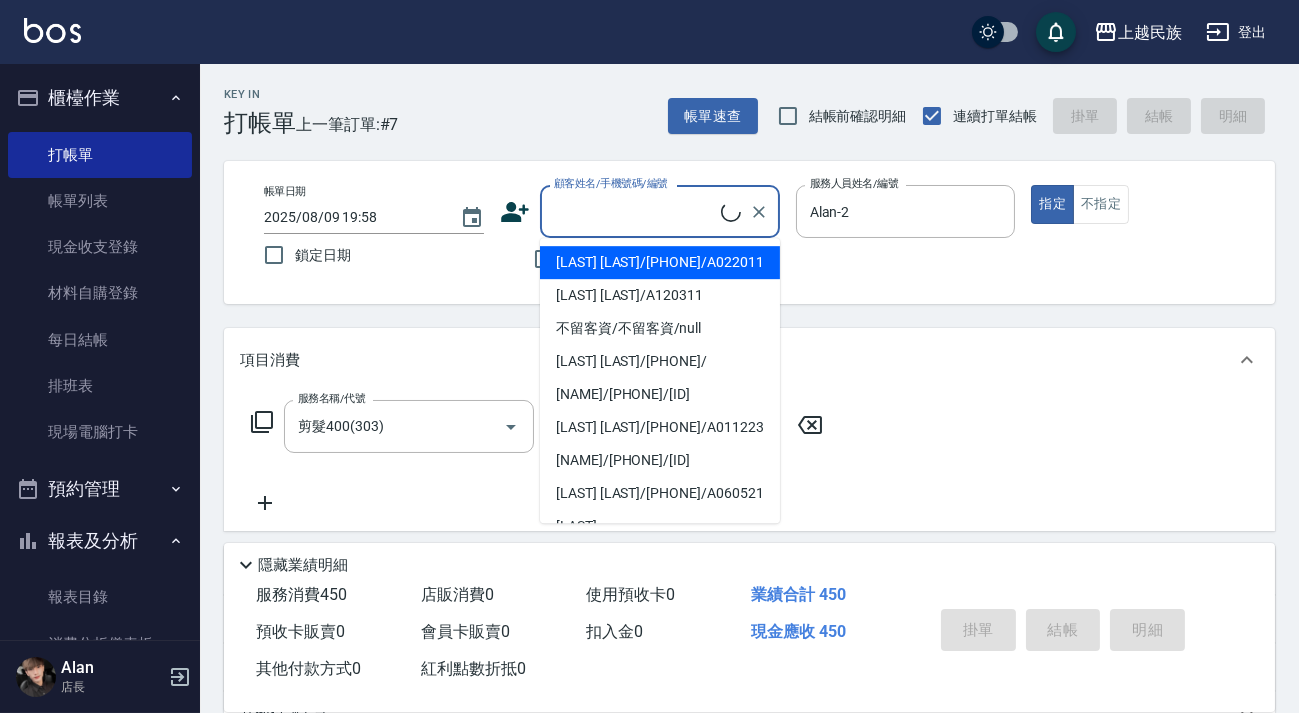 click on "顧客姓名/手機號碼/編號" at bounding box center (635, 211) 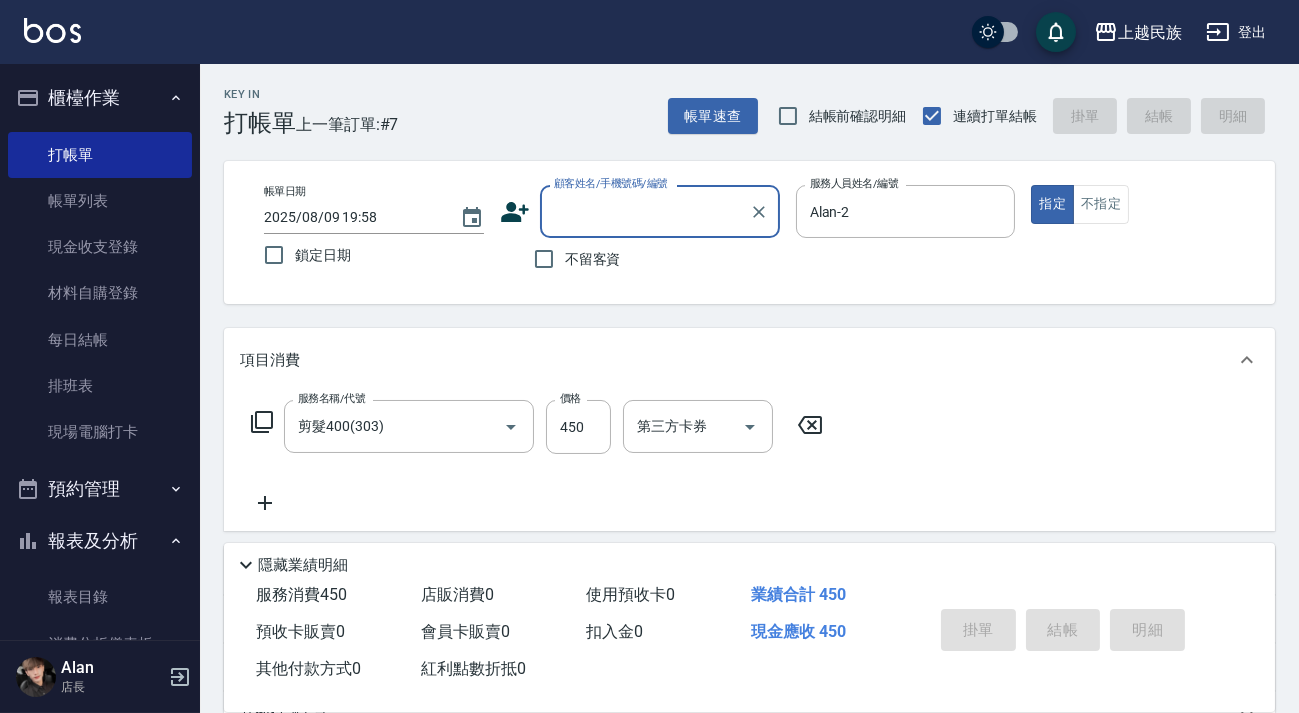 click on "顧客姓名/手機號碼/編號" at bounding box center (645, 211) 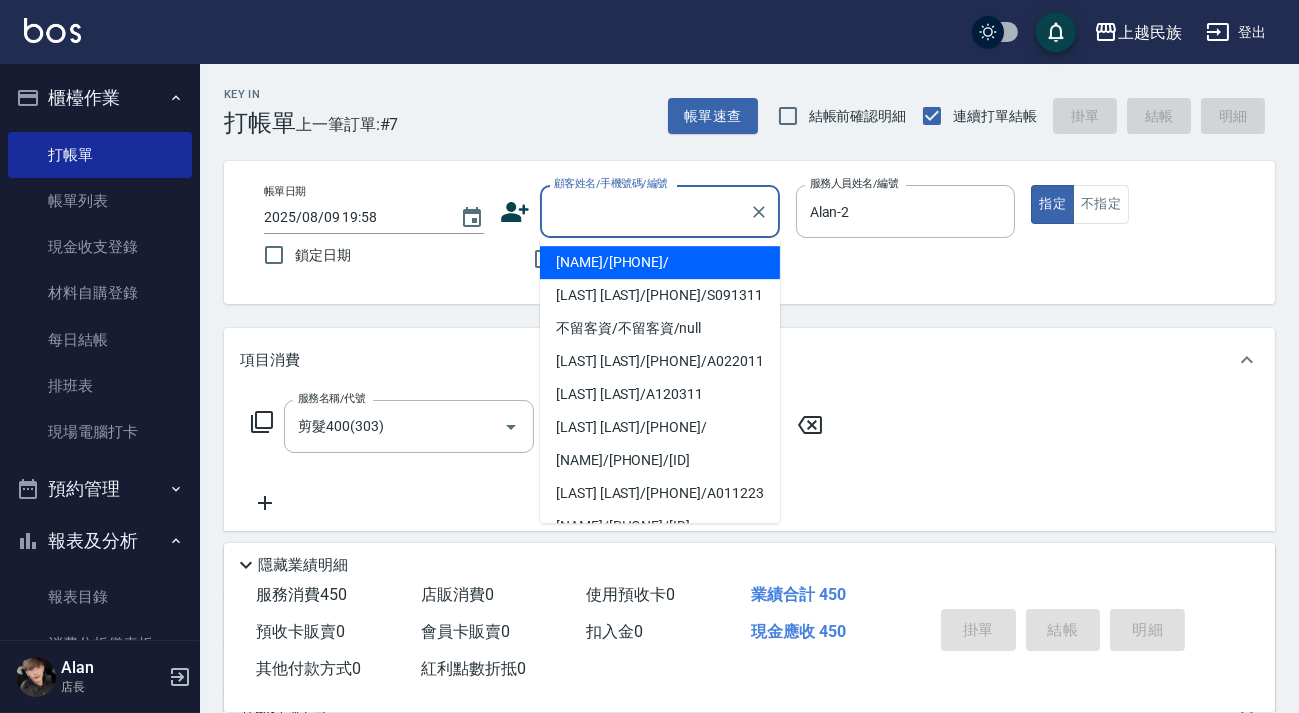 click on "[NAME]/[PHONE]/" at bounding box center (660, 262) 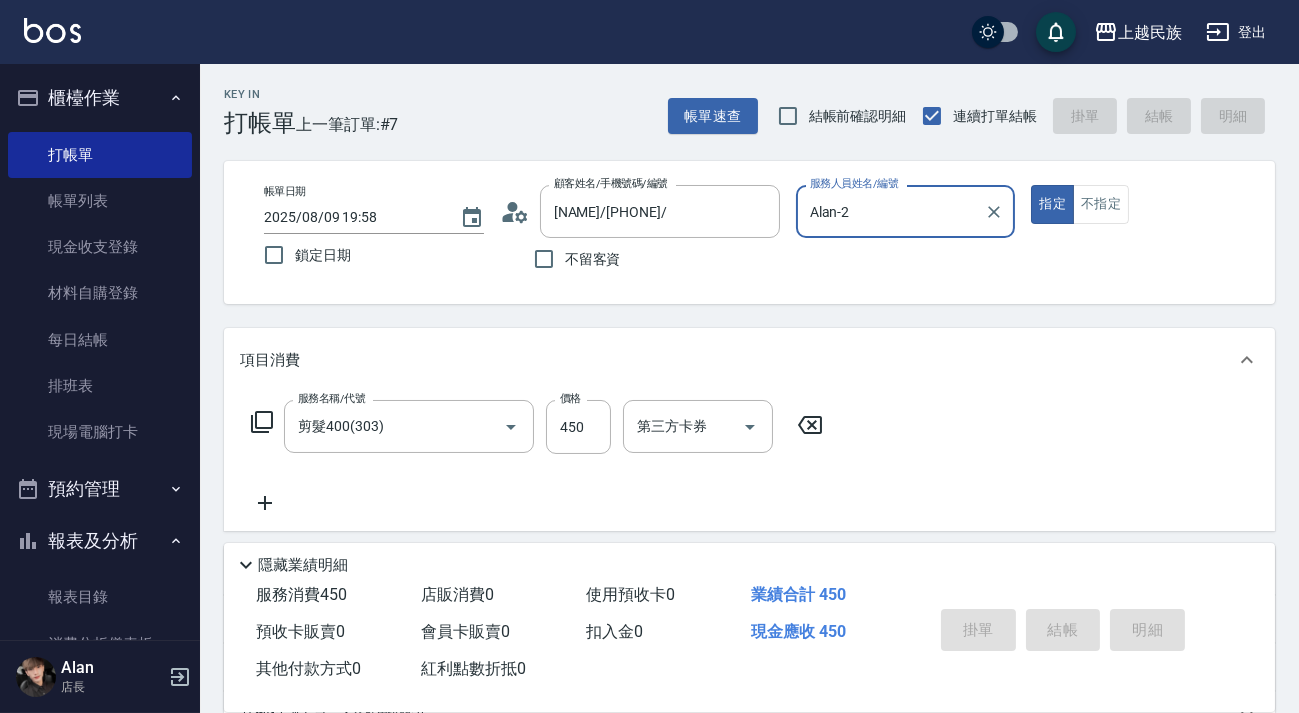type on "2025/08/09 19:59" 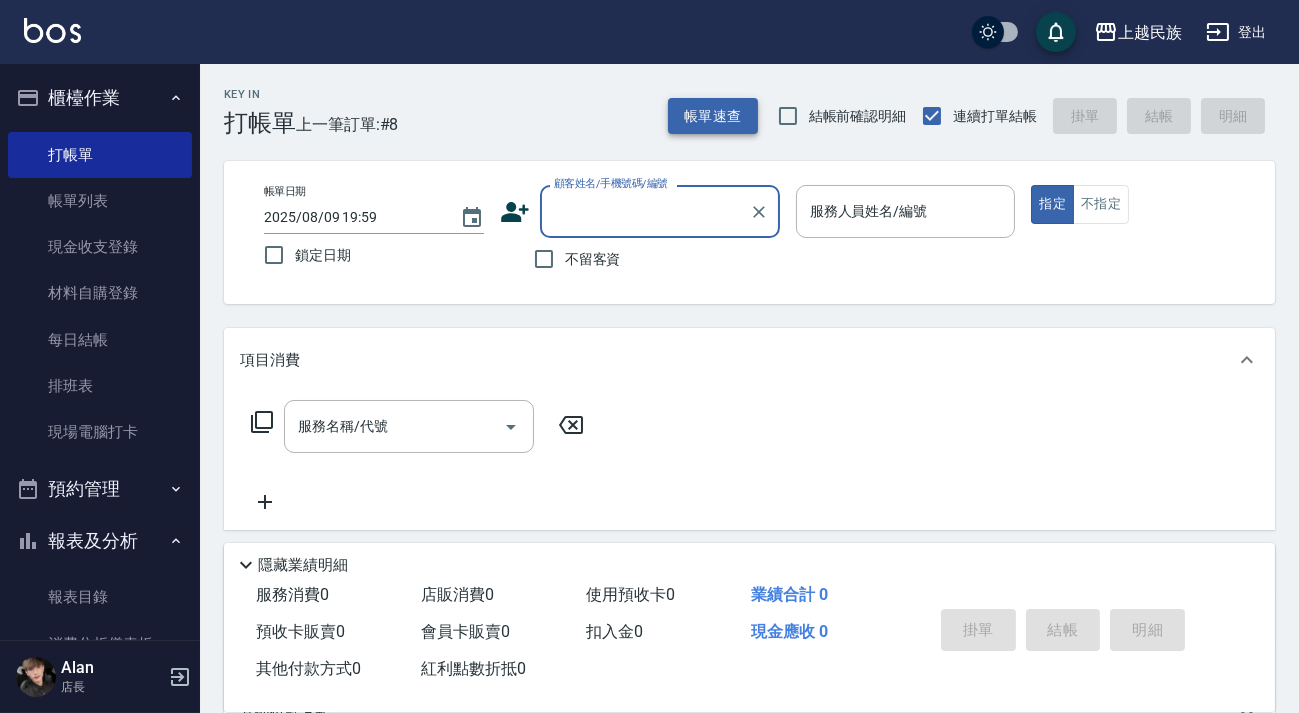 click on "帳單速查" at bounding box center [713, 116] 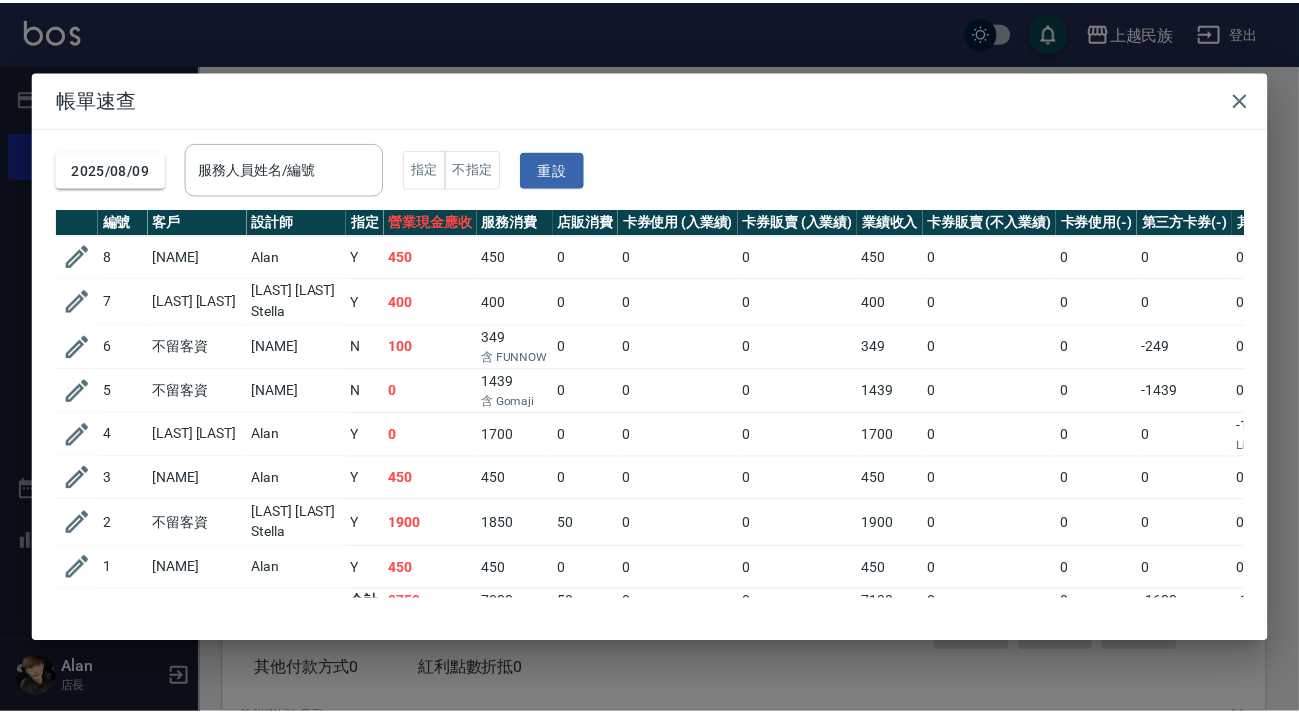 scroll, scrollTop: 24, scrollLeft: 0, axis: vertical 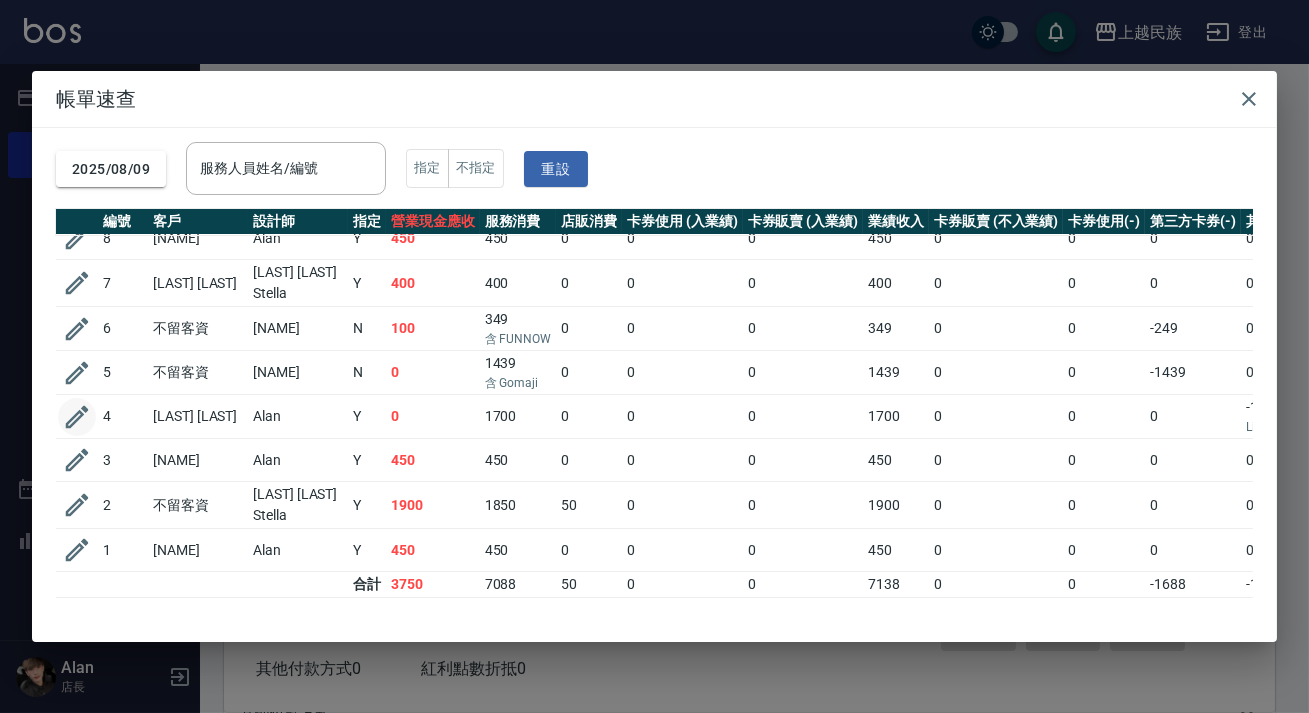 click 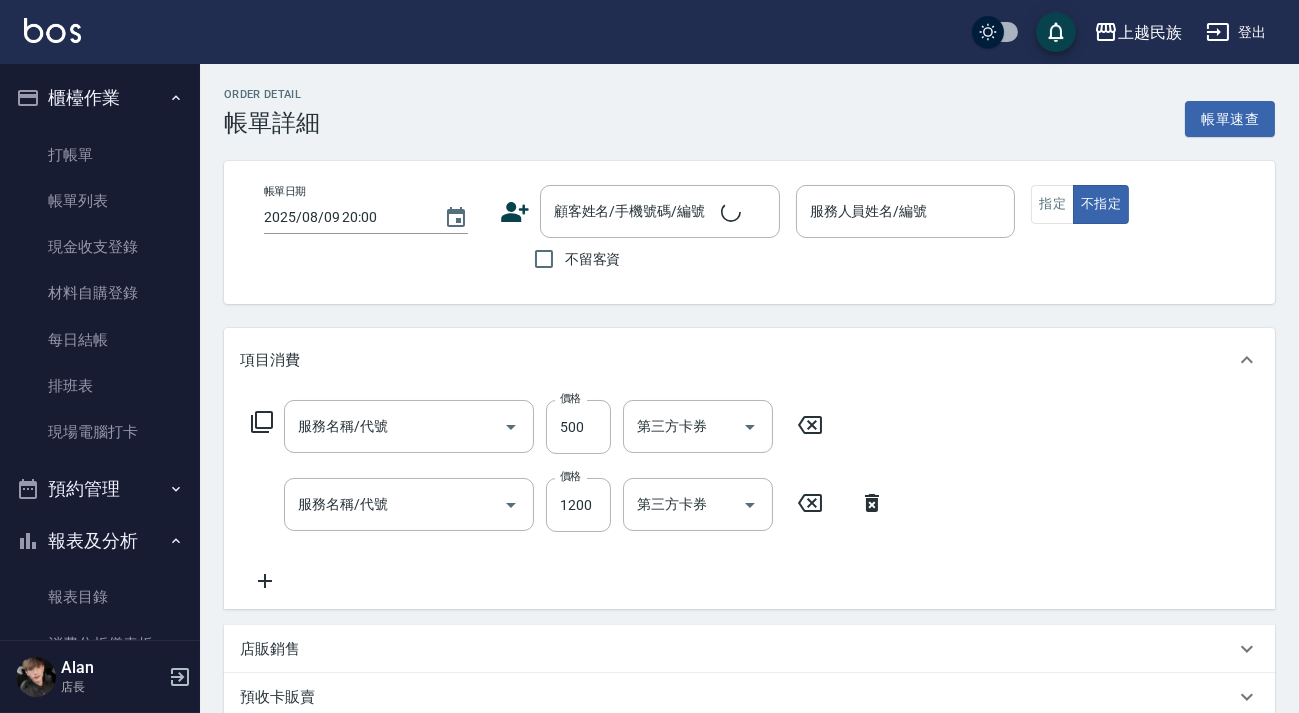 scroll, scrollTop: 80, scrollLeft: 0, axis: vertical 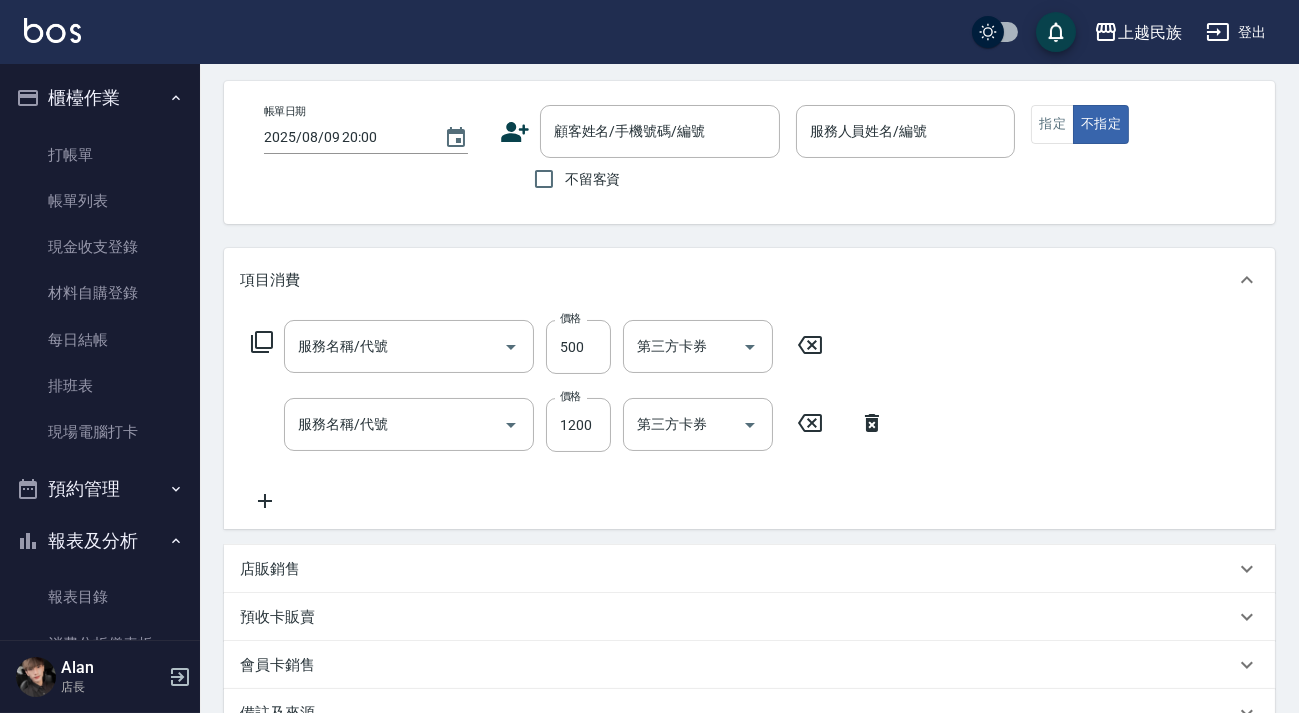 type on "2025/08/09 19:55" 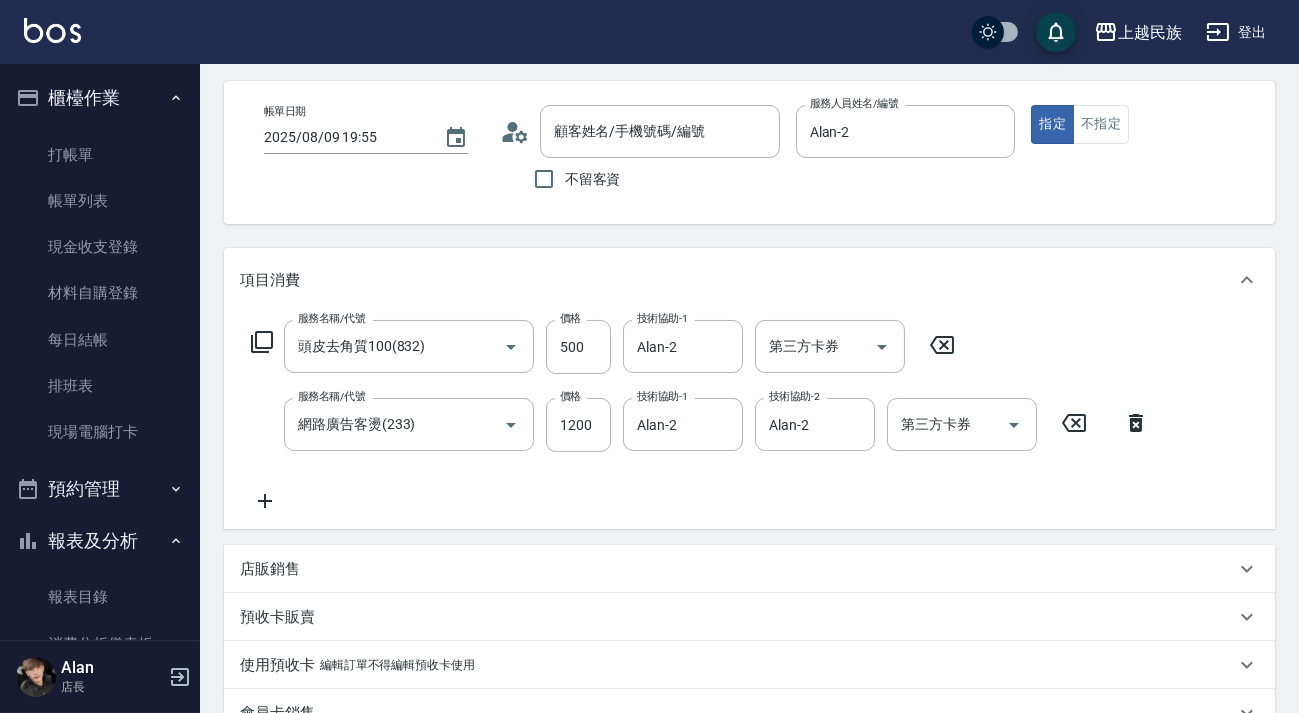 type on "頭皮去角質100(832)" 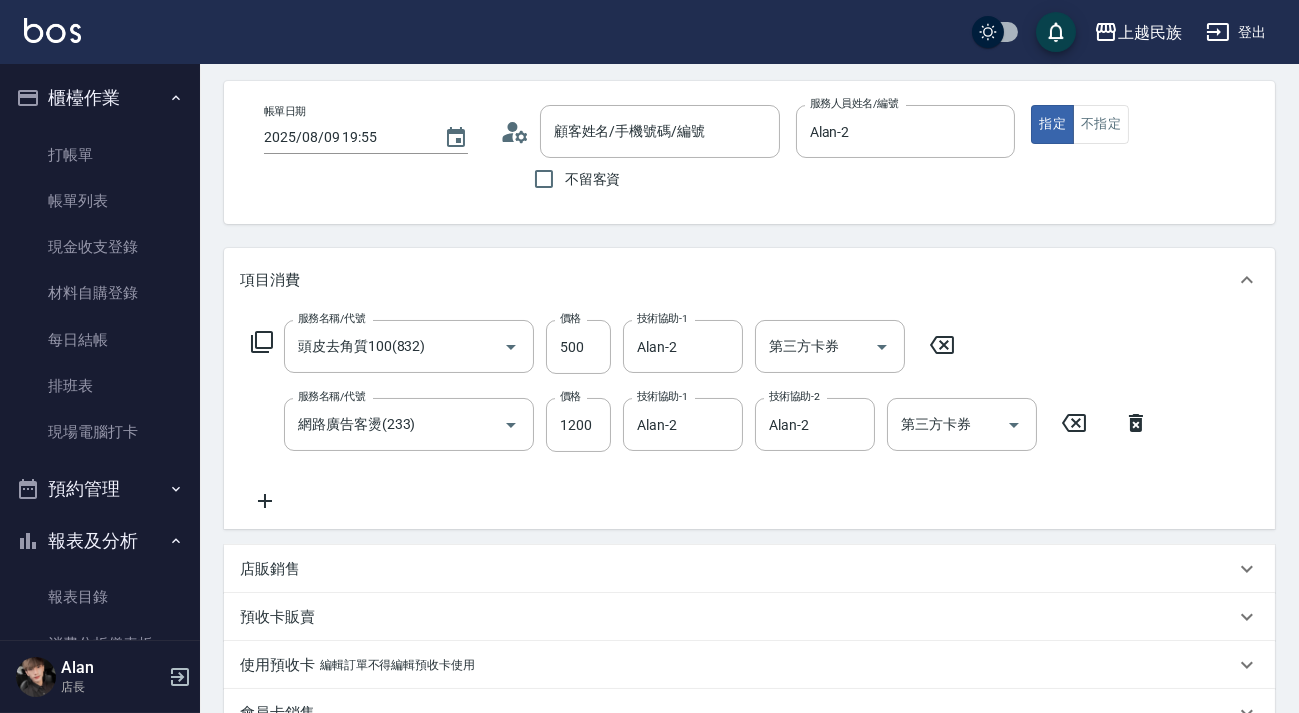 type on "網路廣告客燙(233)" 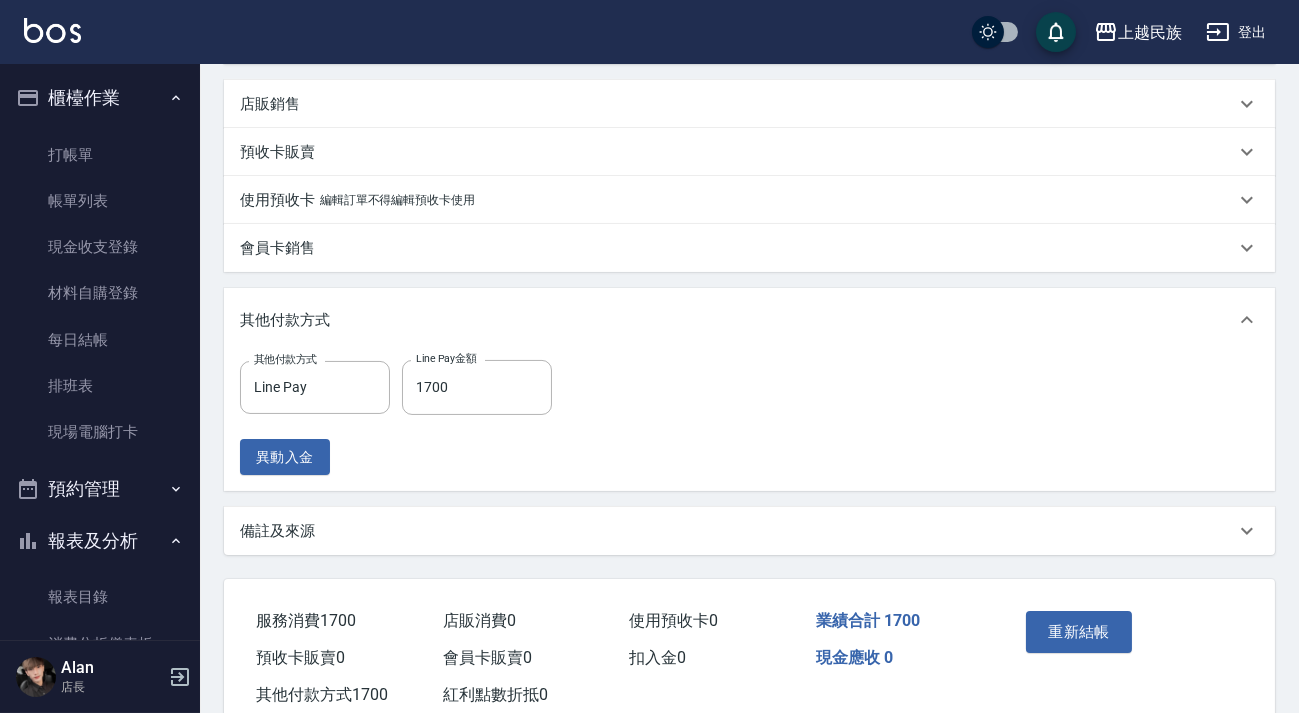scroll, scrollTop: 599, scrollLeft: 0, axis: vertical 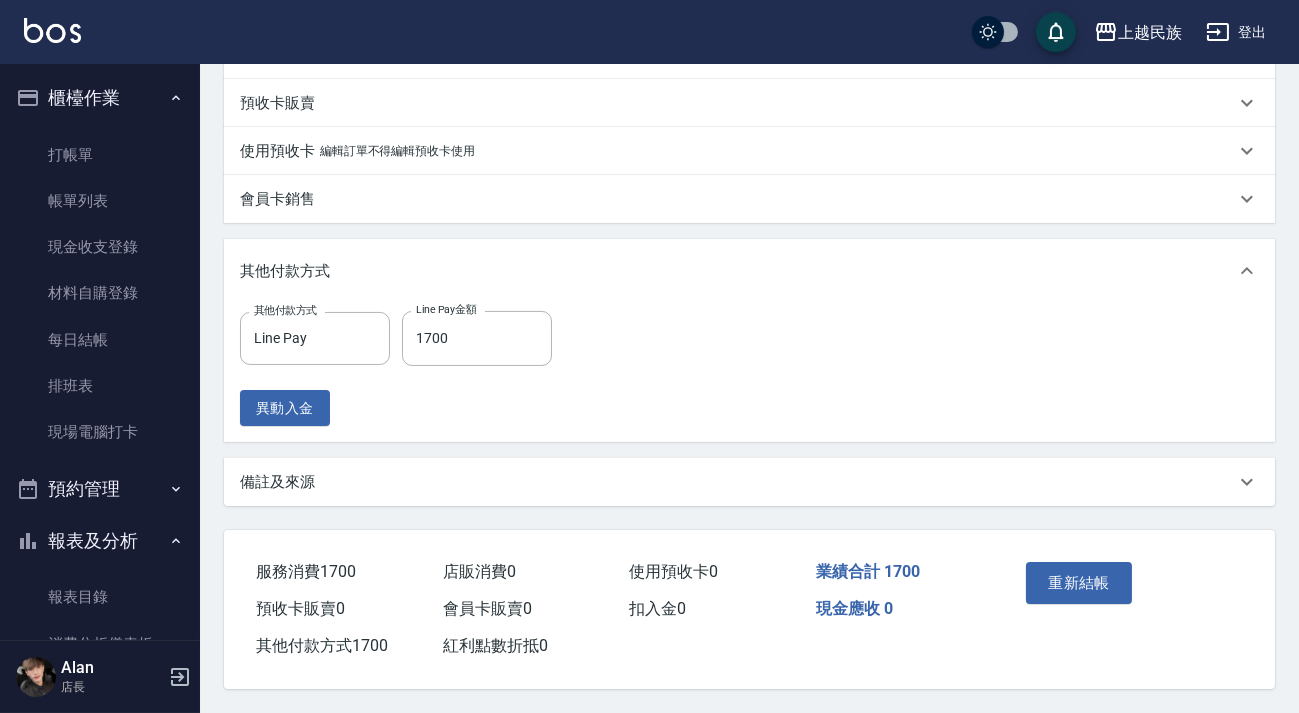 click on "備註及來源" at bounding box center (737, 482) 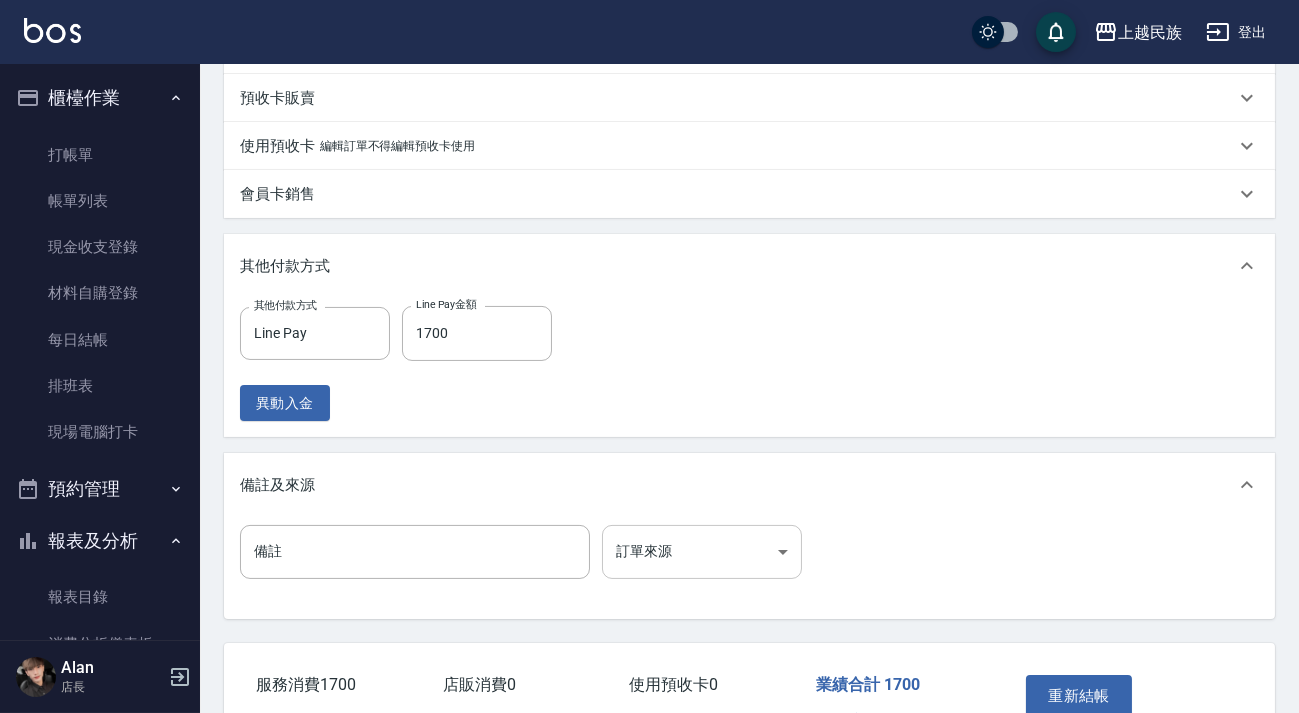 click on "上越民族 登出 櫃檯作業 打帳單 帳單列表 現金收支登錄 材料自購登錄 每日結帳 排班表 現場電腦打卡 預約管理 預約管理 單日預約紀錄 單週預約紀錄 報表及分析 報表目錄 消費分析儀表板 店家日報表 營業統計分析表 設計師業績表 設計師日報表 設計師排行榜 商品銷售排行榜 商品消耗明細 單一服務項目查詢 店販分類抽成明細 顧客入金餘額表 顧客卡券餘額表 收支分類明細表 非現金明細對帳單 客戶管理 客戶列表 卡券管理 入金管理 員工及薪資 員工列表 全店打卡記錄 考勤排班總表 商品管理 商品列表 Alan 店長 Order detail 帳單詳細  ([NUMBER]) 帳單速查 帳單日期 [DATE] [TIME] 顧客姓名/手機號碼/編號 [NAME]/[PHONE]/[ID] 顧客姓名/手機號碼/編號 不留客資 服務人員姓名/編號 Alan-[NUMBER] 服務人員姓名/編號 指定 不指定 項目消費 服務名稱/代號 頭皮去角質100([NUMBER]) 服務名稱/代號 [PRICE]" at bounding box center [649, 113] 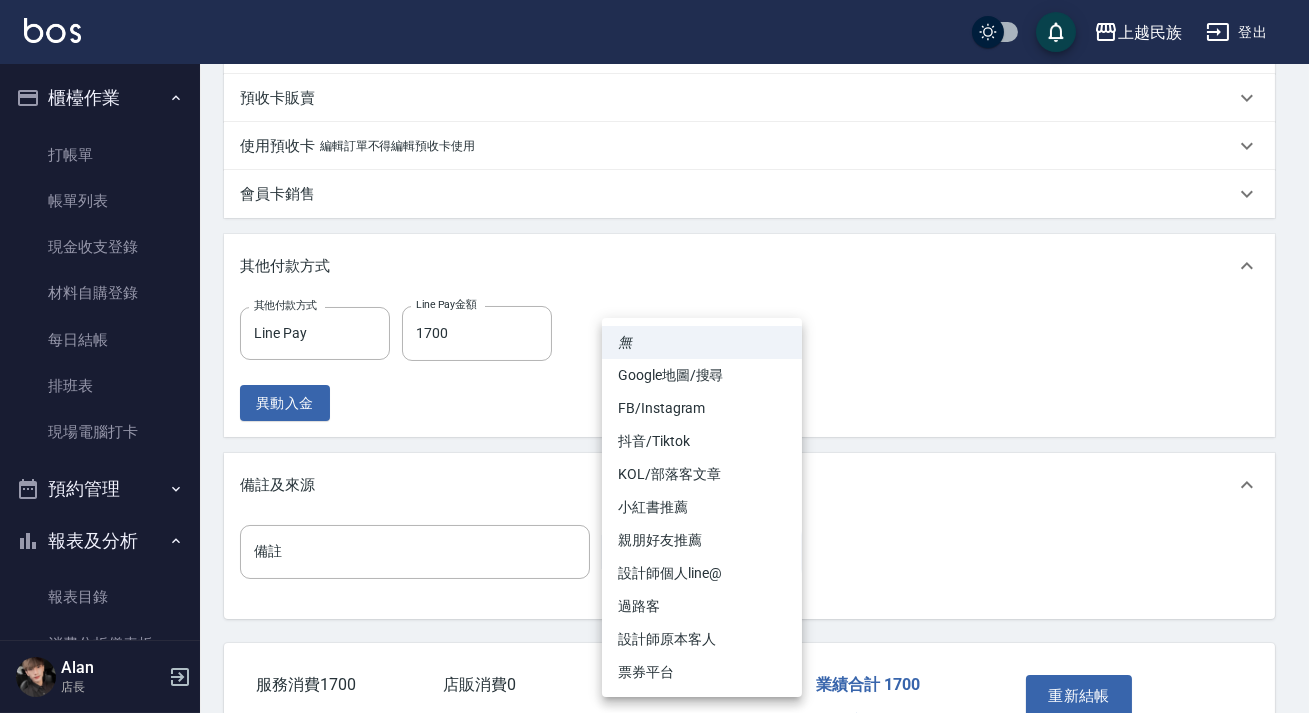 click on "FB/Instagram" at bounding box center (702, 408) 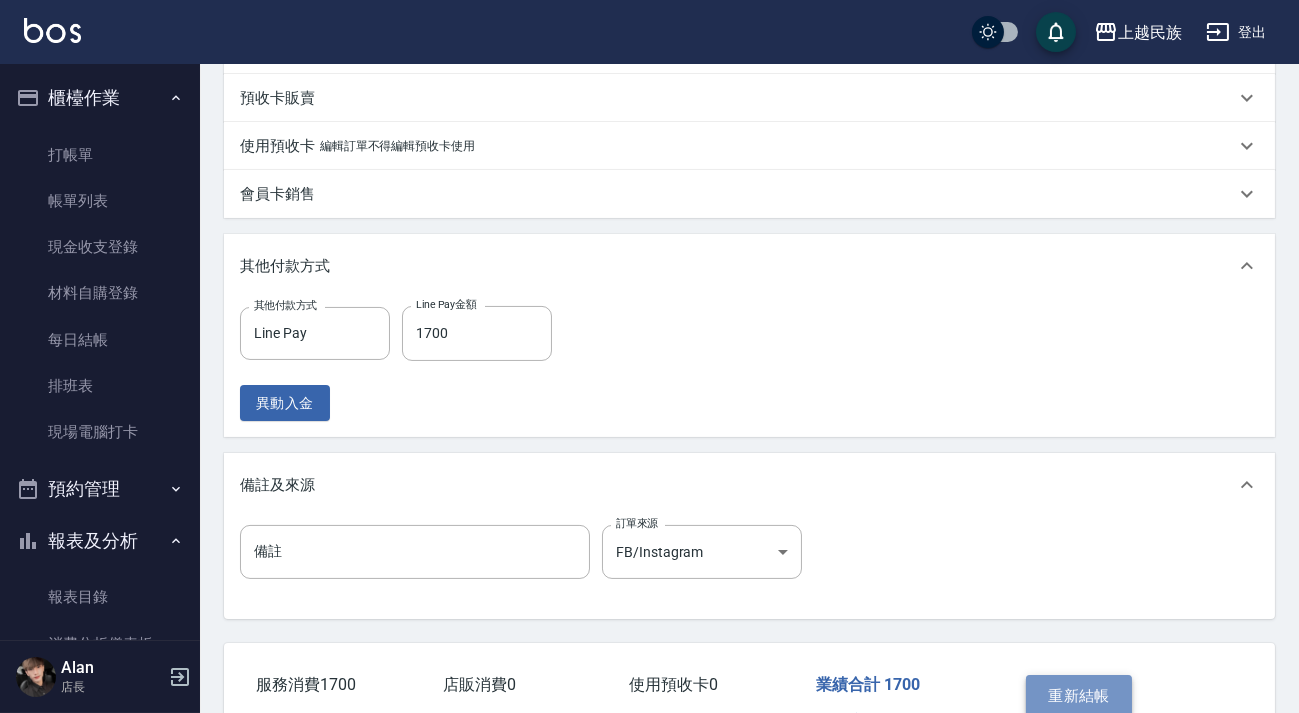 click on "重新結帳" at bounding box center [1079, 696] 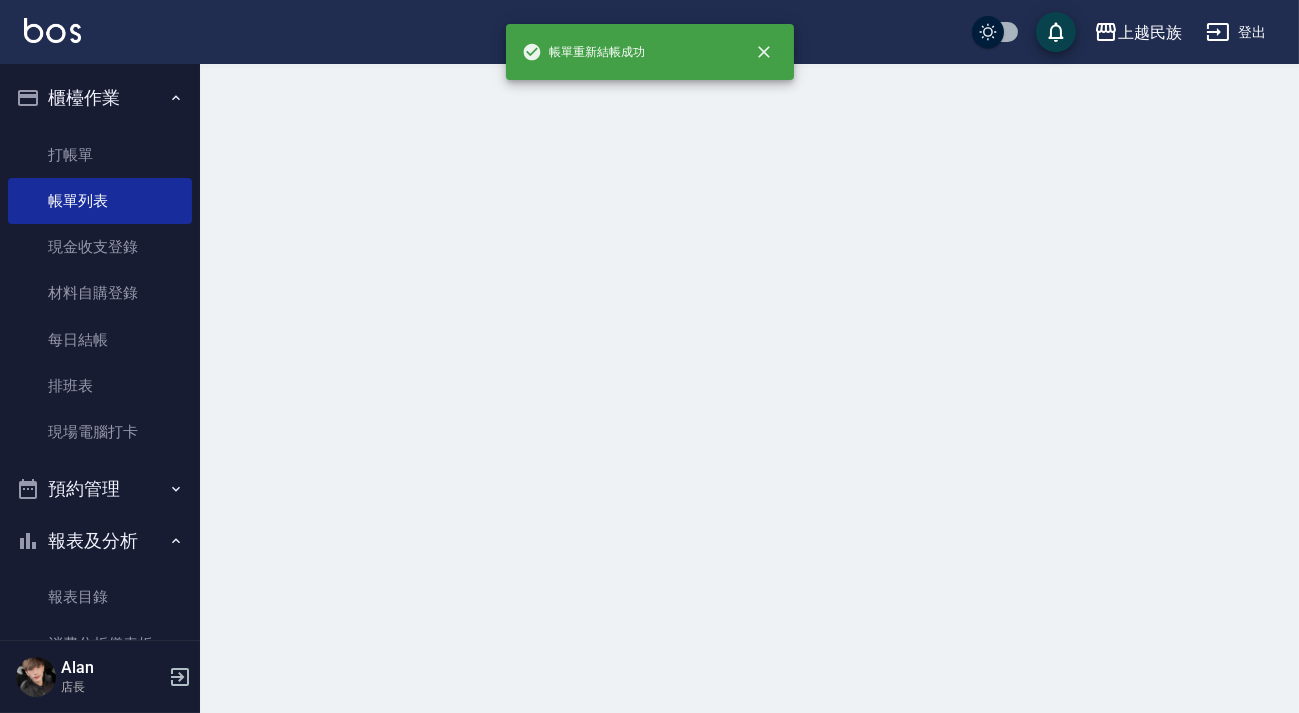 scroll, scrollTop: 0, scrollLeft: 0, axis: both 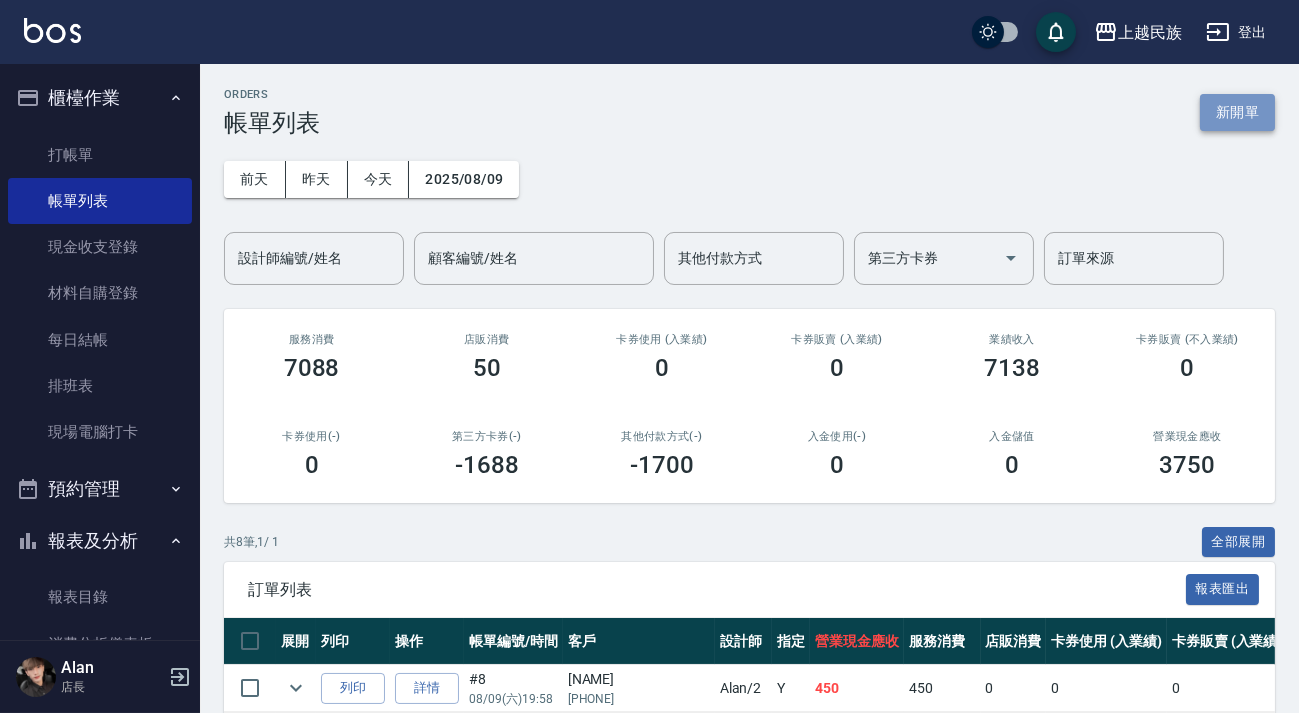 click on "新開單" at bounding box center (1237, 112) 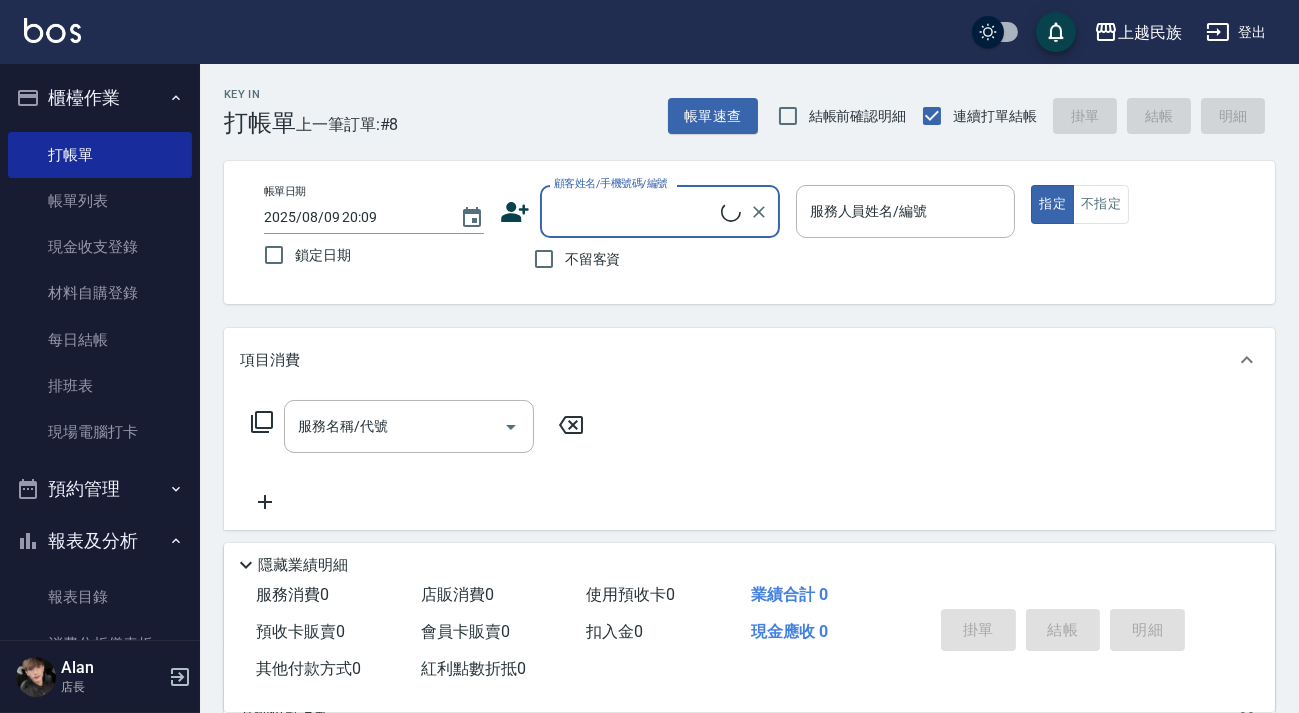 drag, startPoint x: 607, startPoint y: 253, endPoint x: 661, endPoint y: 249, distance: 54.147945 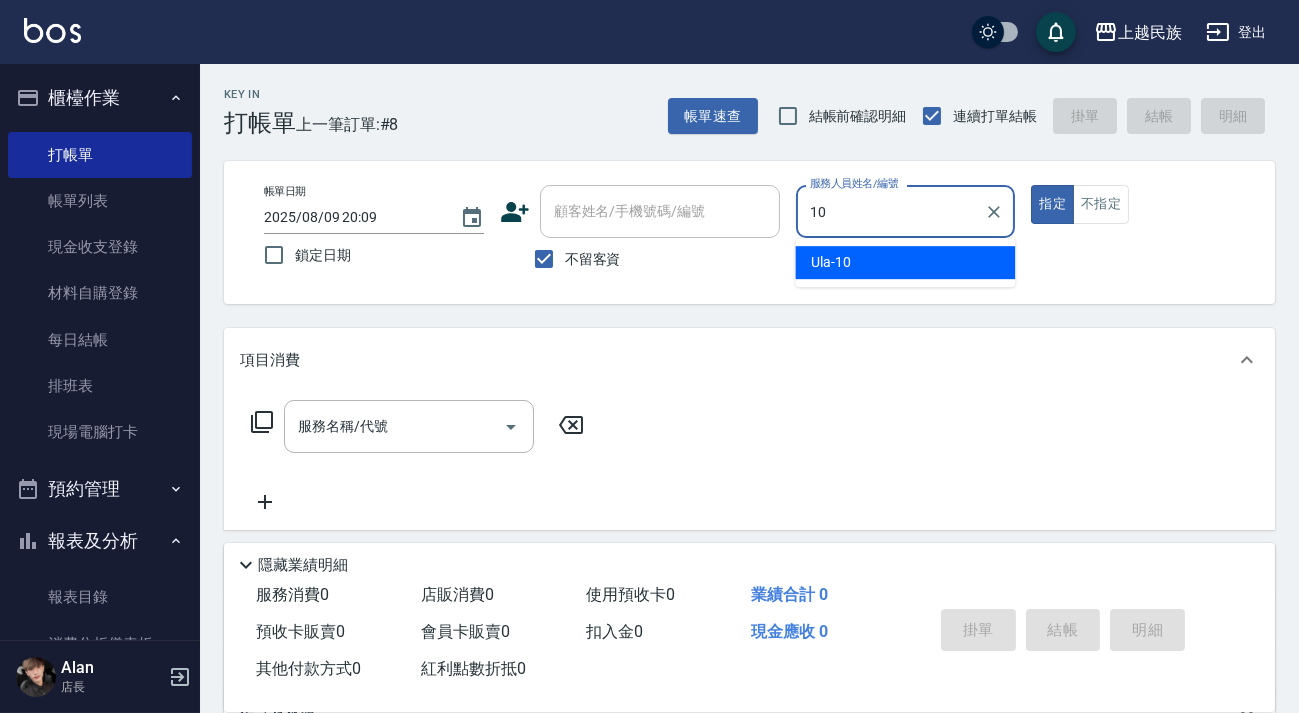 type on "Ula-10" 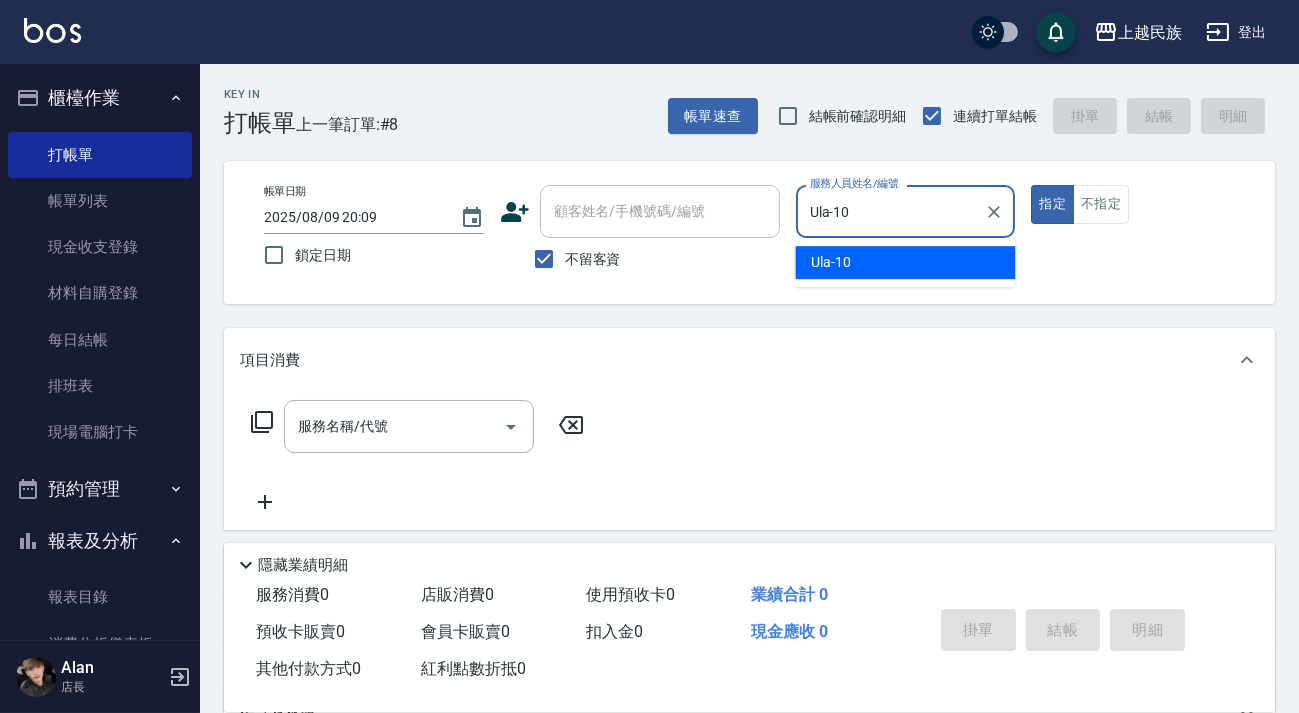 type on "true" 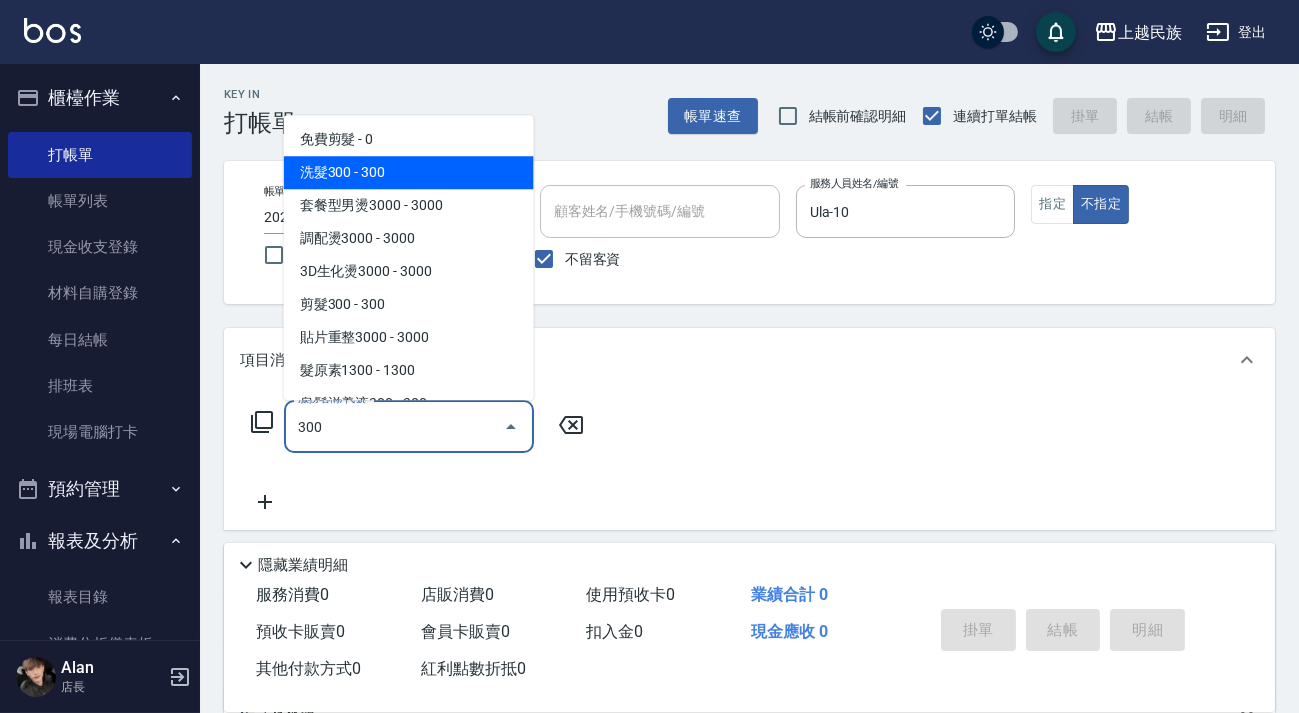 click on "洗髮300 - 300" at bounding box center (409, 172) 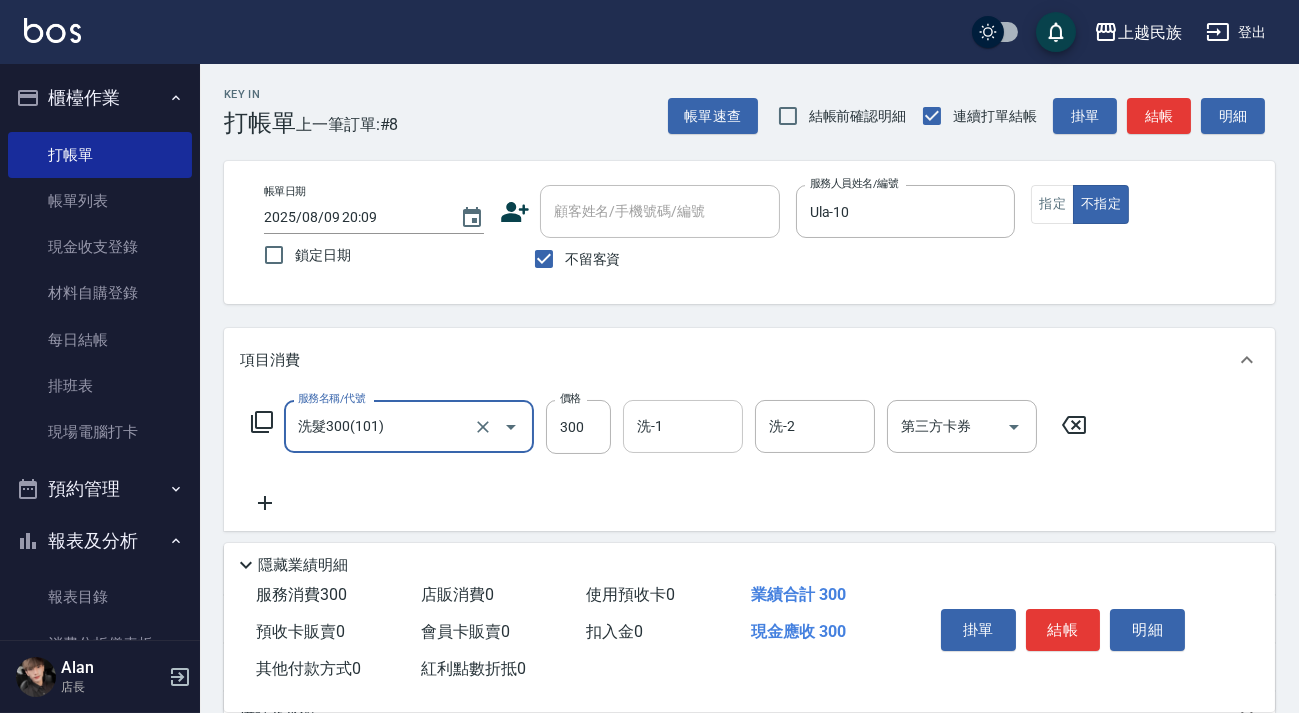 type on "洗髮300(101)" 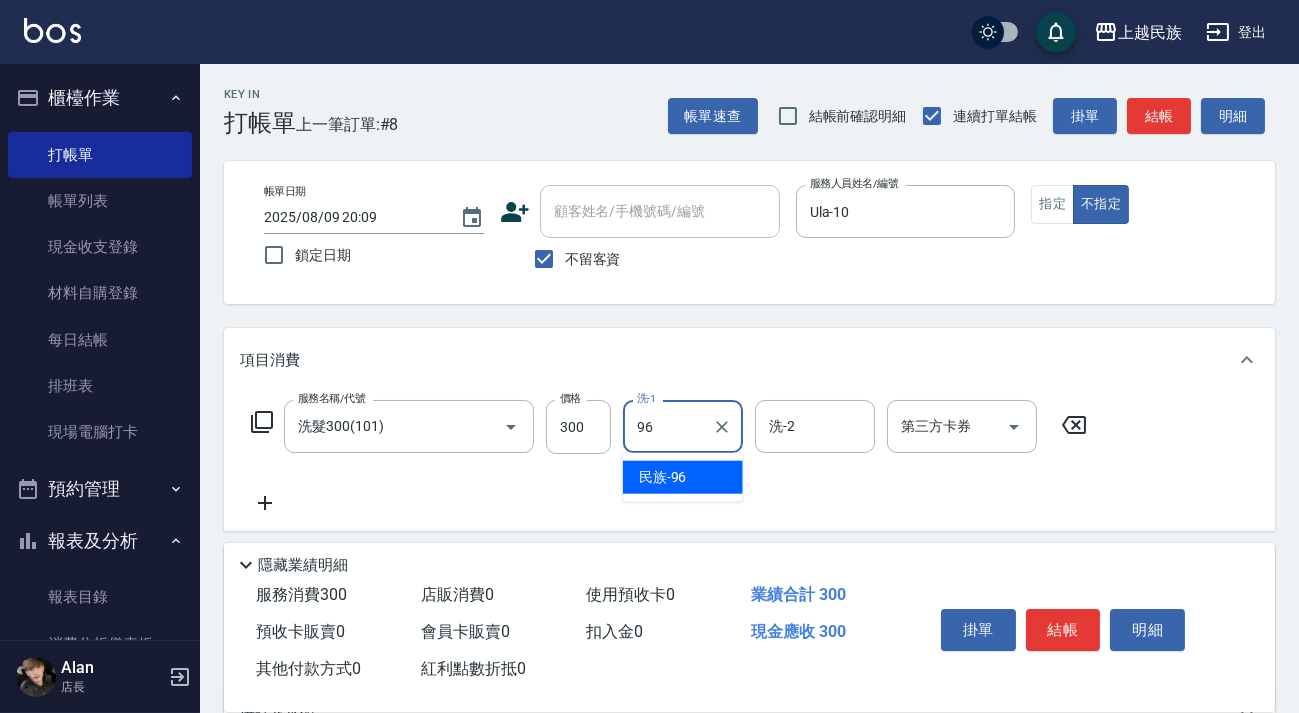 type on "民族-96" 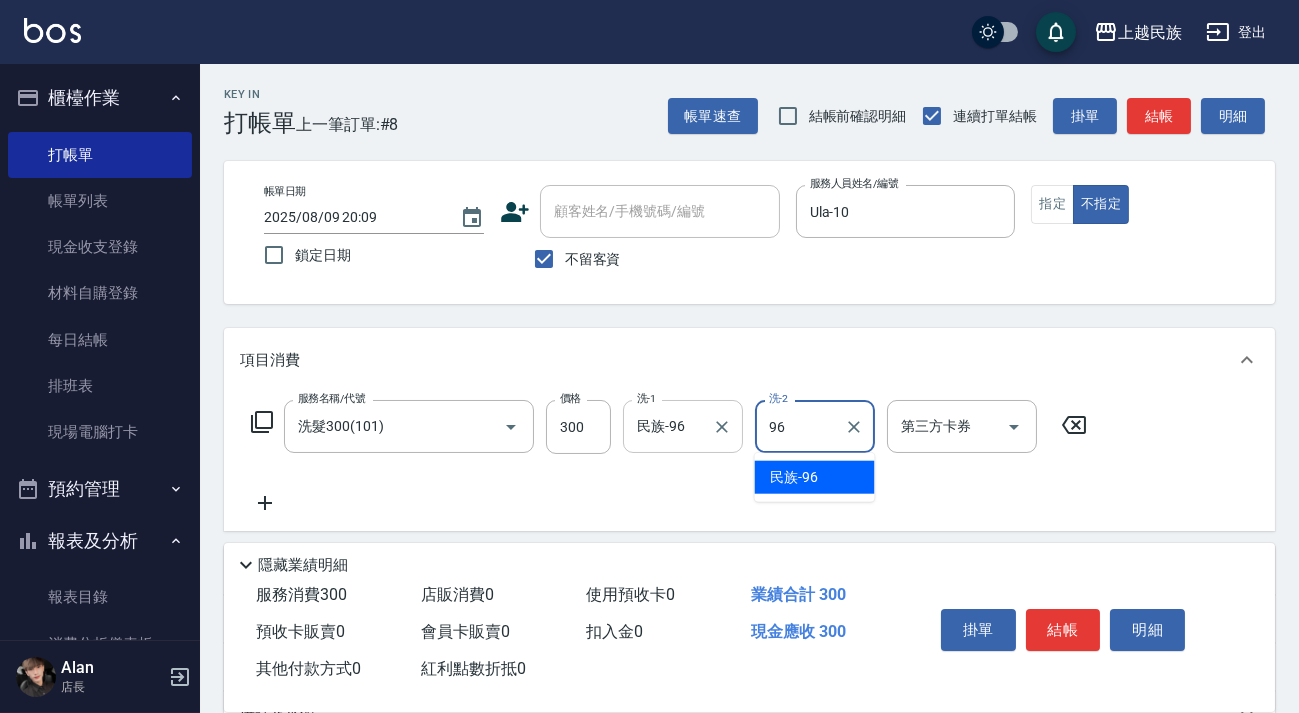 type on "民族-96" 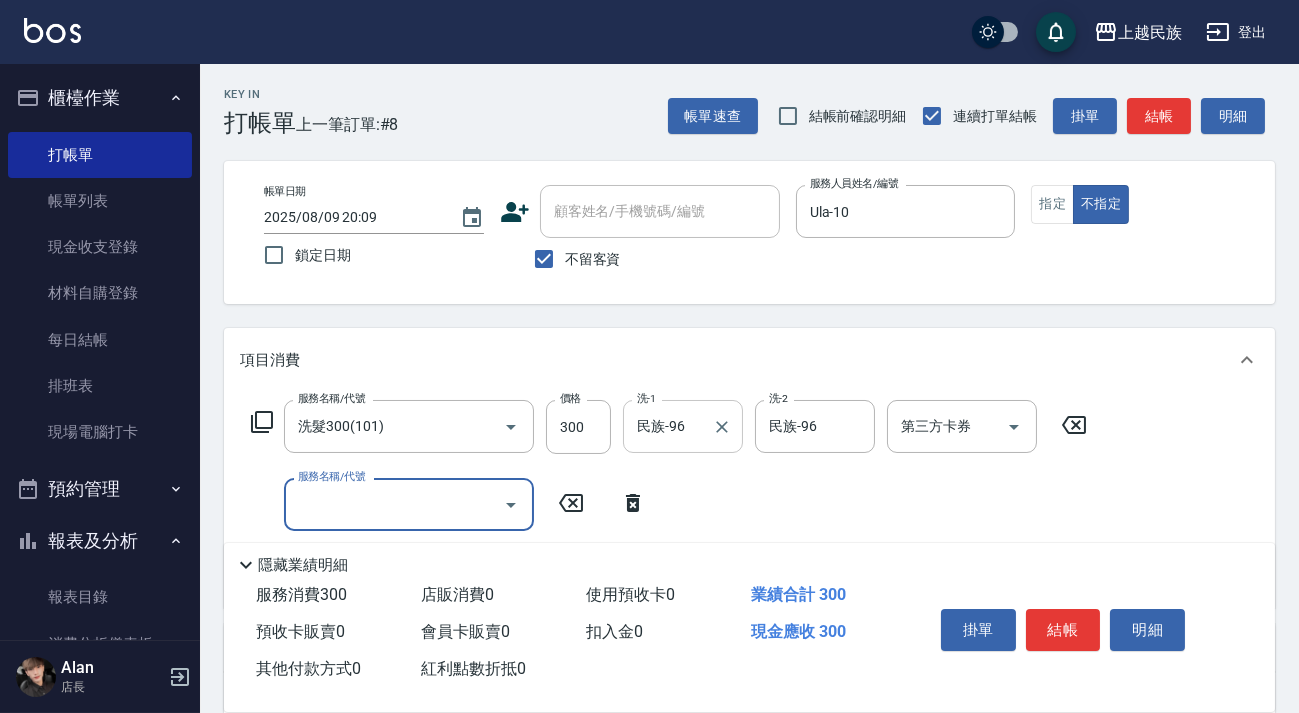 type on "3" 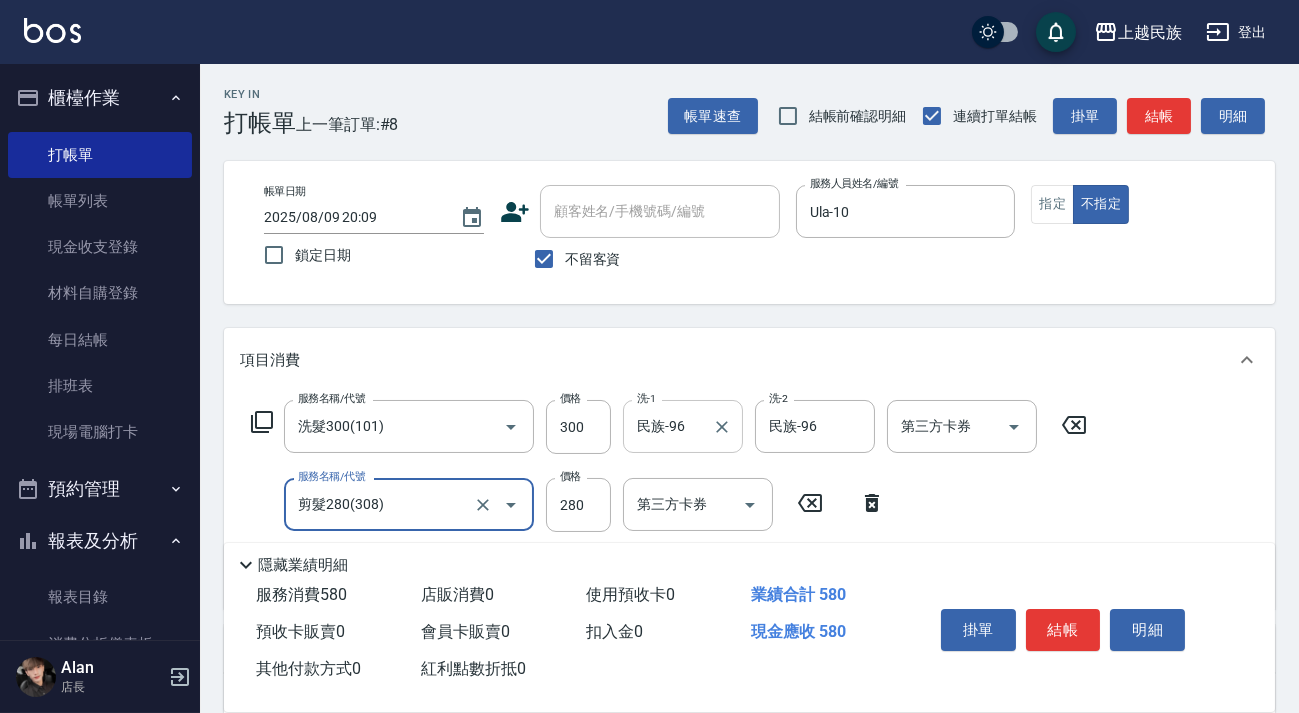 type on "剪髮280(308)" 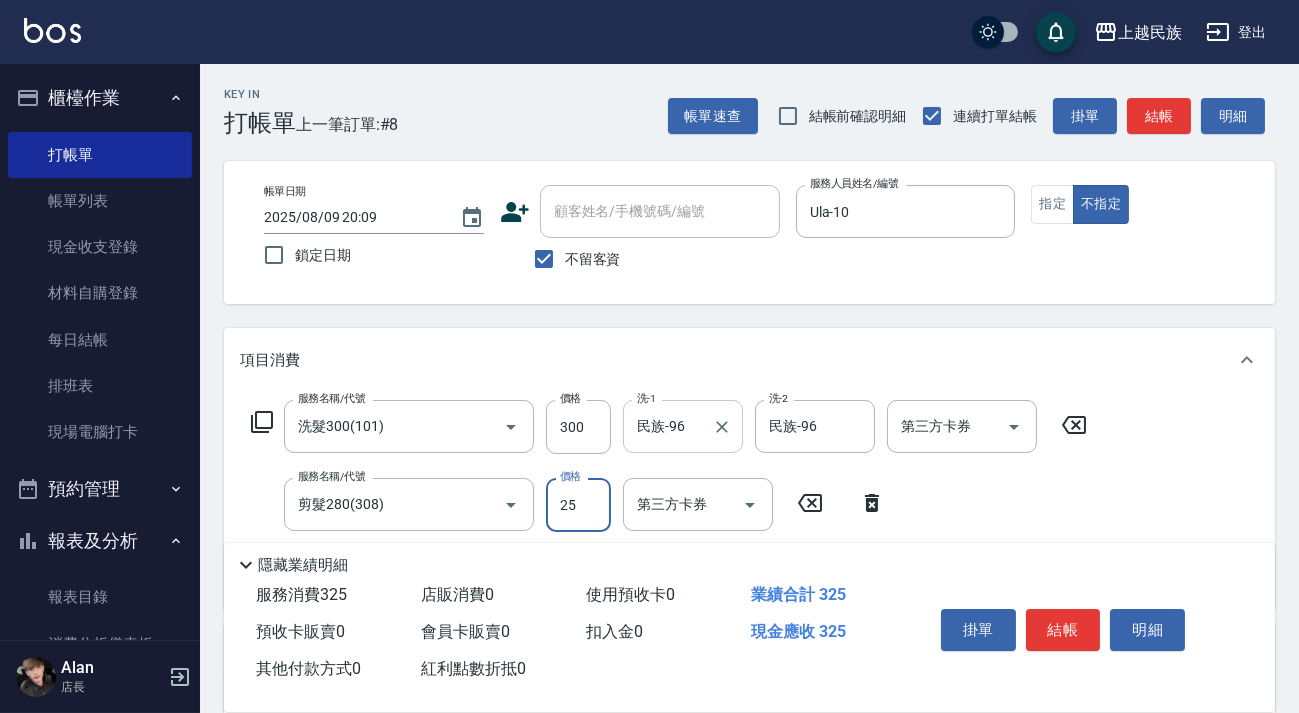 type on "250" 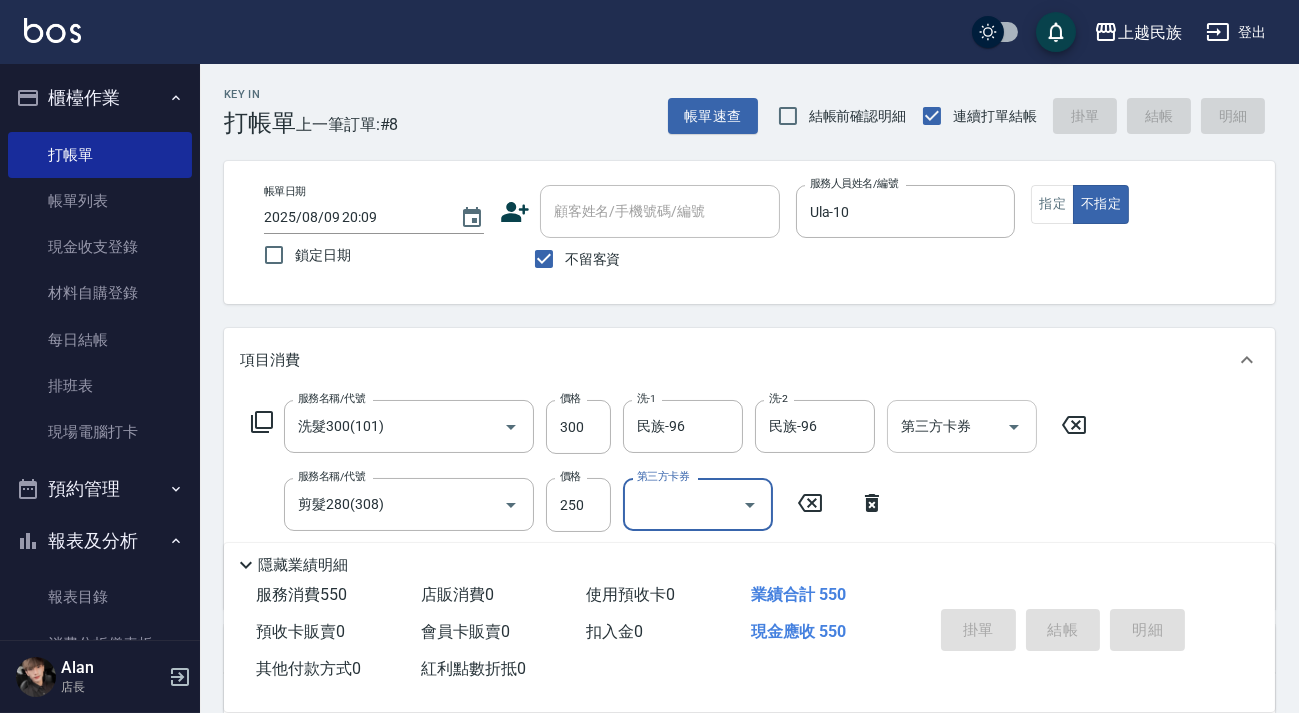 type 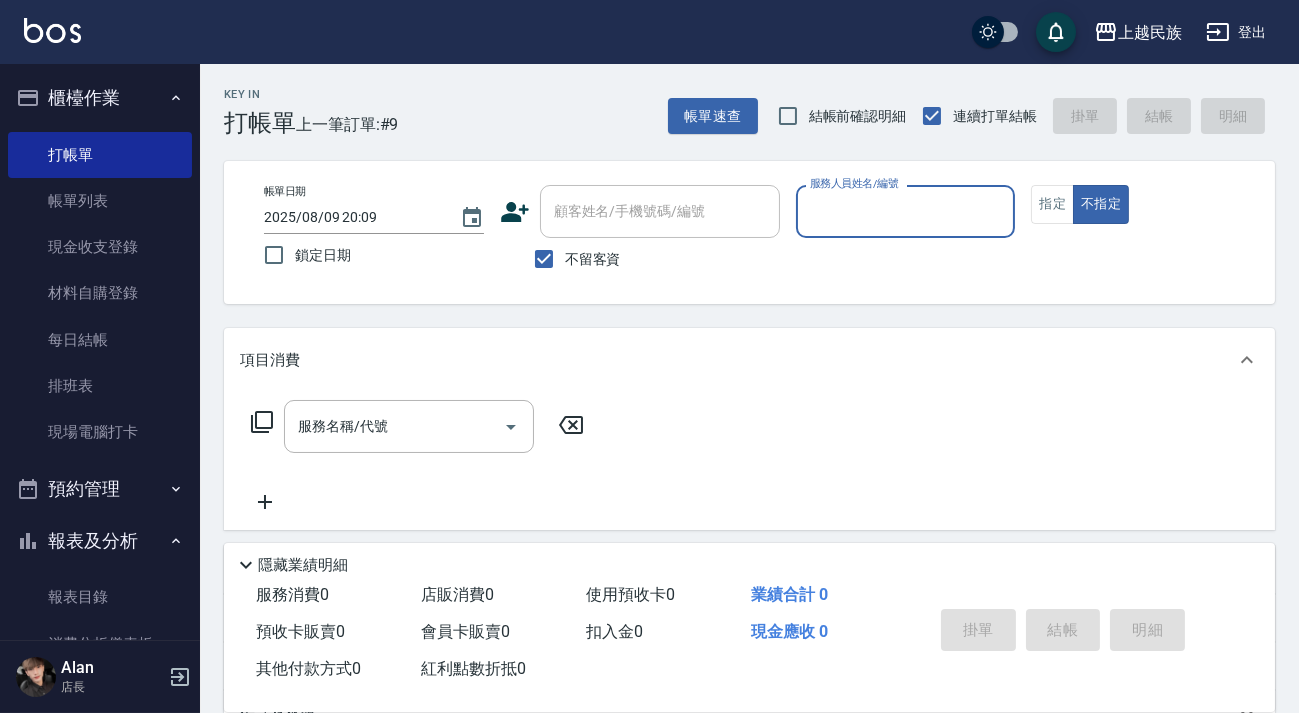 drag, startPoint x: 597, startPoint y: 254, endPoint x: 657, endPoint y: 200, distance: 80.72174 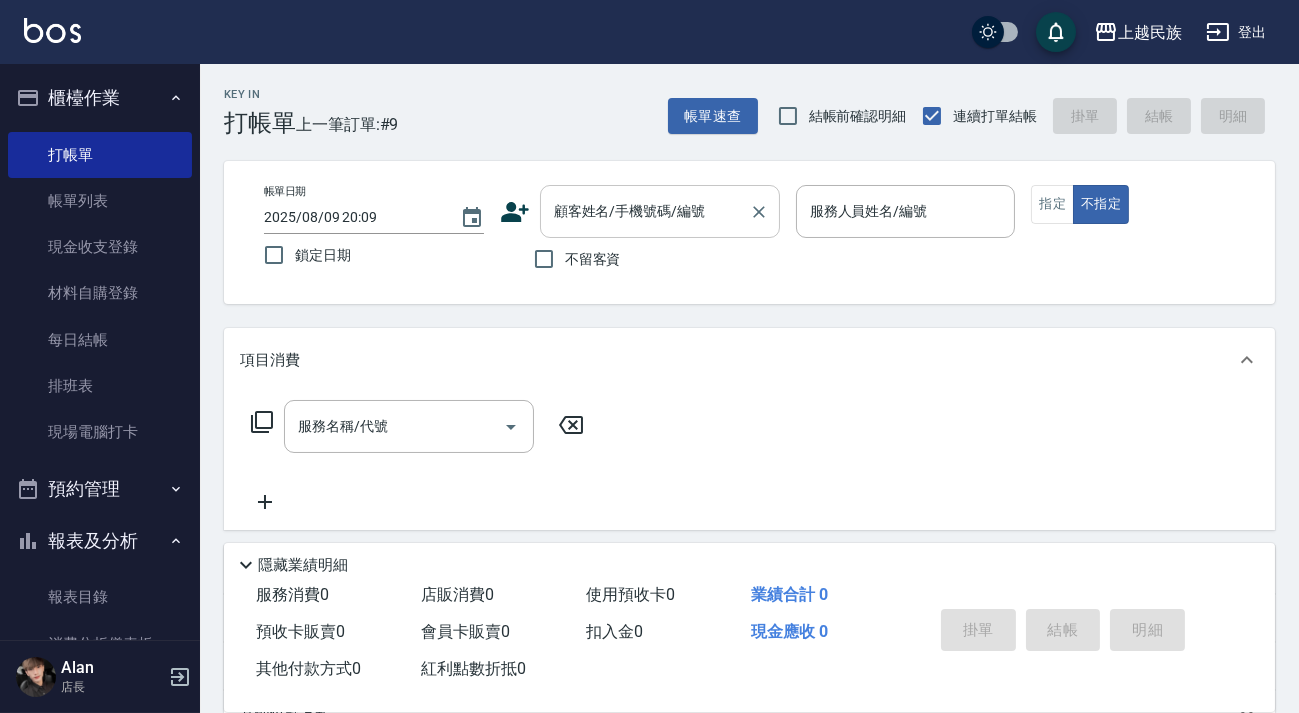 click on "顧客姓名/手機號碼/編號 顧客姓名/手機號碼/編號" at bounding box center (660, 211) 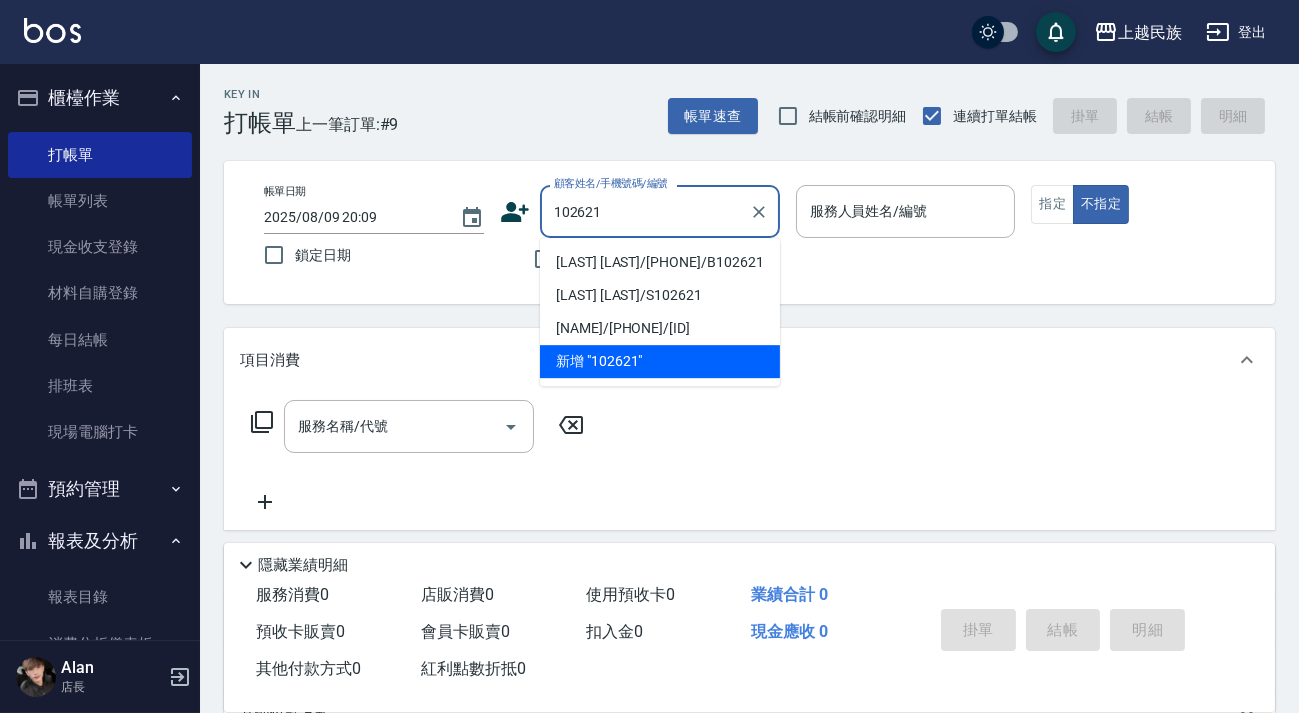 click on "[LAST] [LAST]/[PHONE]/B102621" at bounding box center [660, 262] 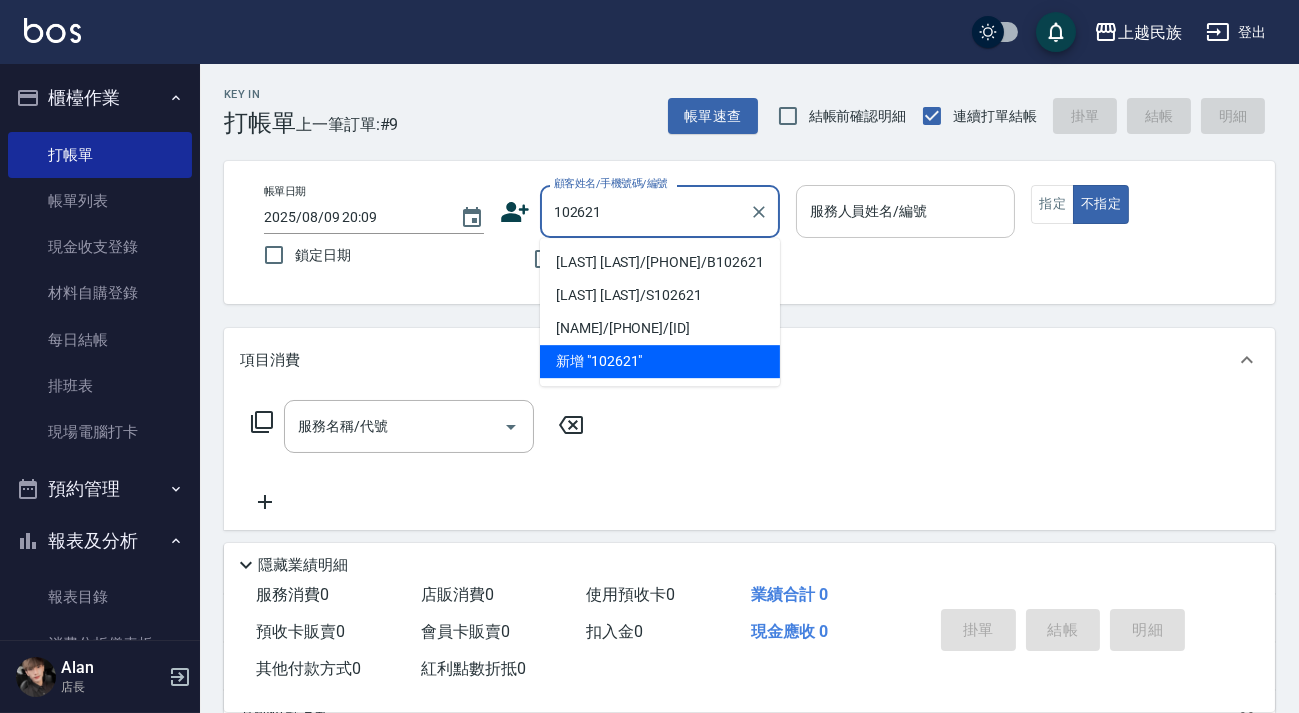 type on "[LAST] [LAST]/[PHONE]/B102621" 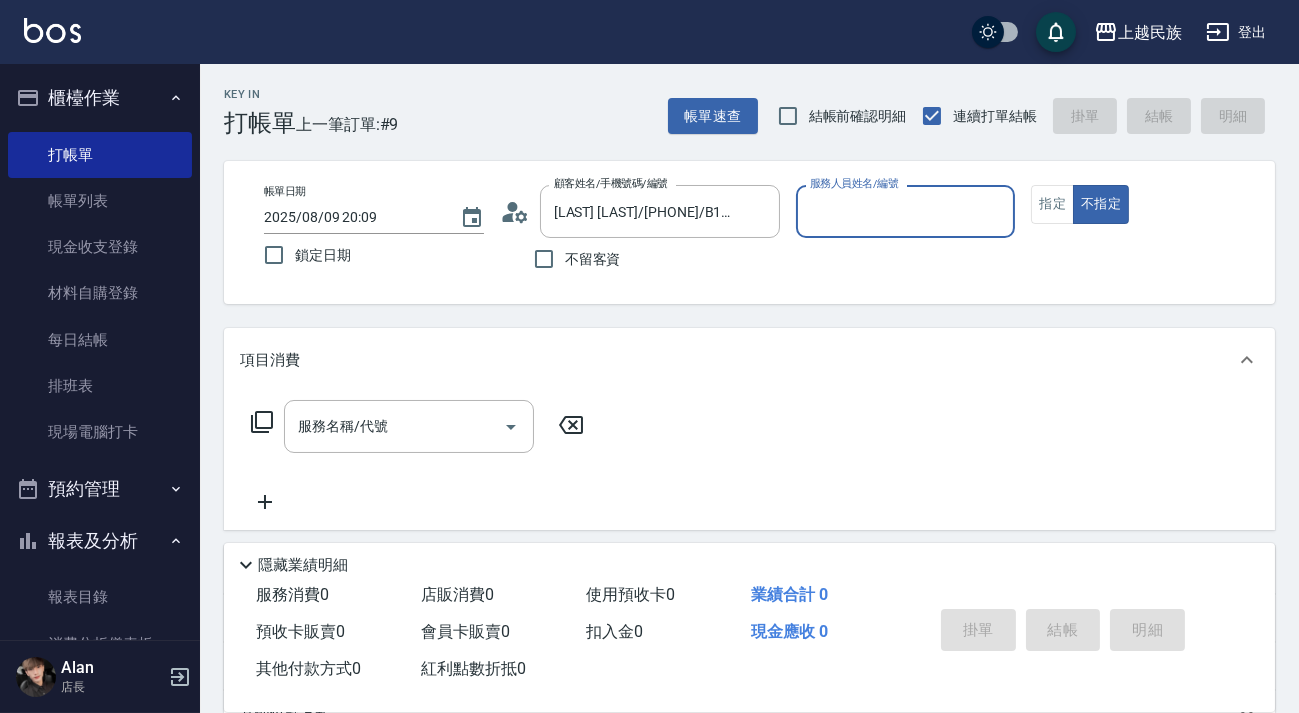 type on "Betty-11" 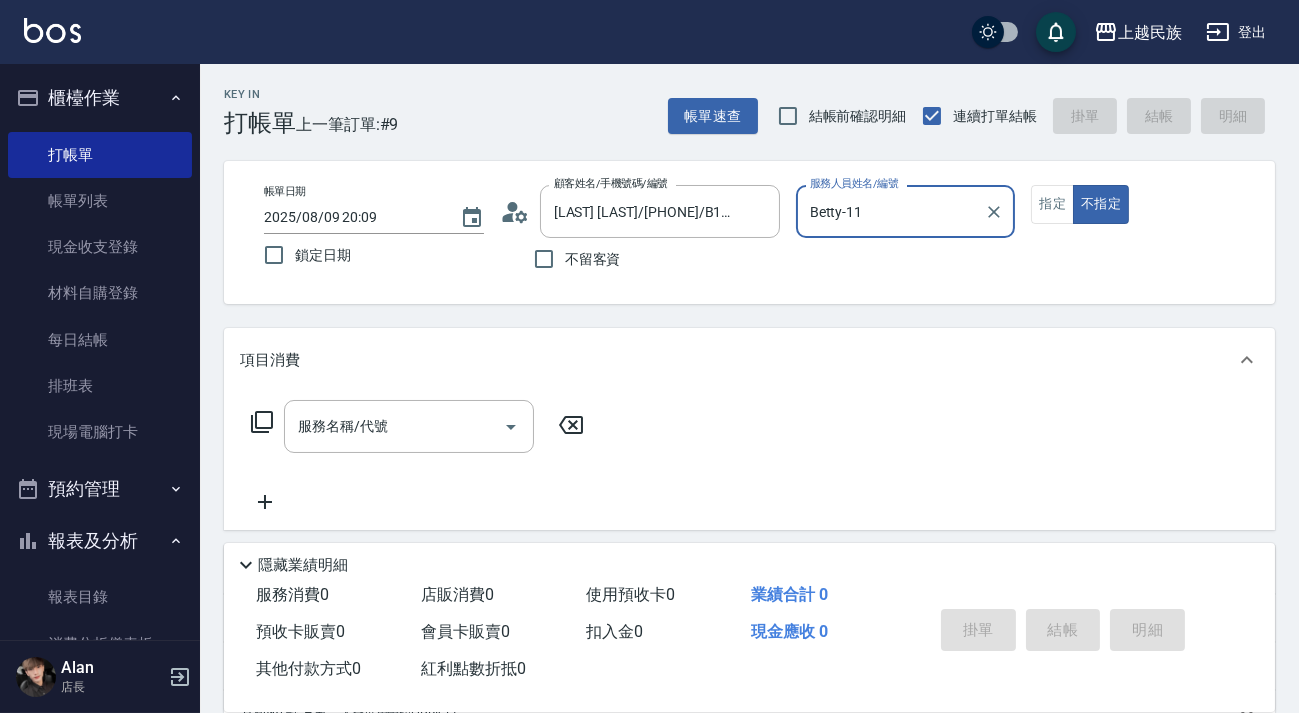 click on "不指定" at bounding box center (1101, 204) 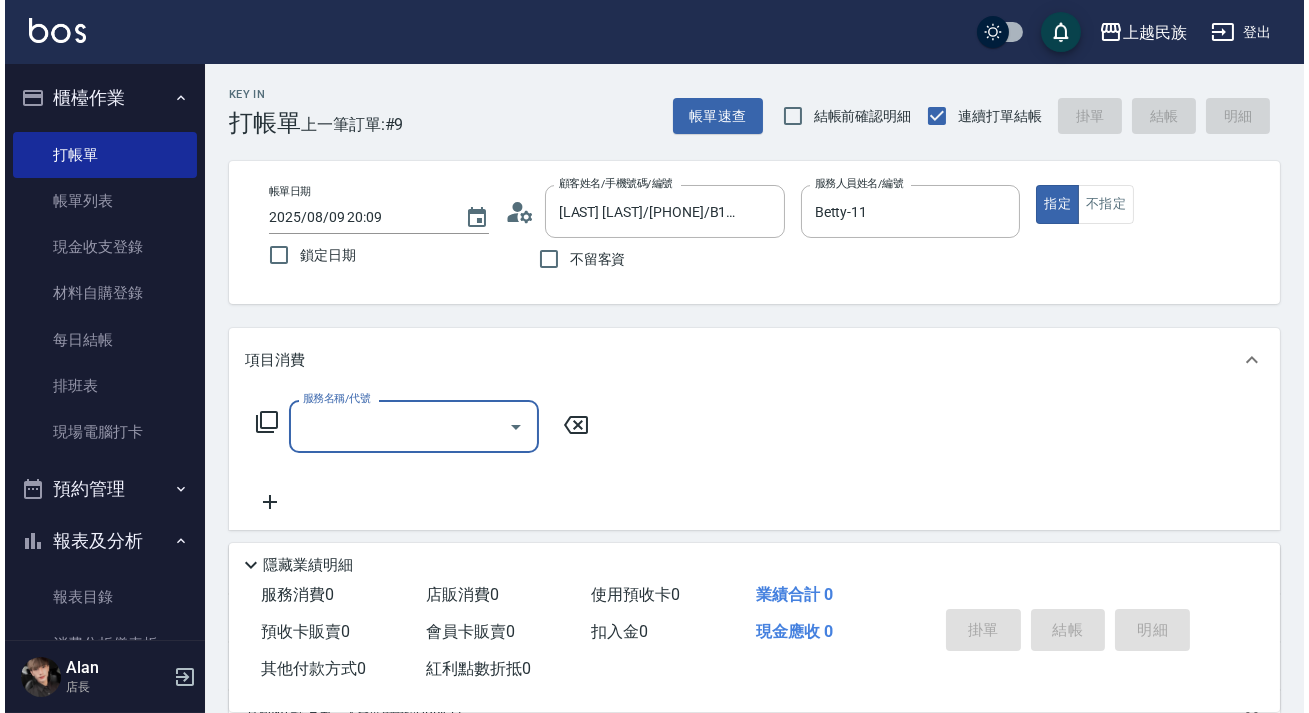 scroll, scrollTop: 260, scrollLeft: 0, axis: vertical 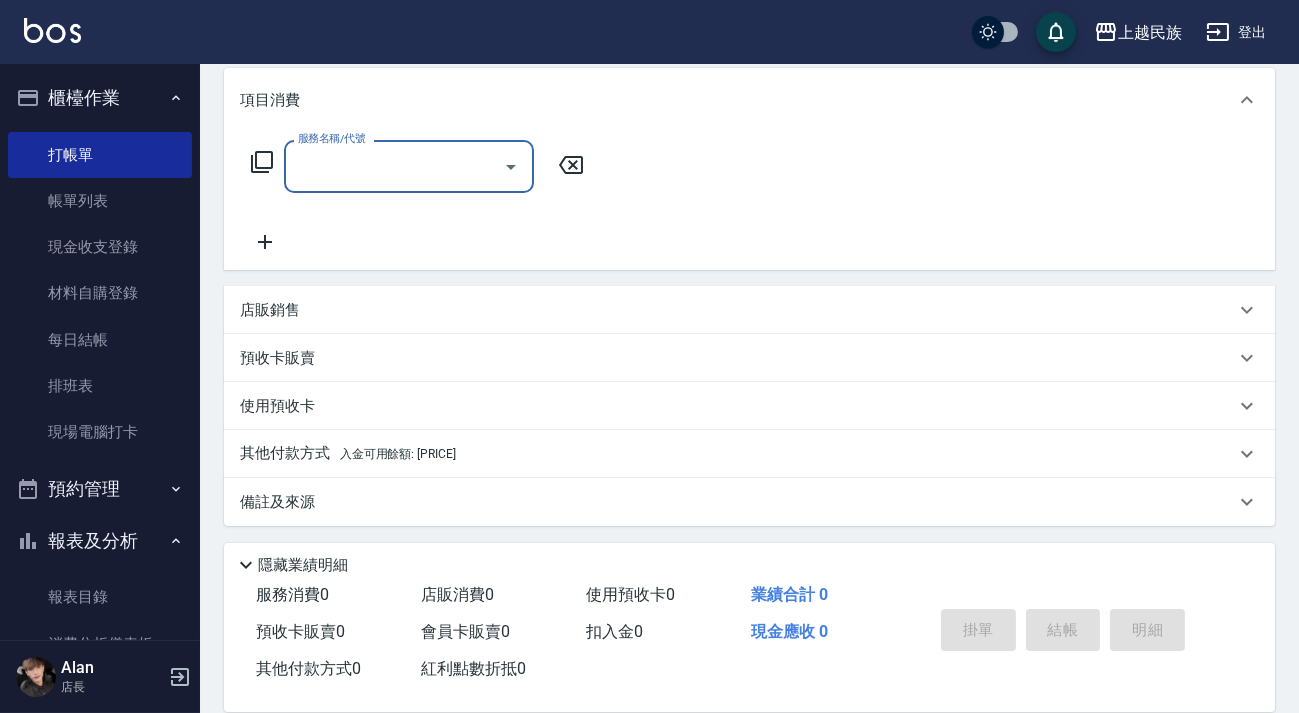 click 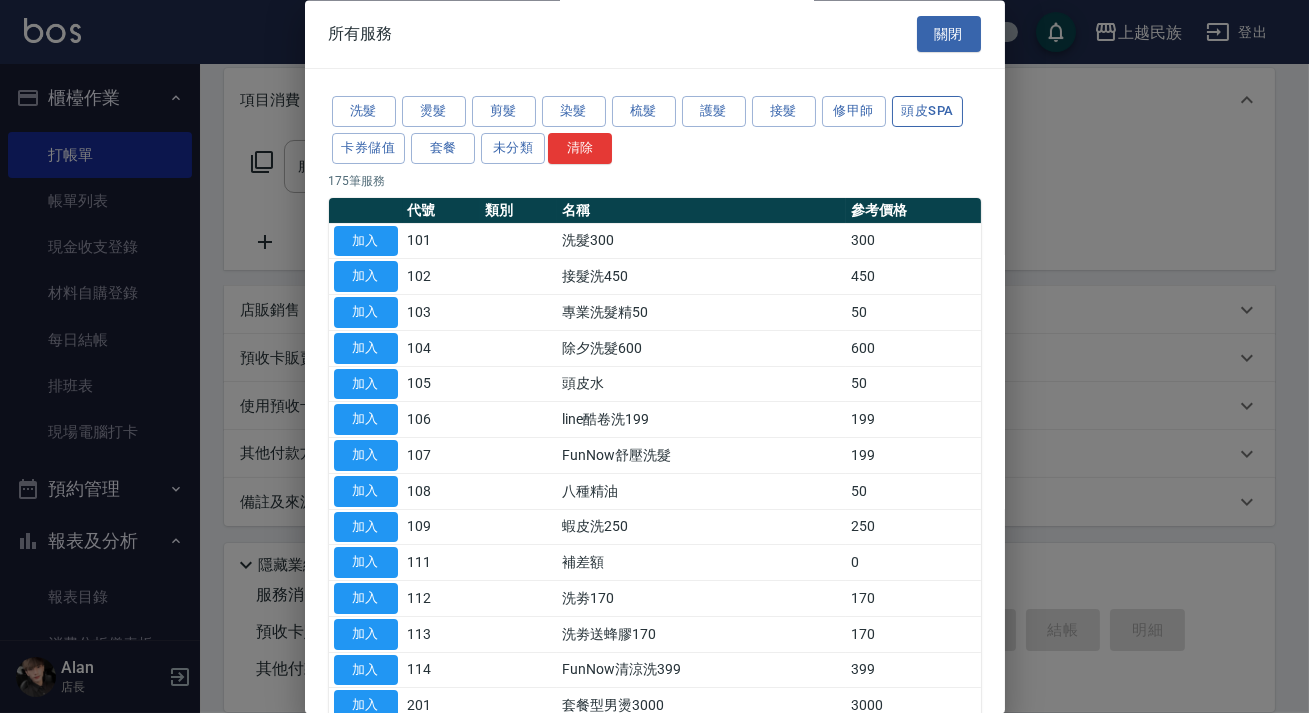click on "頭皮SPA" at bounding box center (928, 112) 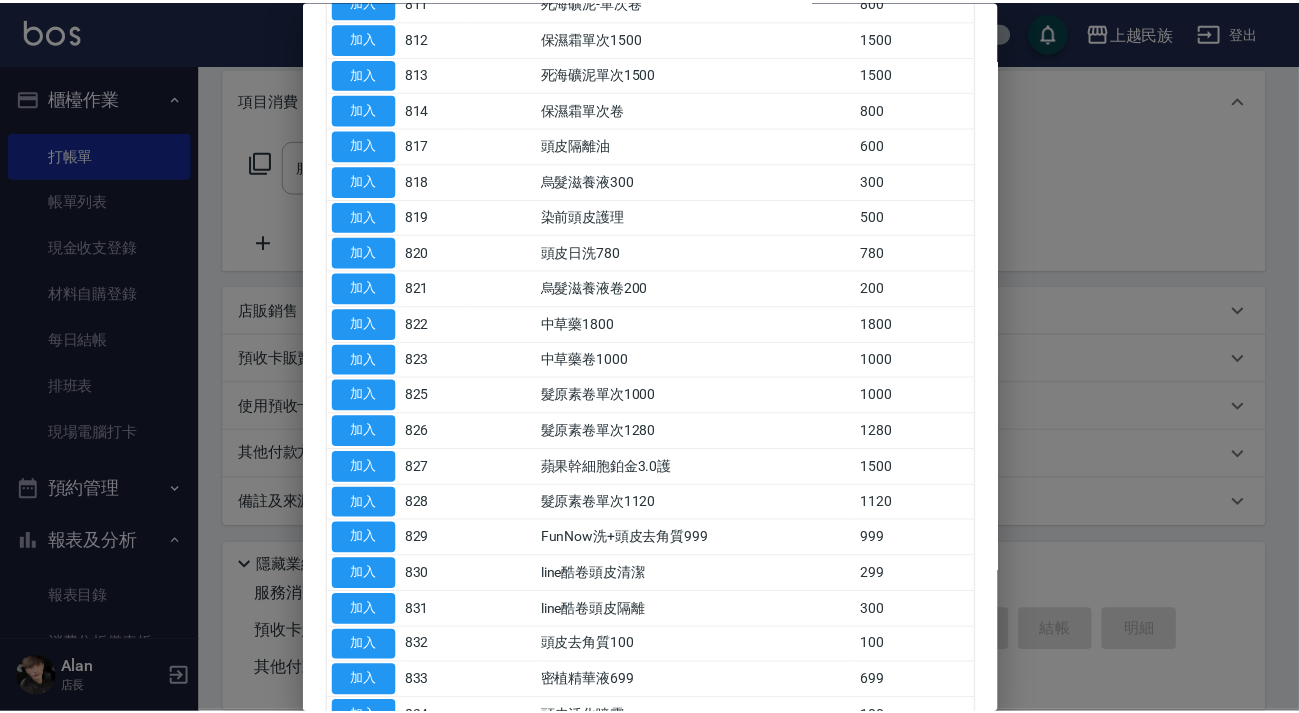 scroll, scrollTop: 181, scrollLeft: 0, axis: vertical 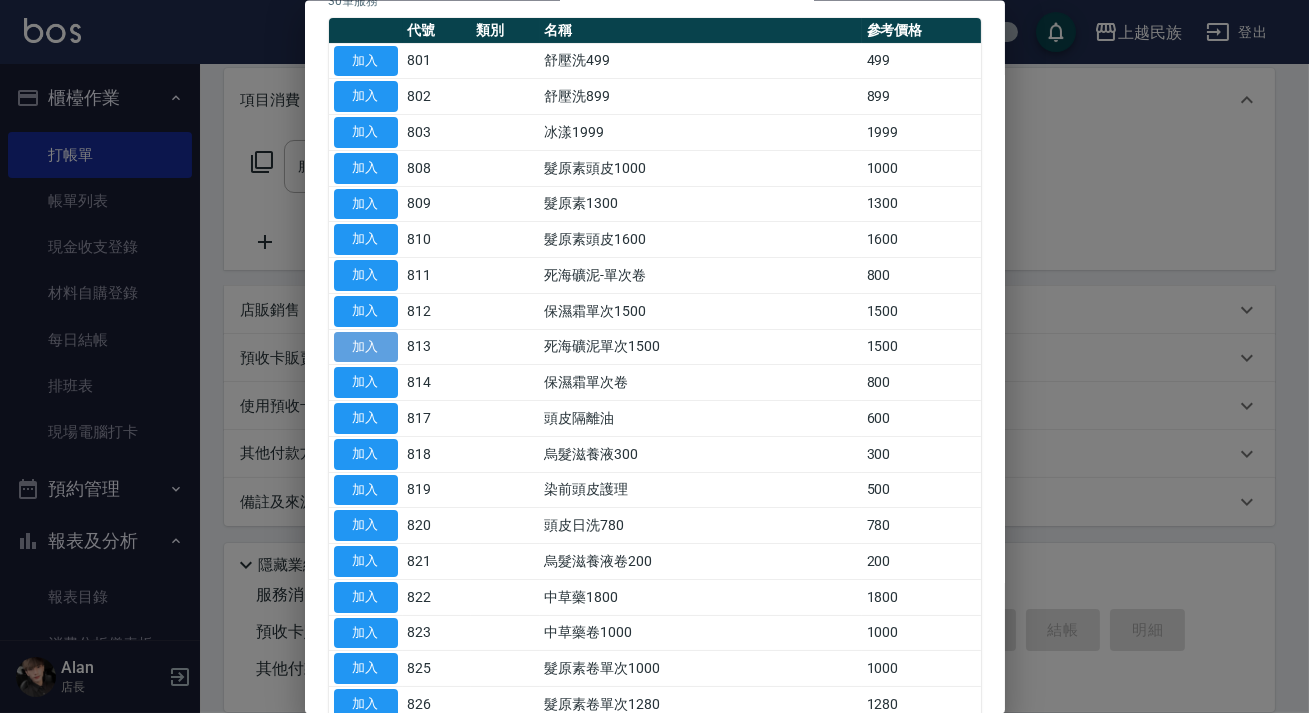 click on "加入" at bounding box center [366, 346] 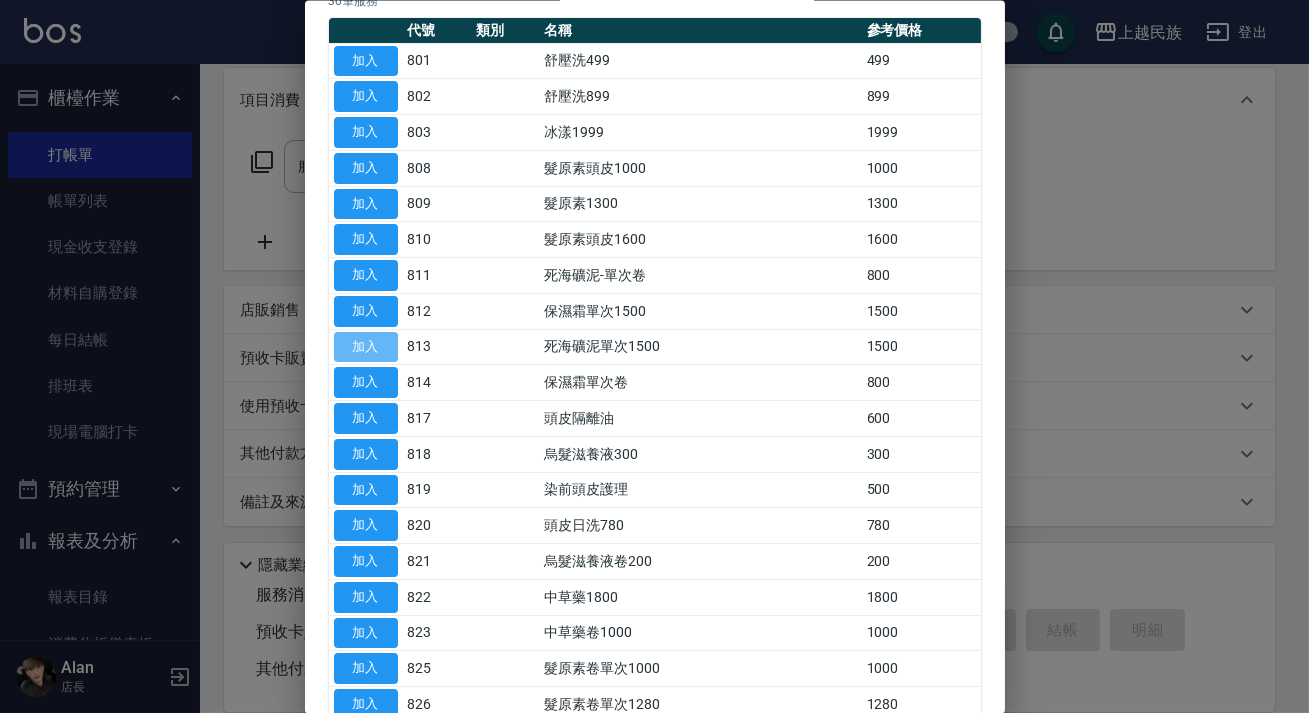 type on "死海礦泥單次1500(813)" 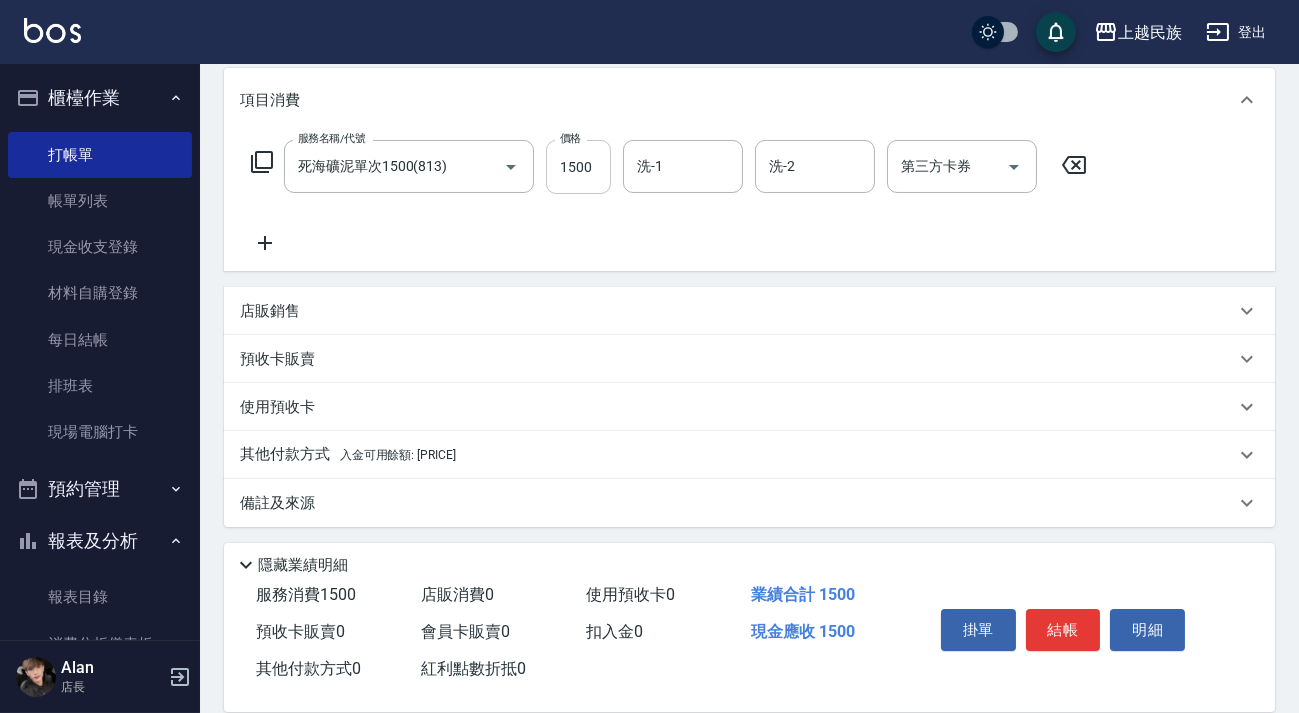 click on "1500" at bounding box center [578, 167] 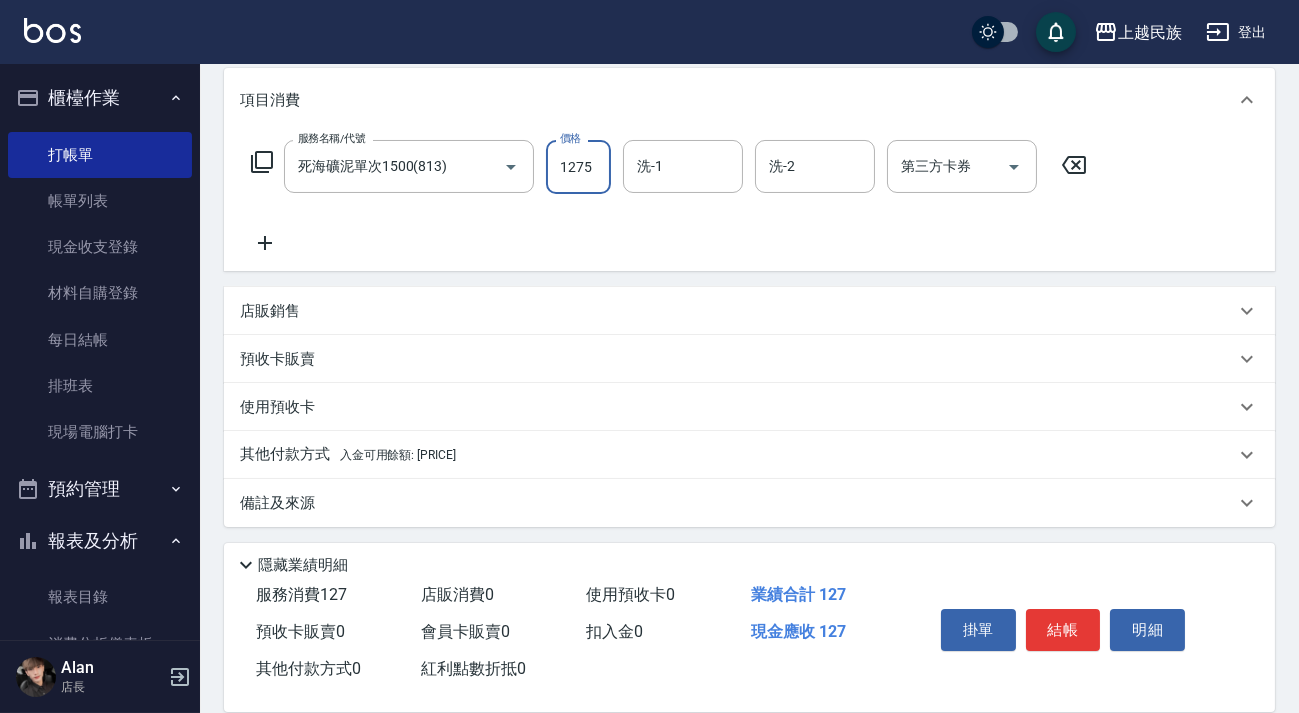 type on "1275" 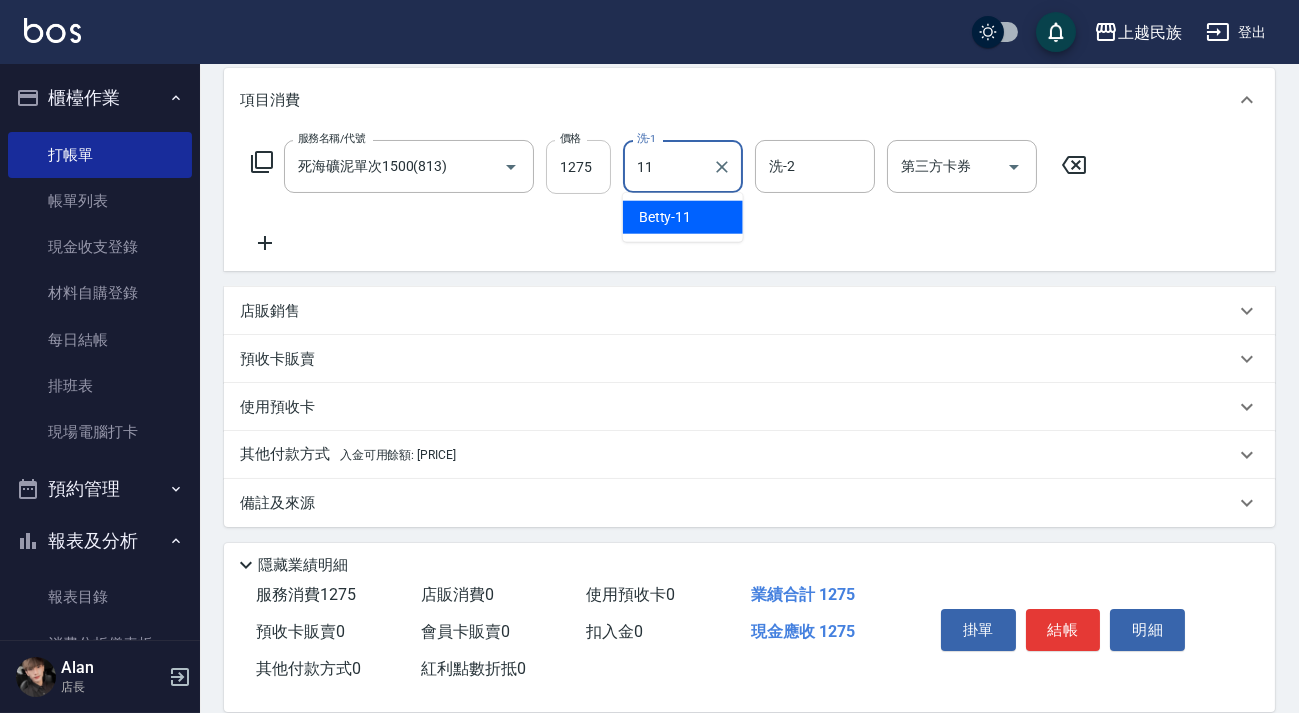 type on "Betty-11" 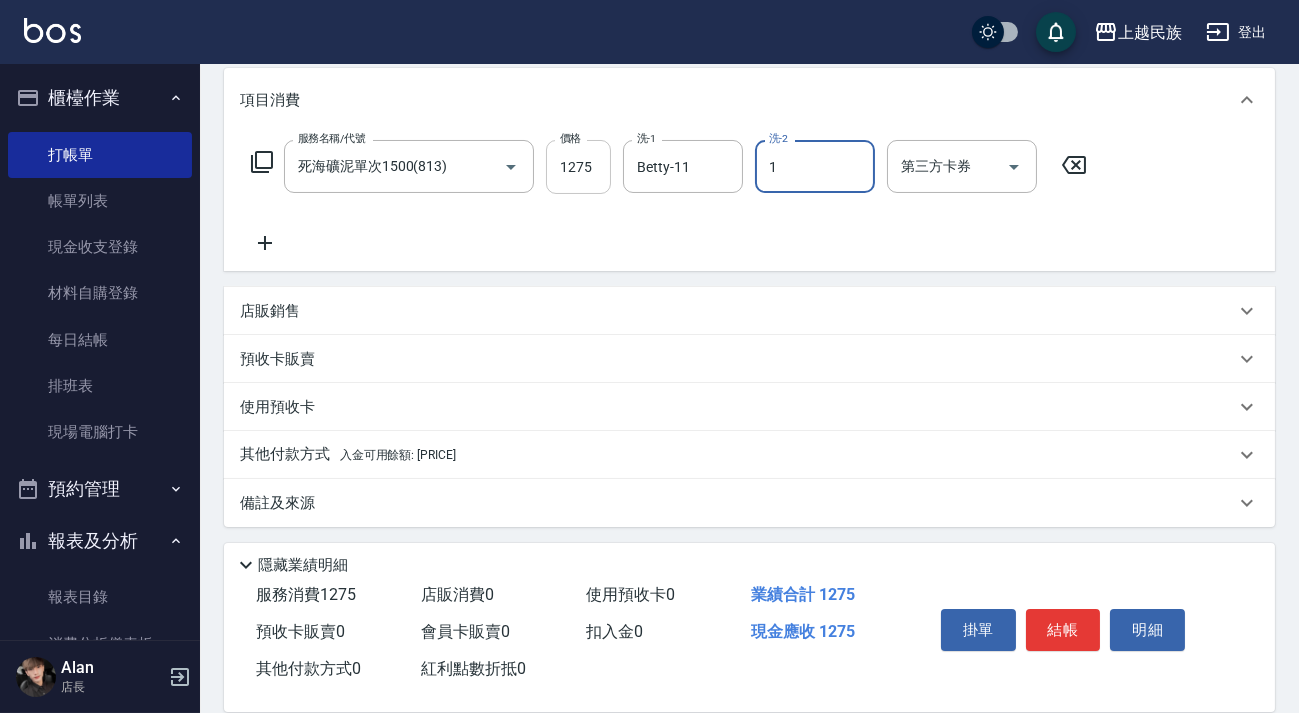 type on "Angel-[NUMBER]" 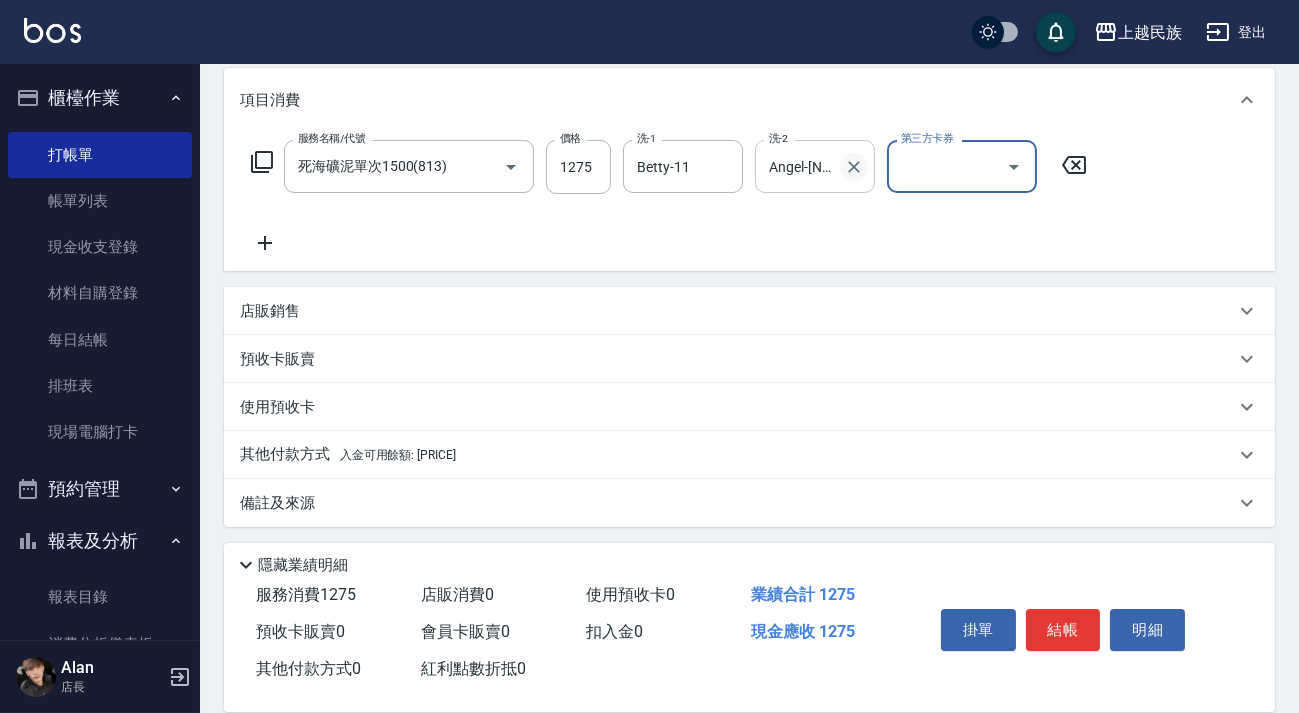 click 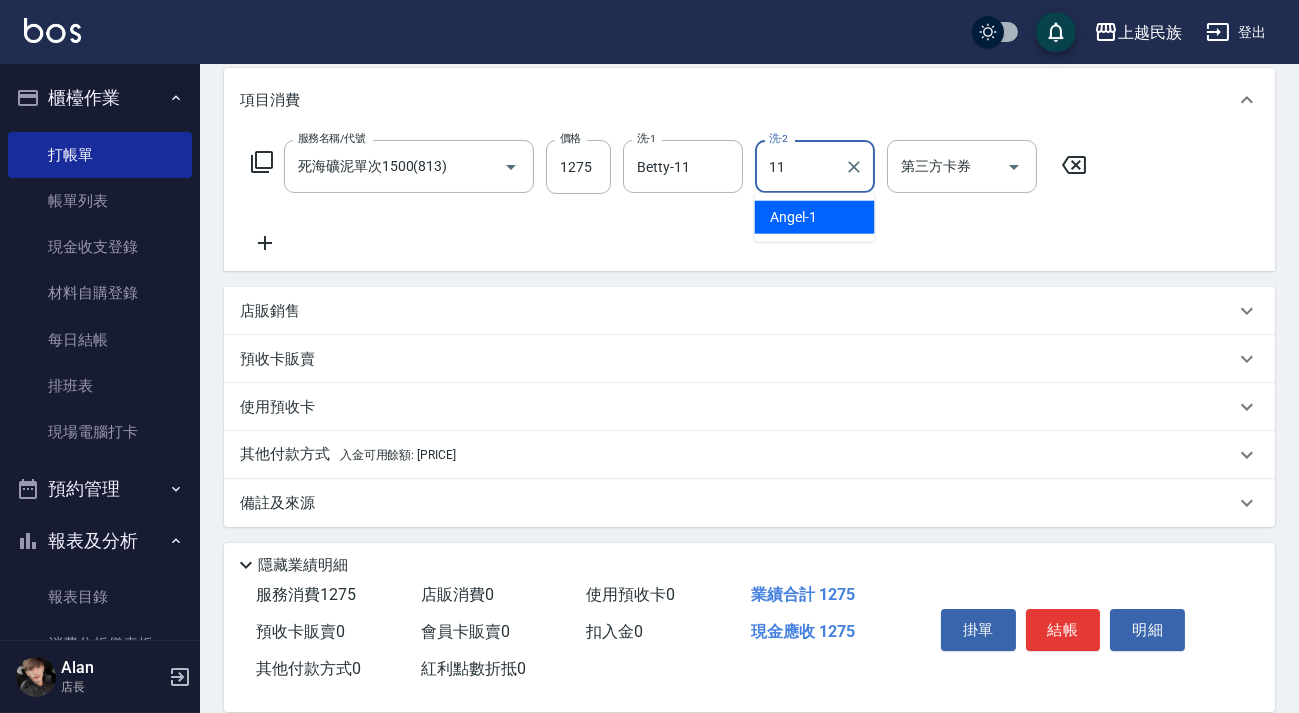 type on "Betty-11" 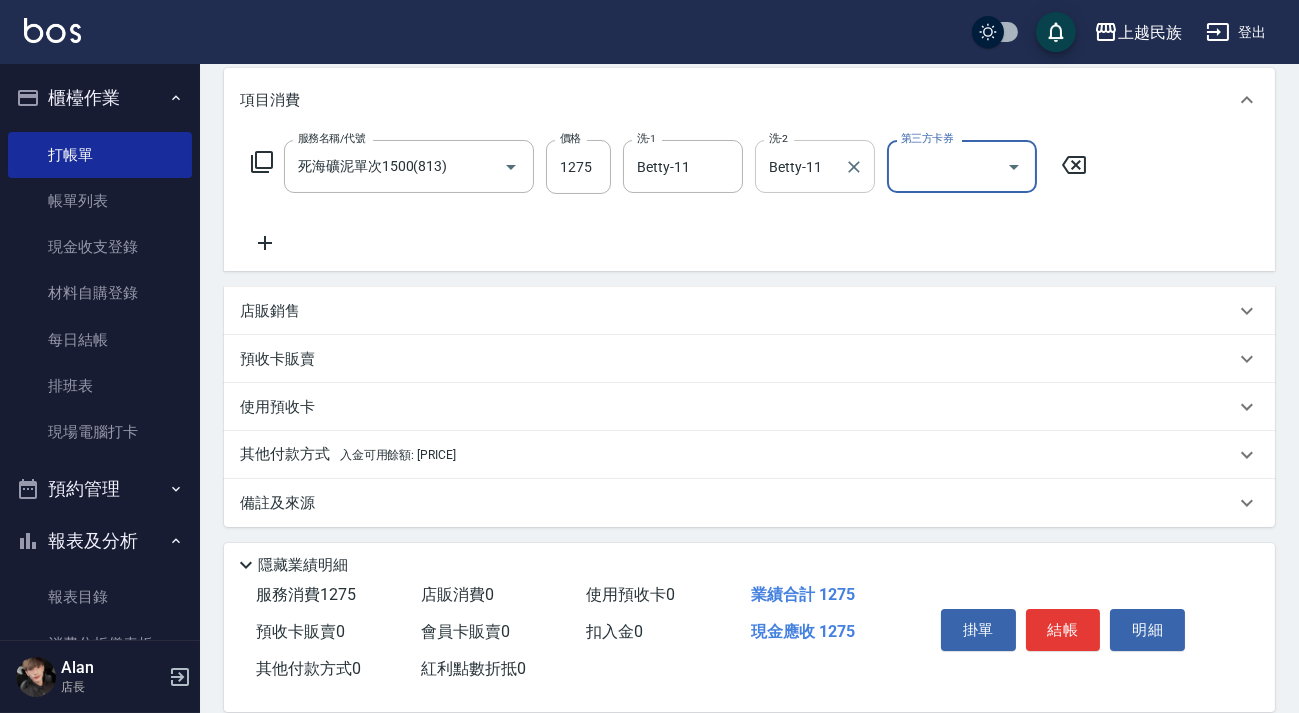scroll, scrollTop: 262, scrollLeft: 0, axis: vertical 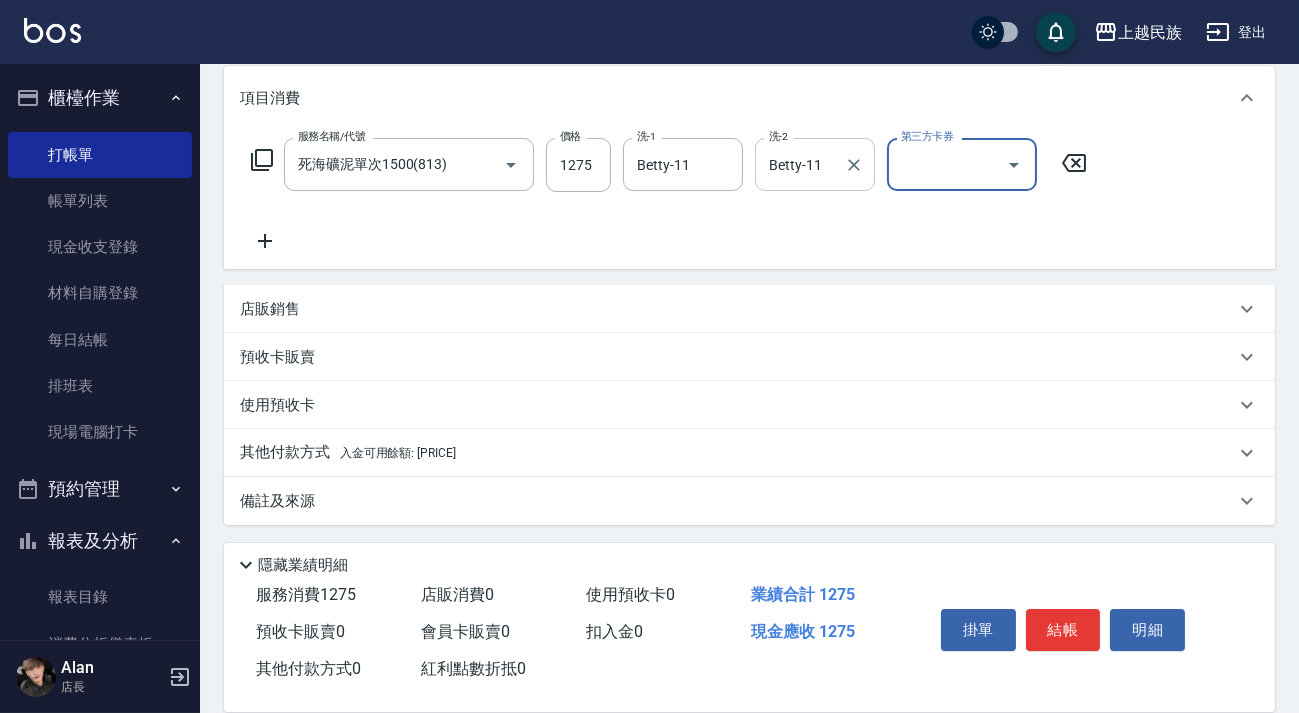 click on "服務名稱/代號 死海礦泥單次[PRICE]([NUMBER]) 服務名稱/代號 價格 [PRICE] 價格 洗-[NUMBER] Betty-[NUMBER] 洗-[NUMBER] 洗-[NUMBER] Betty-[NUMBER] 洗-[NUMBER] 第三方卡券 第三方卡券" at bounding box center (749, 199) 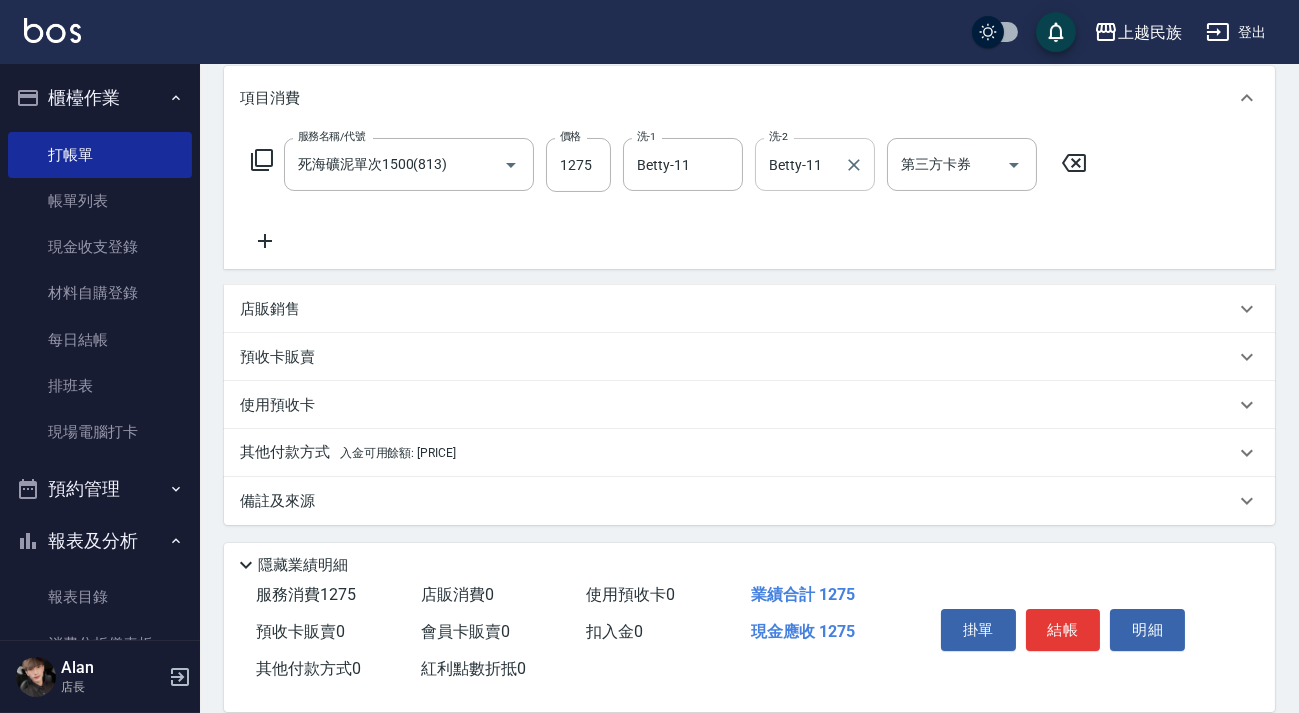 click on "店販銷售" at bounding box center [737, 309] 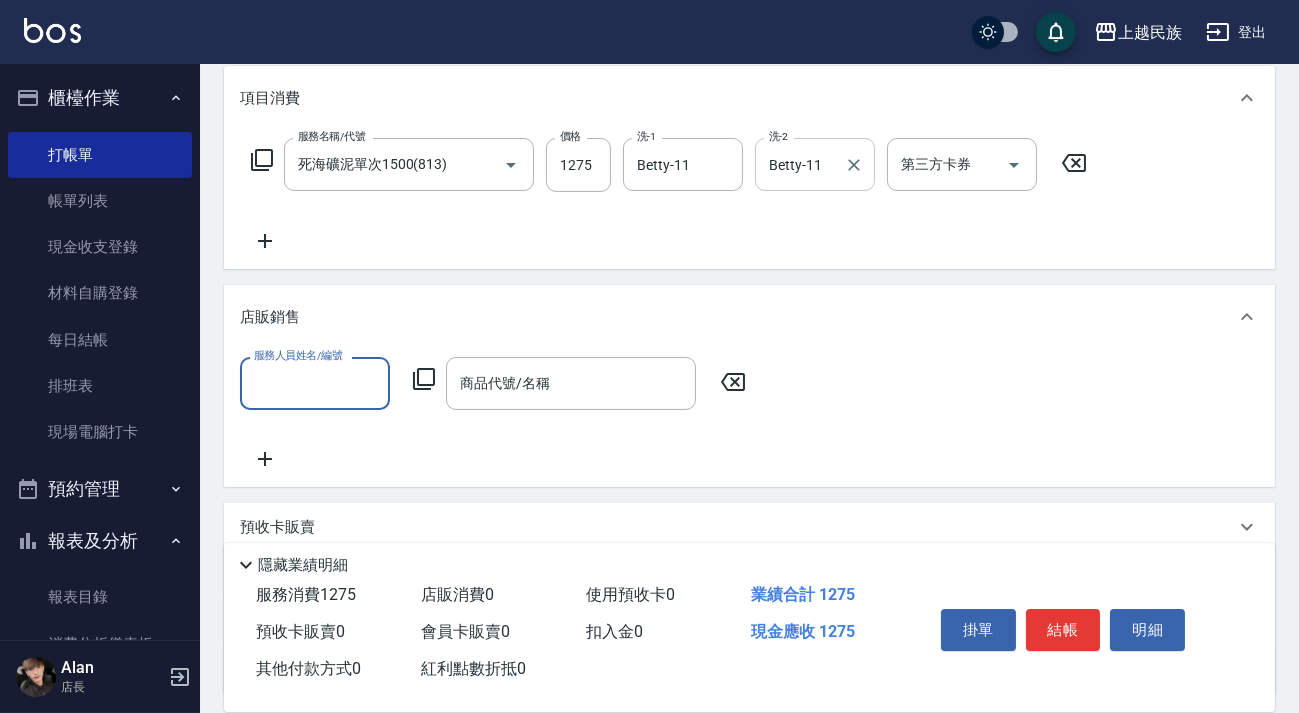 scroll, scrollTop: 0, scrollLeft: 0, axis: both 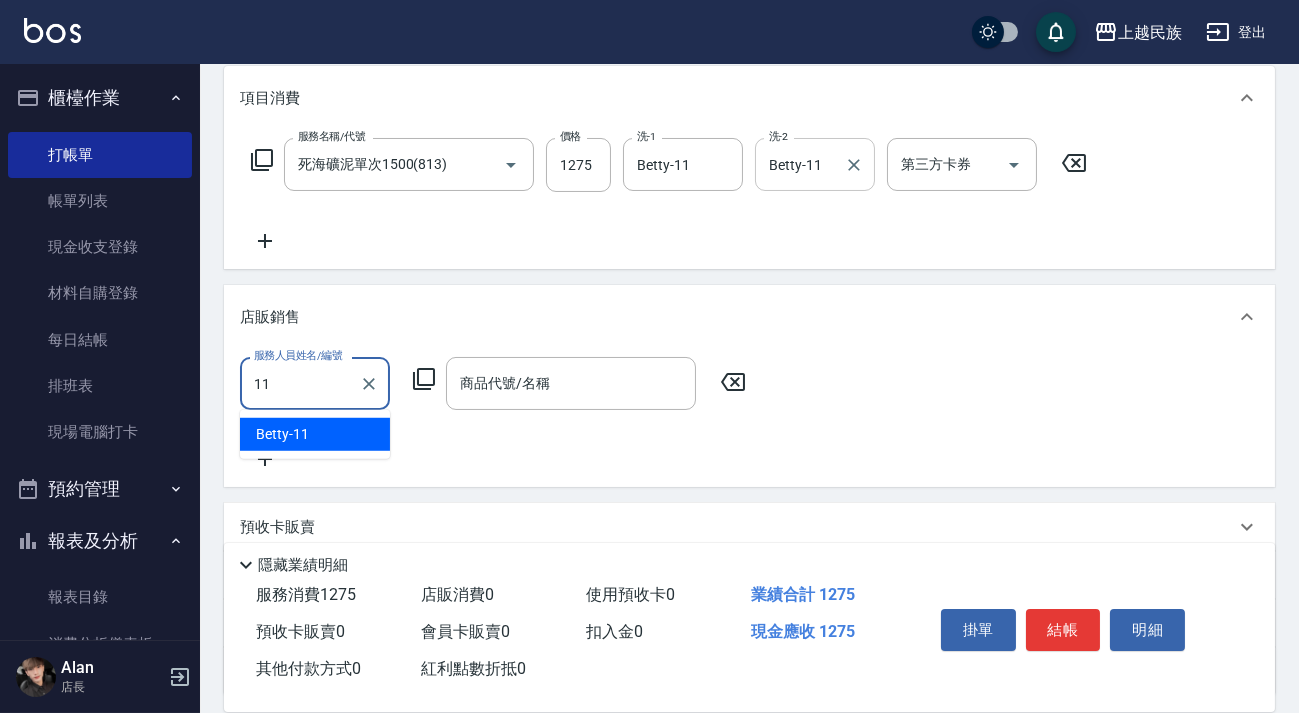type on "Betty-11" 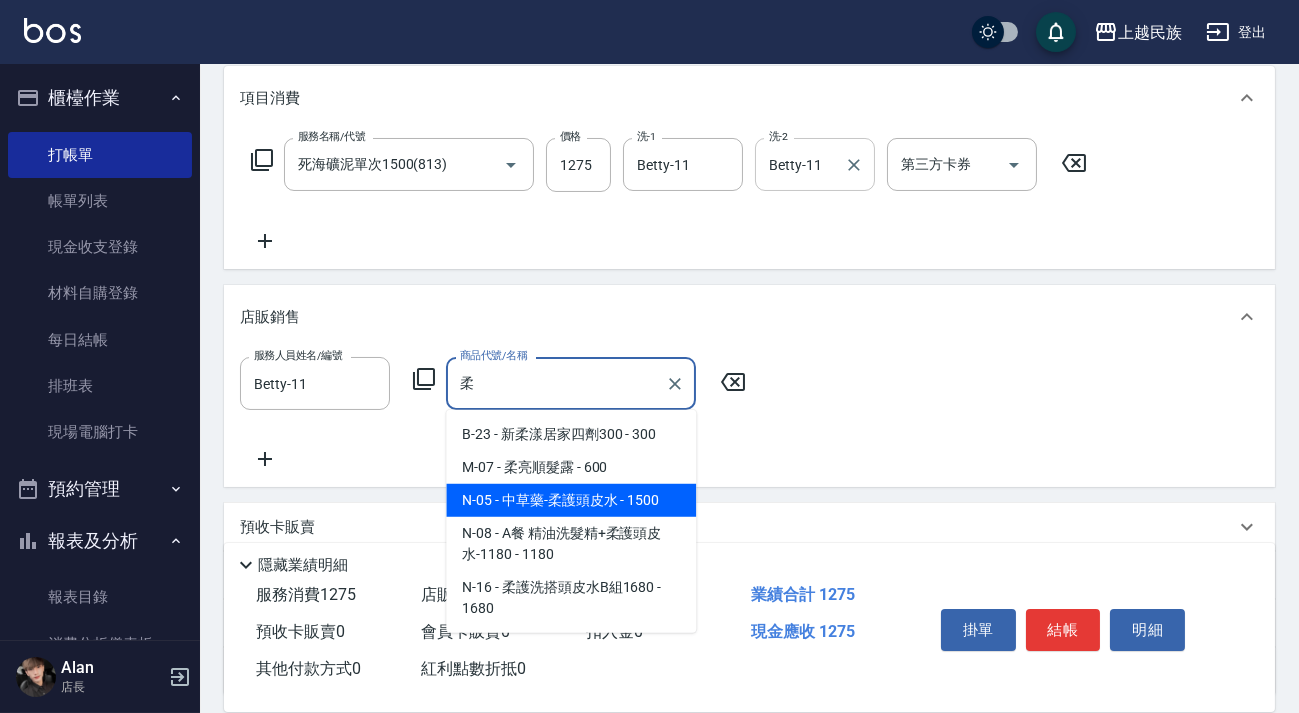 click on "N-05 - 中草藥-柔護頭皮水 - 1500" at bounding box center [571, 500] 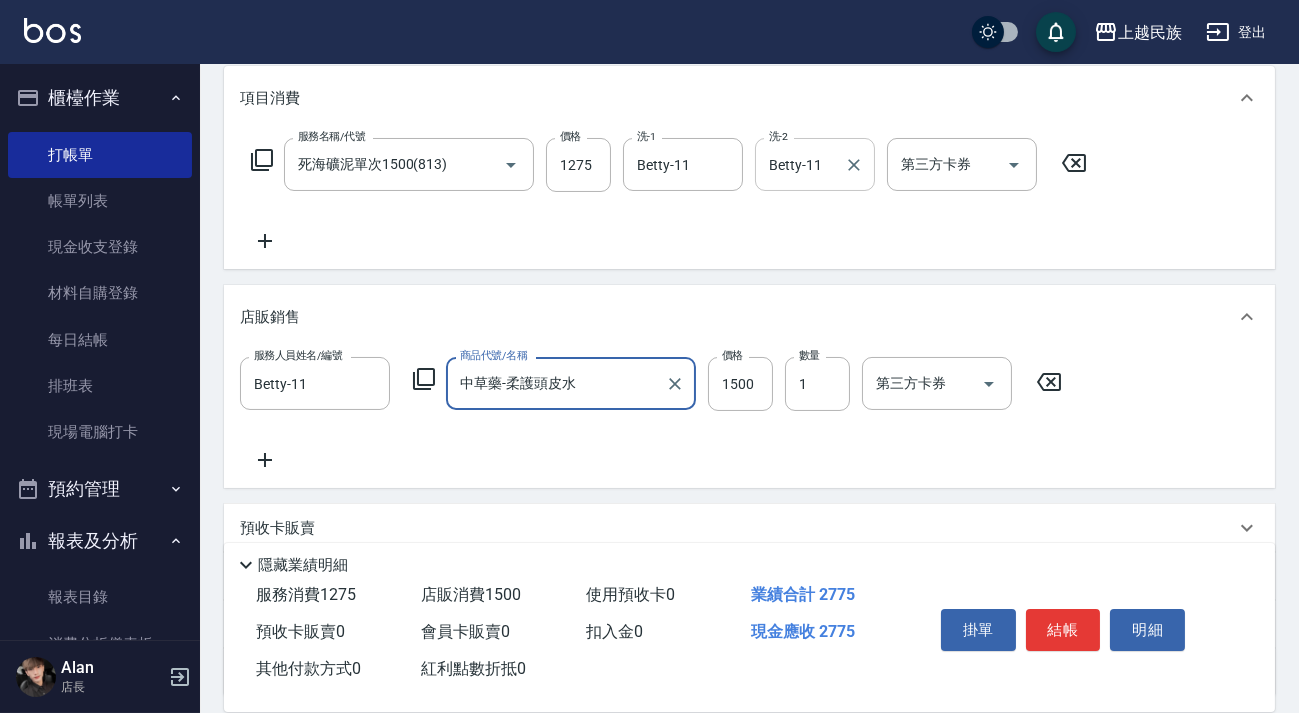 type on "中草藥-柔護頭皮水" 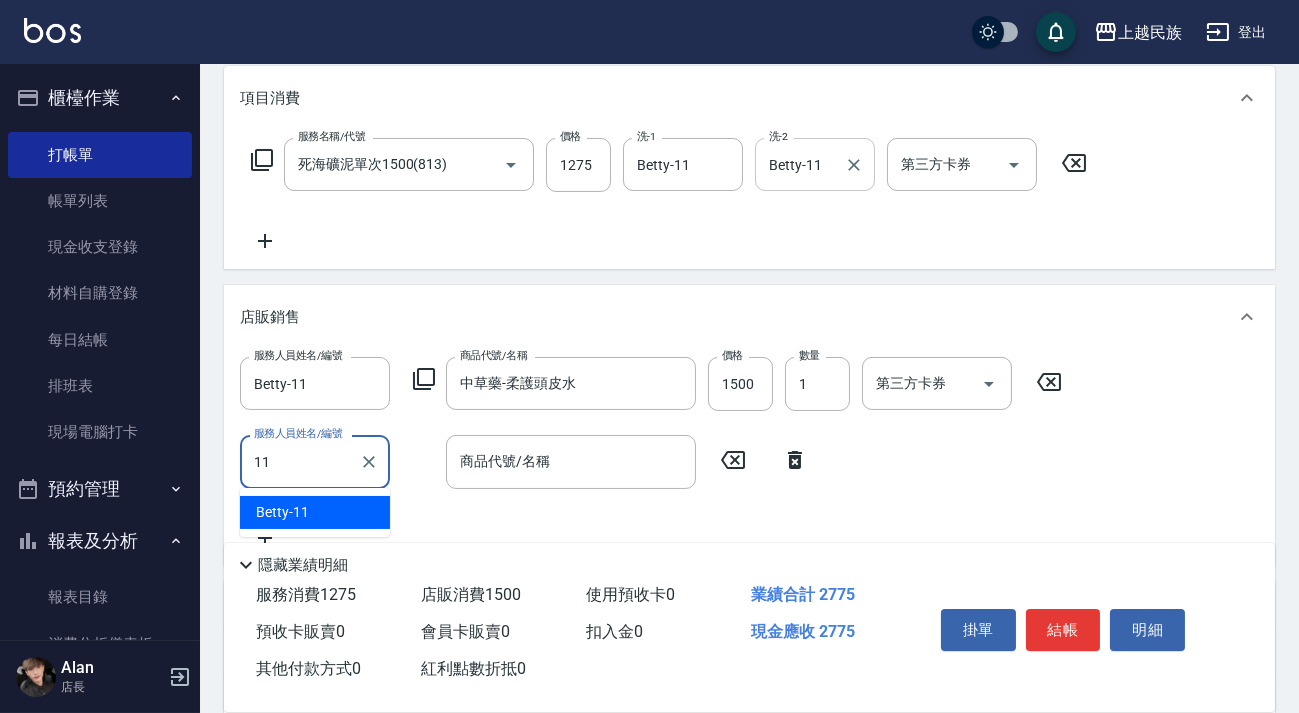 type on "Betty-11" 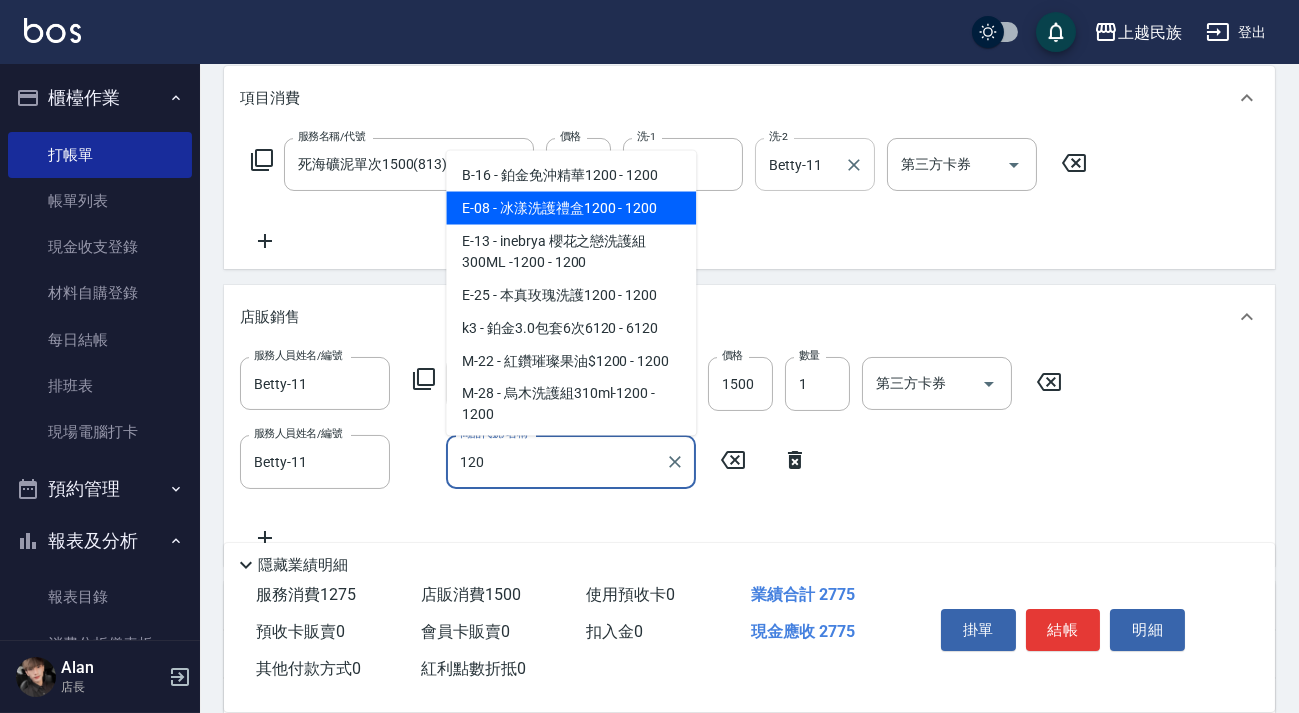click on "E-08 - 冰漾洗護禮盒1200 - 1200" at bounding box center [571, 207] 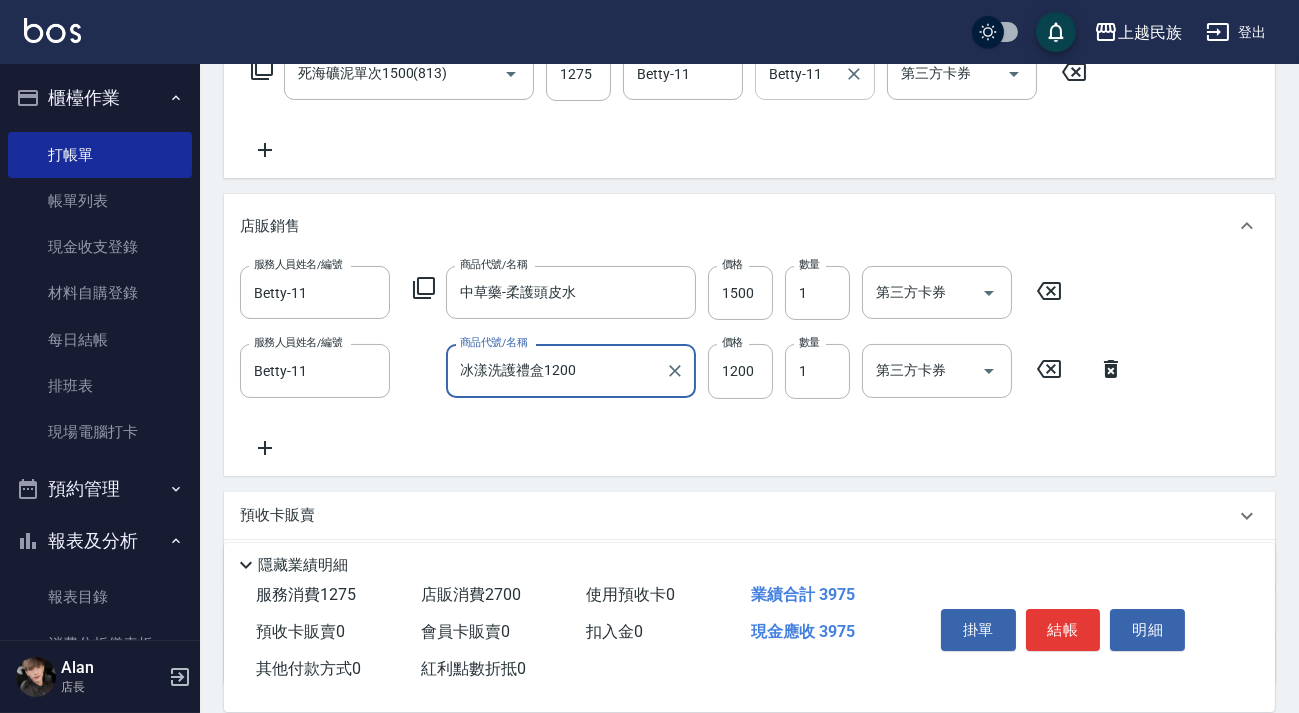 scroll, scrollTop: 511, scrollLeft: 0, axis: vertical 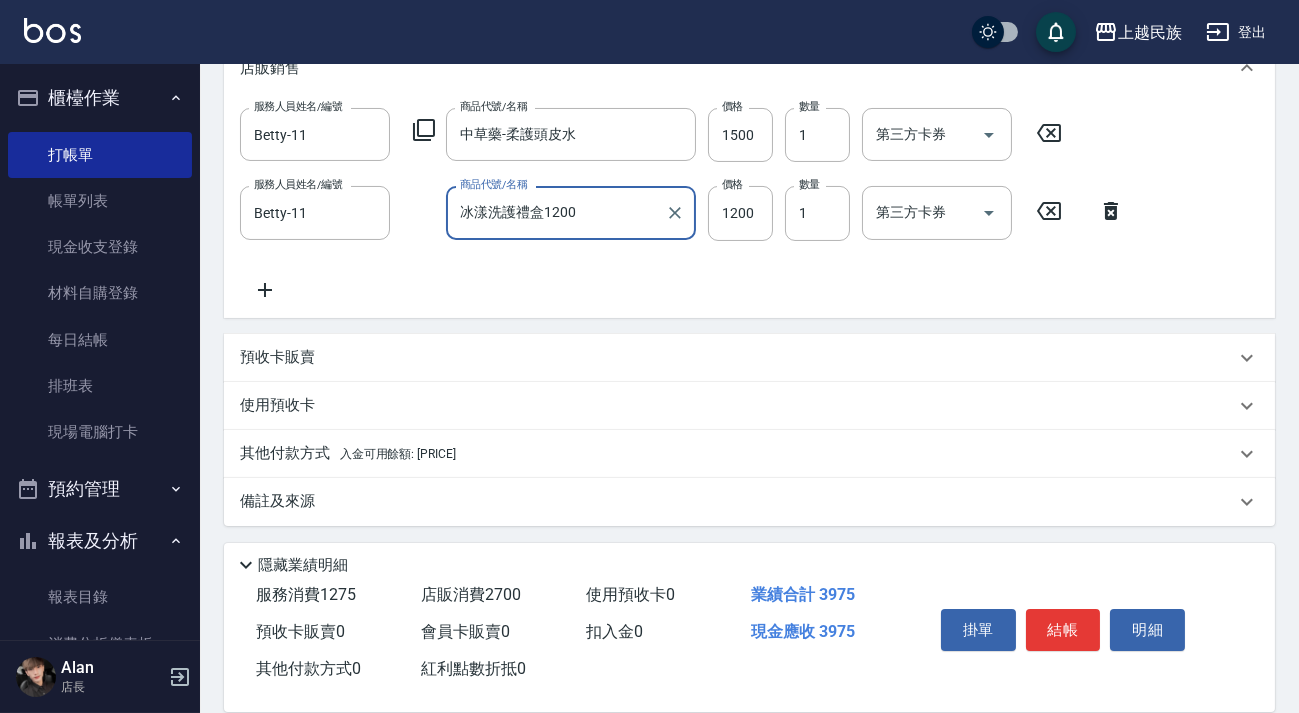 type on "冰漾洗護禮盒1200" 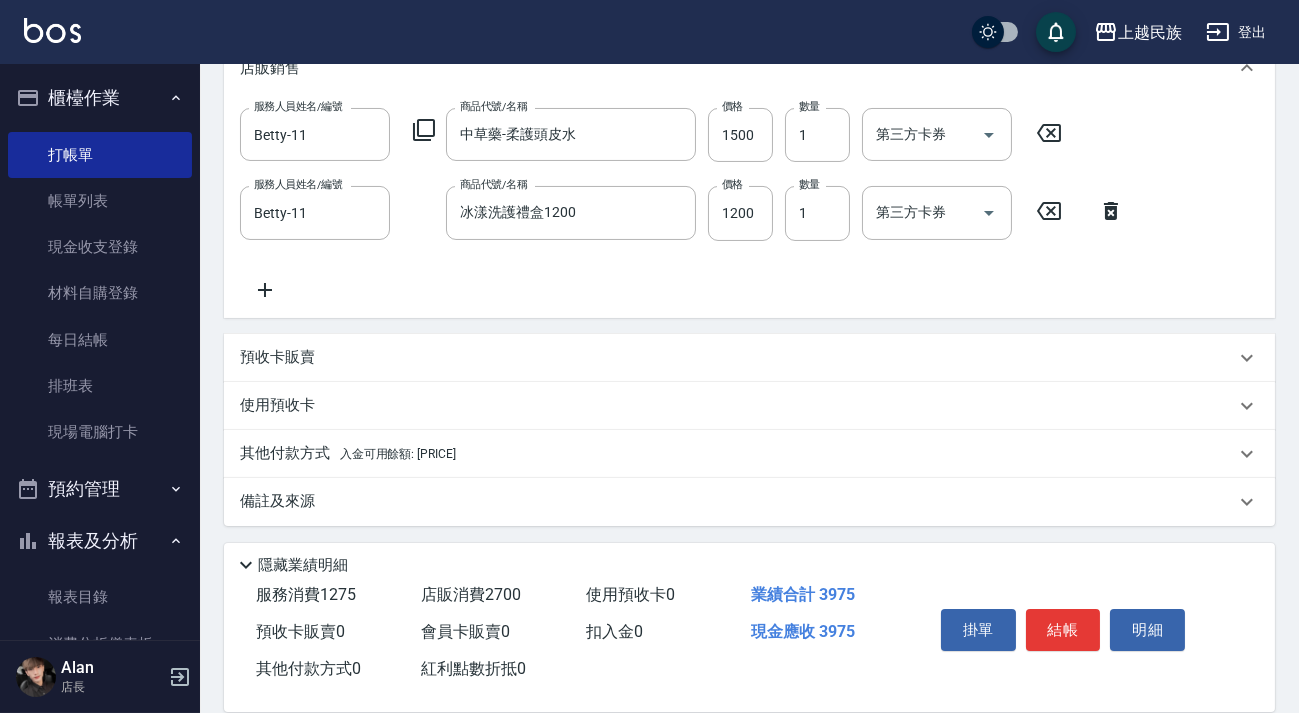 click on "其他付款方式 入金可用餘額: 1281" at bounding box center [737, 454] 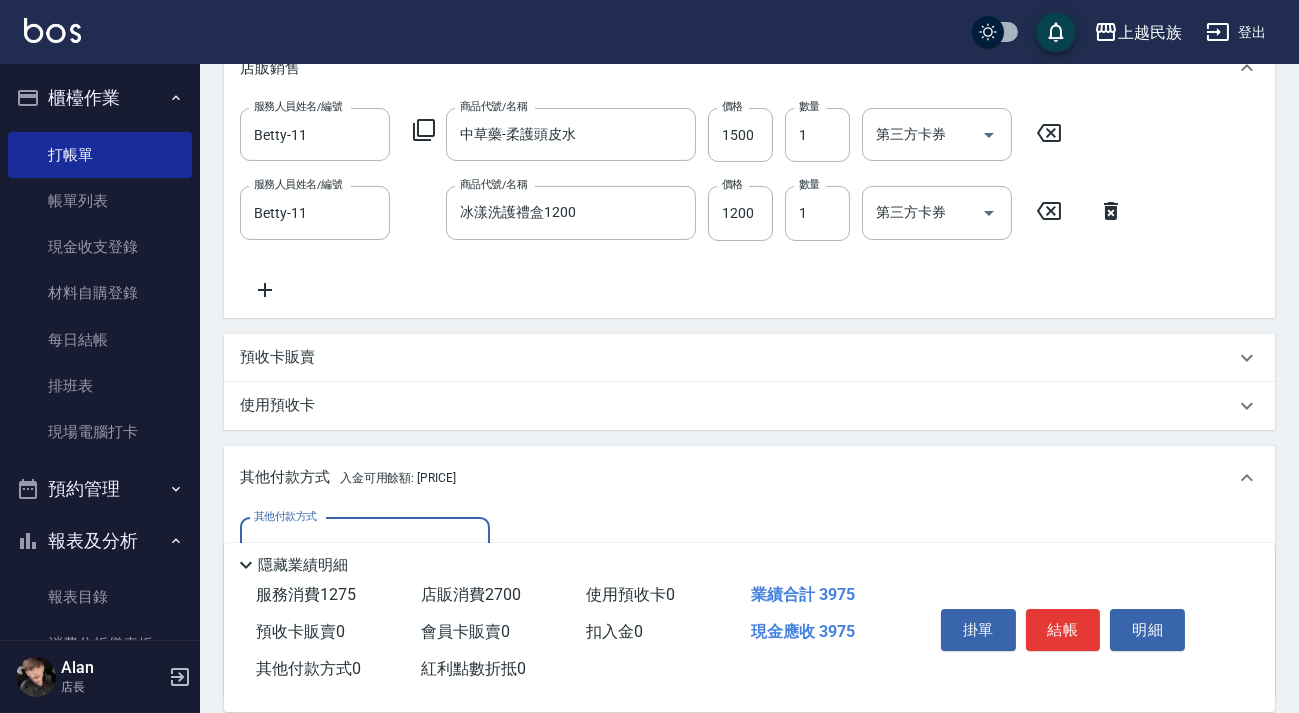 scroll, scrollTop: 745, scrollLeft: 0, axis: vertical 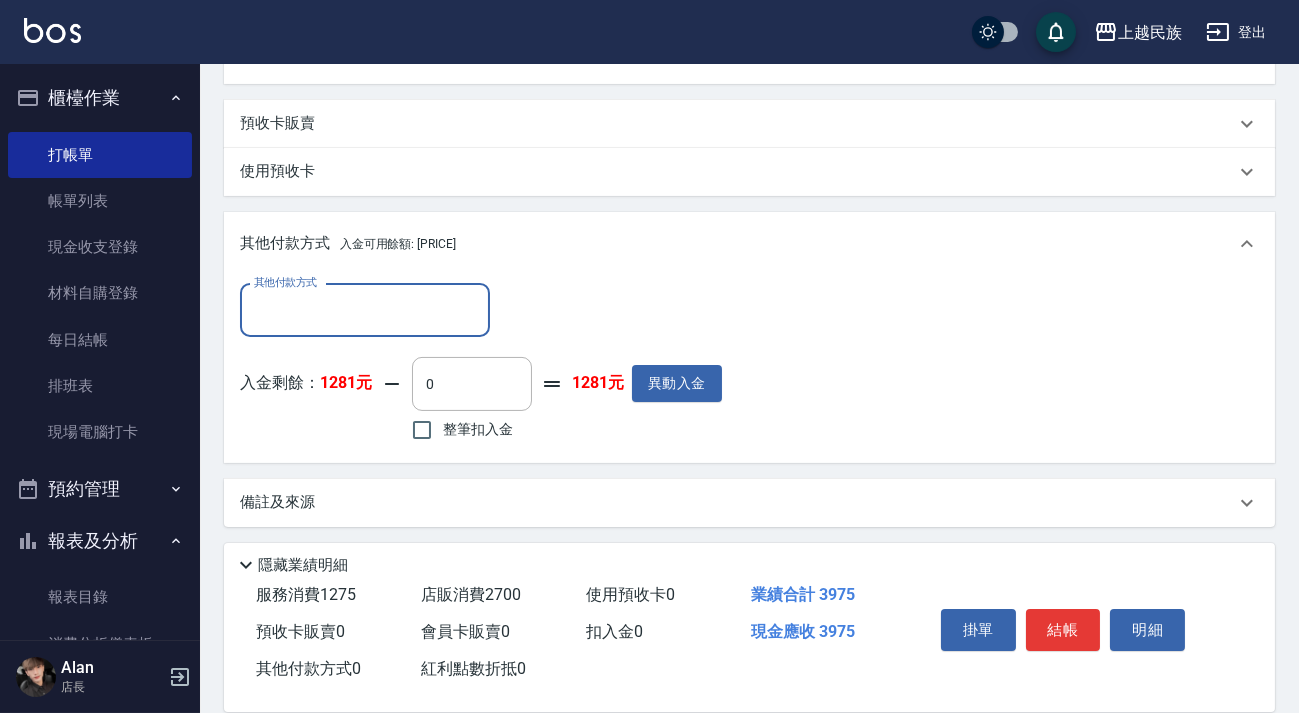 click on "整筆扣入金" at bounding box center [478, 429] 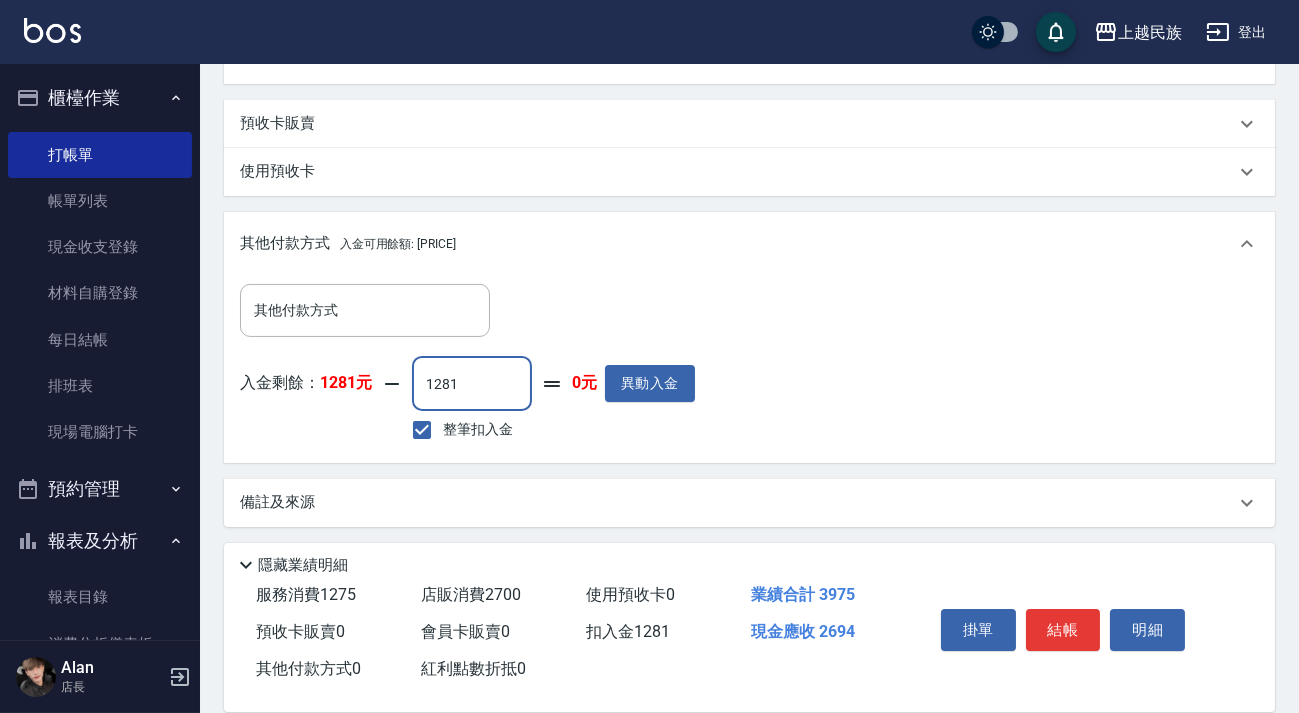 click on "1281" at bounding box center (472, 384) 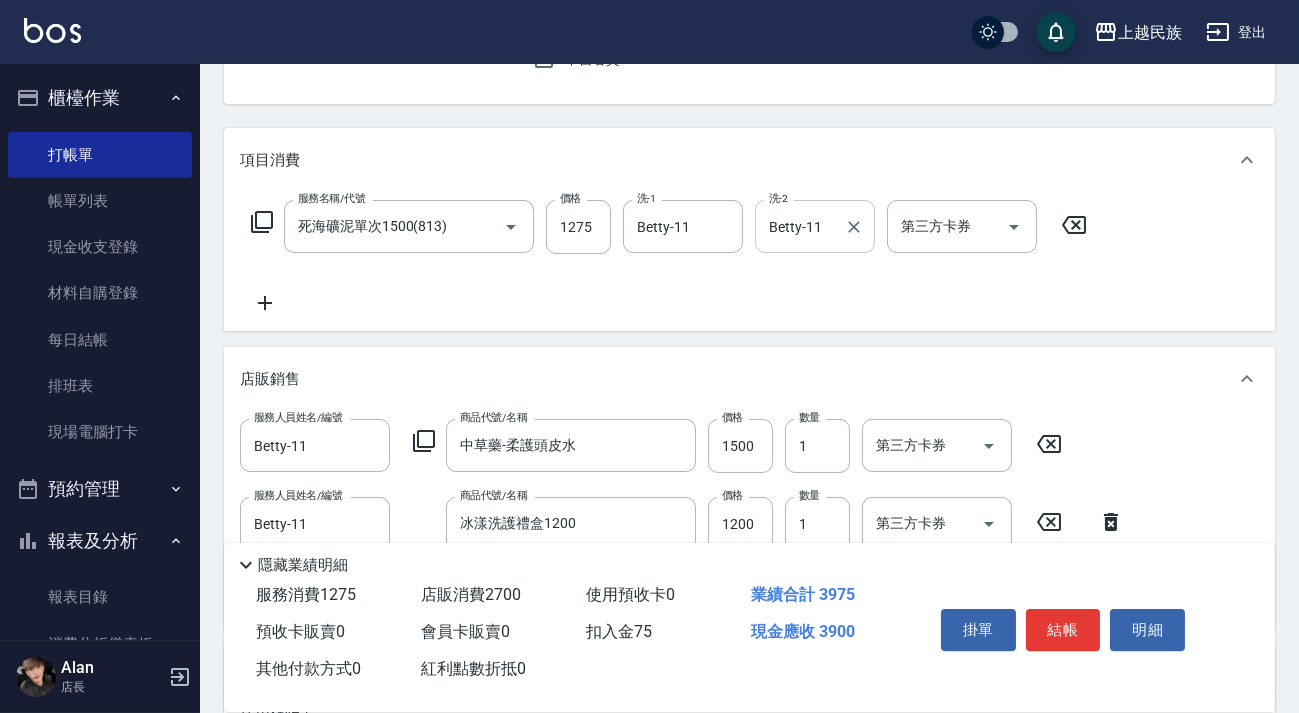 scroll, scrollTop: 746, scrollLeft: 0, axis: vertical 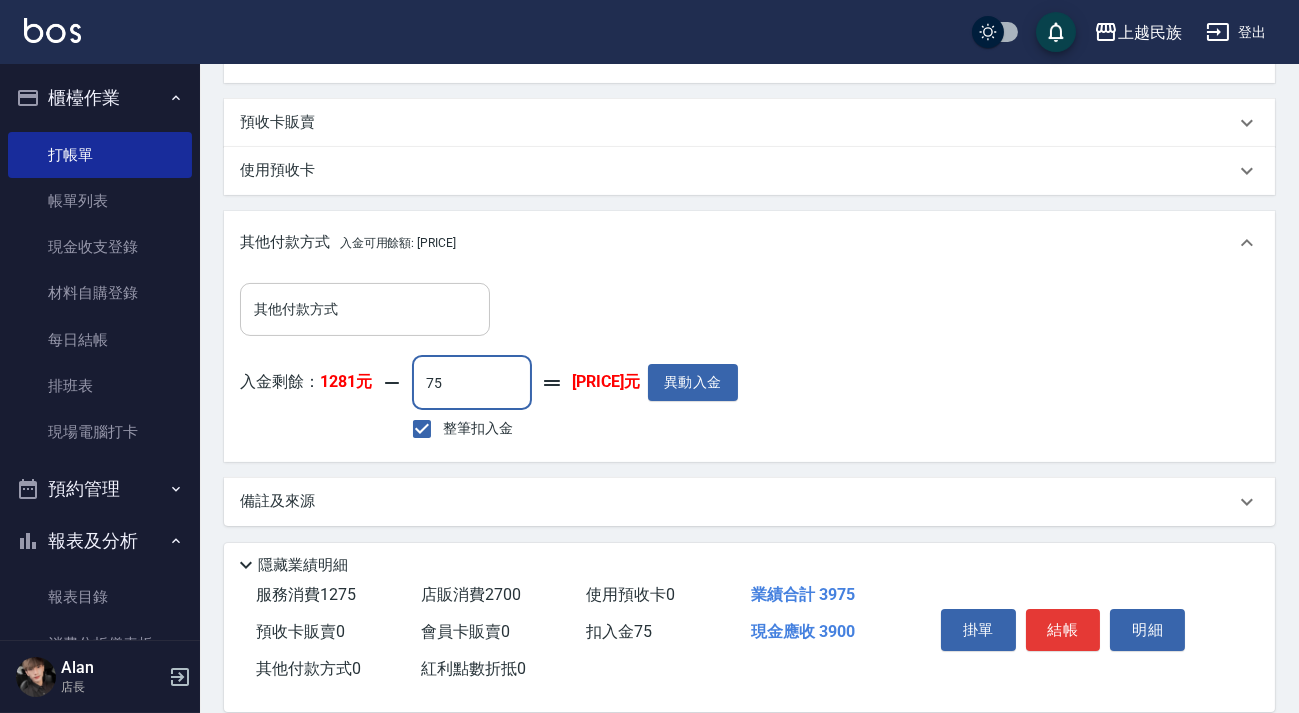 click on "其他付款方式" at bounding box center (365, 309) 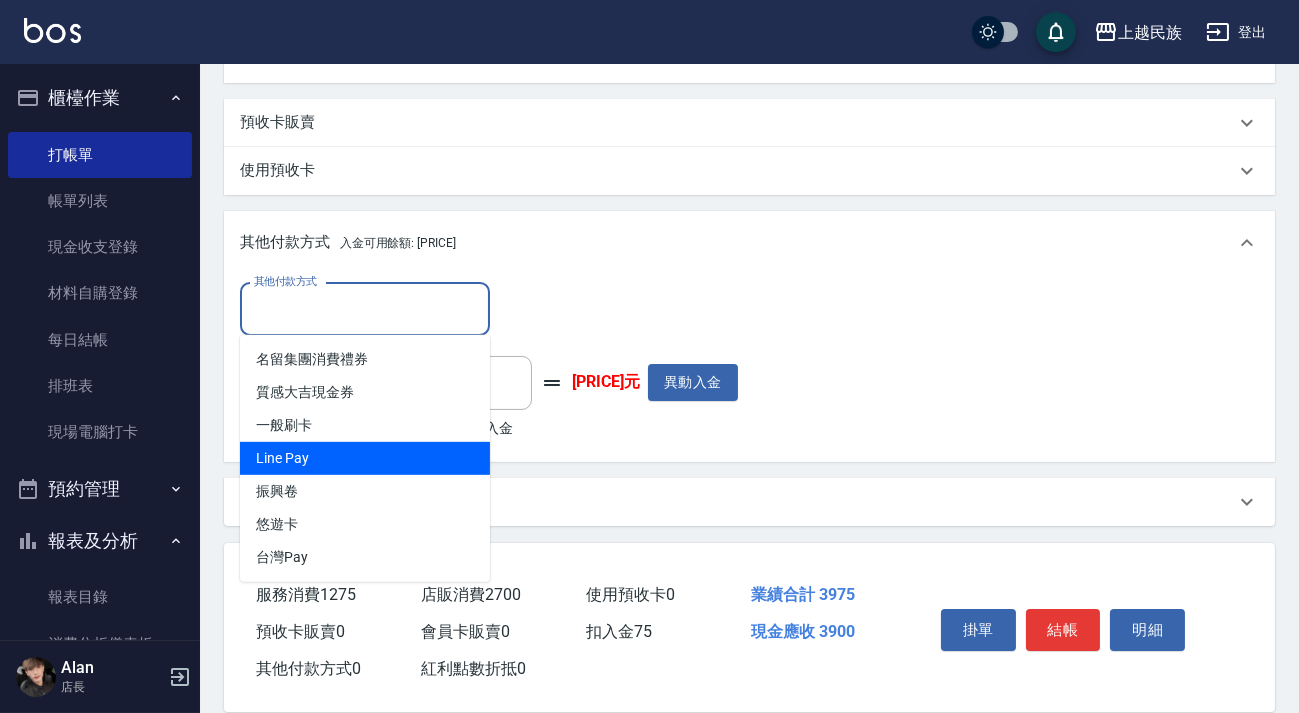 click on "Line Pay" at bounding box center (365, 458) 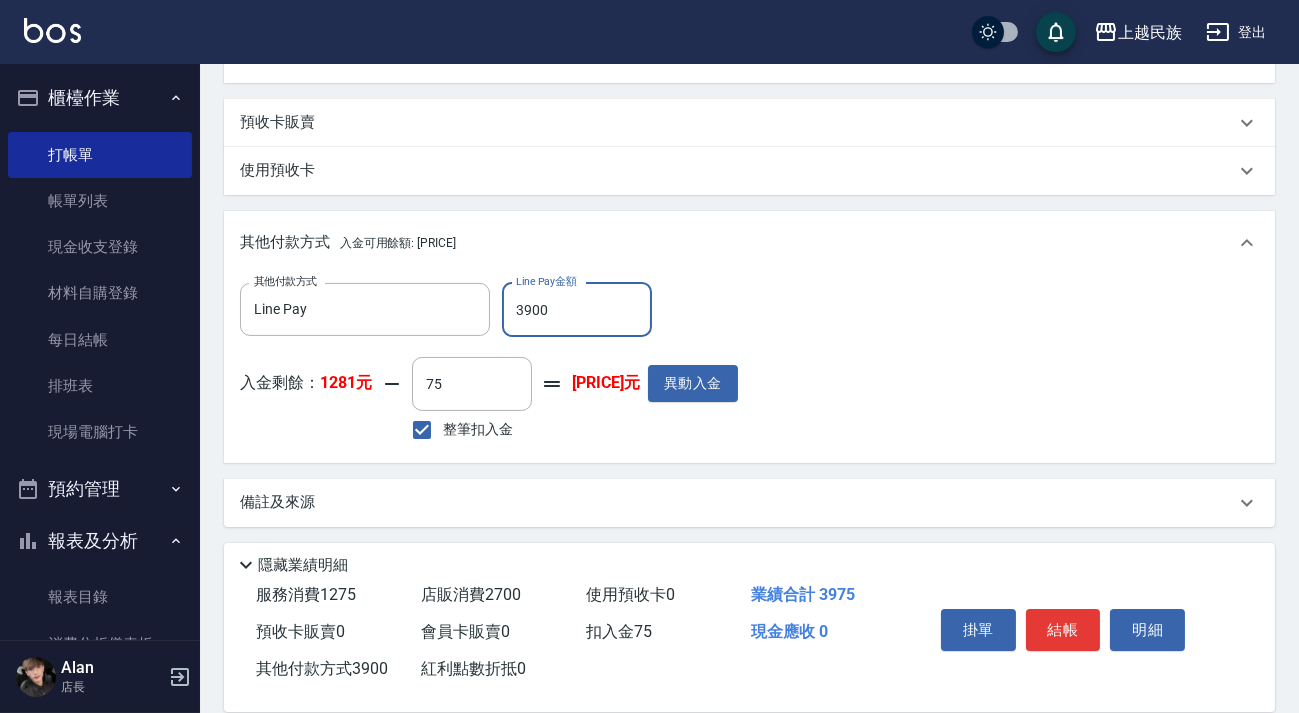 type on "3900" 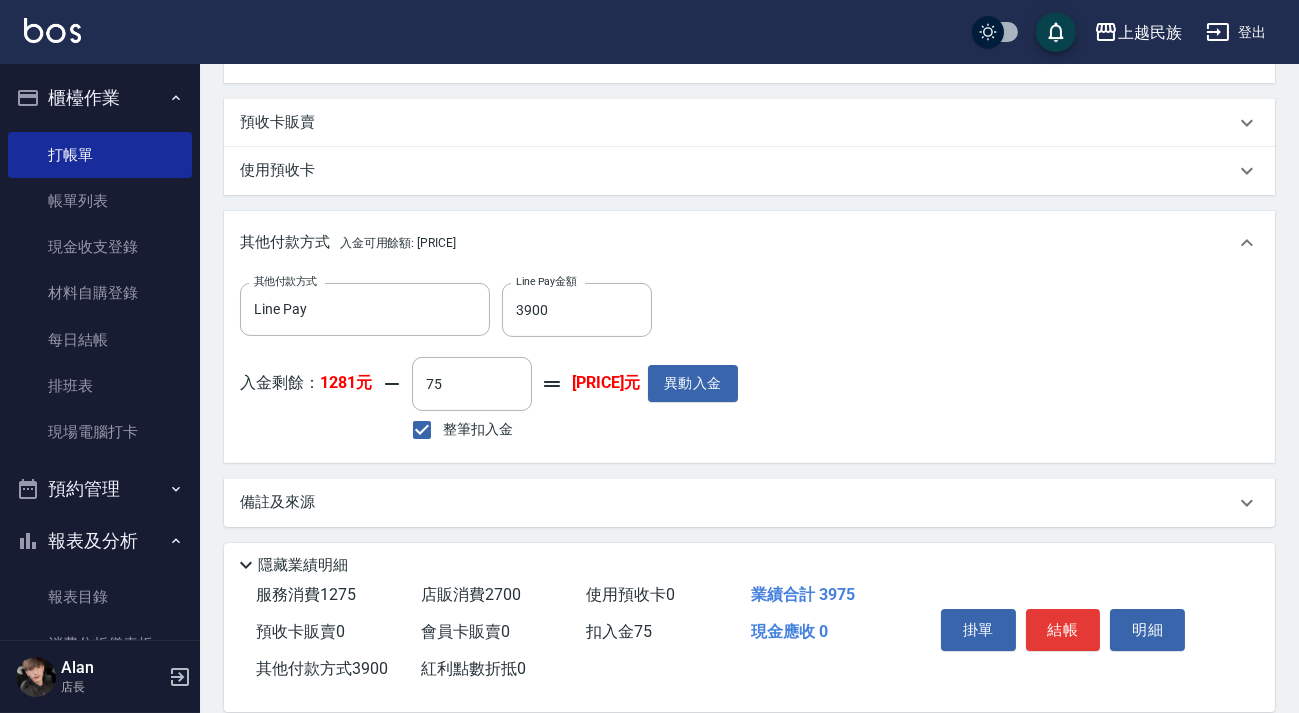 click on "掛單 結帳 明細" at bounding box center (1063, 632) 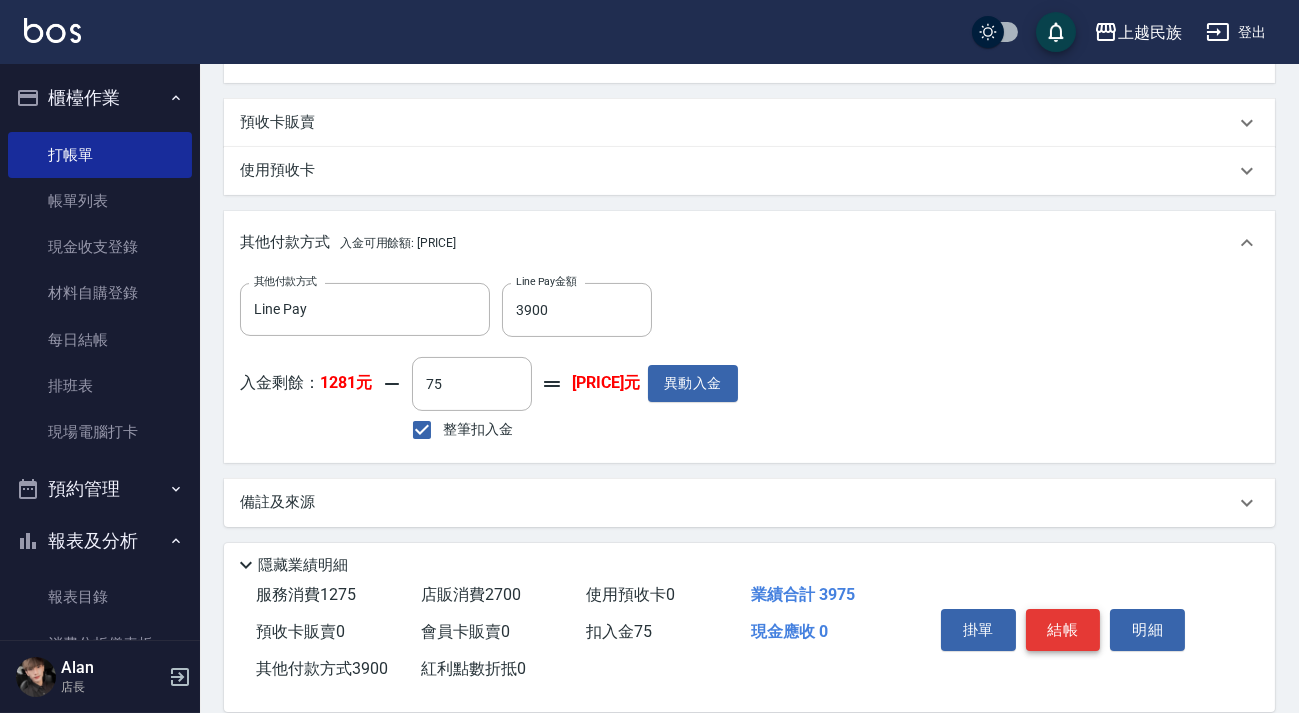 click on "結帳" at bounding box center (1063, 630) 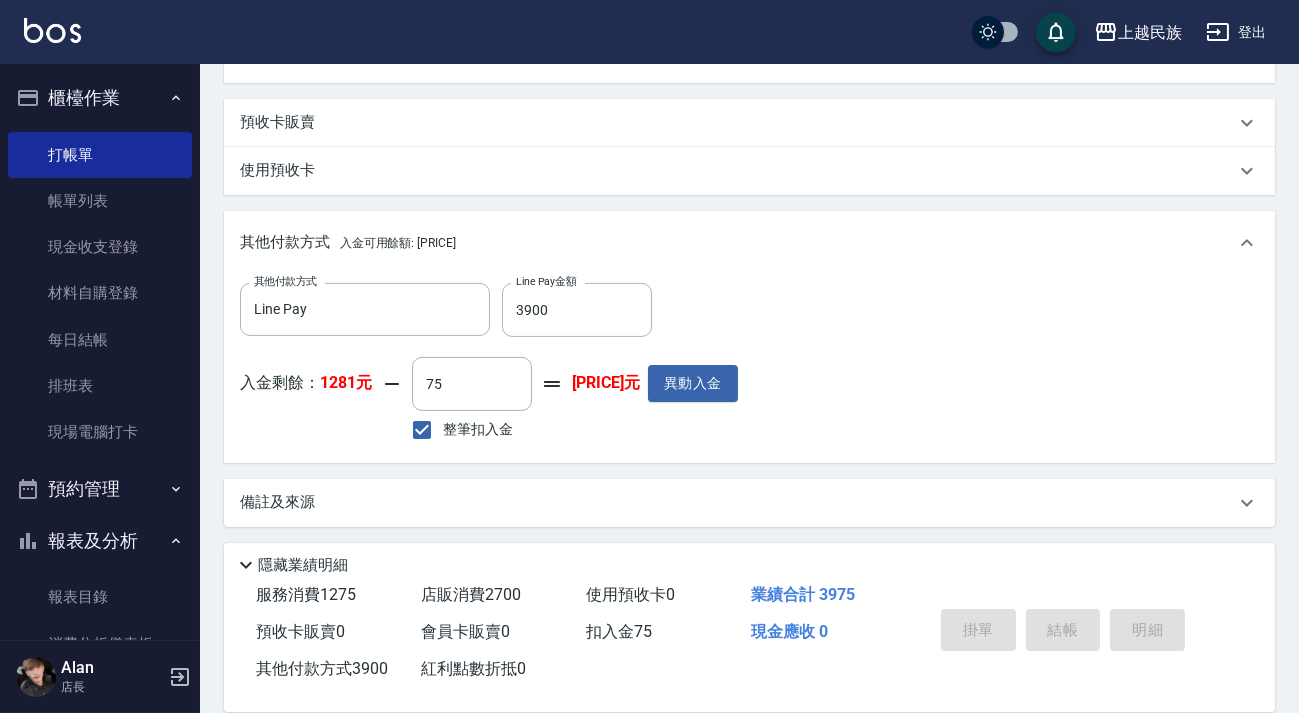 type on "2025/08/09 20:11" 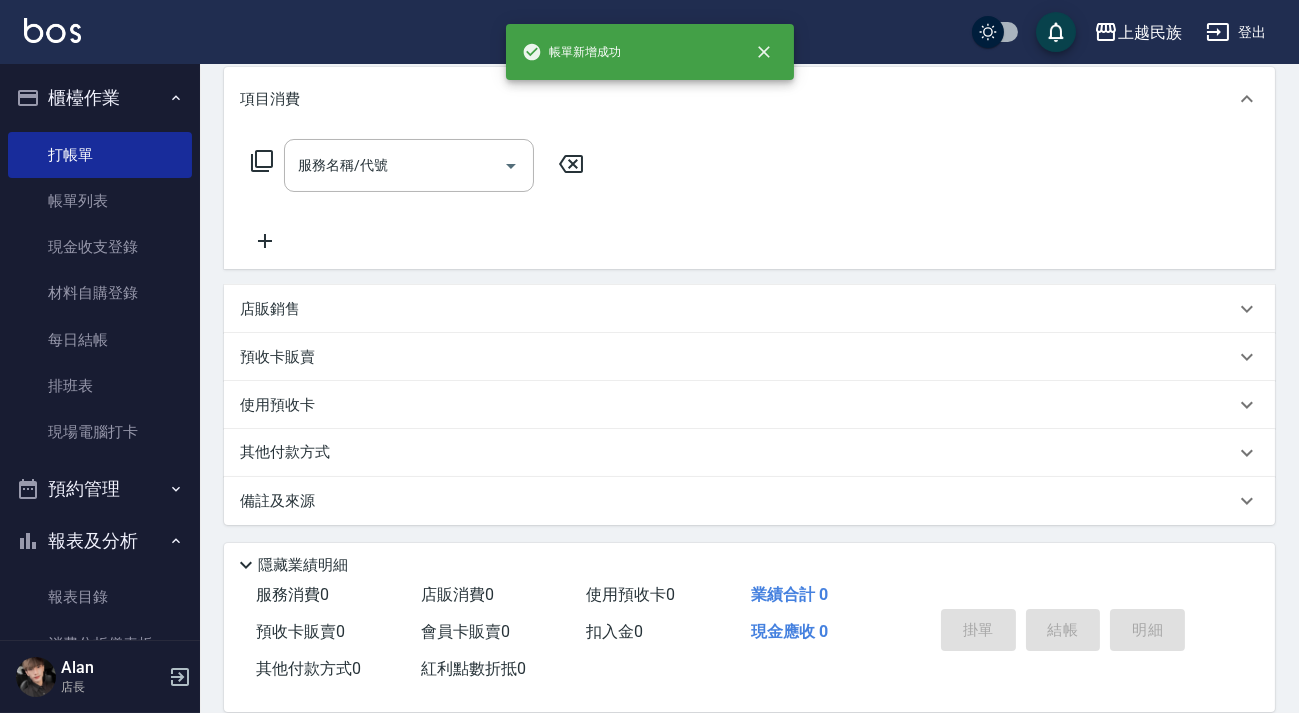 scroll, scrollTop: 0, scrollLeft: 0, axis: both 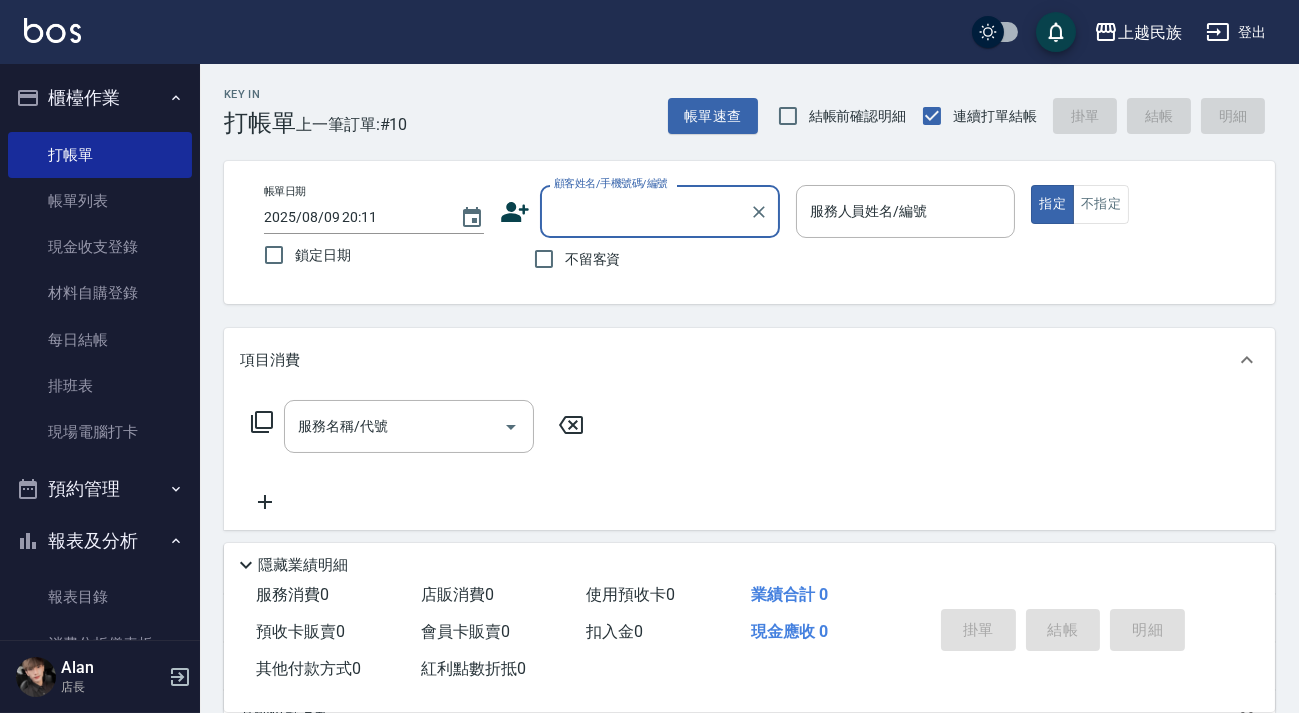 click on "不留客資" at bounding box center [593, 259] 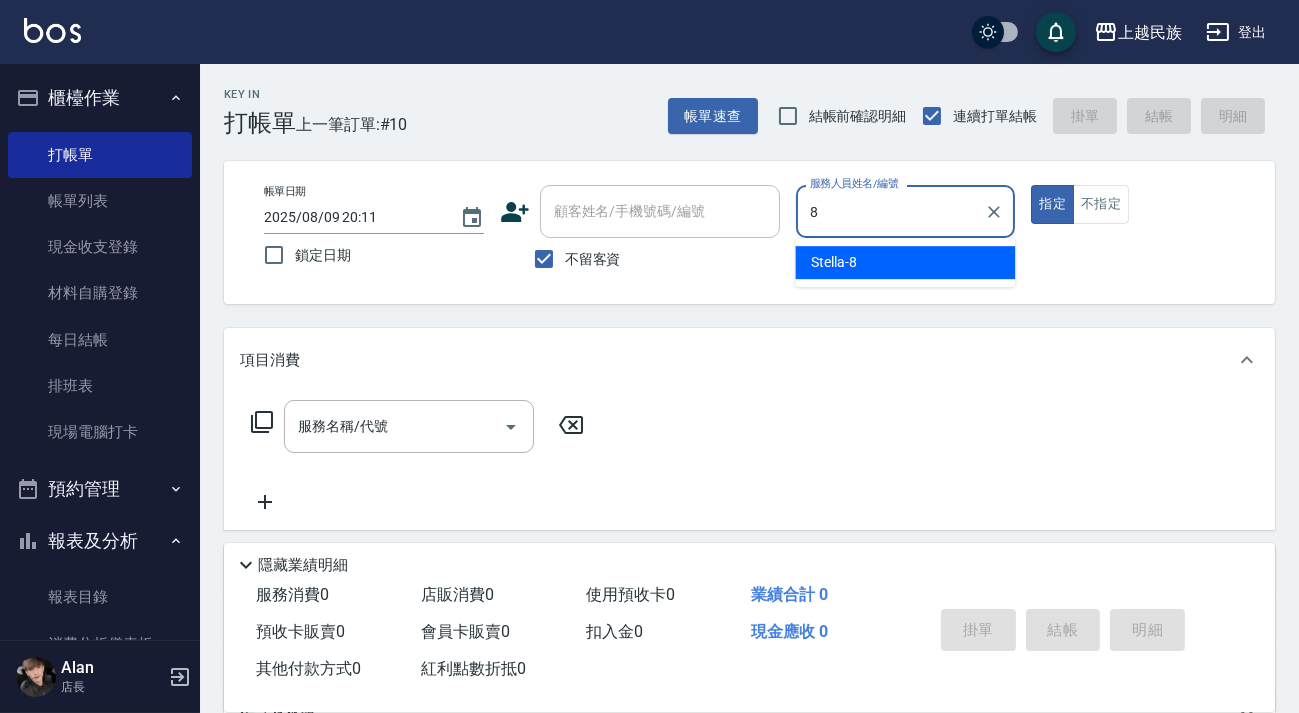 type on "Stella-8" 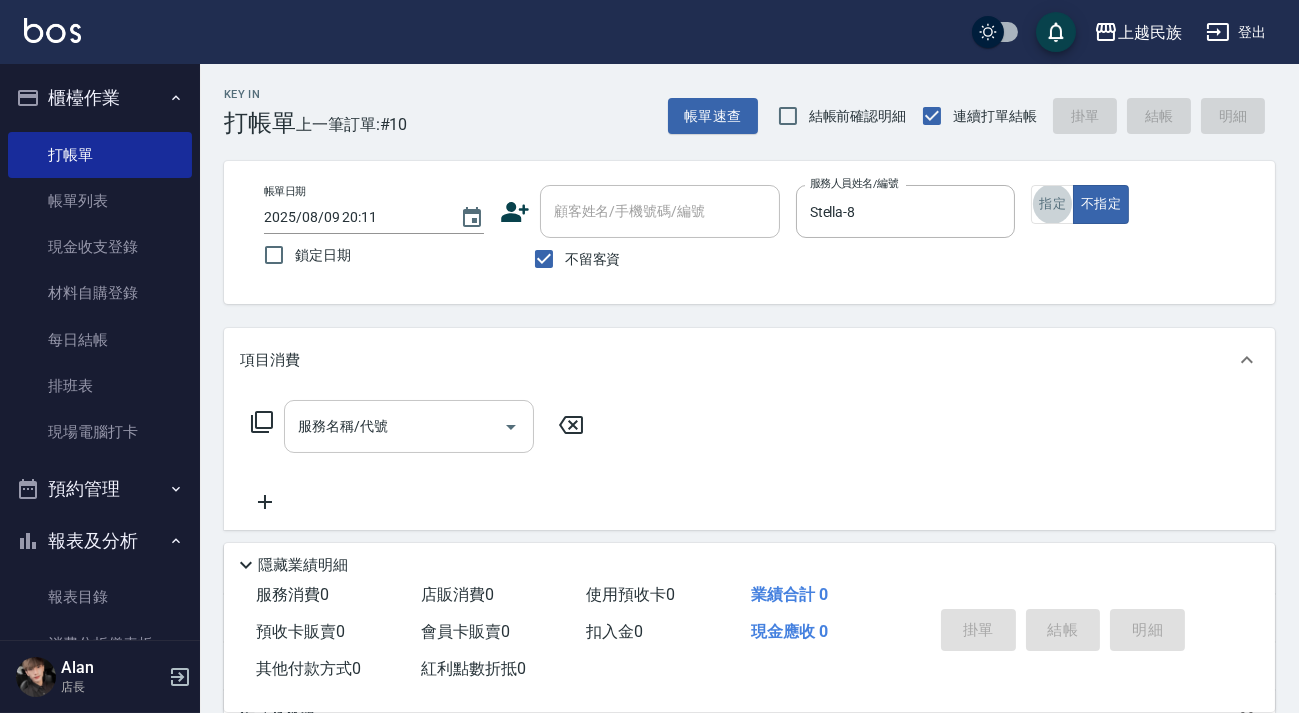 click on "服務名稱/代號" at bounding box center [394, 426] 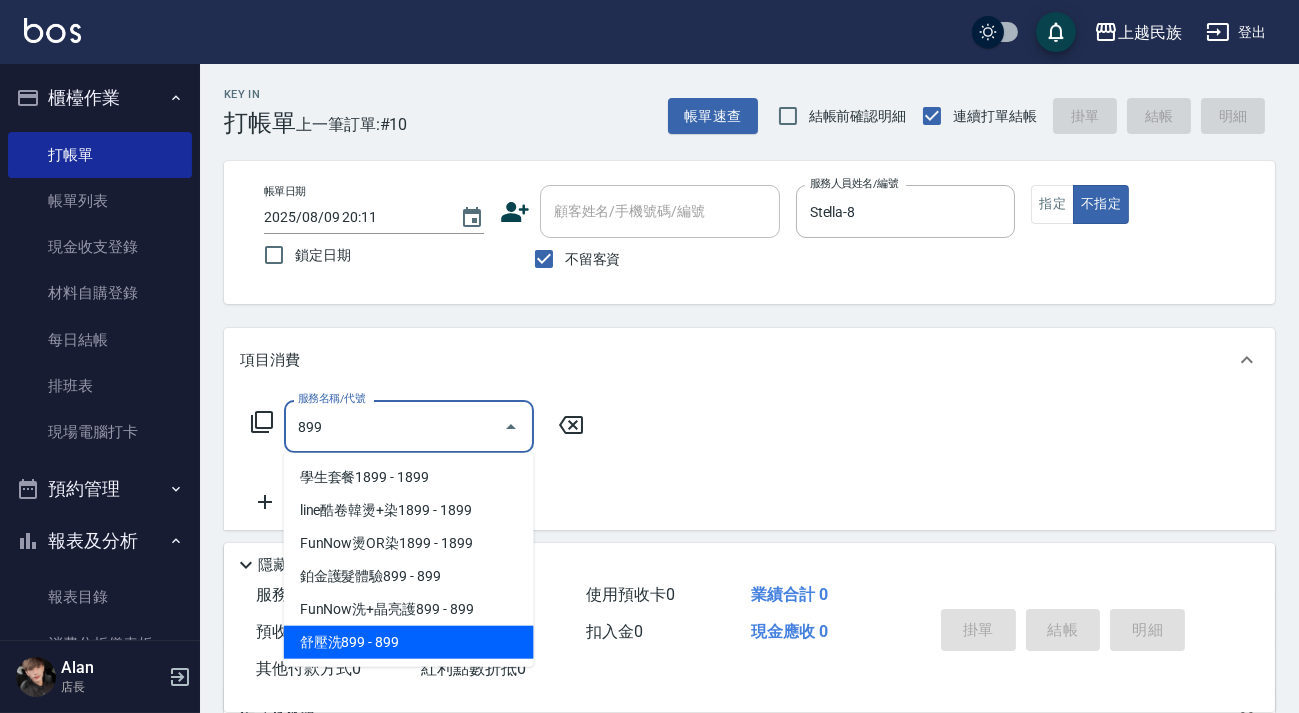 click on "舒壓洗899 - 899" at bounding box center (409, 642) 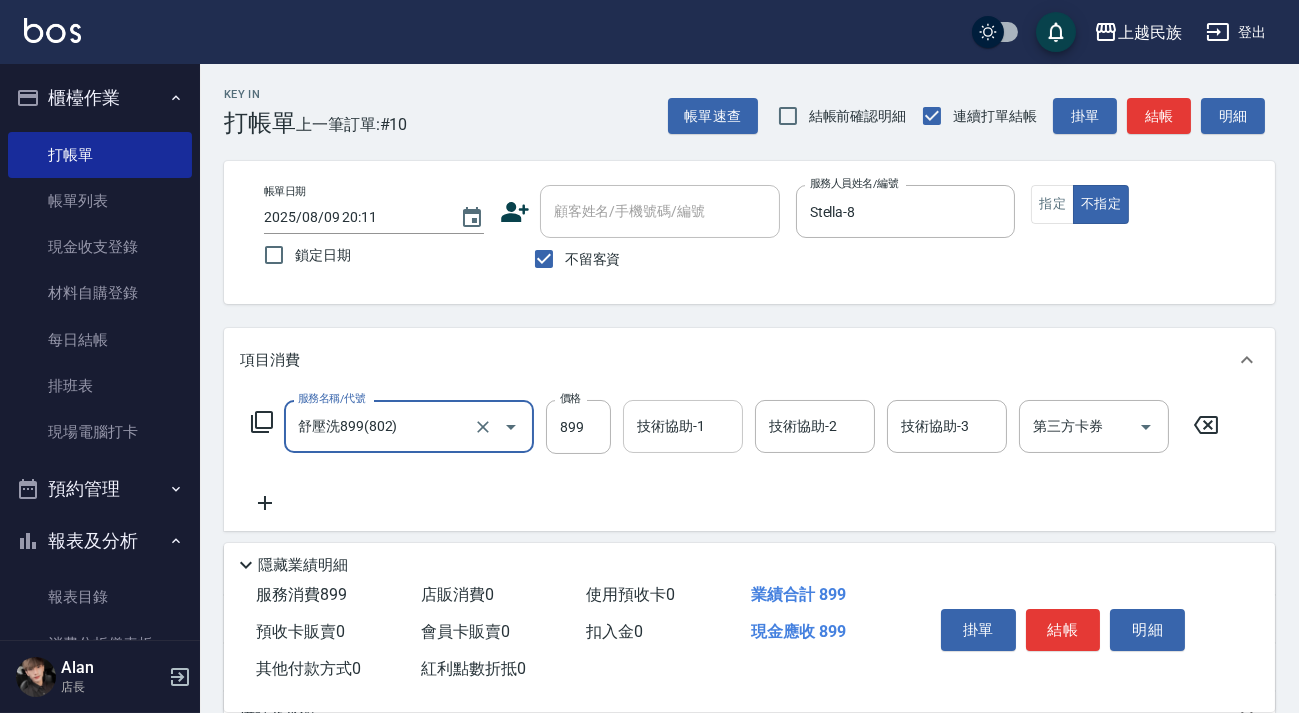 type on "舒壓洗899(802)" 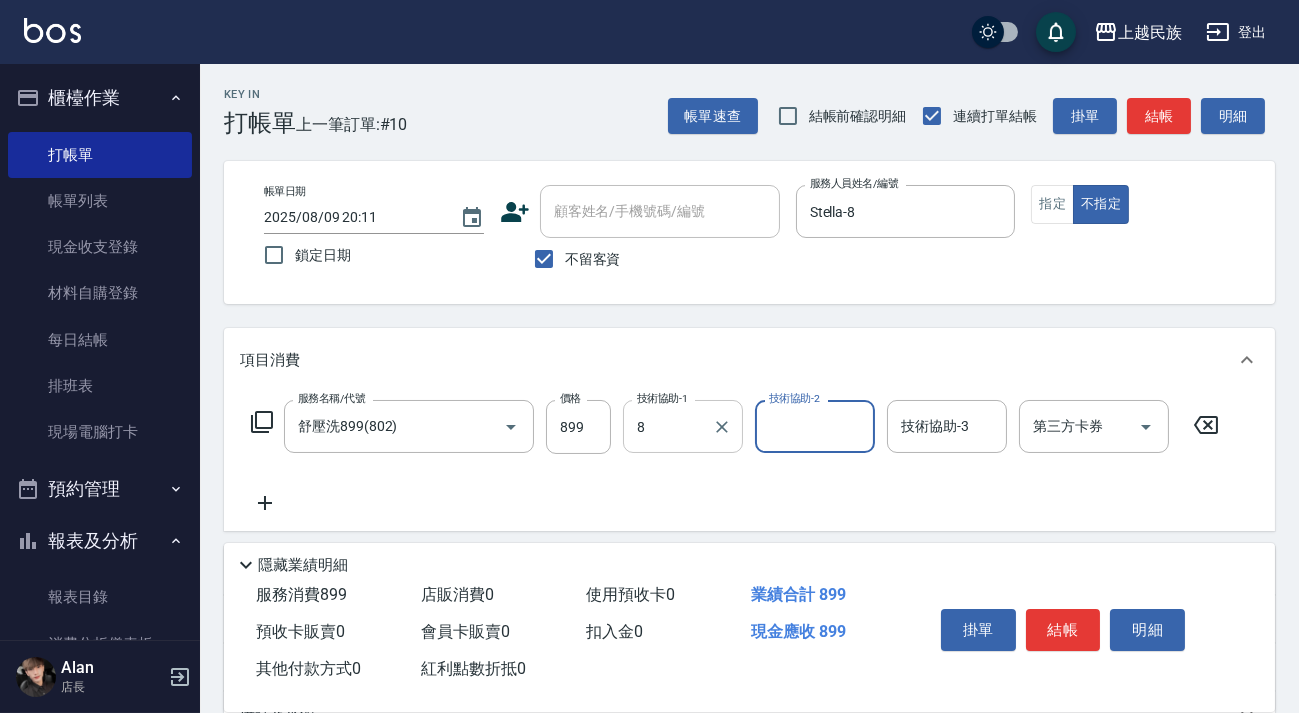 type on "Stella-8" 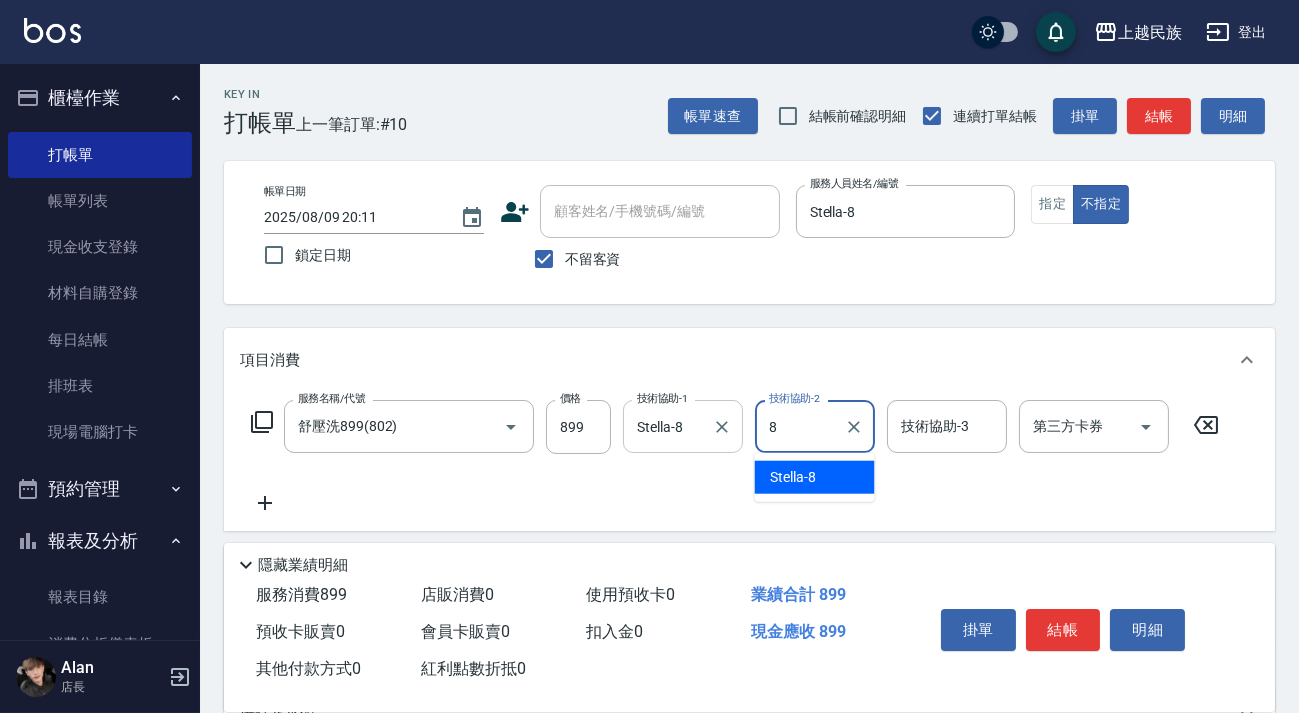 type on "Stella-8" 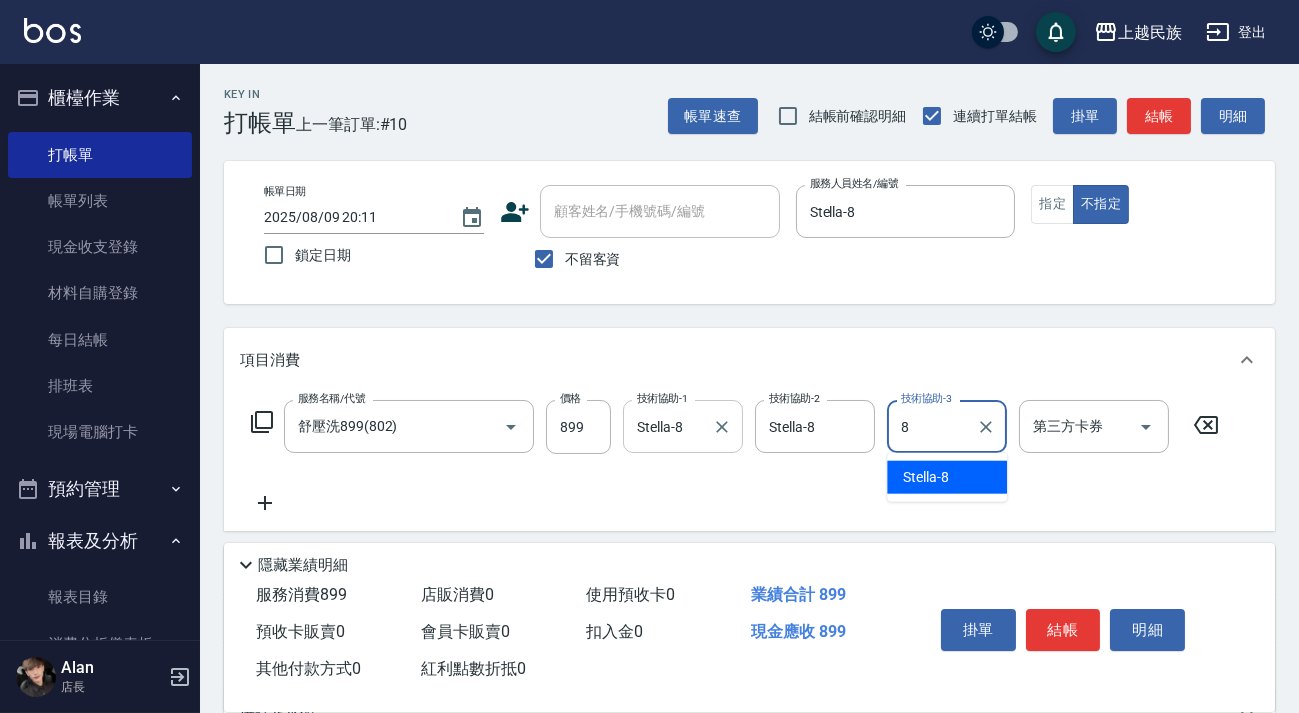 type on "Stella-8" 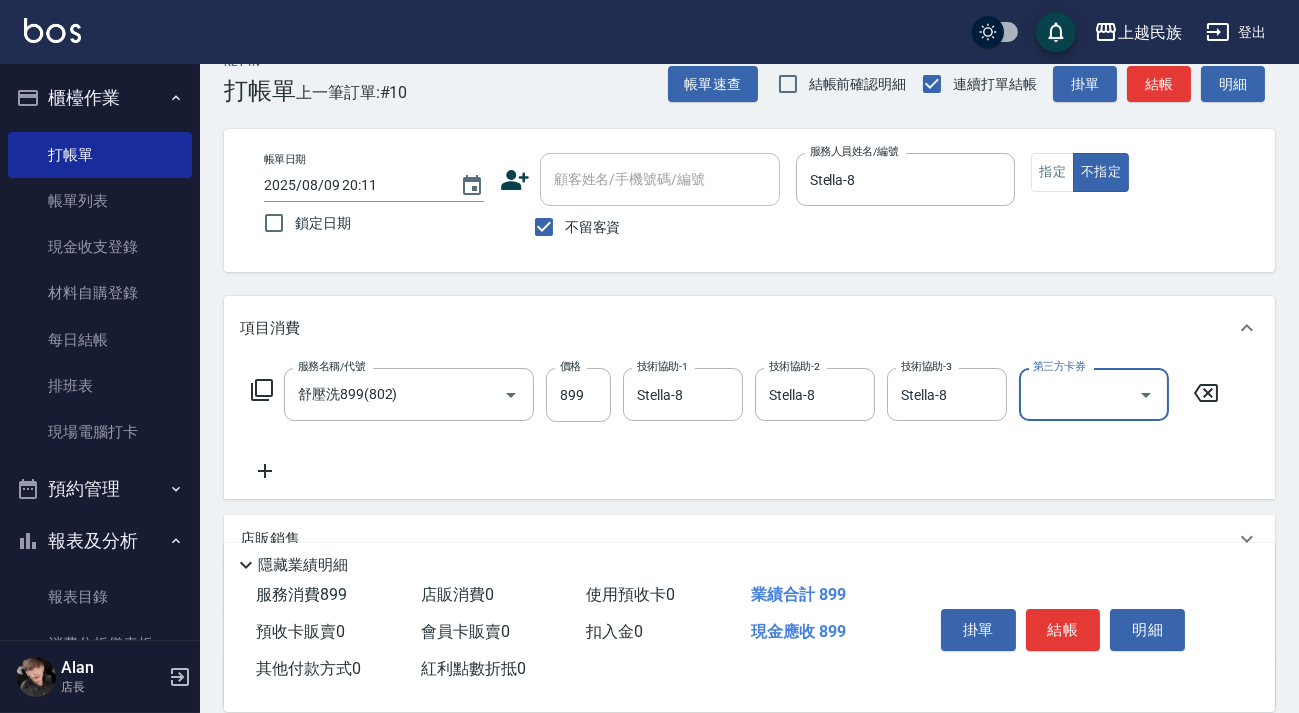 scroll, scrollTop: 214, scrollLeft: 0, axis: vertical 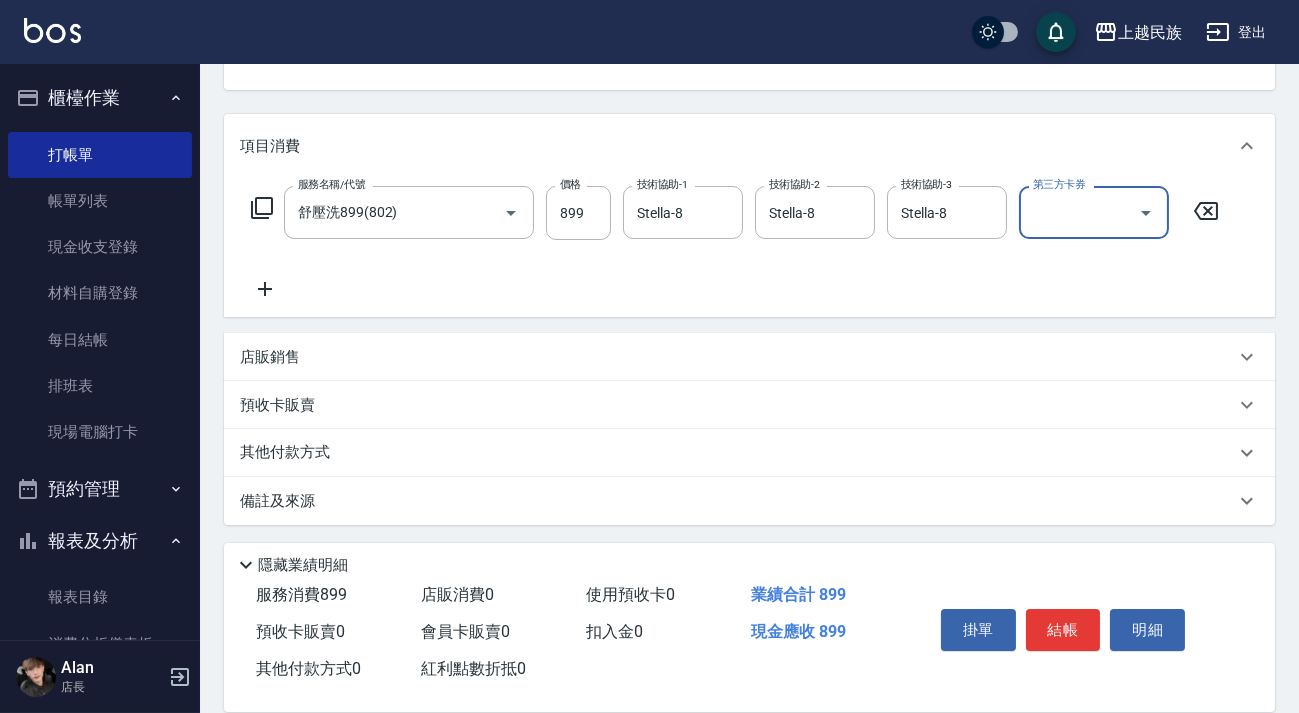 click on "其他付款方式" at bounding box center (737, 453) 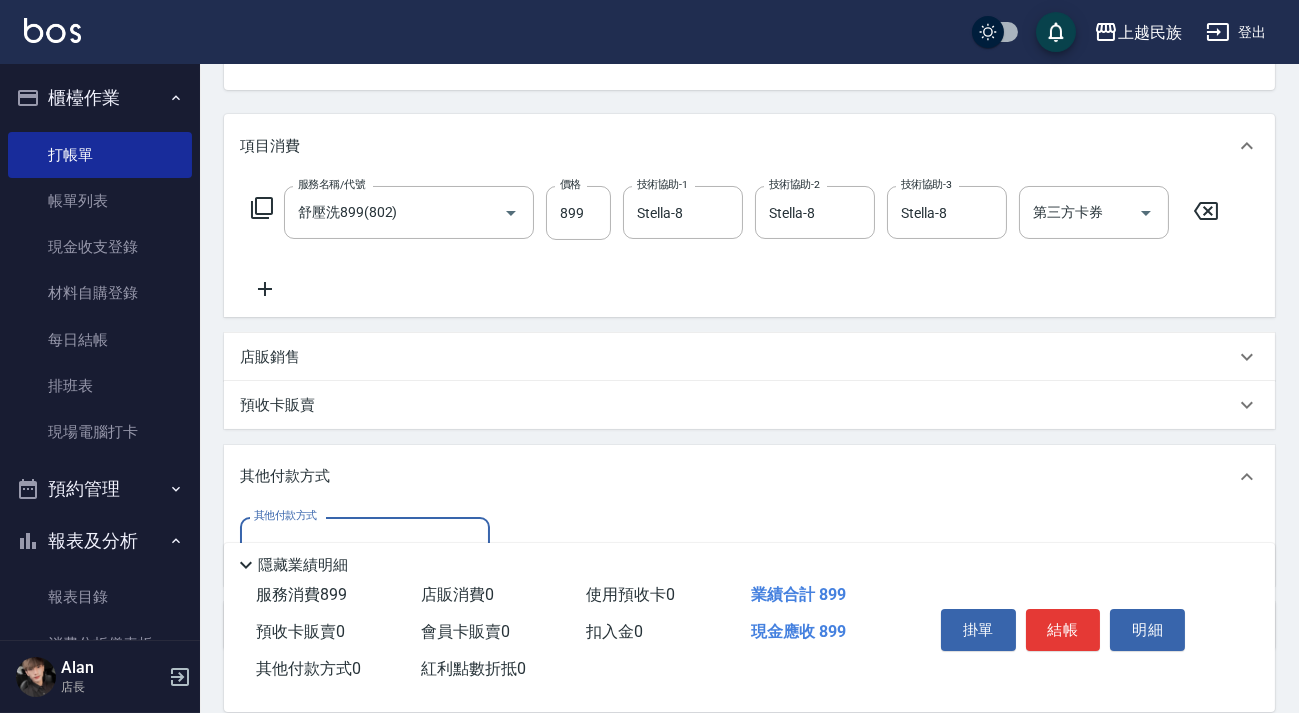 scroll, scrollTop: 0, scrollLeft: 0, axis: both 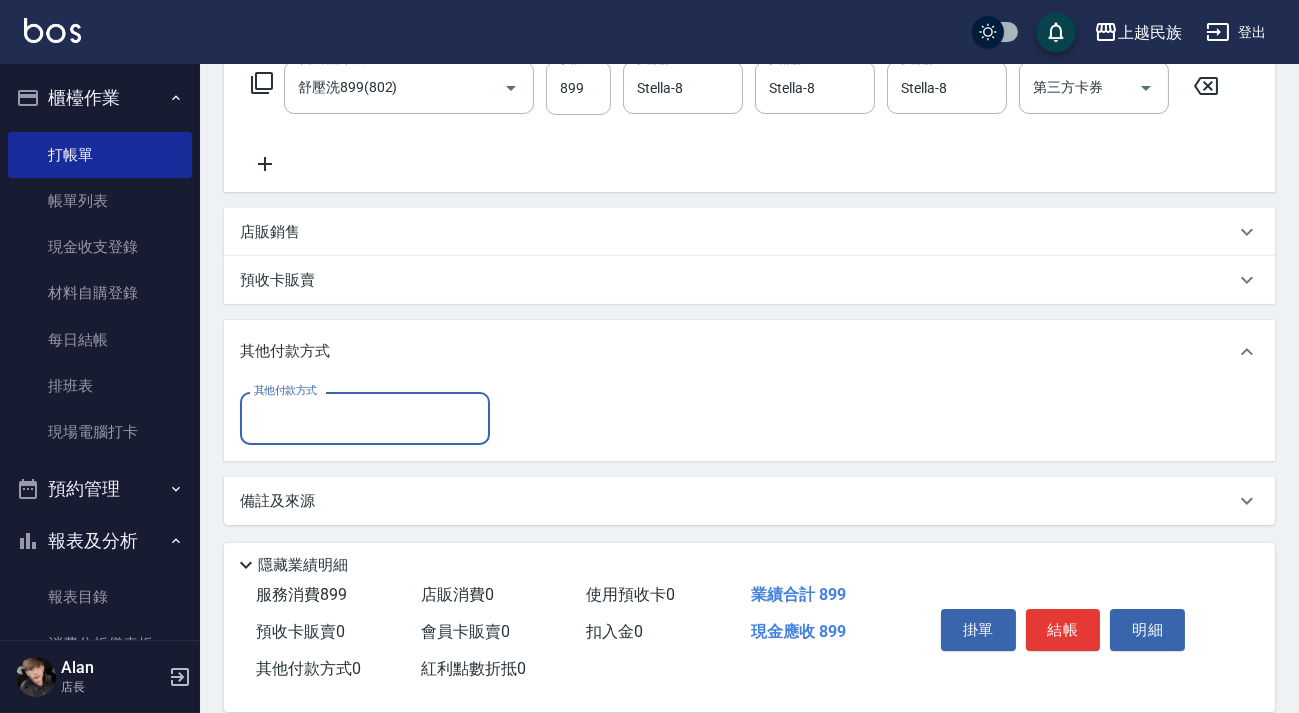 click on "其他付款方式 其他付款方式" at bounding box center [749, 422] 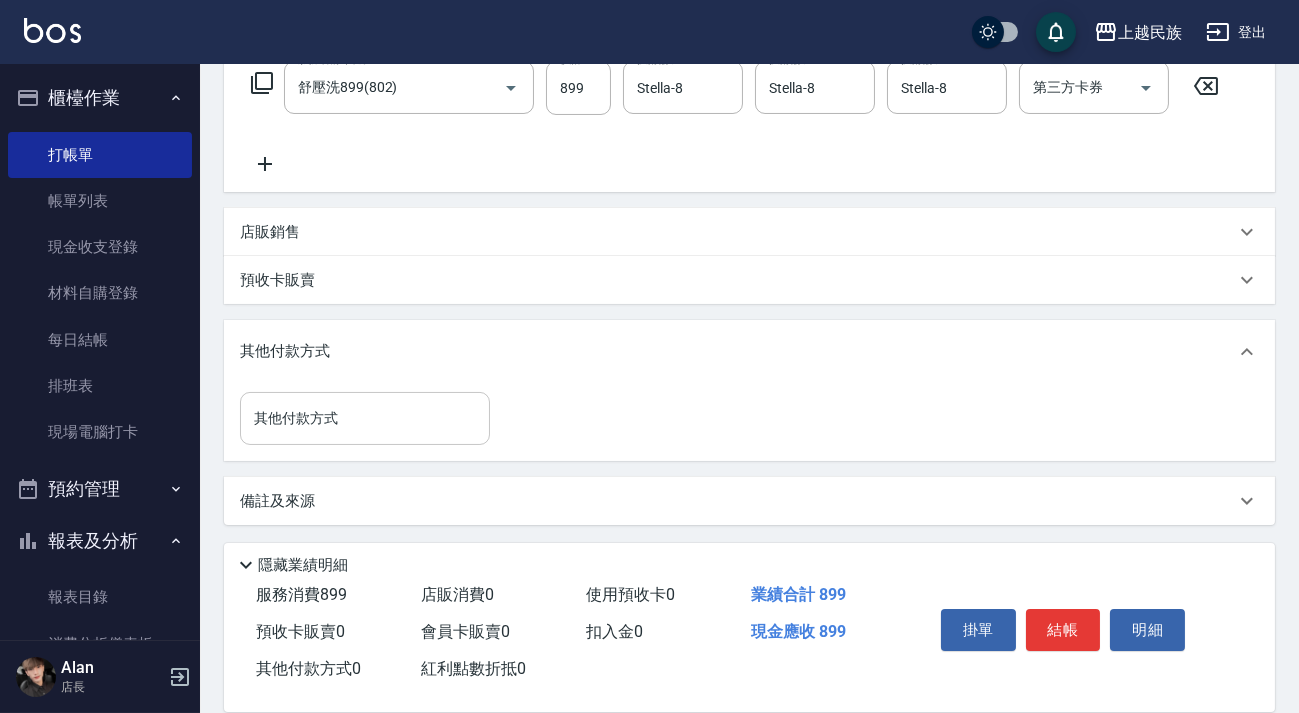 click on "其他付款方式" at bounding box center (365, 418) 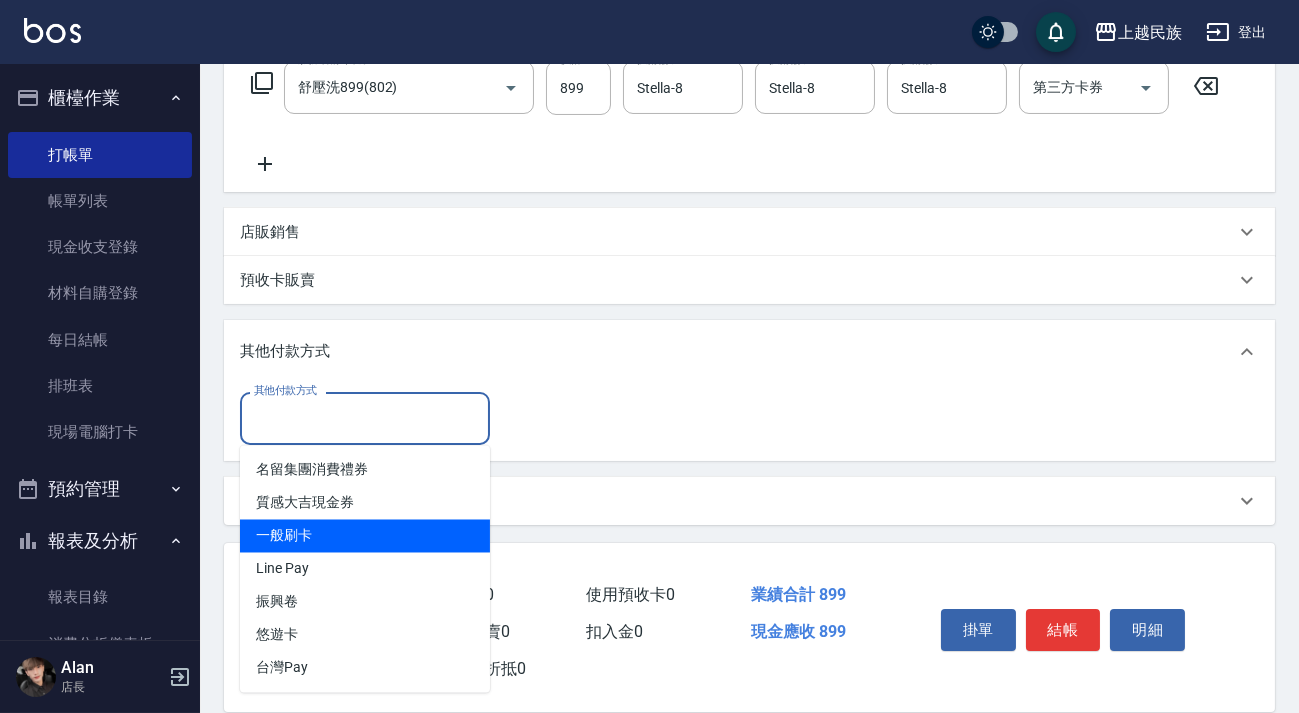 drag, startPoint x: 390, startPoint y: 558, endPoint x: 408, endPoint y: 546, distance: 21.633308 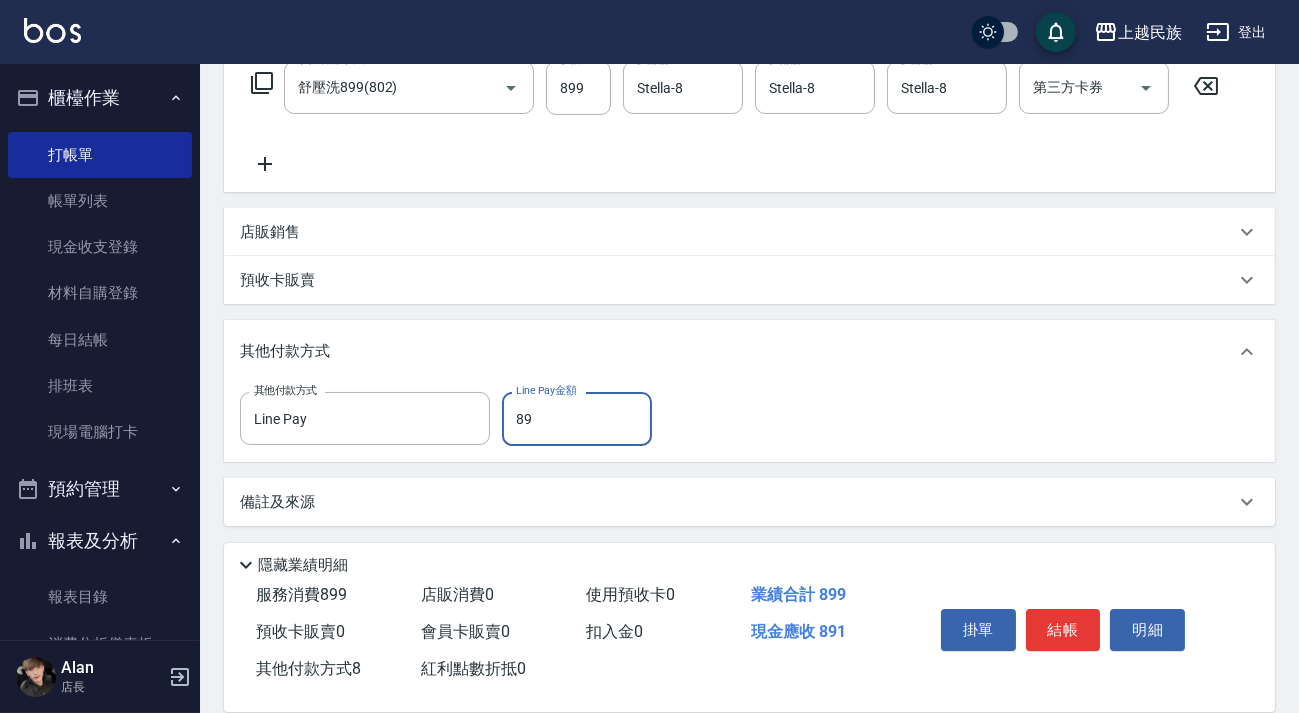 type on "899" 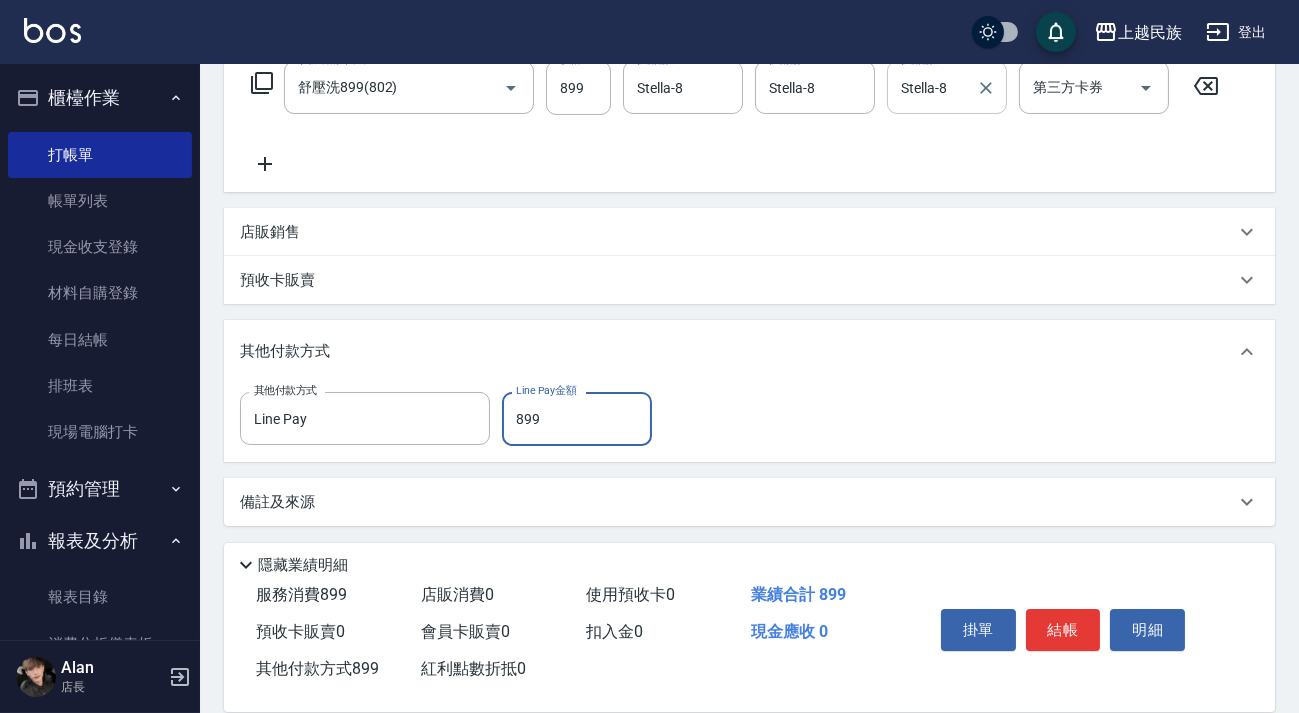 scroll, scrollTop: 0, scrollLeft: 0, axis: both 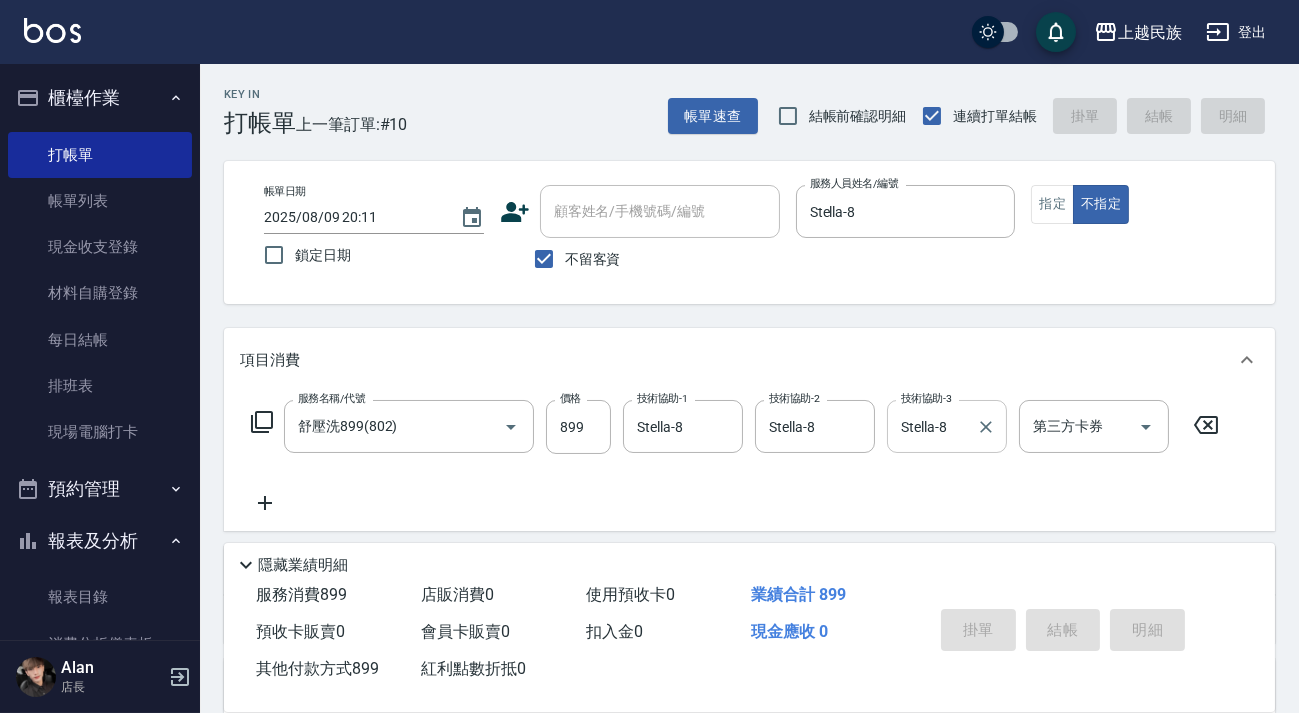 type 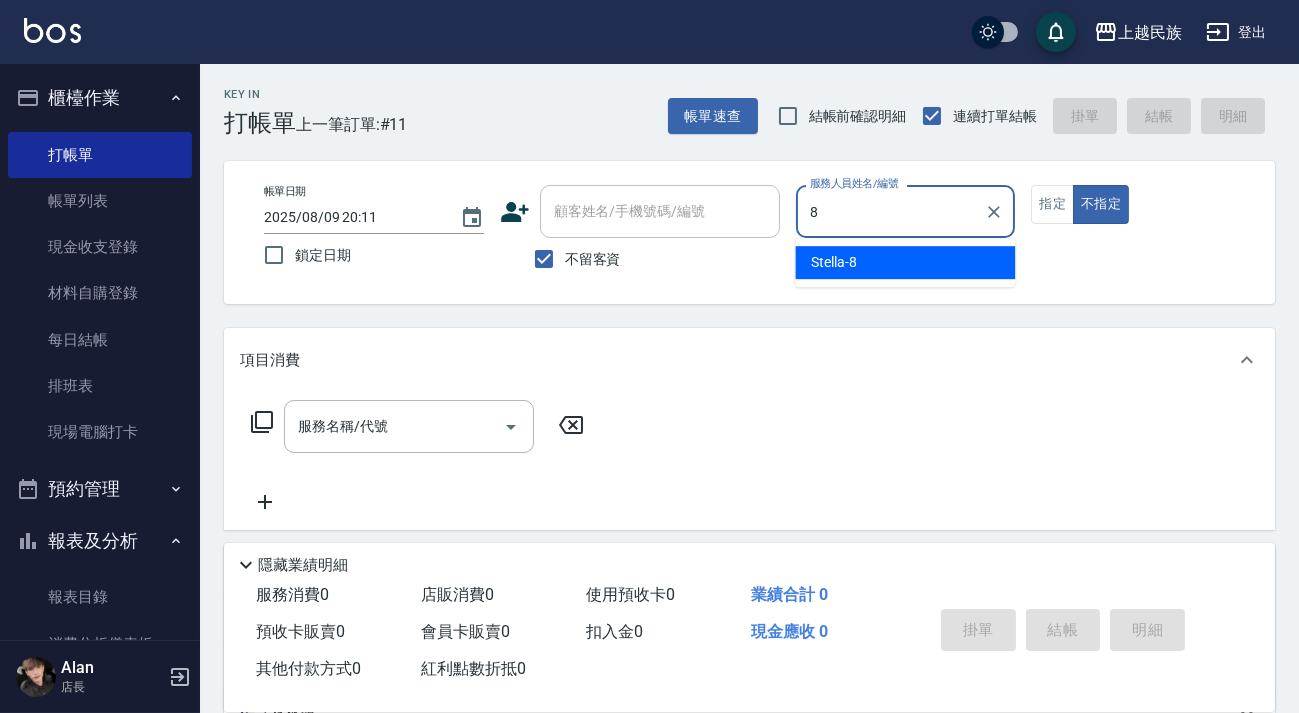 type on "Stella-8" 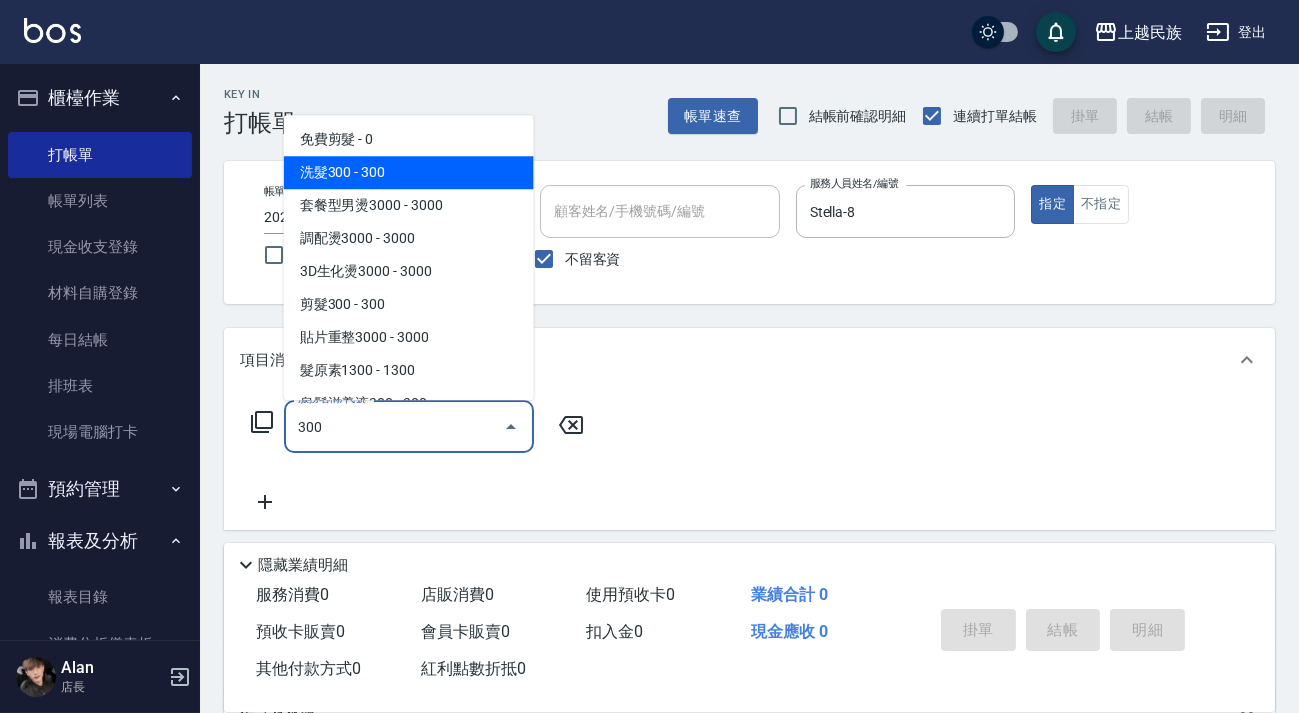 click on "洗髮300 - 300" at bounding box center (409, 172) 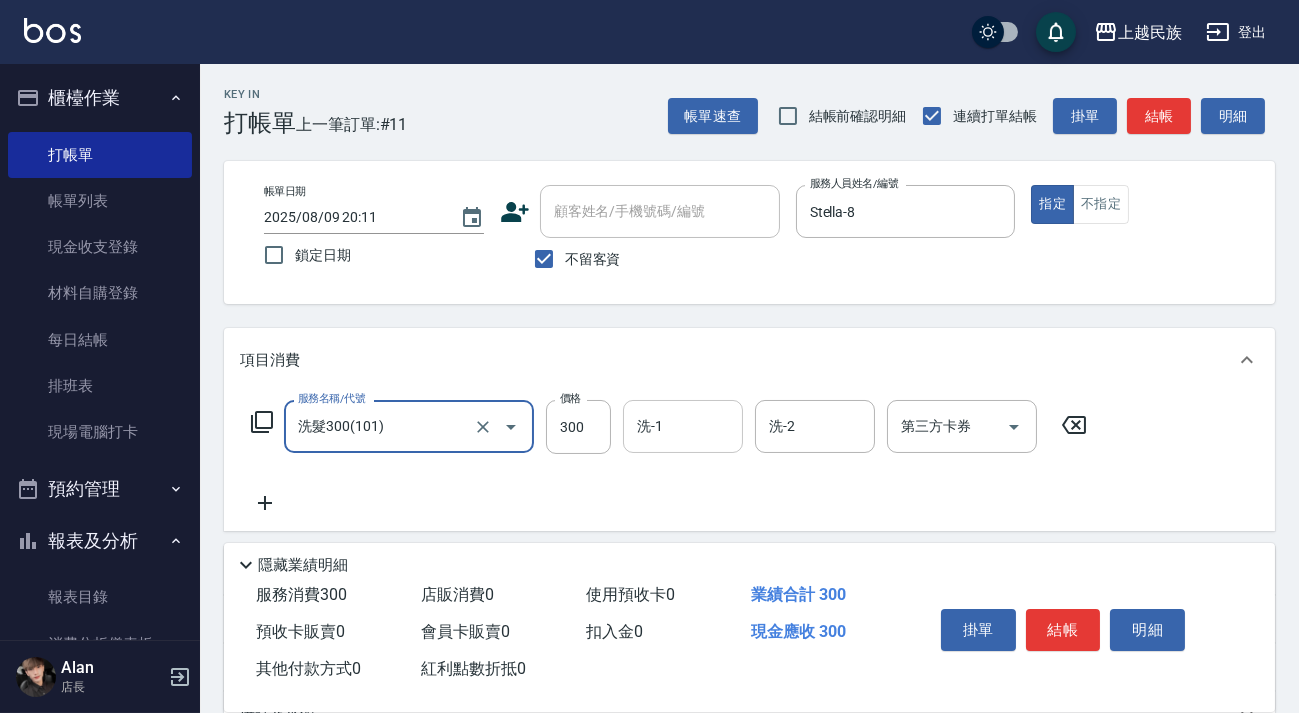 click on "洗-1" at bounding box center [683, 426] 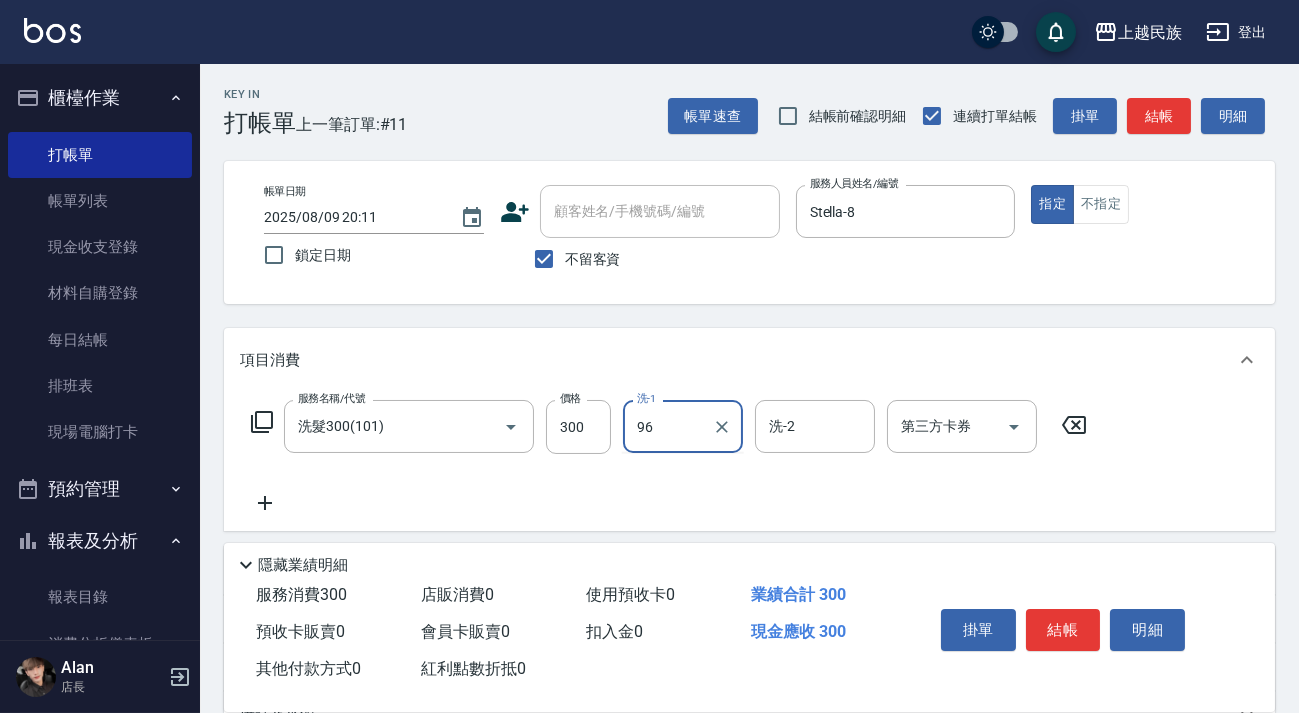 type on "民族-96" 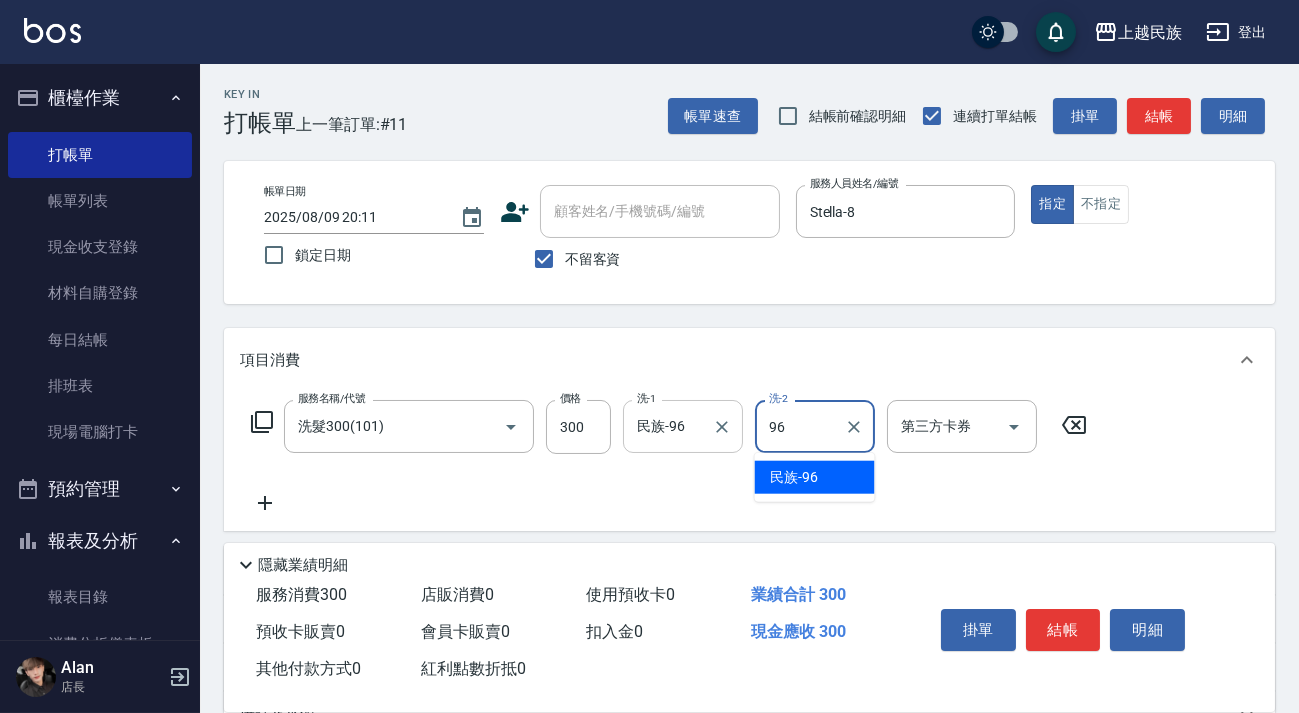 type on "民族-96" 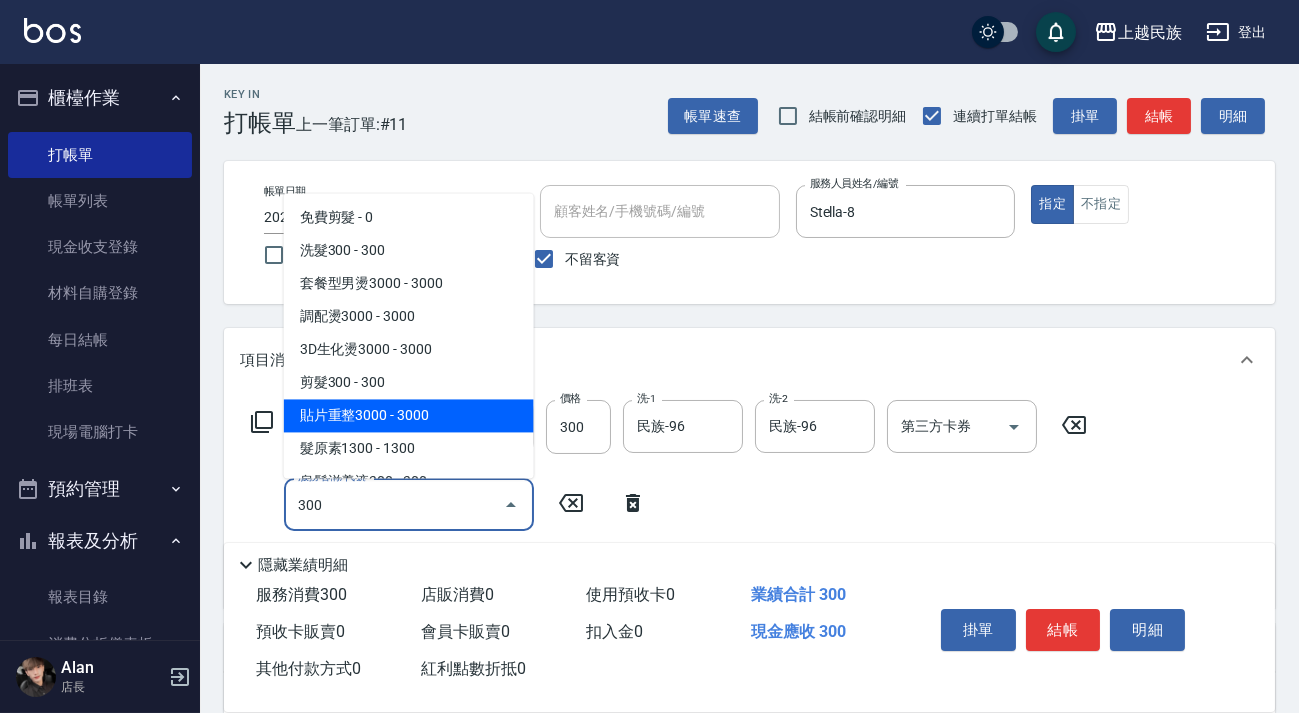click on "剪髮300 - 300" at bounding box center [409, 382] 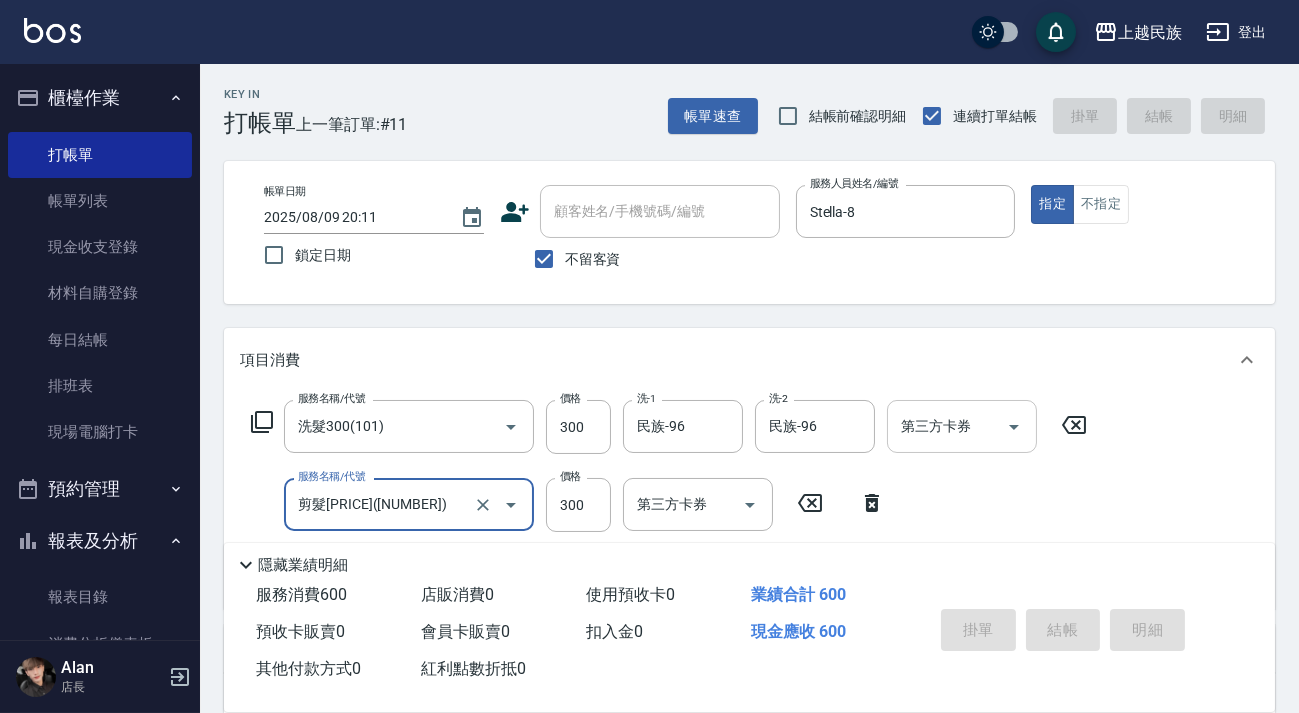 type 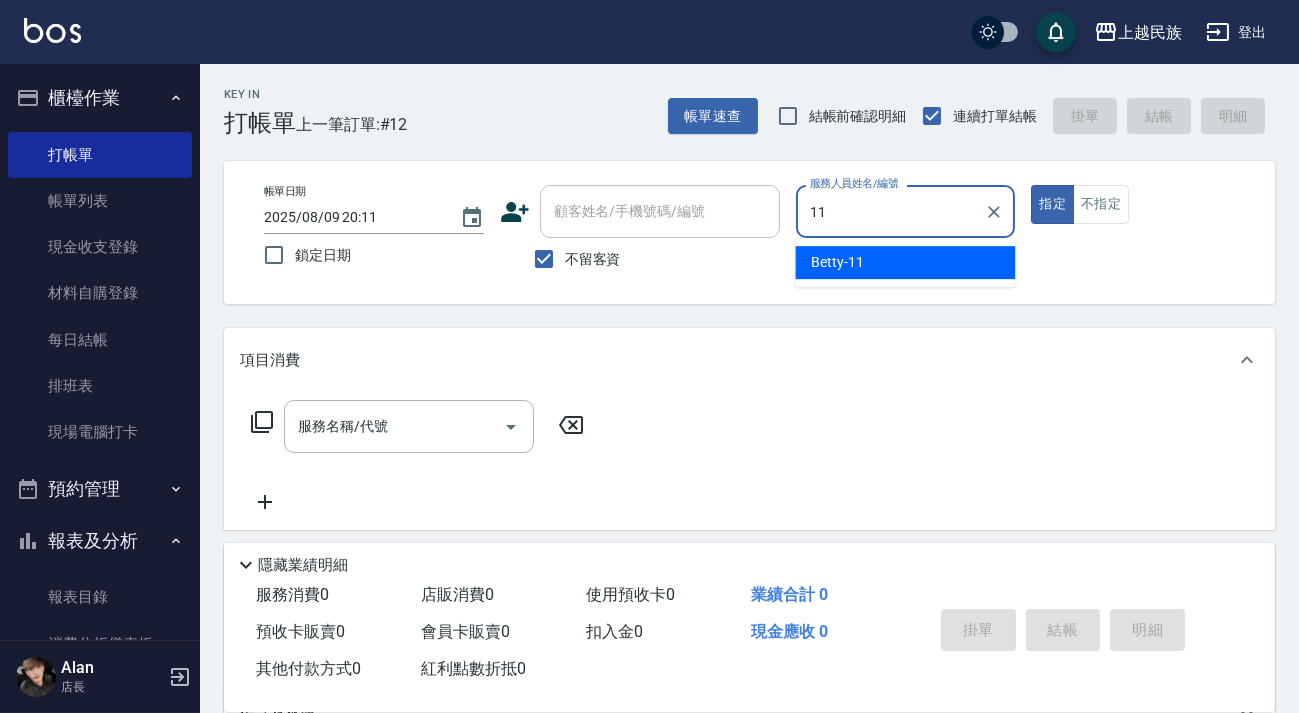 type on "Betty-11" 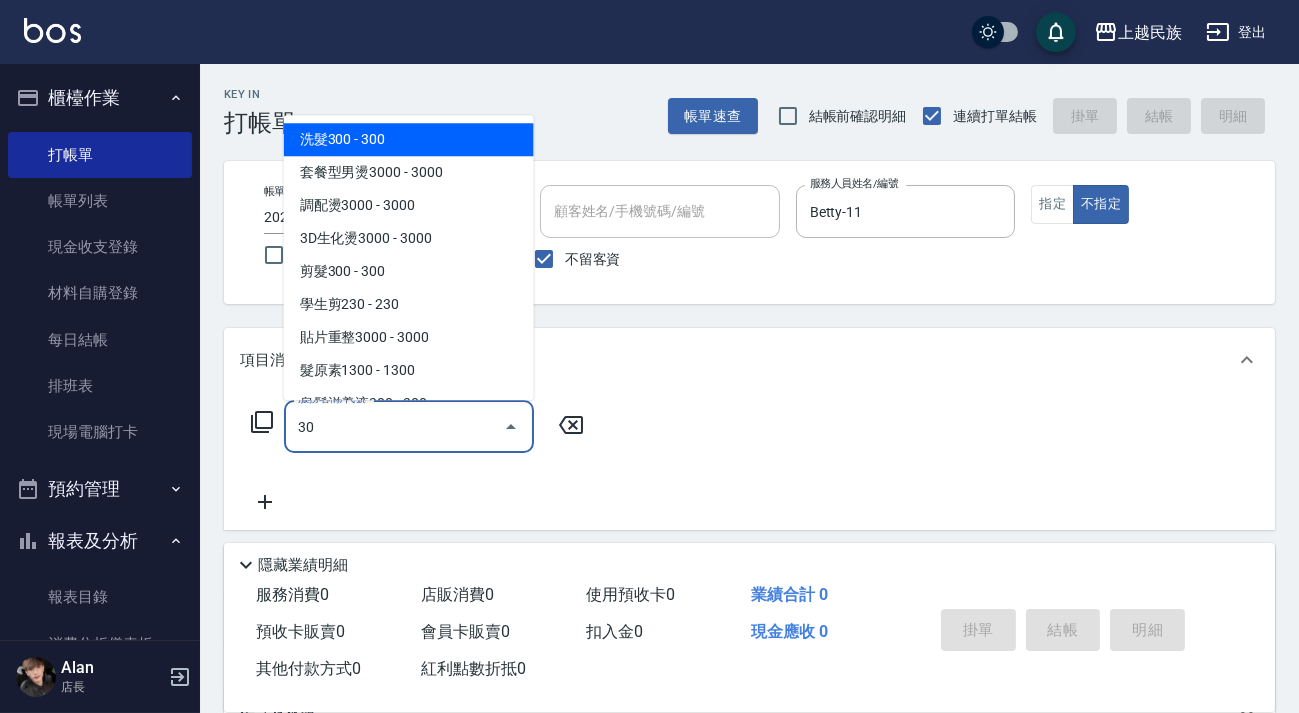 type on "3" 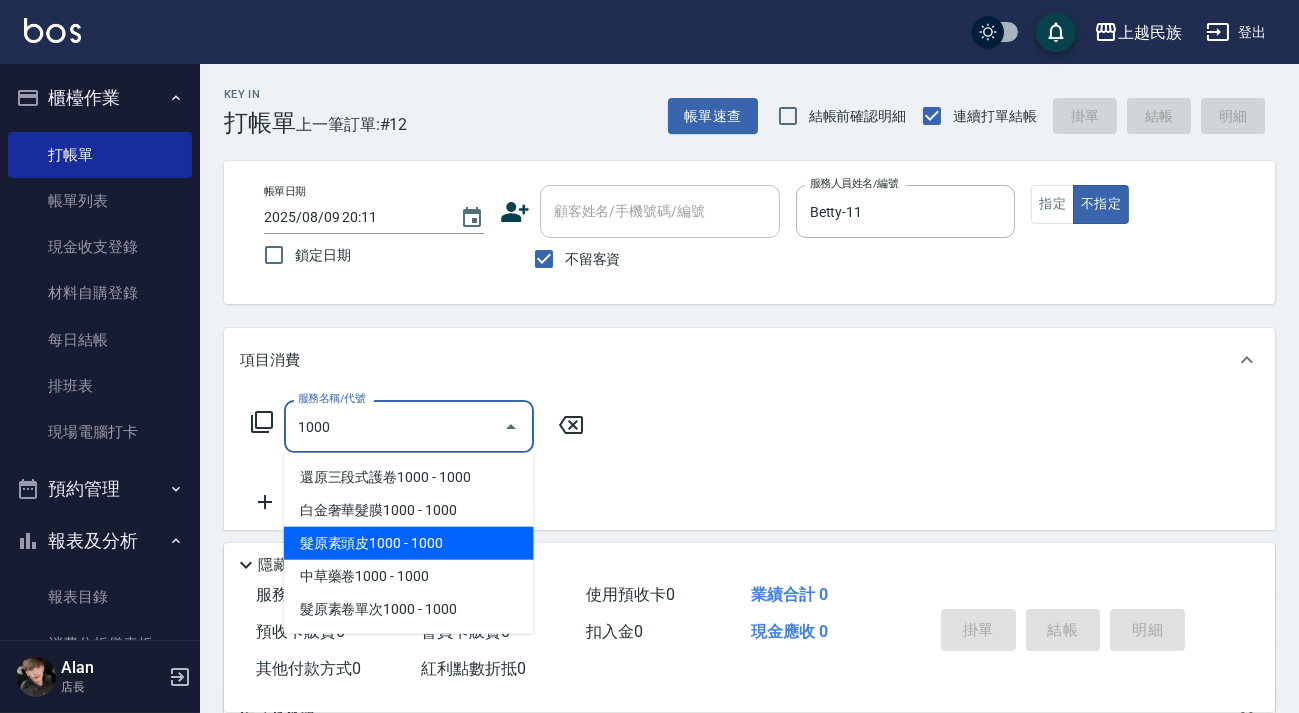 click on "髮原素頭皮1000 - 1000" at bounding box center [409, 543] 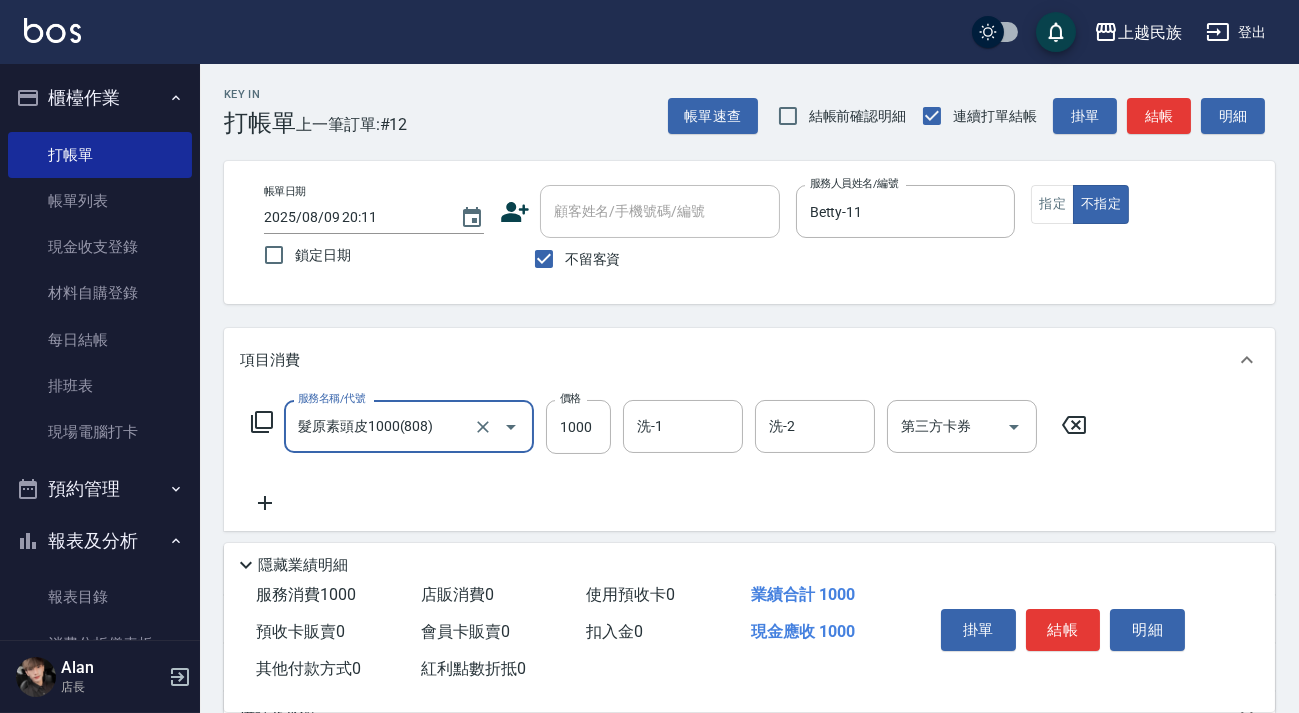 type on "髮原素頭皮1000(808)" 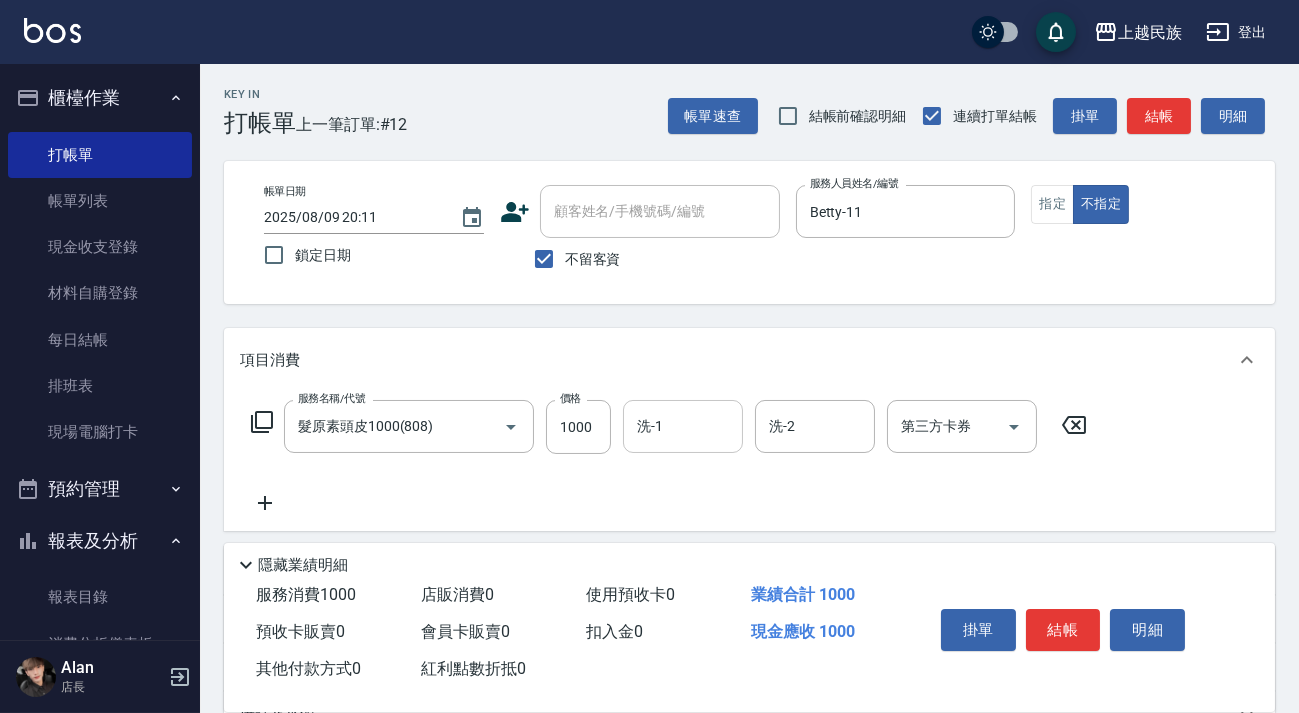 click on "洗-1 洗-1" at bounding box center (683, 426) 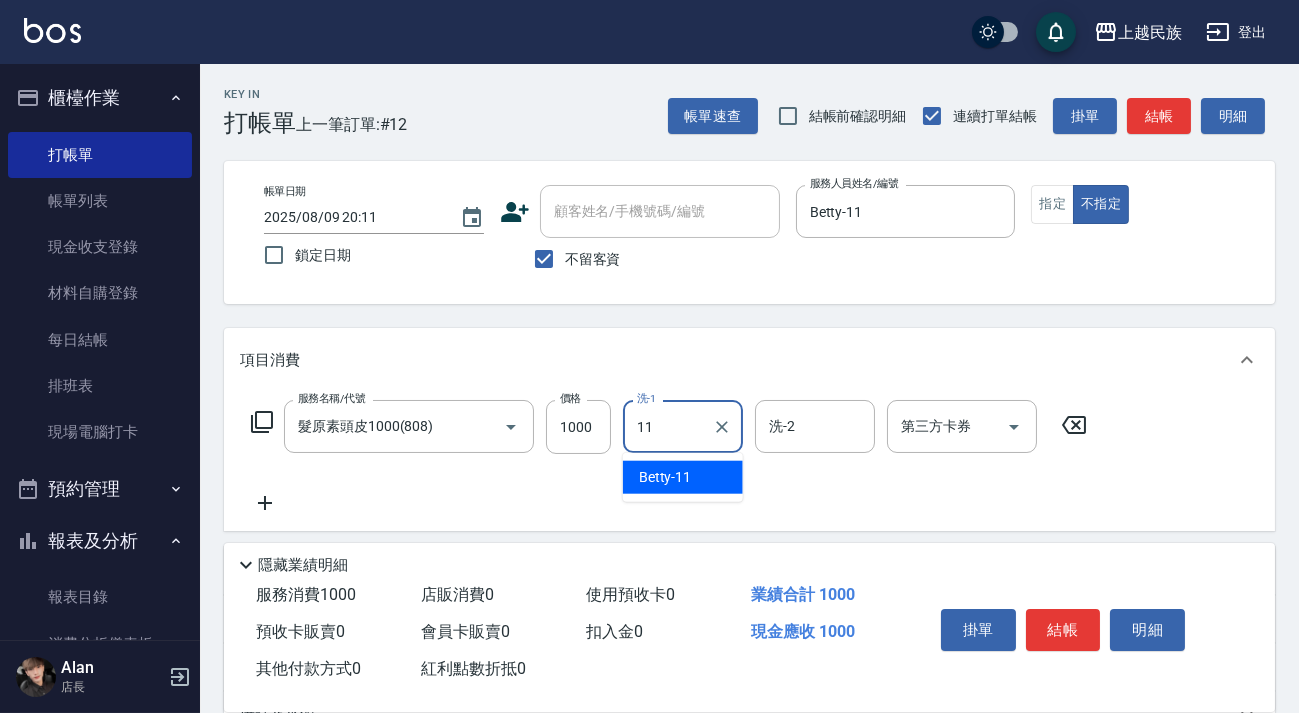 type on "Betty-11" 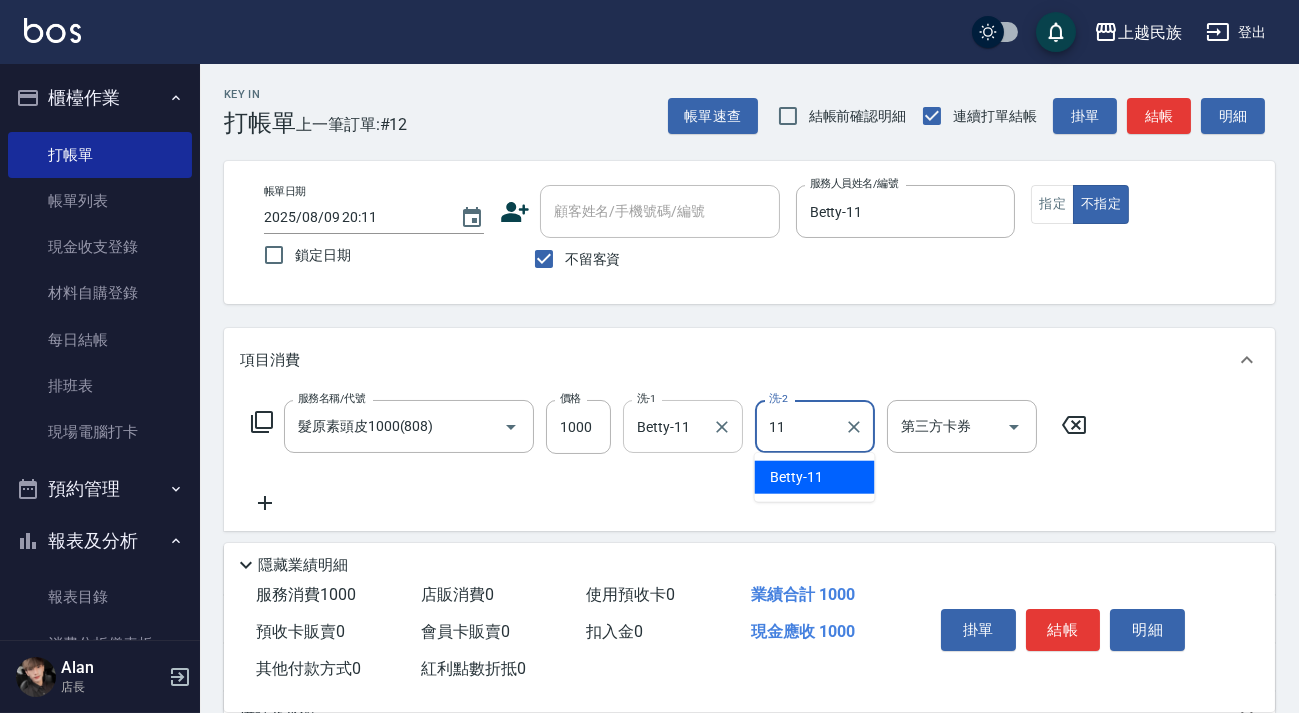 type on "Betty-11" 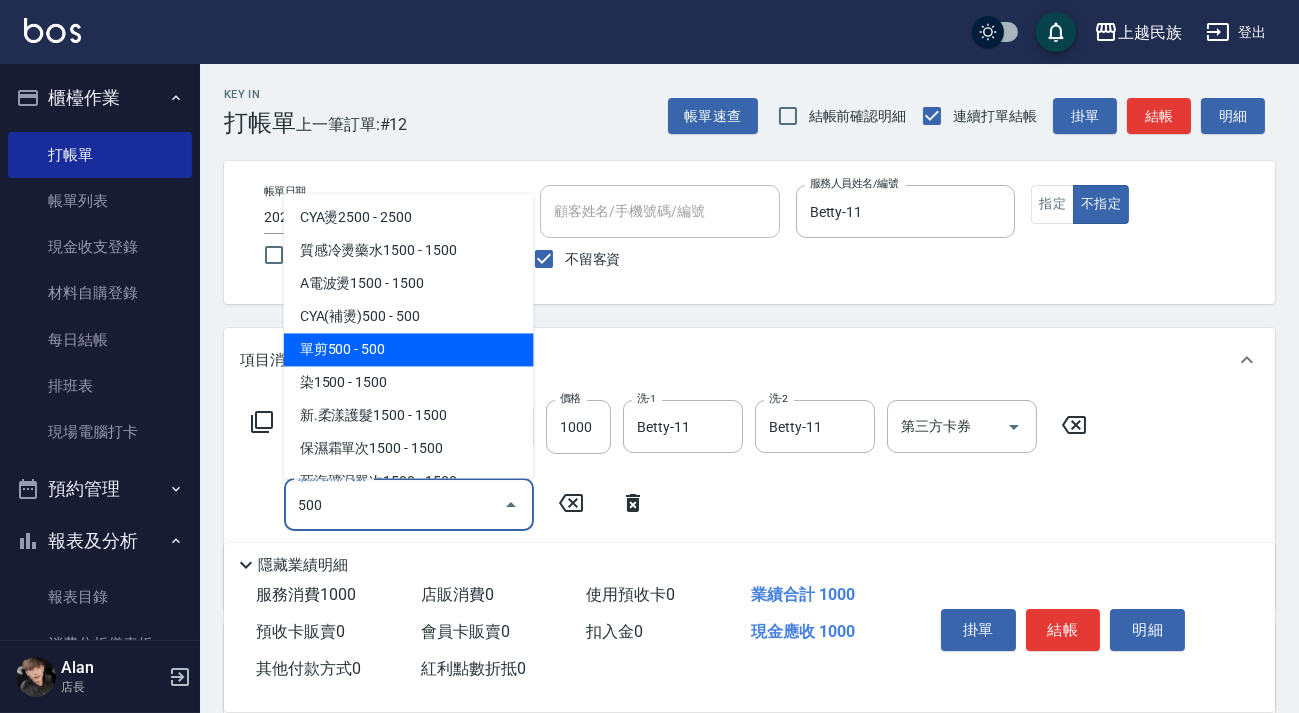 click on "單剪500 - 500" at bounding box center [409, 349] 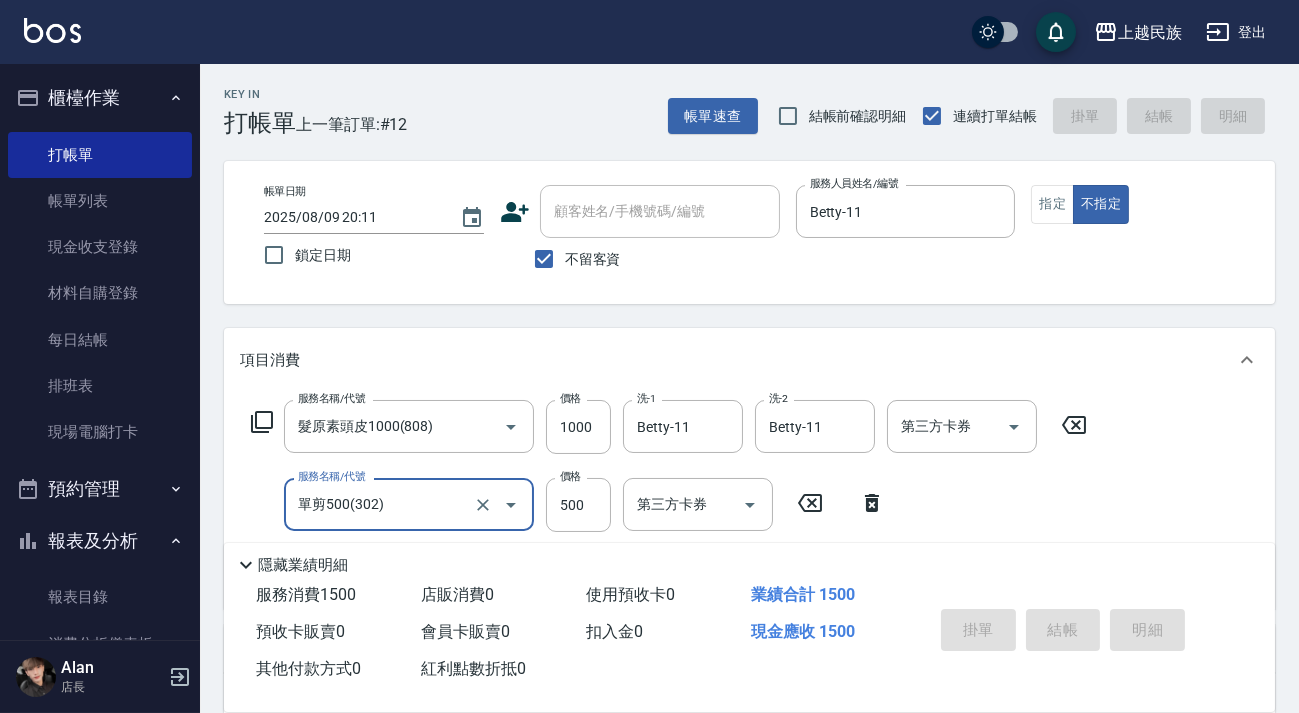 type on "2025/08/09 20:12" 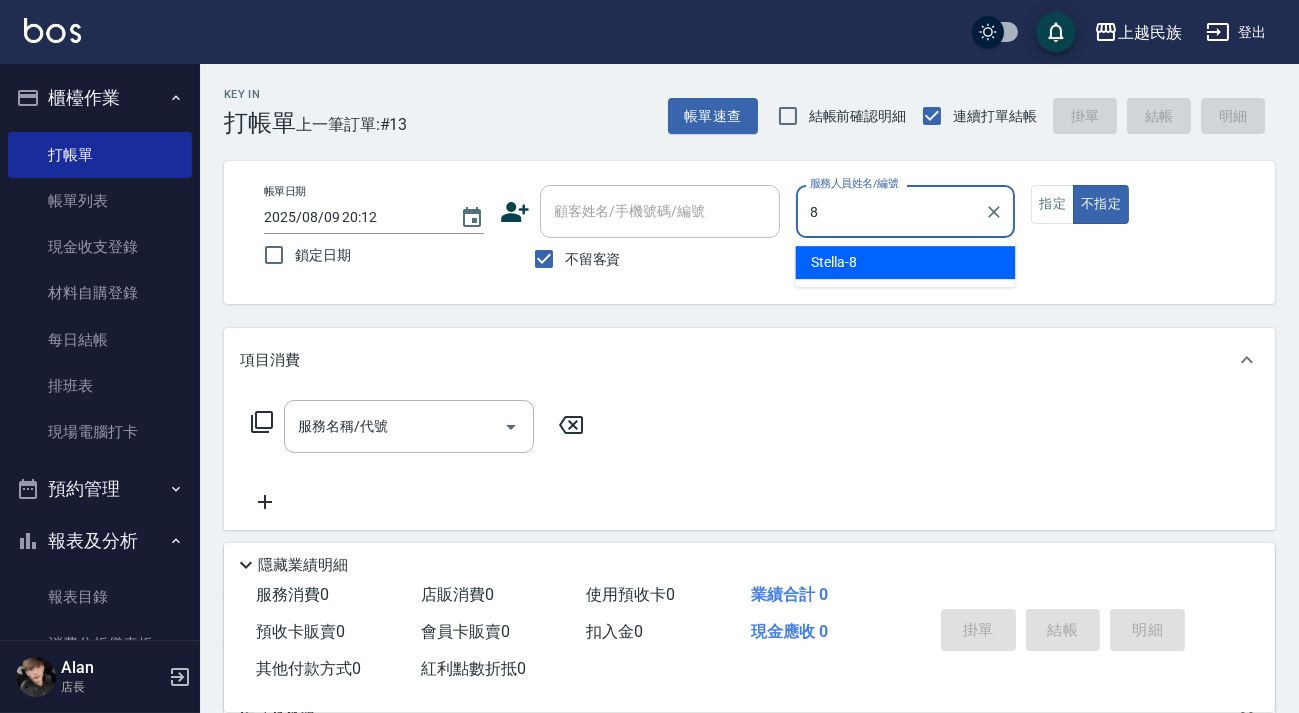 type on "Stella-8" 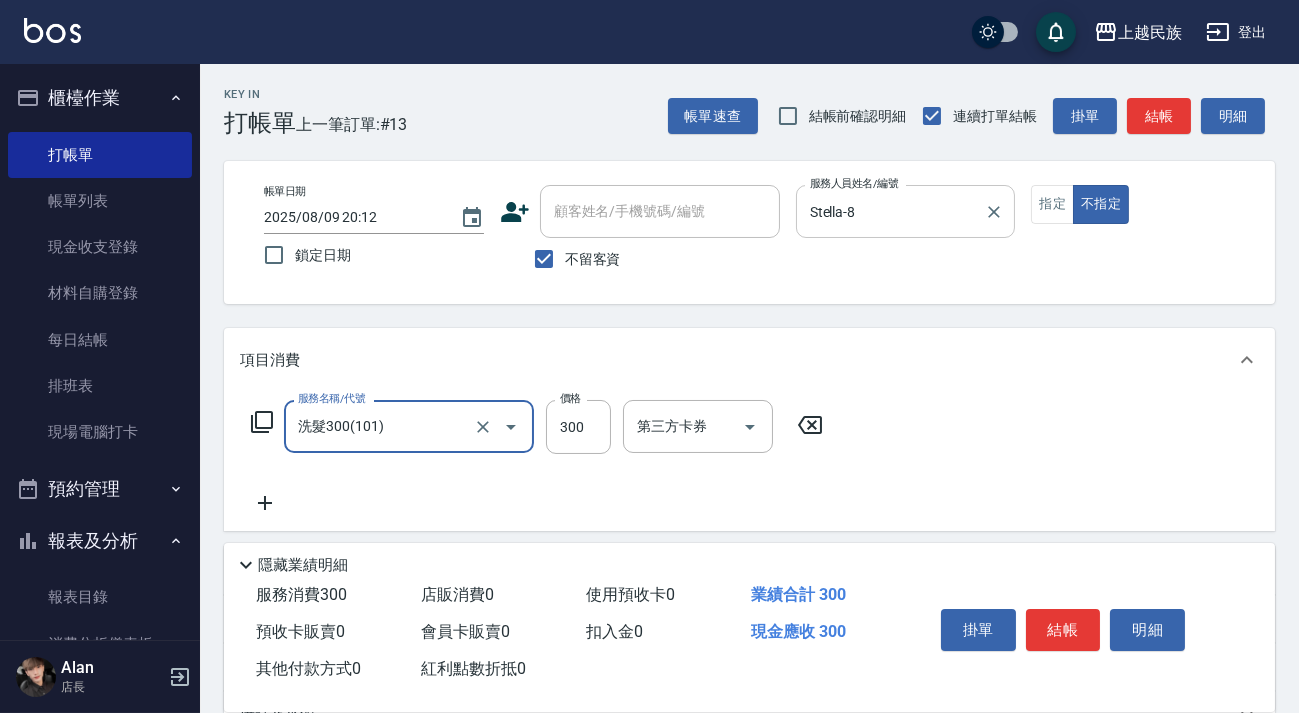 type on "洗髮300(101)" 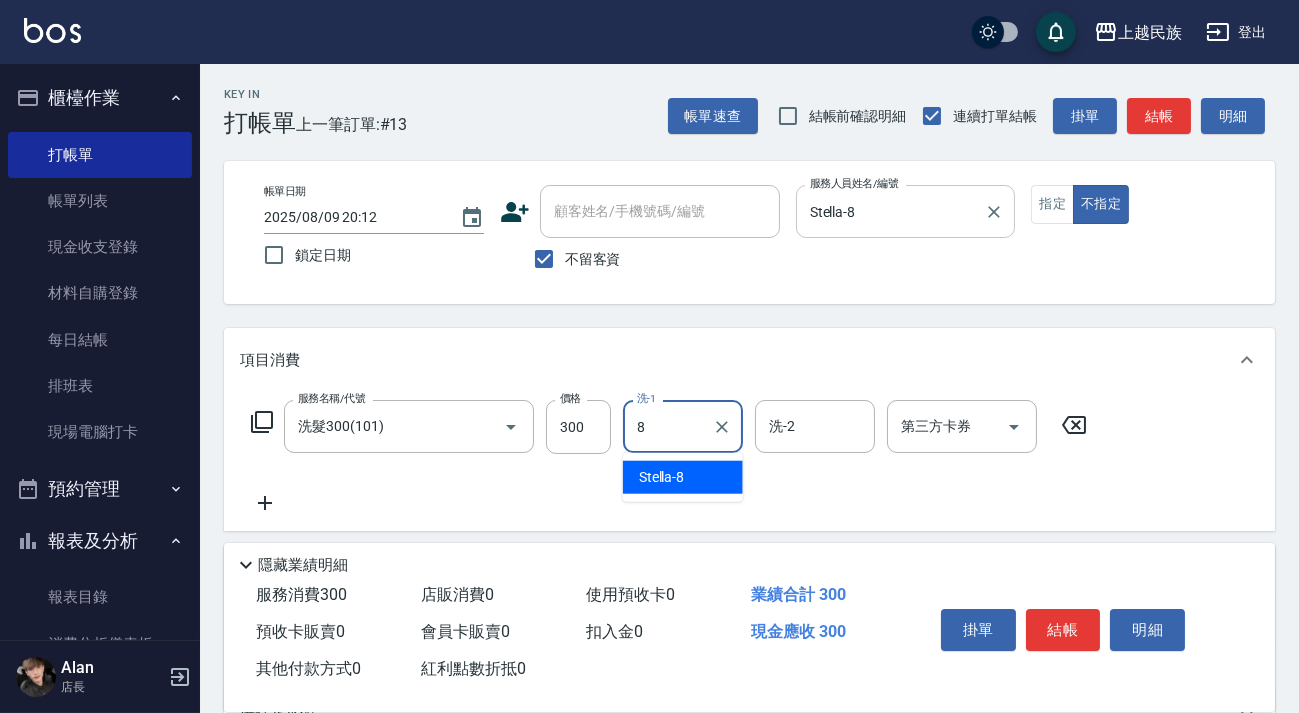 type on "Stella-8" 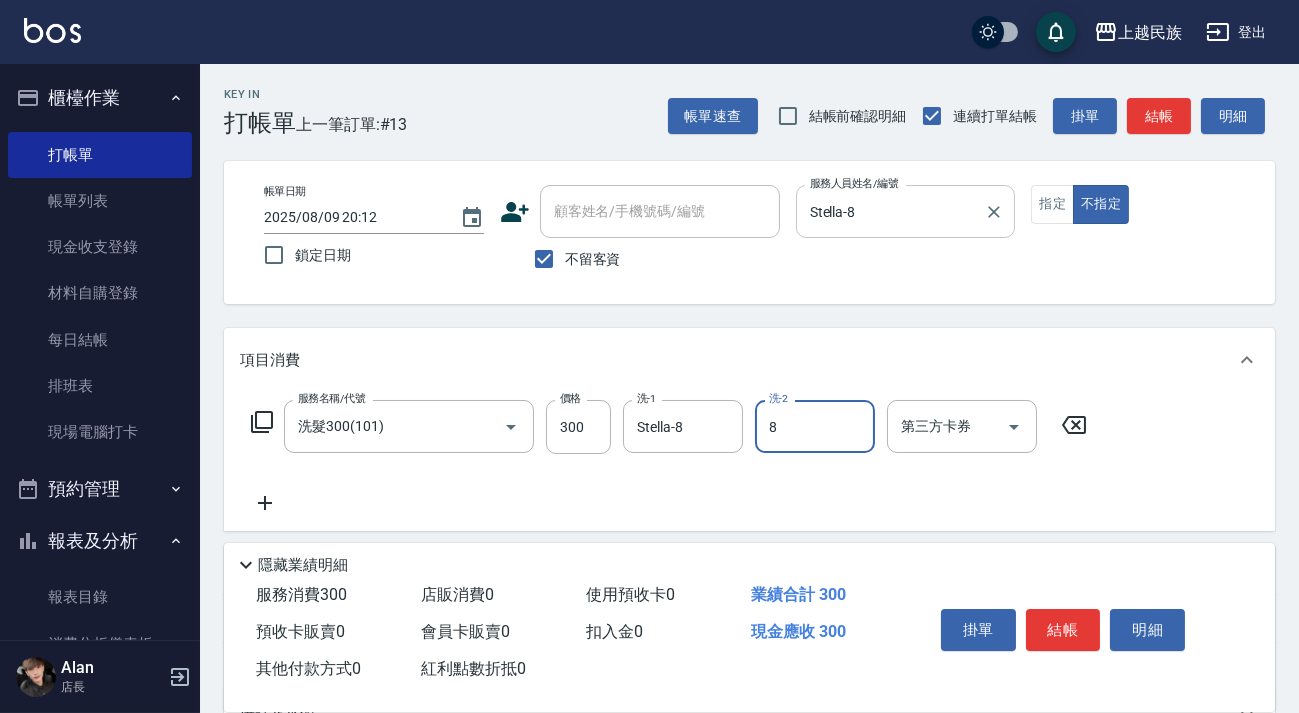 type on "Stella-8" 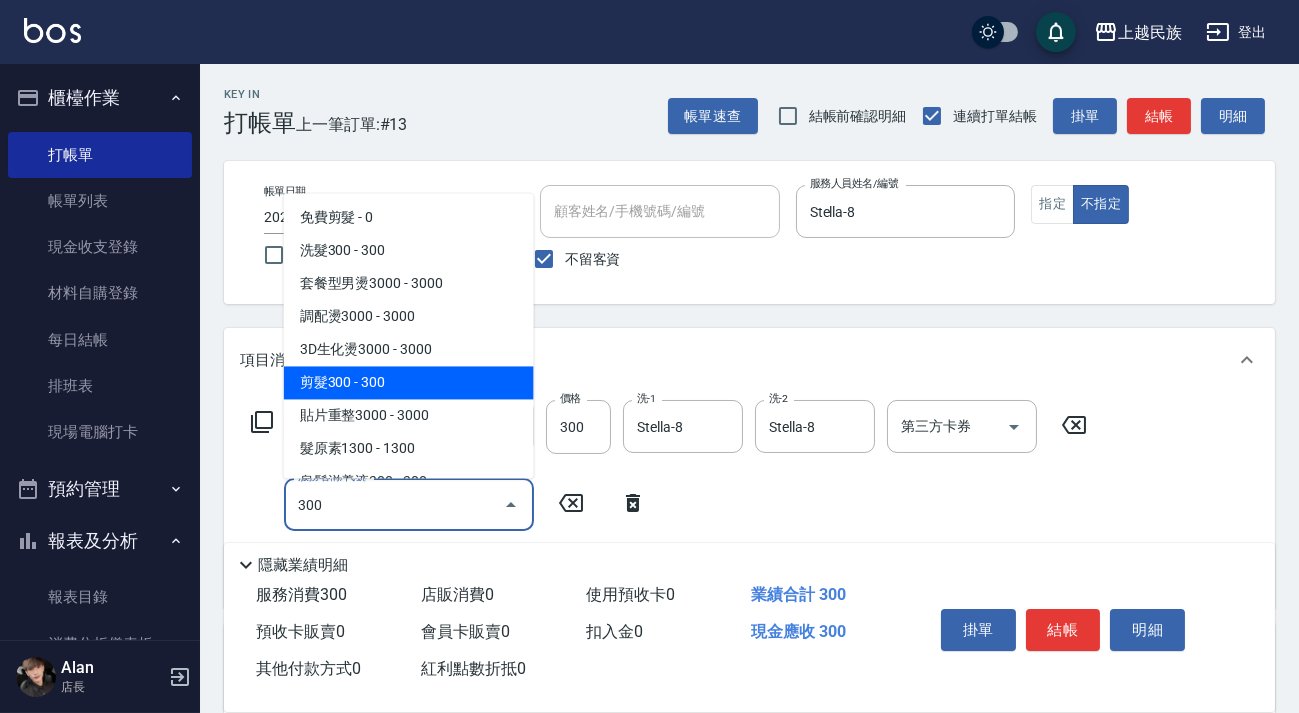 click on "剪髮300 - 300" at bounding box center (409, 382) 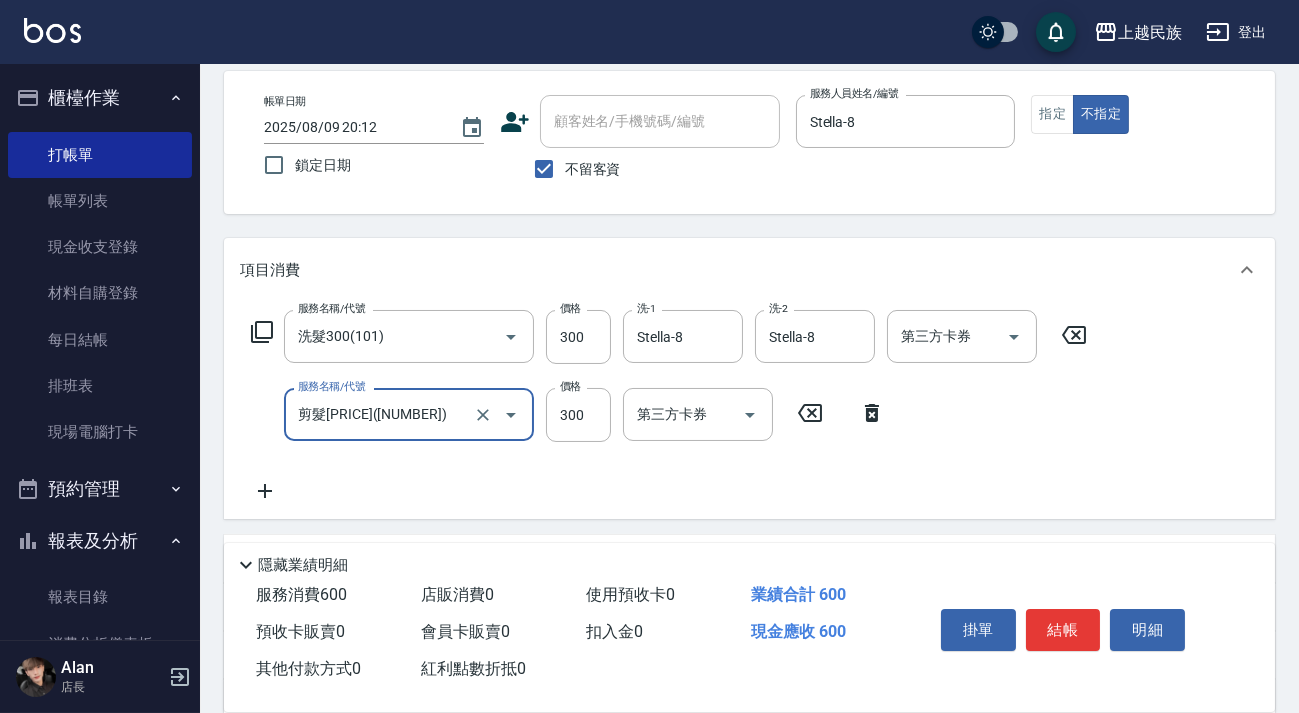 scroll, scrollTop: 181, scrollLeft: 0, axis: vertical 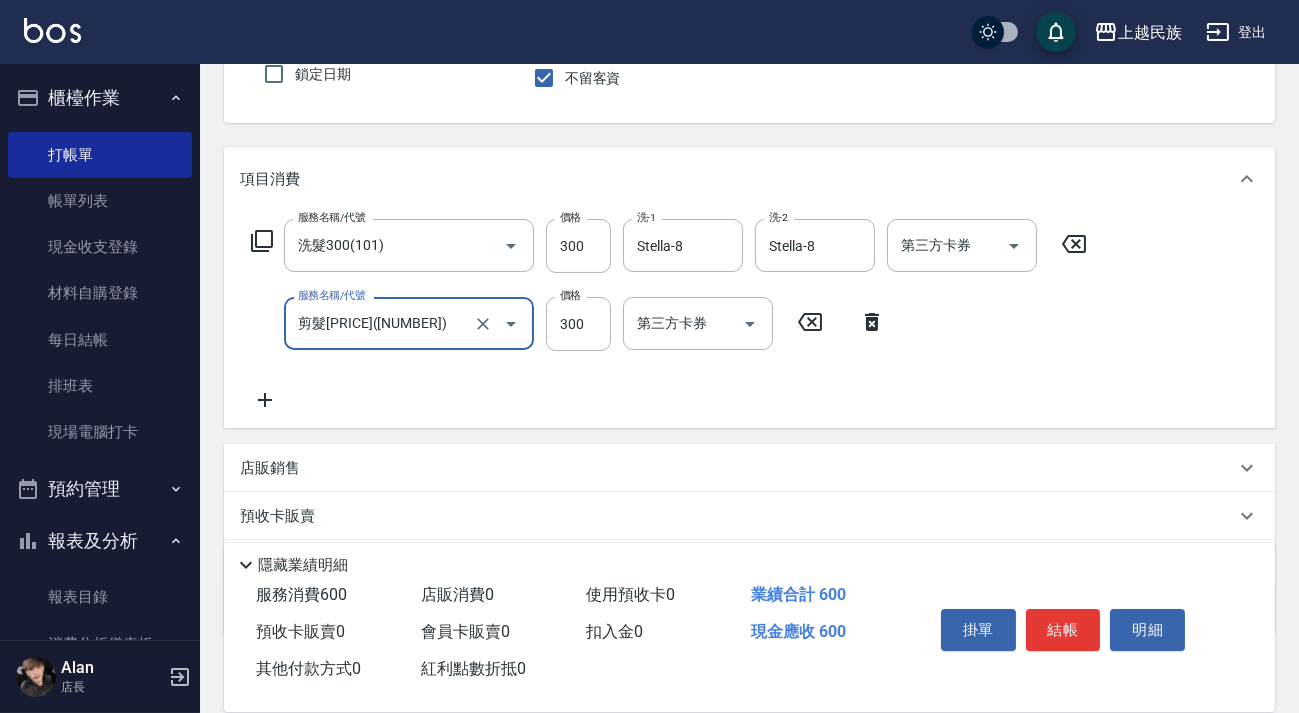 type on "剪髮[PRICE]([NUMBER])" 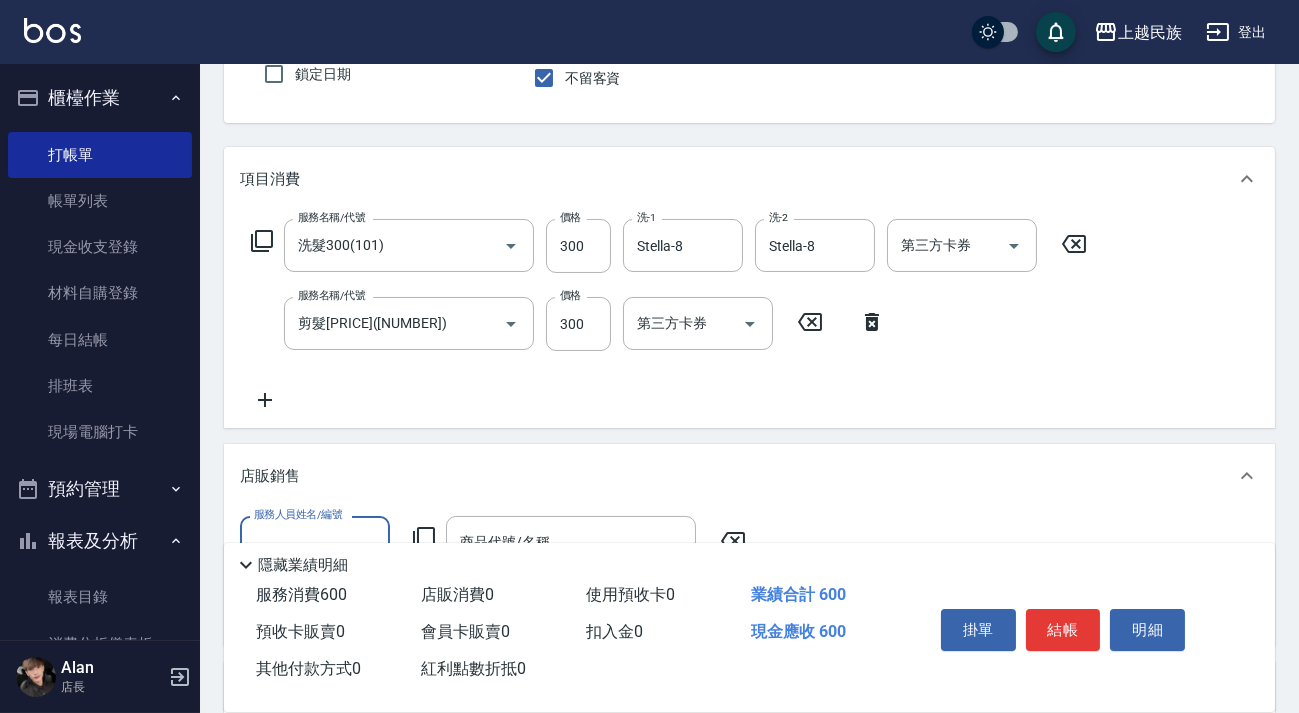 scroll, scrollTop: 0, scrollLeft: 0, axis: both 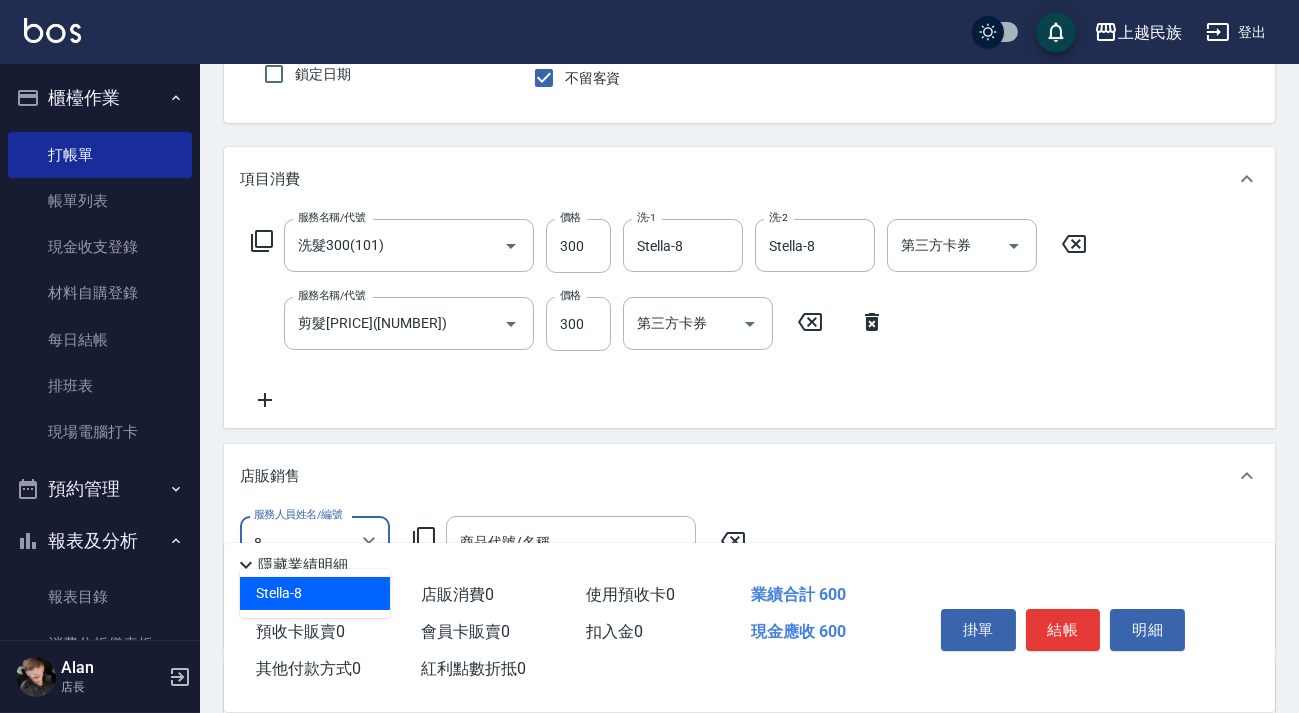 type on "Stella-8" 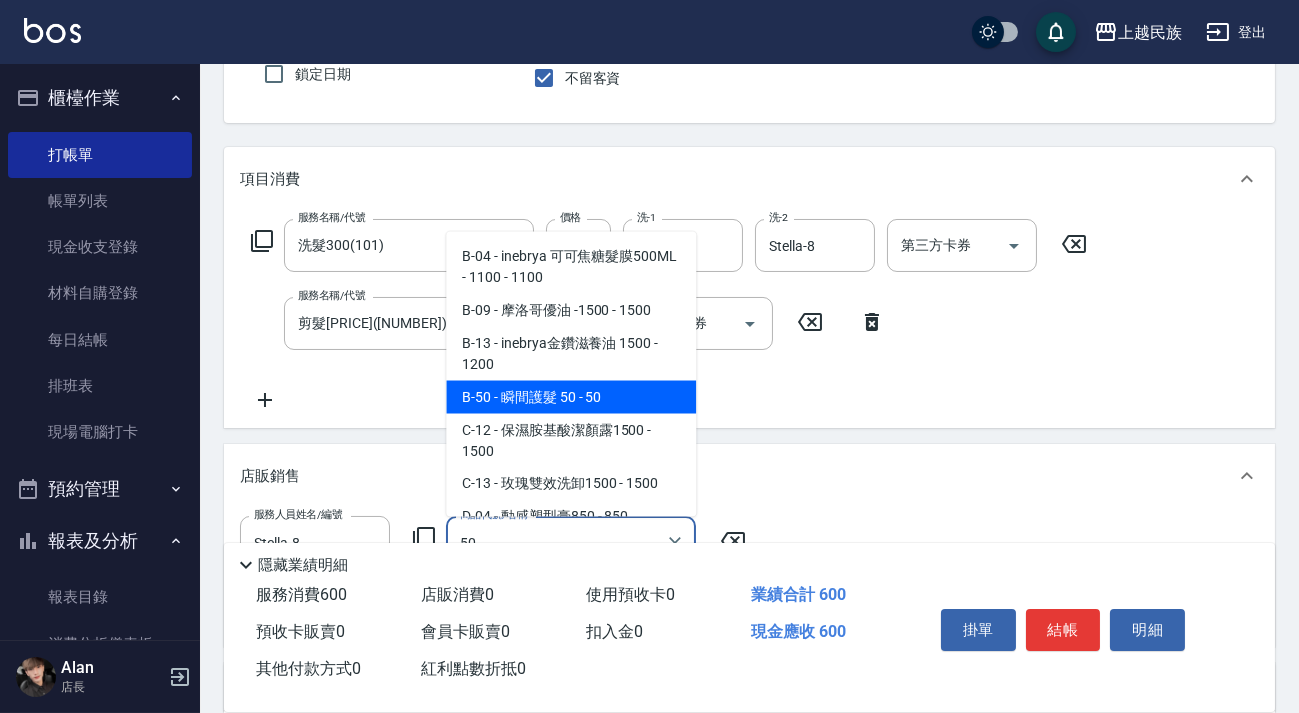 click on "B-50 - 瞬間護髮 50 - 50" at bounding box center (571, 396) 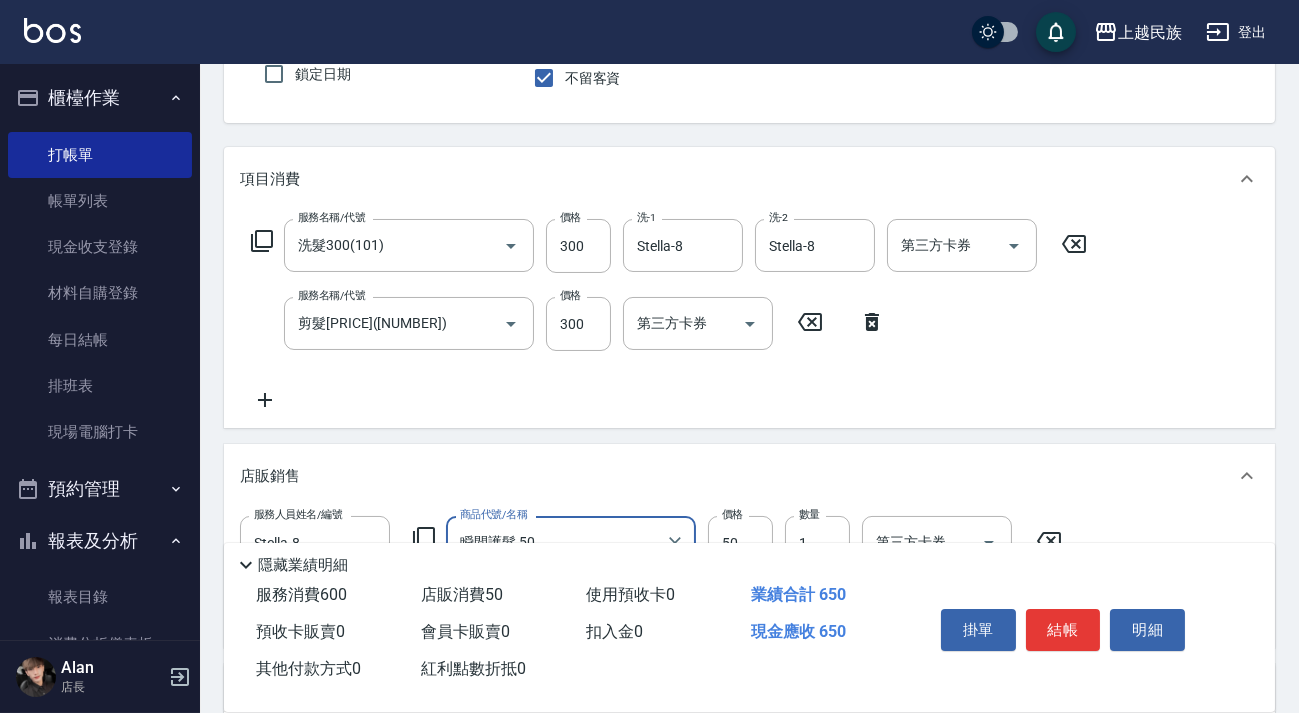 scroll, scrollTop: 0, scrollLeft: 0, axis: both 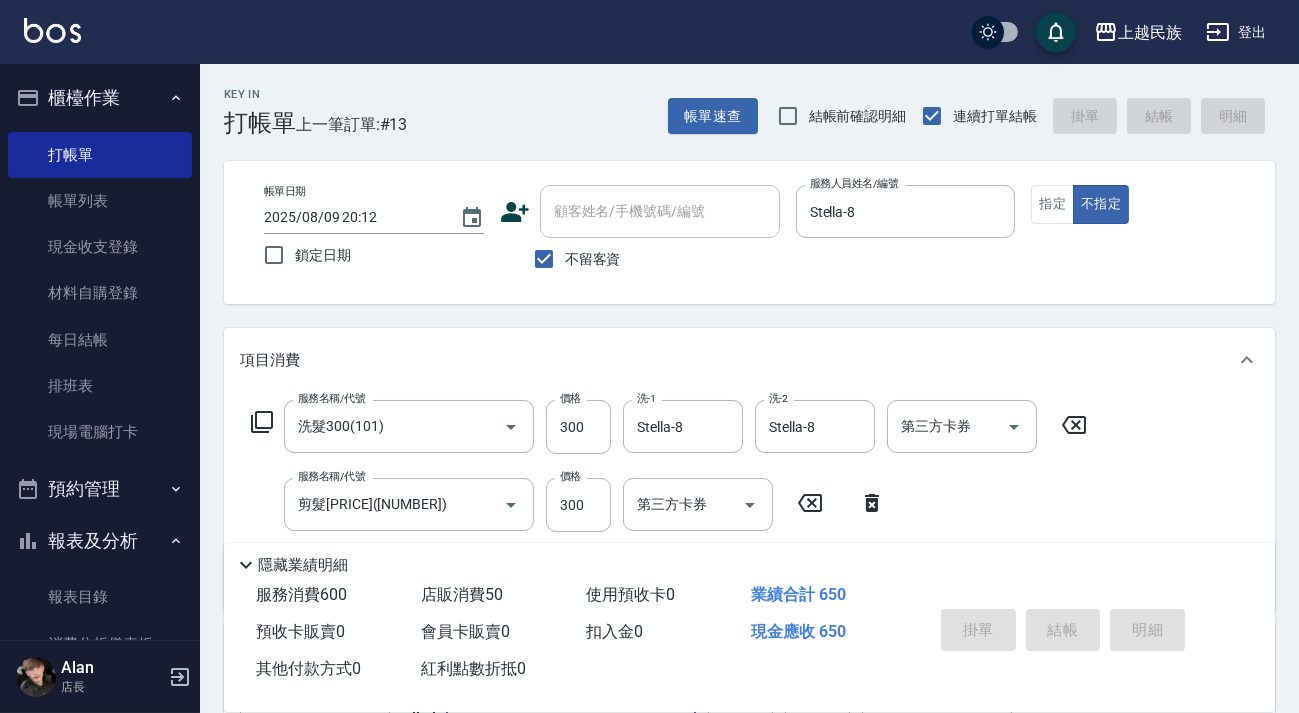 type on "瞬間護髮 50" 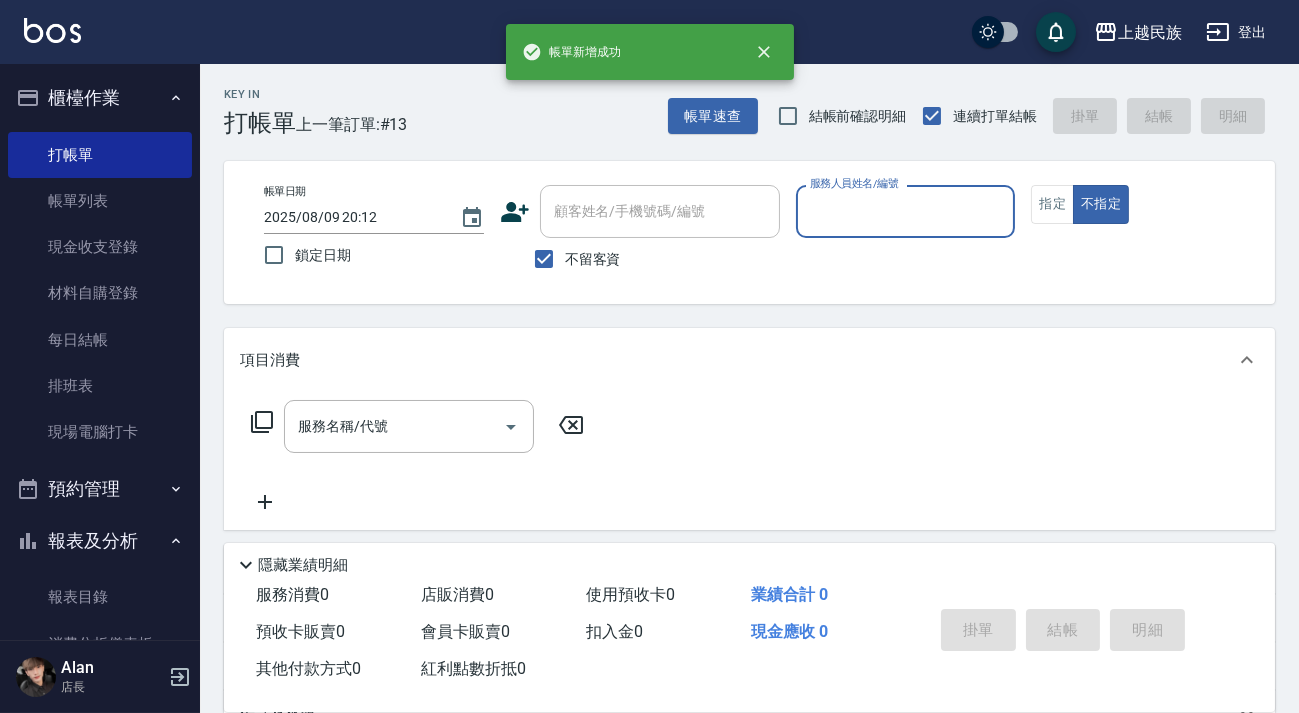 scroll, scrollTop: 0, scrollLeft: 0, axis: both 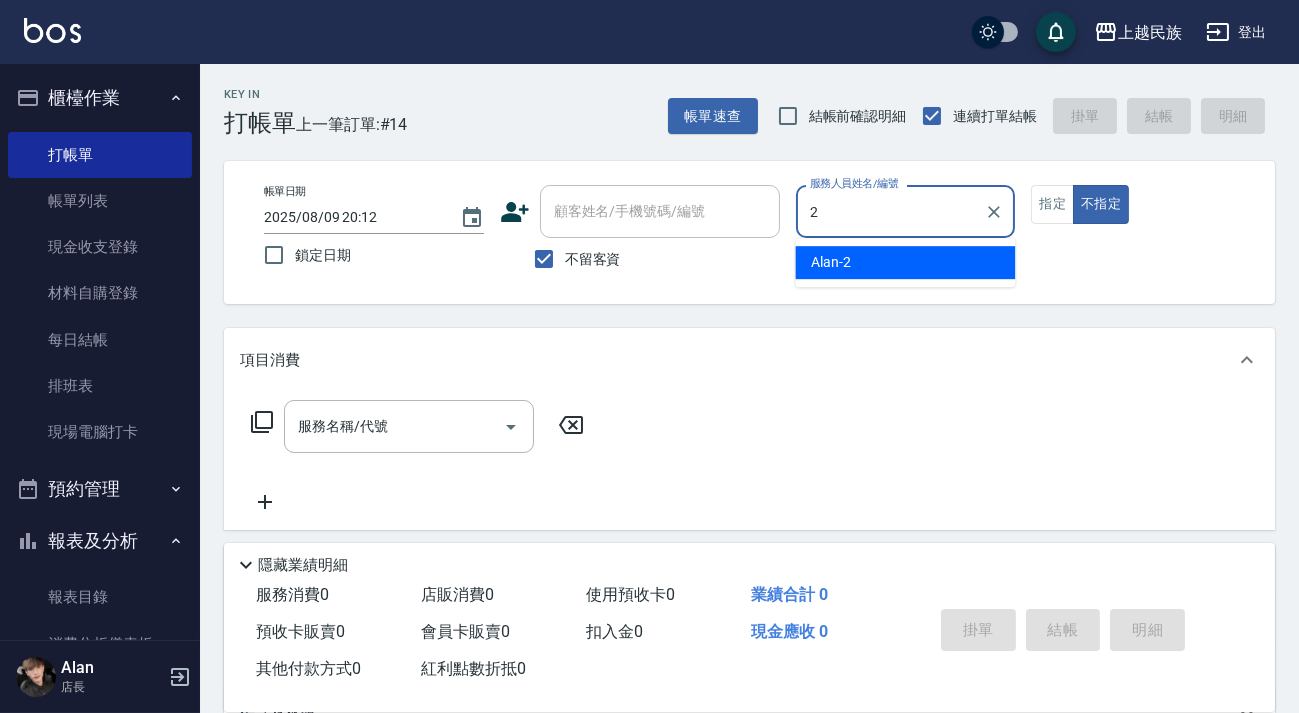type on "Alan-2" 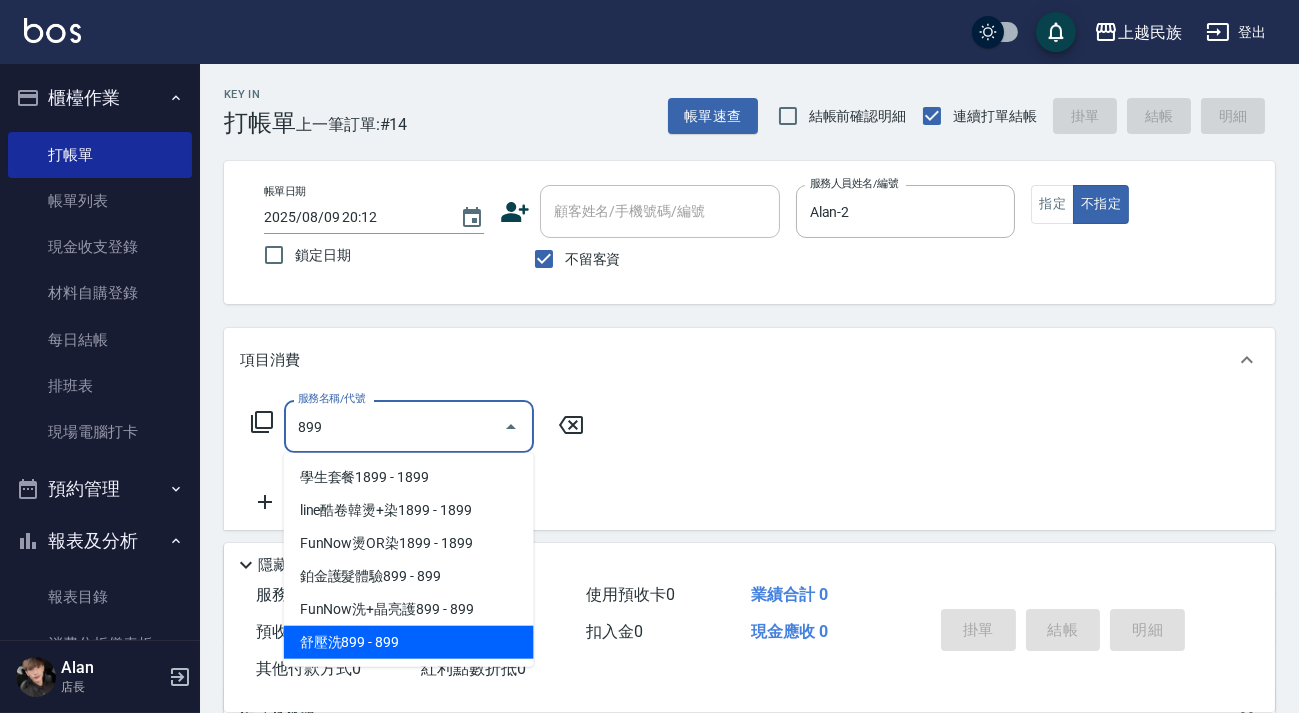 drag, startPoint x: 457, startPoint y: 629, endPoint x: 507, endPoint y: 600, distance: 57.801384 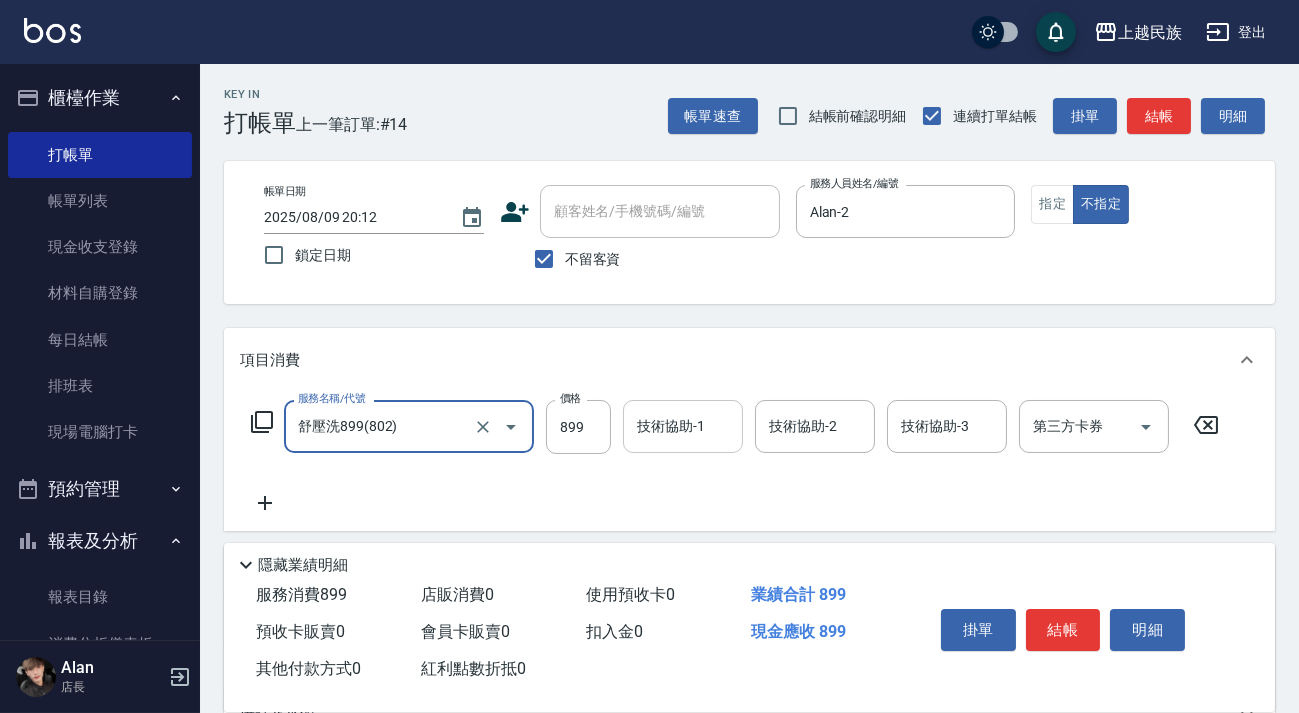 type on "舒壓洗899(802)" 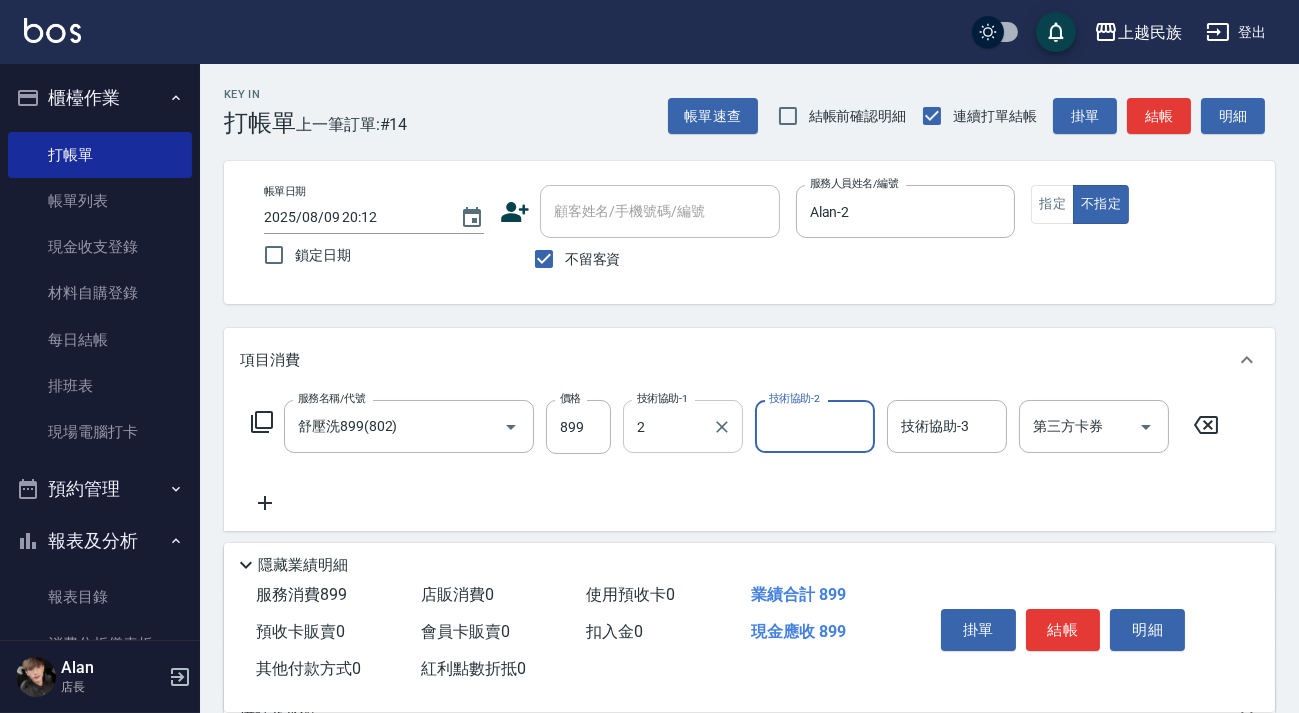 type on "Alan-2" 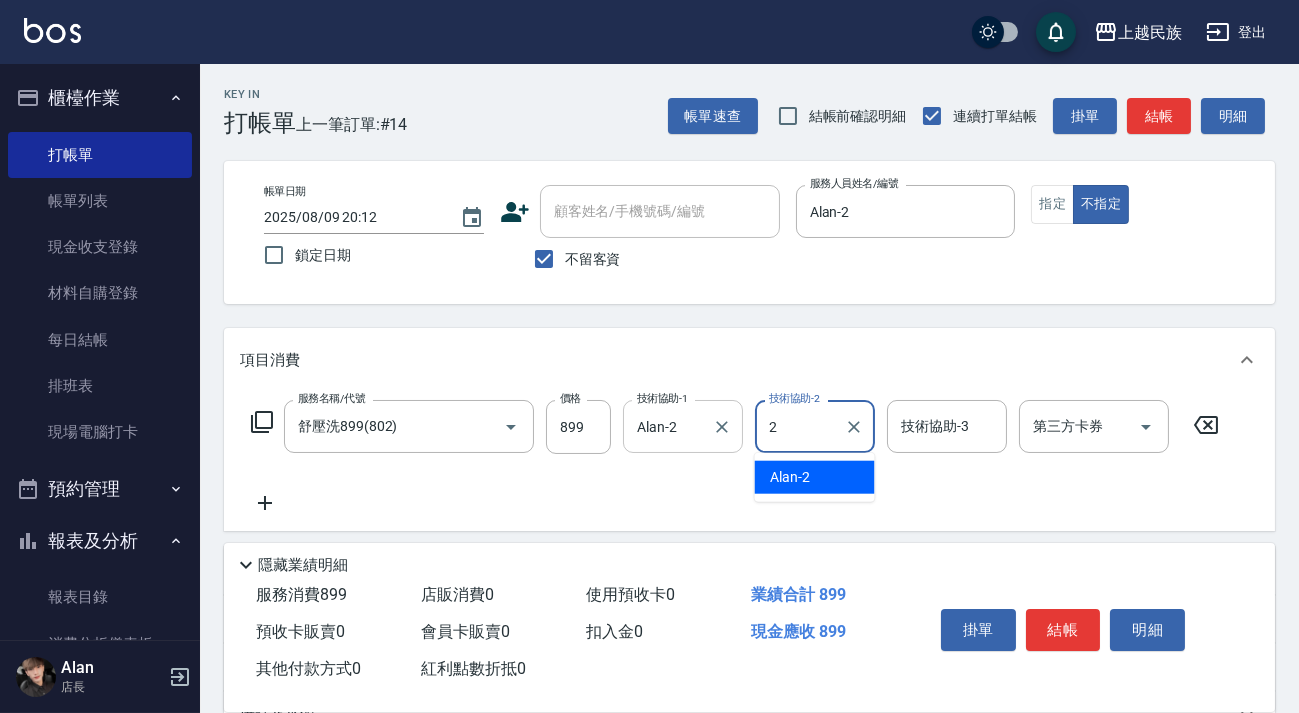type on "Alan-2" 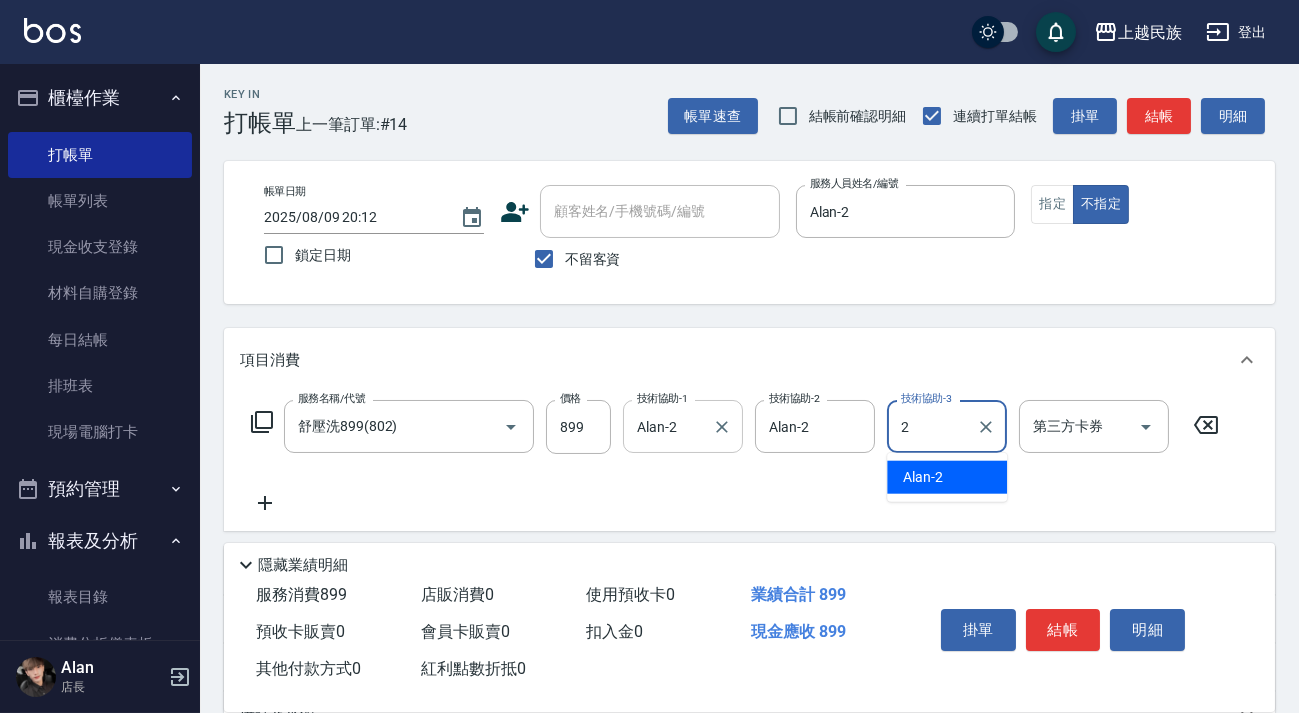 type on "Alan-2" 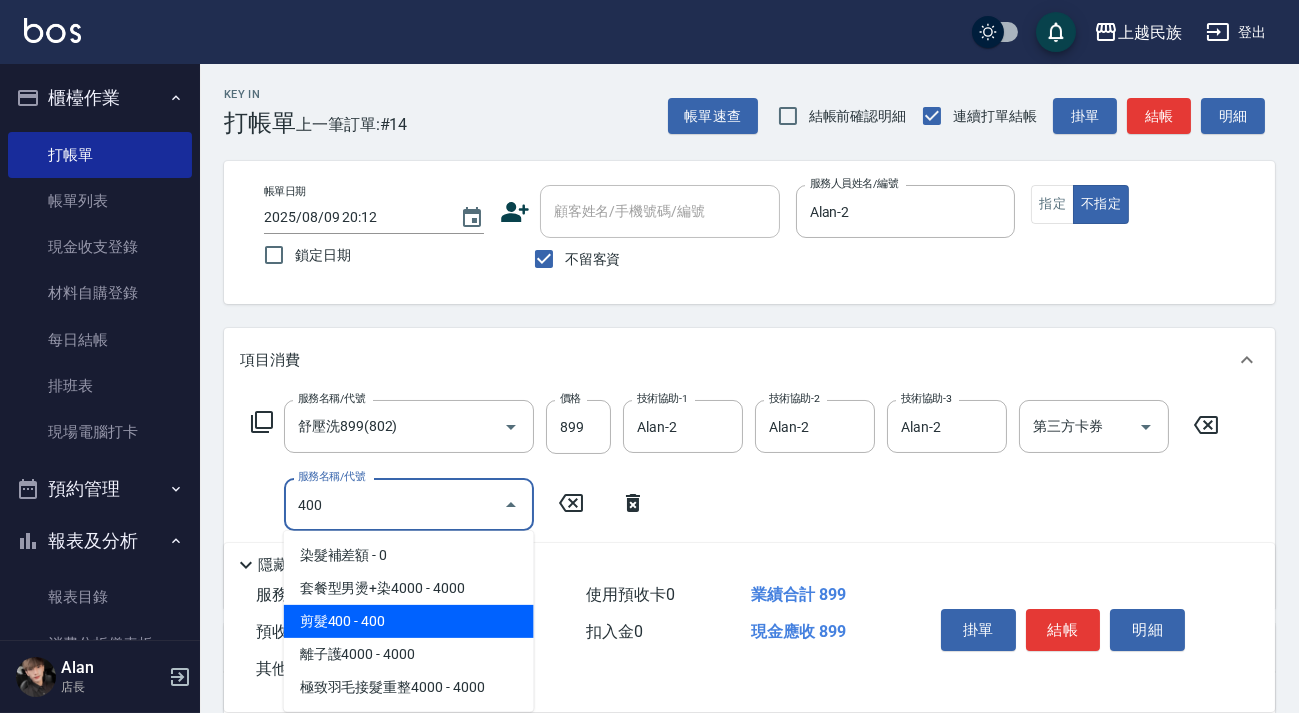click on "剪髮400 - 400" at bounding box center (409, 621) 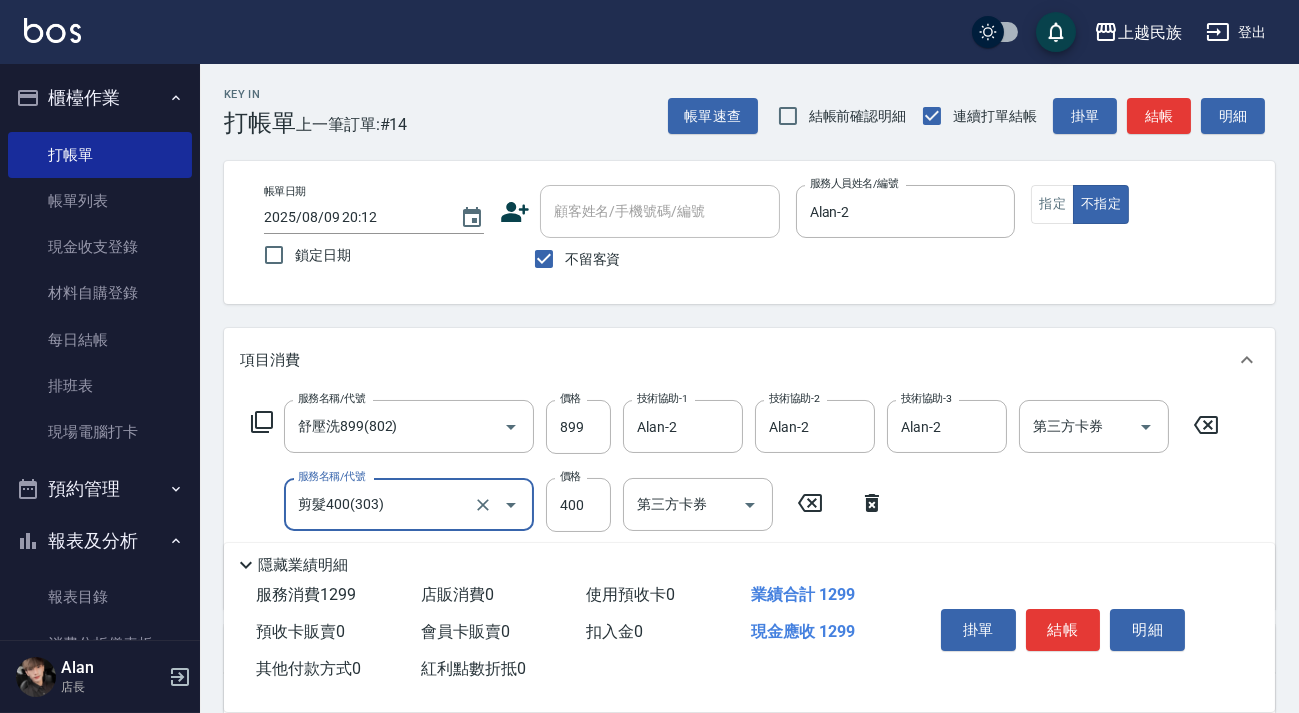 scroll, scrollTop: 292, scrollLeft: 0, axis: vertical 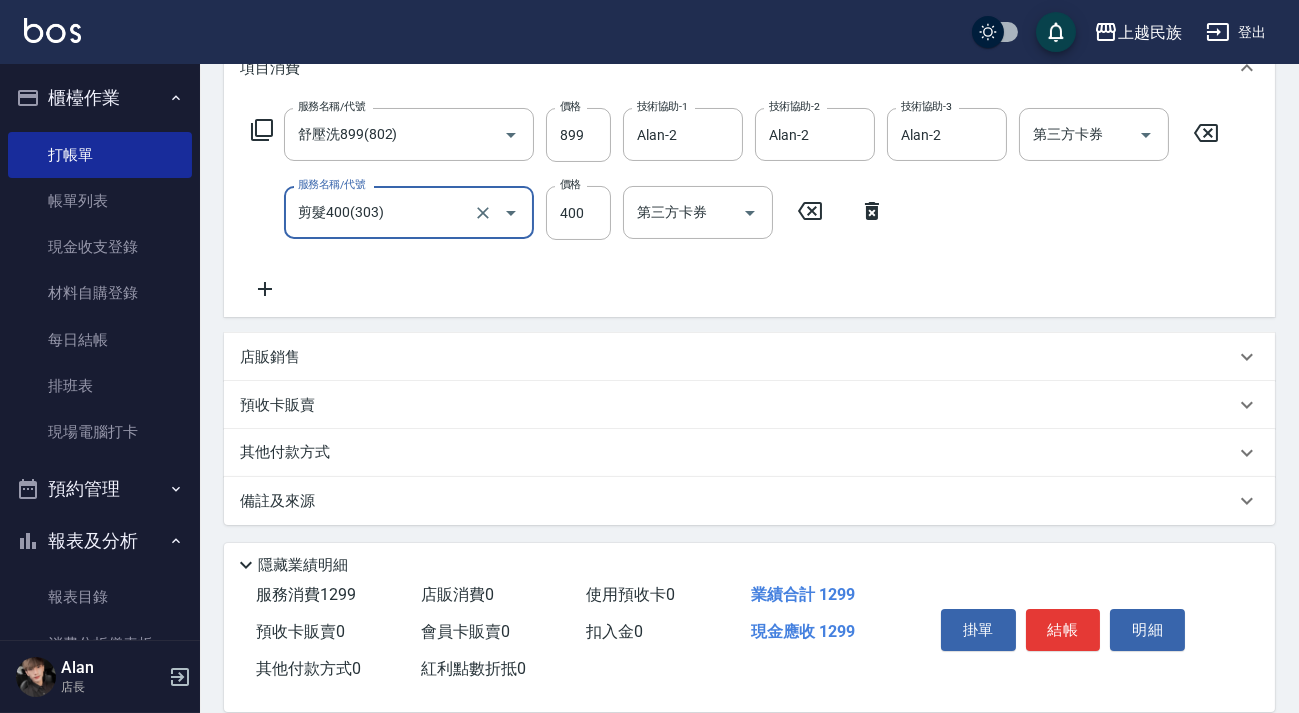 type on "剪髮400(303)" 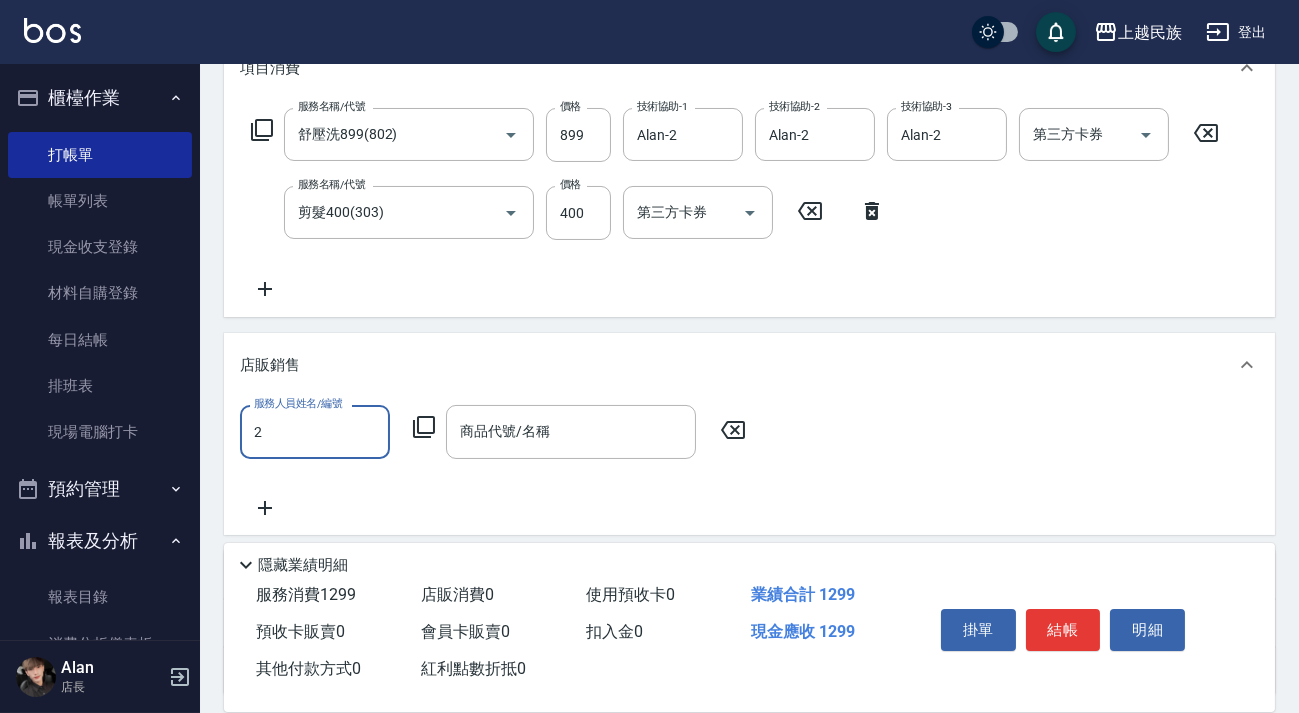 scroll, scrollTop: 0, scrollLeft: 0, axis: both 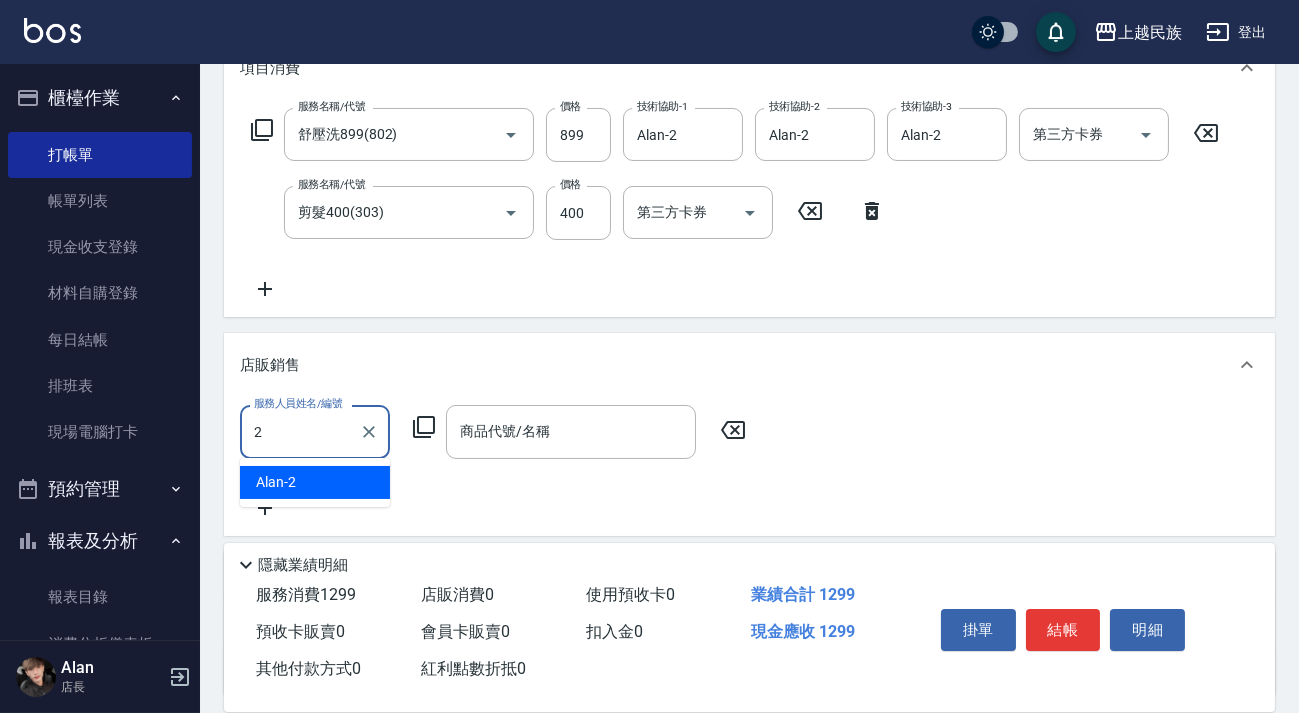 type on "Alan-2" 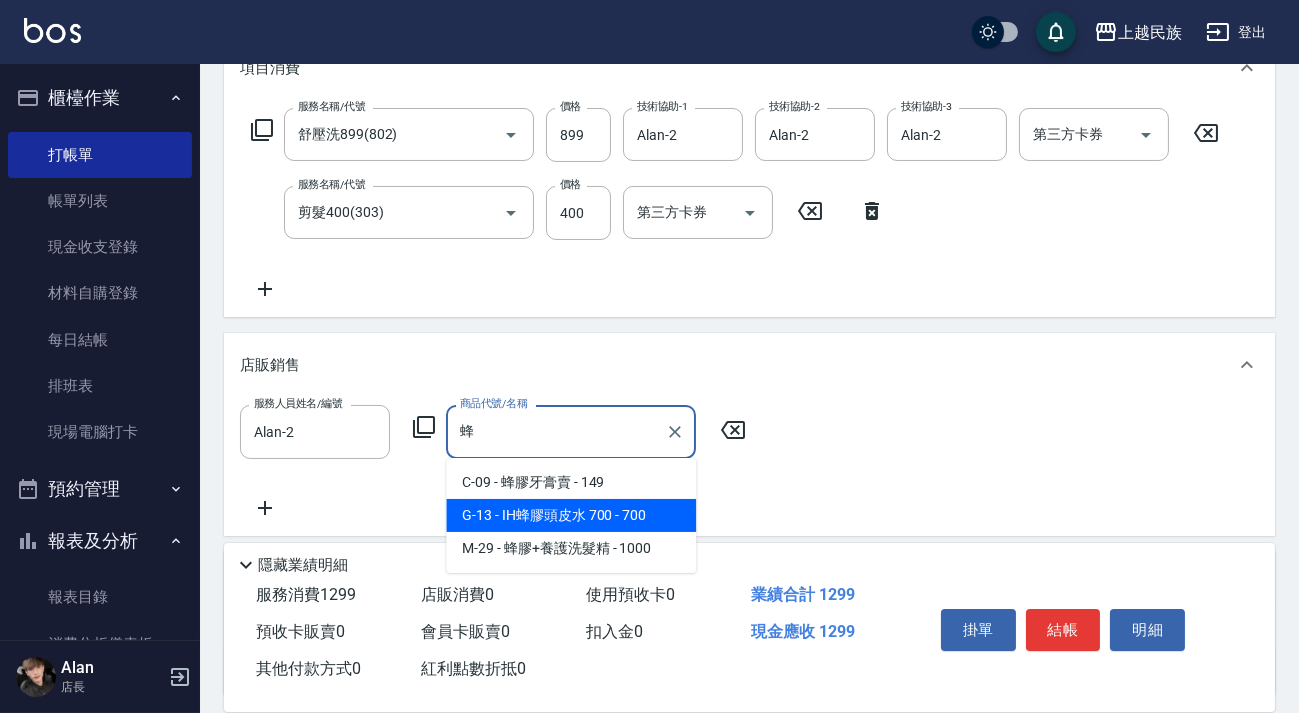 click on "G-13 - IH蜂膠頭皮水 700 - 700" at bounding box center (571, 515) 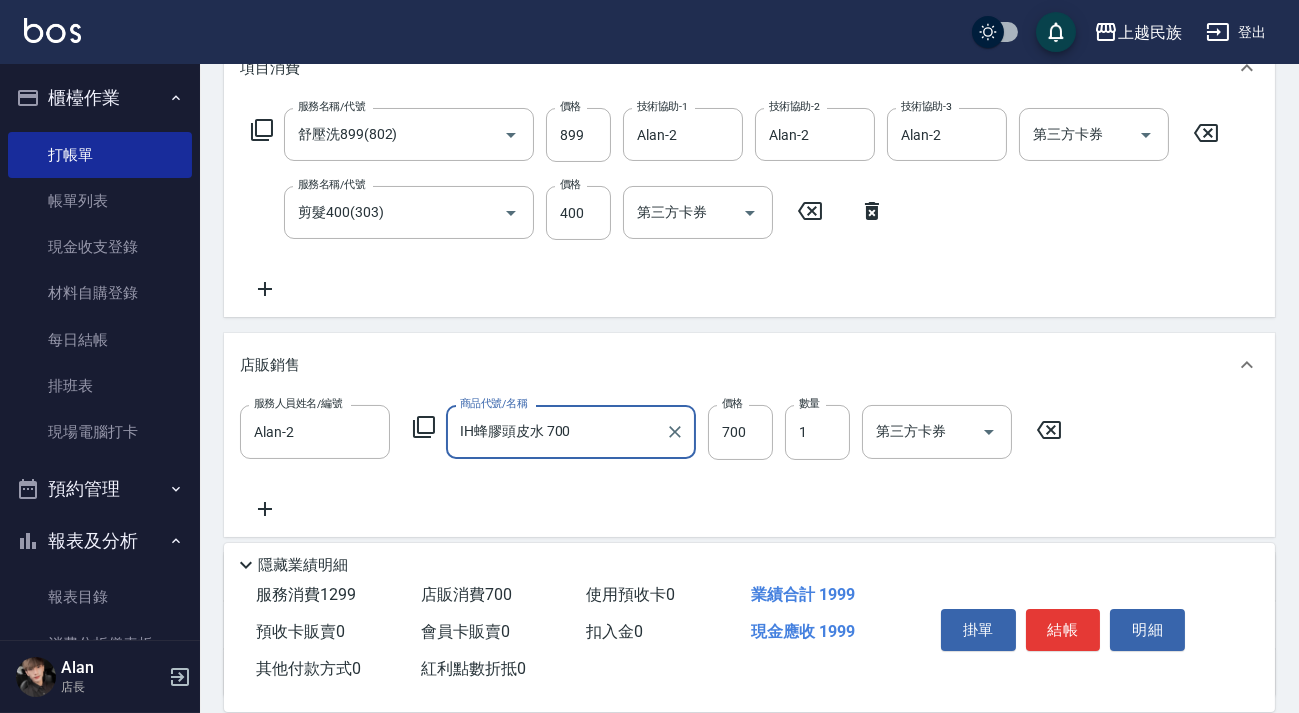 scroll, scrollTop: 20, scrollLeft: 0, axis: vertical 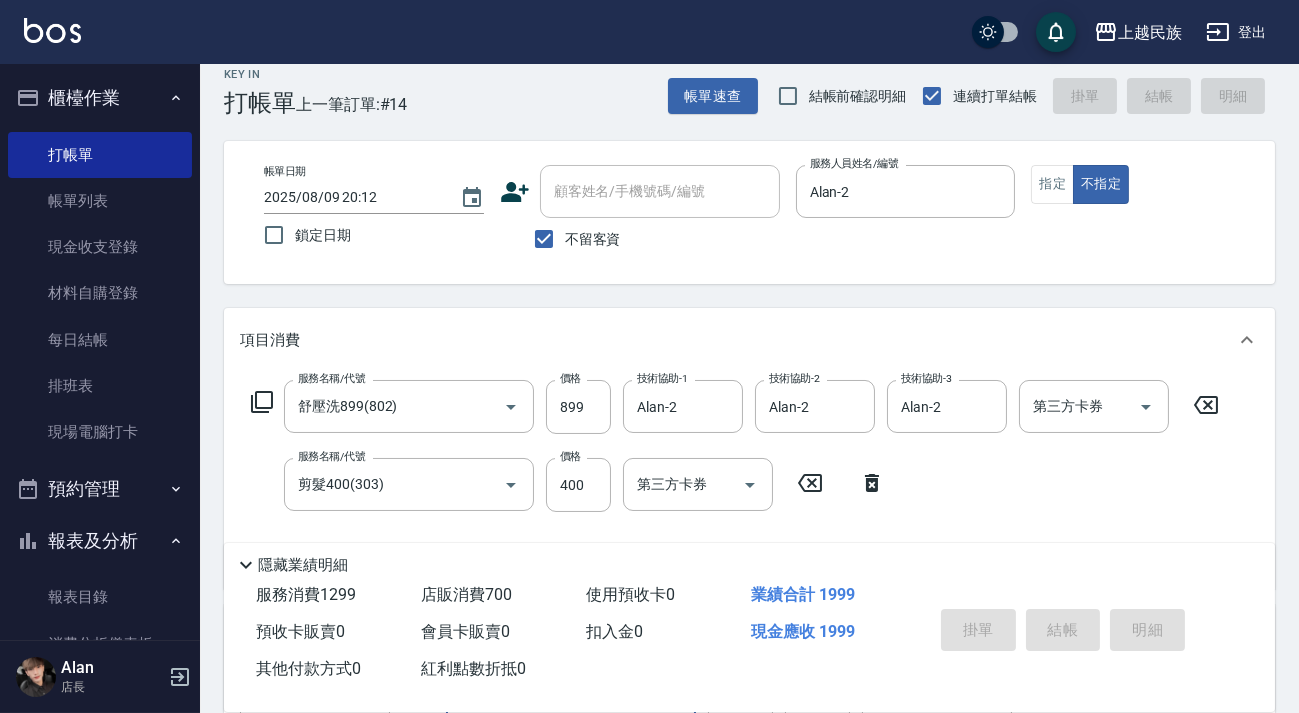 type on "IH蜂膠頭皮水 700" 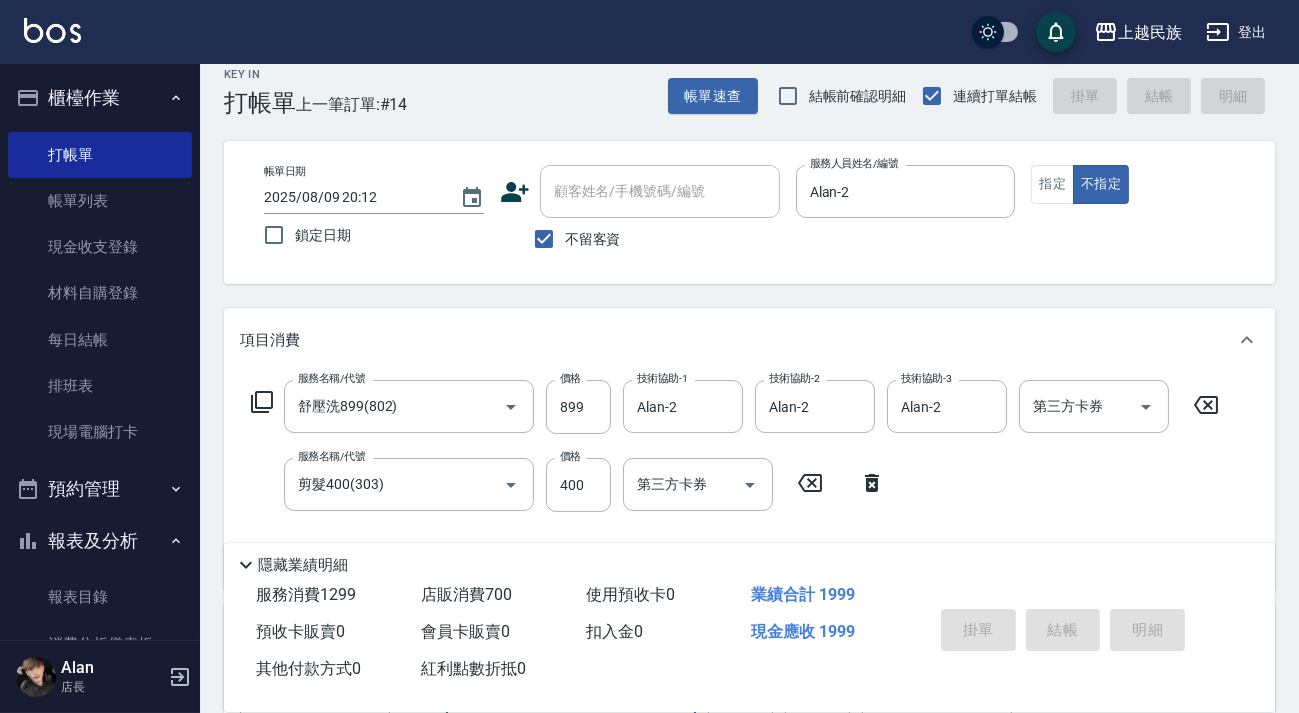 type 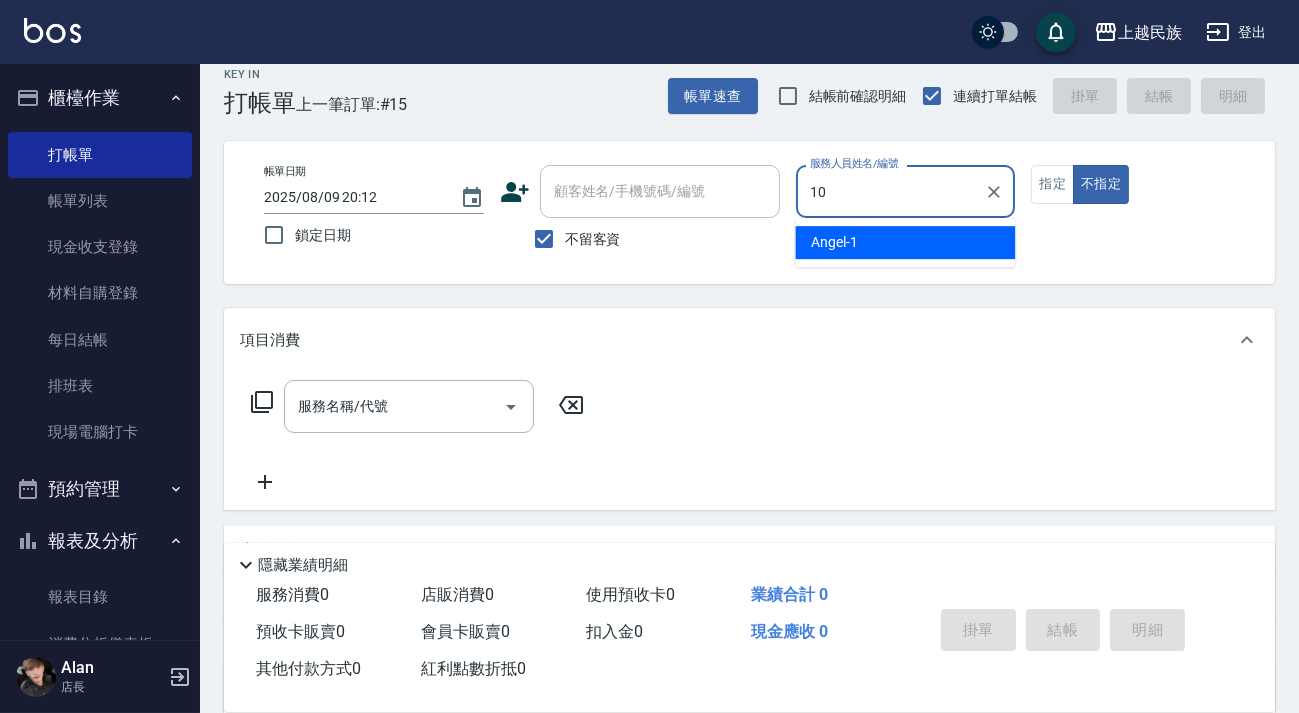 type on "Ula-10" 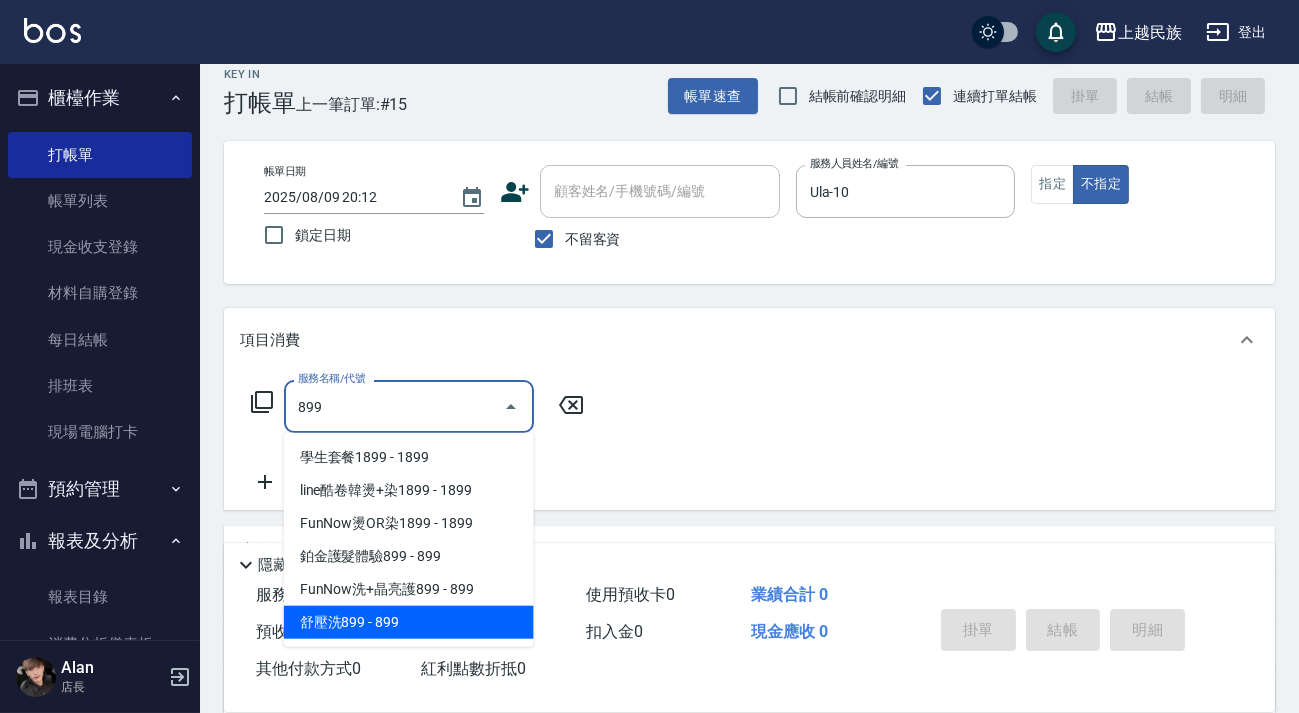 click on "舒壓洗899 - 899" at bounding box center (409, 622) 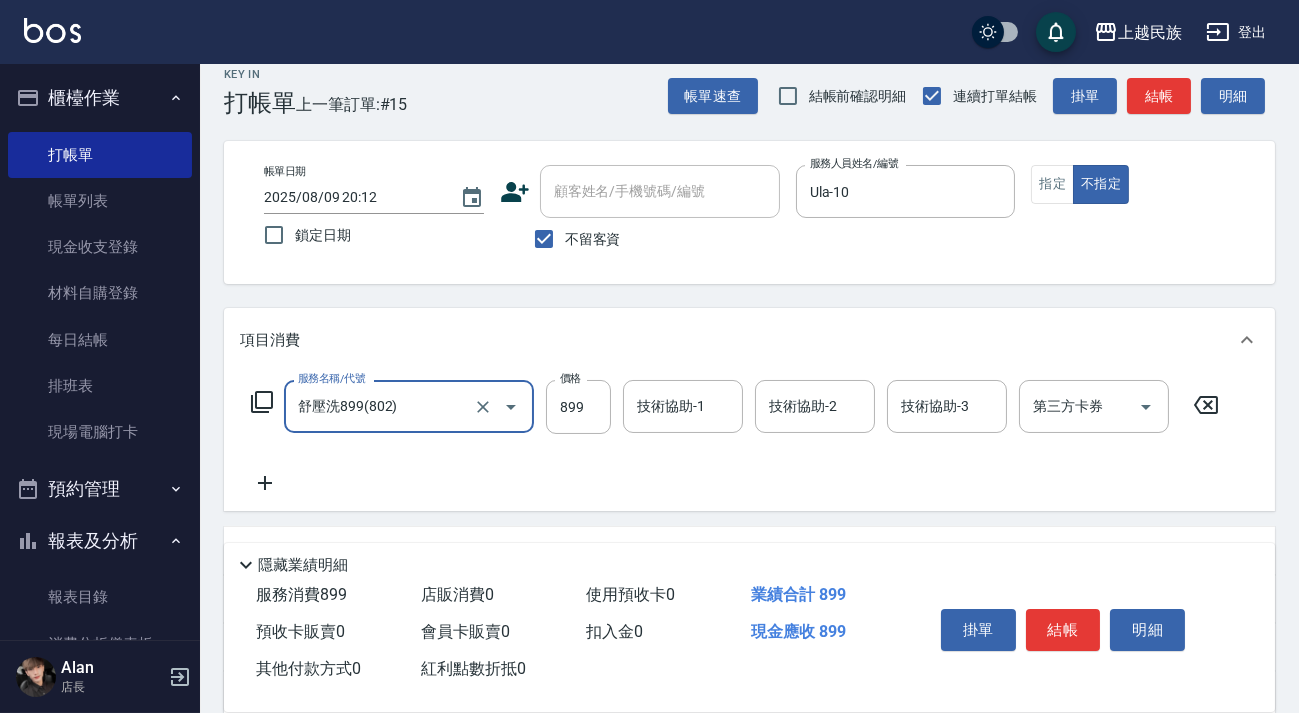 type on "舒壓洗899(802)" 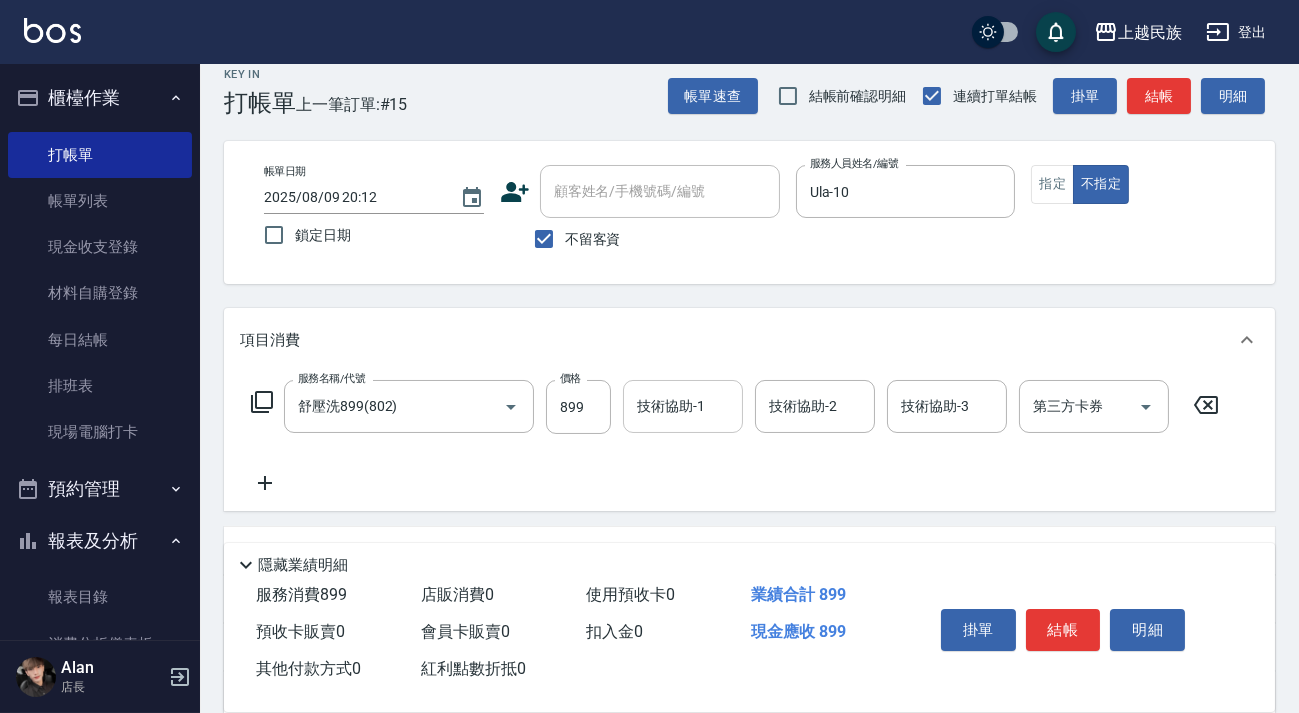 click on "技術協助-1 技術協助-1" at bounding box center [683, 406] 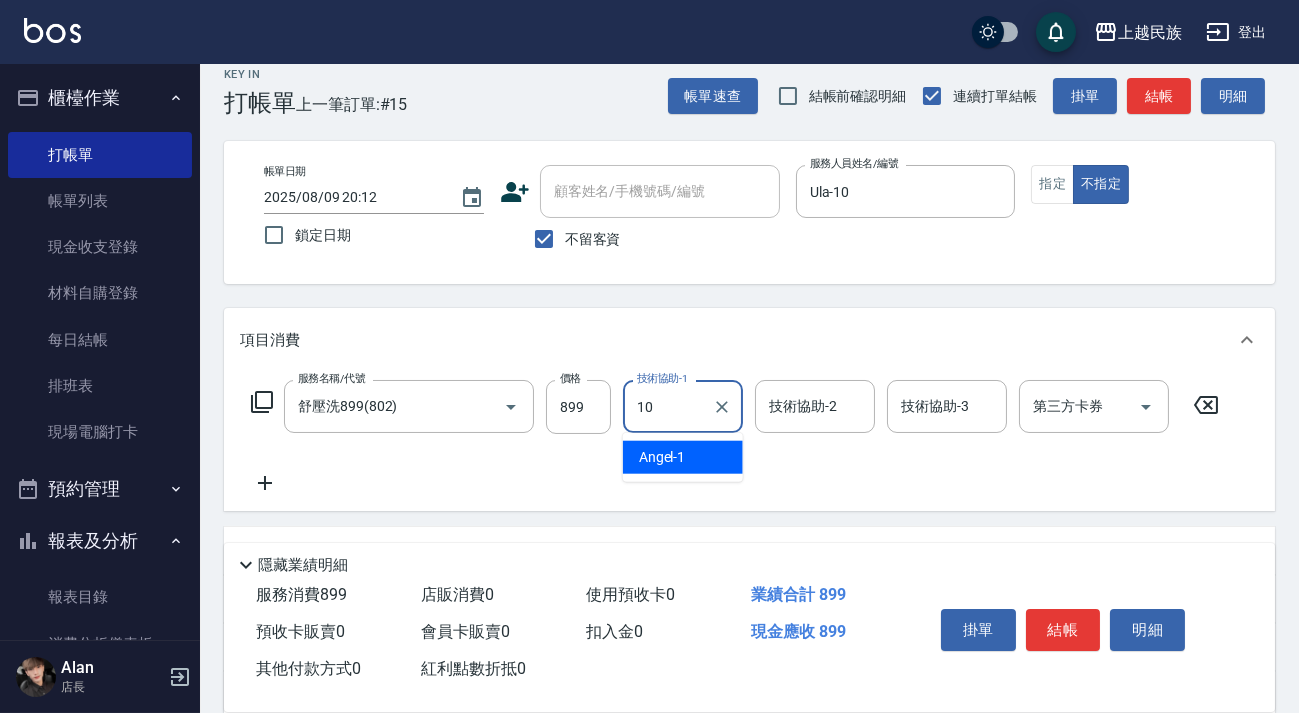 type on "Ula-10" 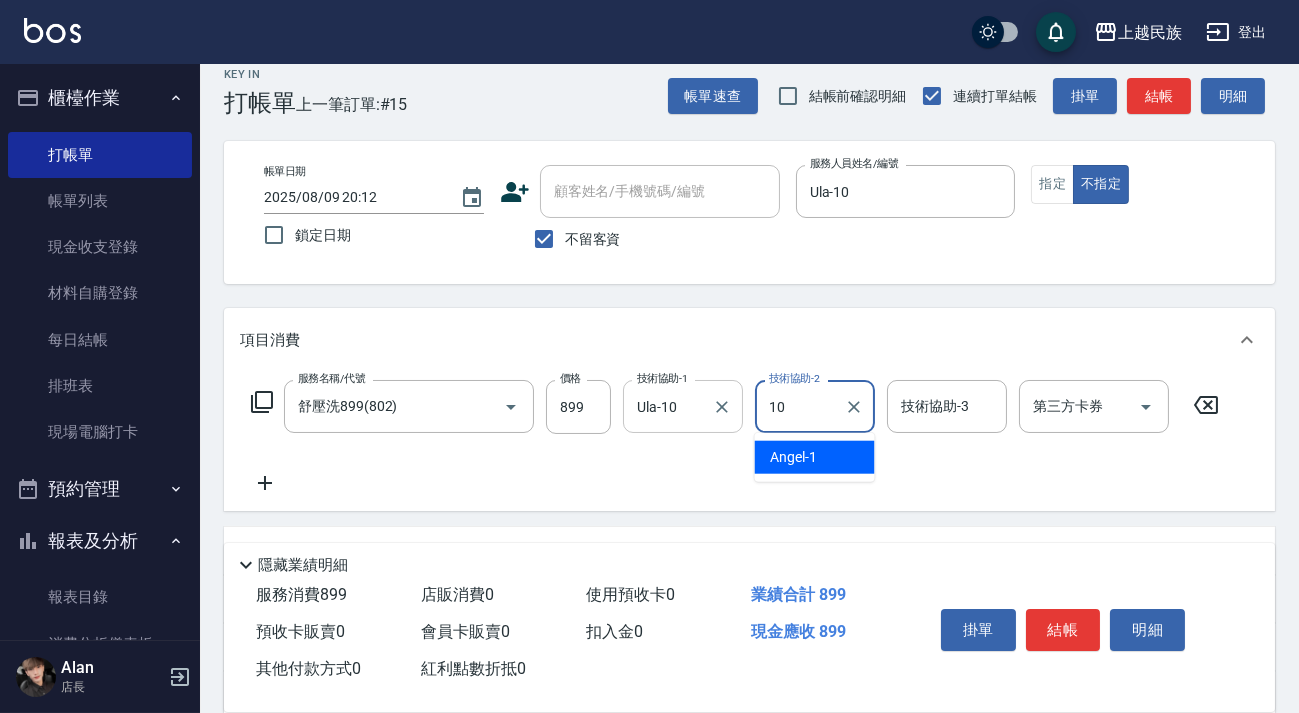 type on "Ula-10" 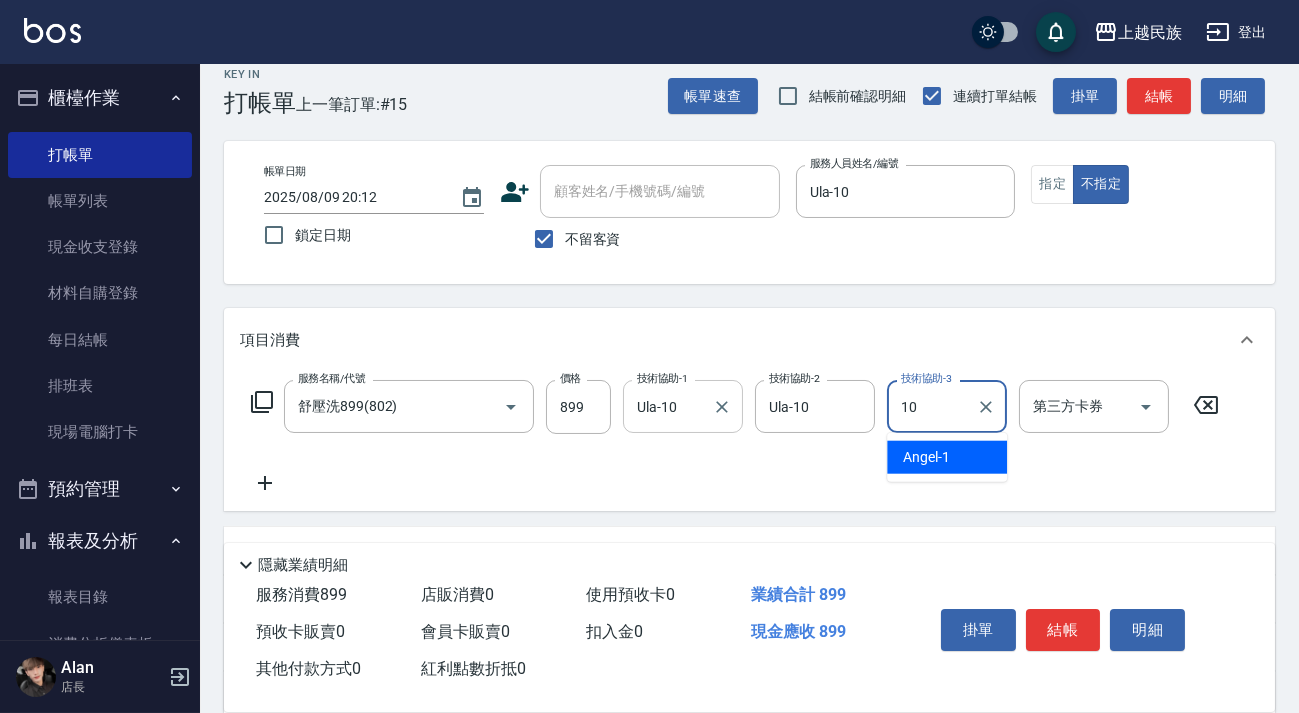 type on "Ula-10" 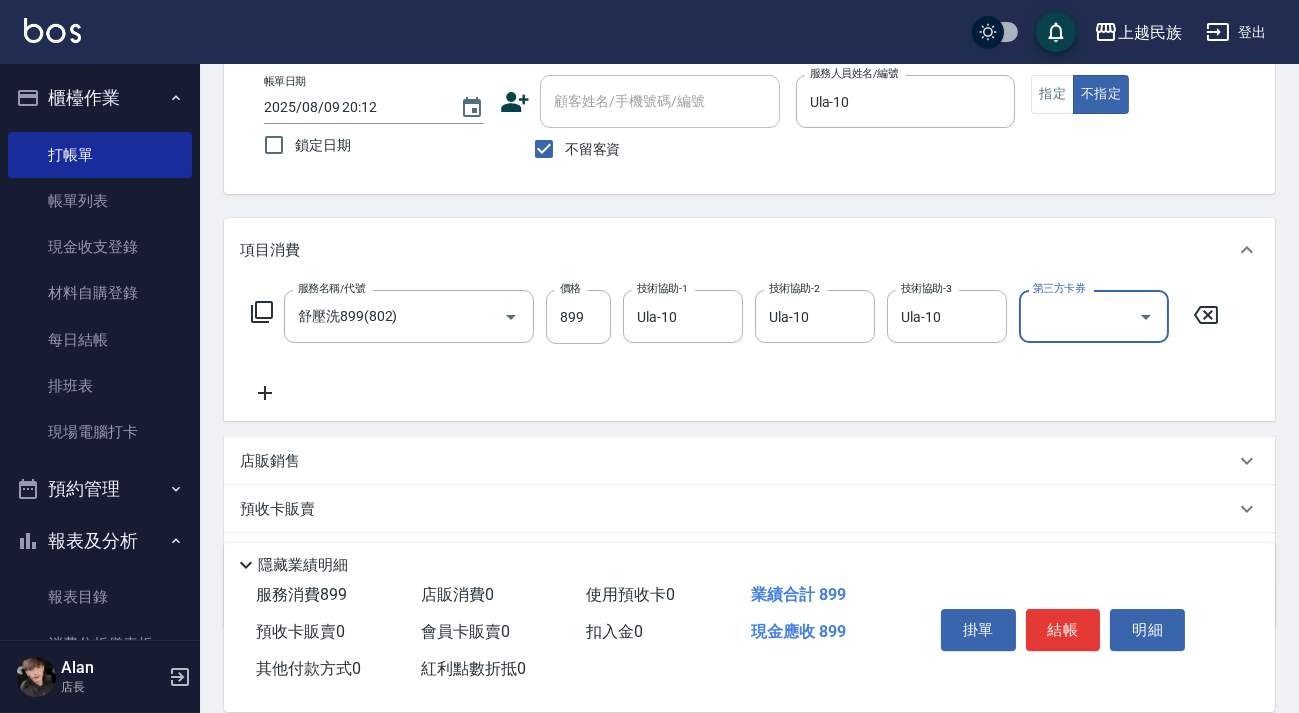 scroll, scrollTop: 201, scrollLeft: 0, axis: vertical 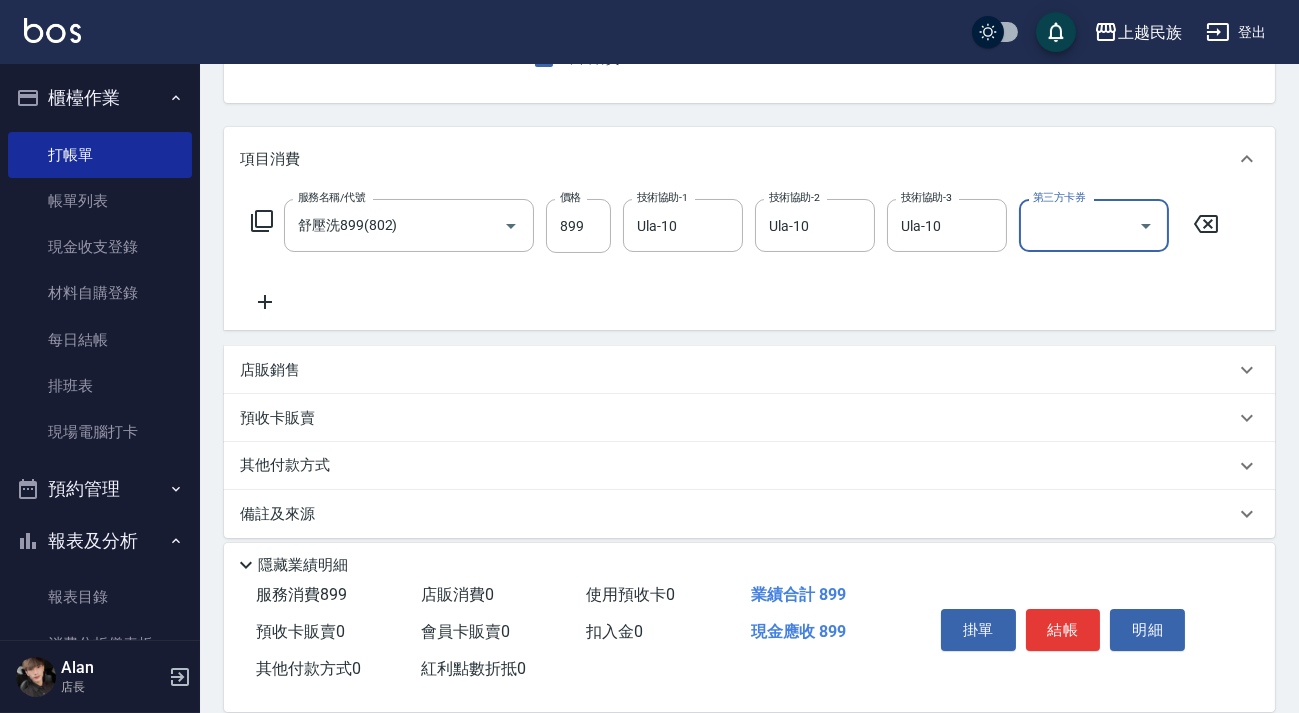 click 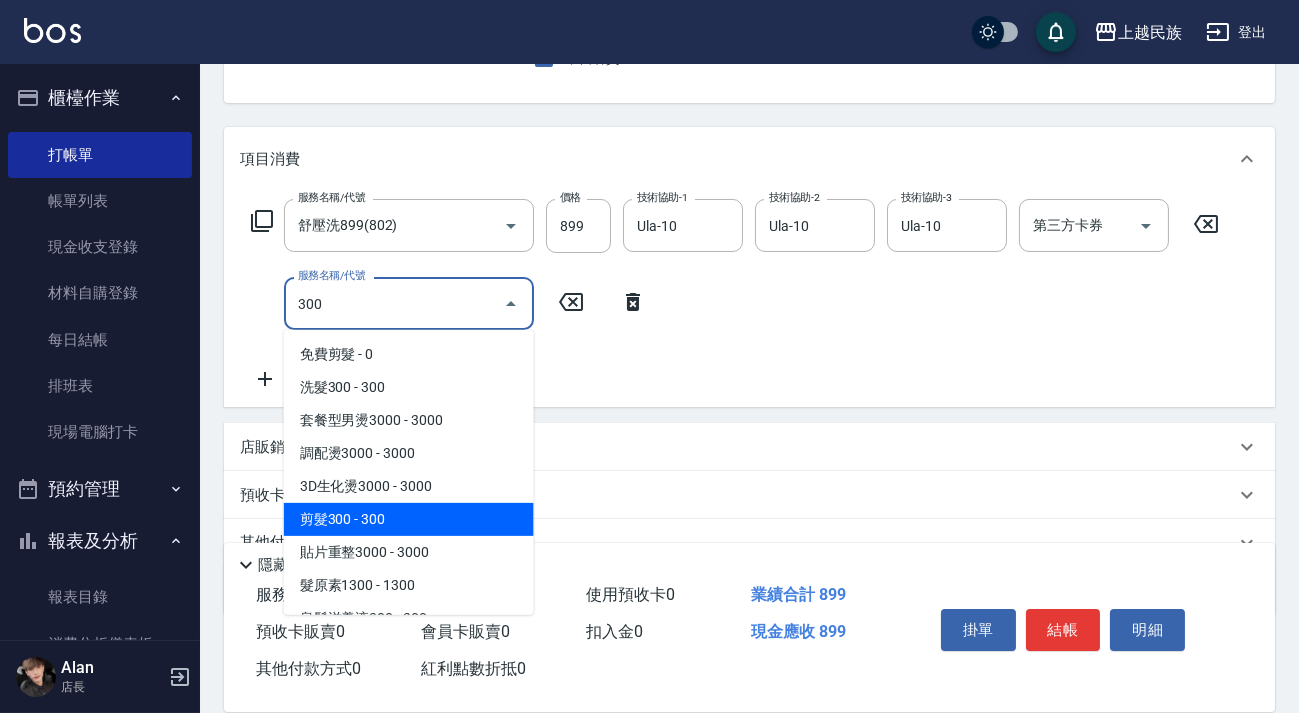 click on "剪髮300 - 300" at bounding box center (409, 519) 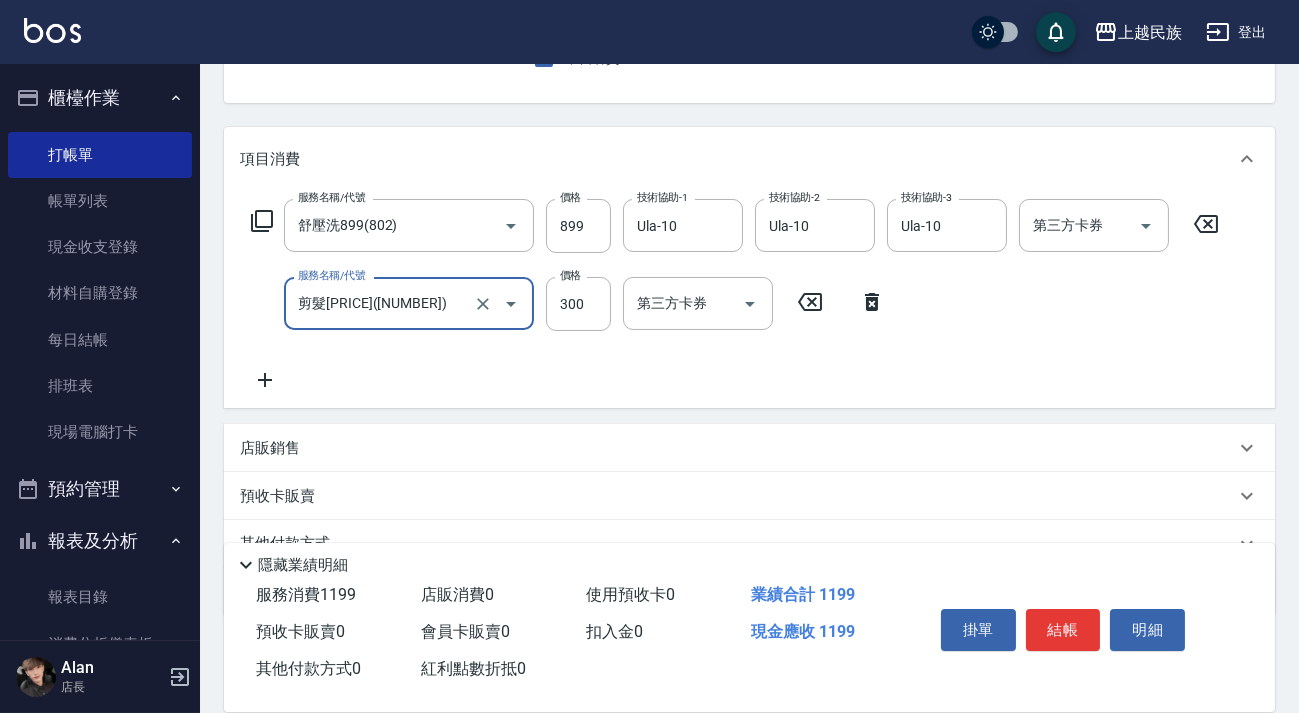 scroll, scrollTop: 0, scrollLeft: 0, axis: both 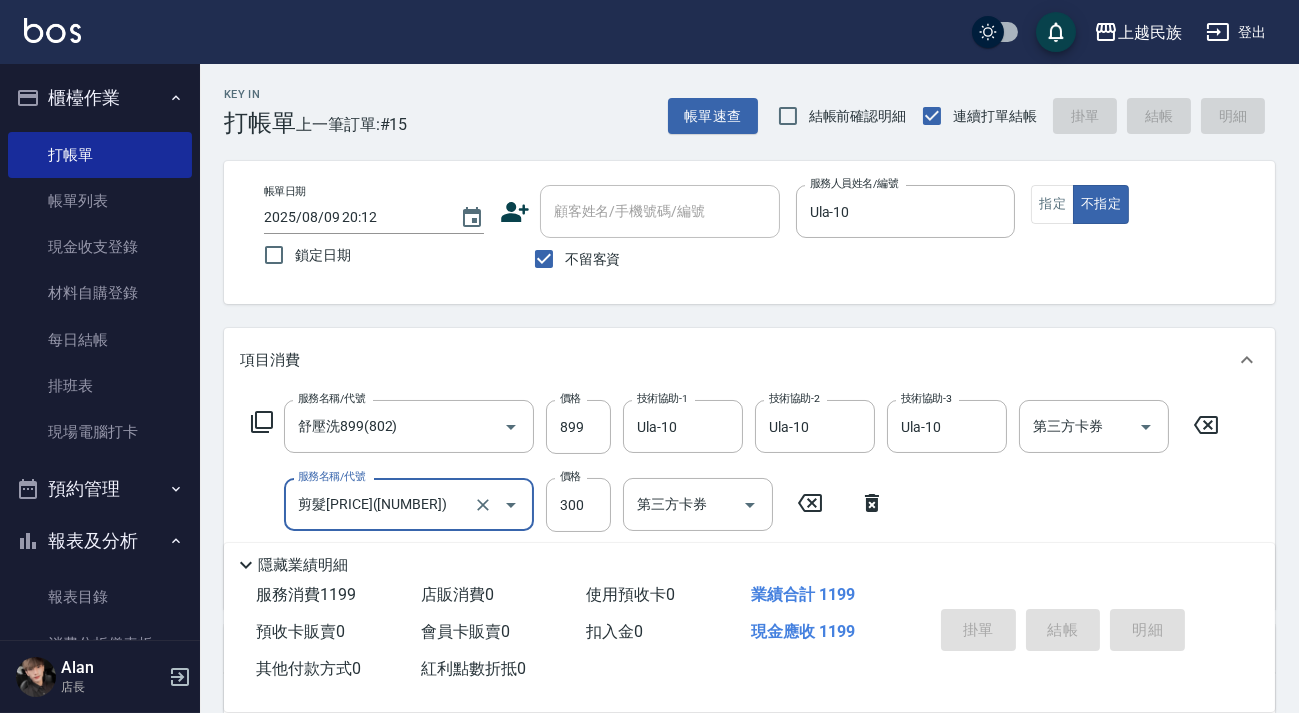 type on "2025/08/09 20:13" 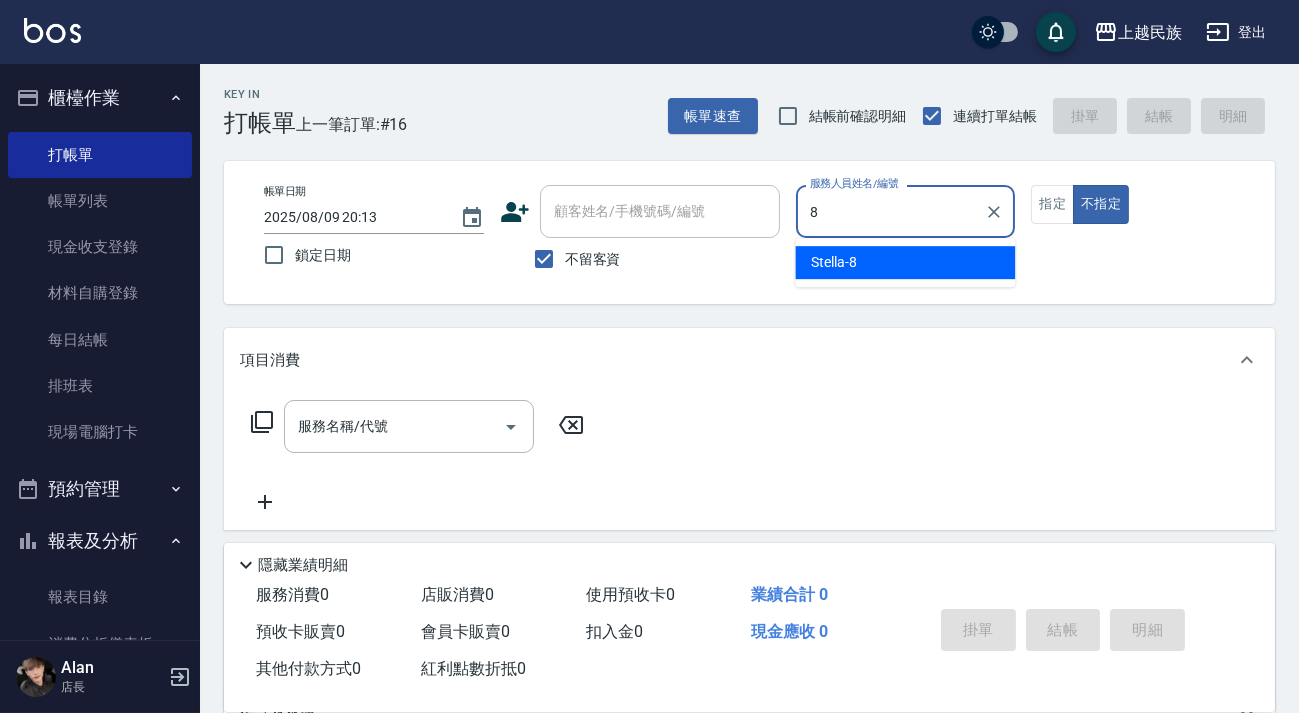 type on "Stella-8" 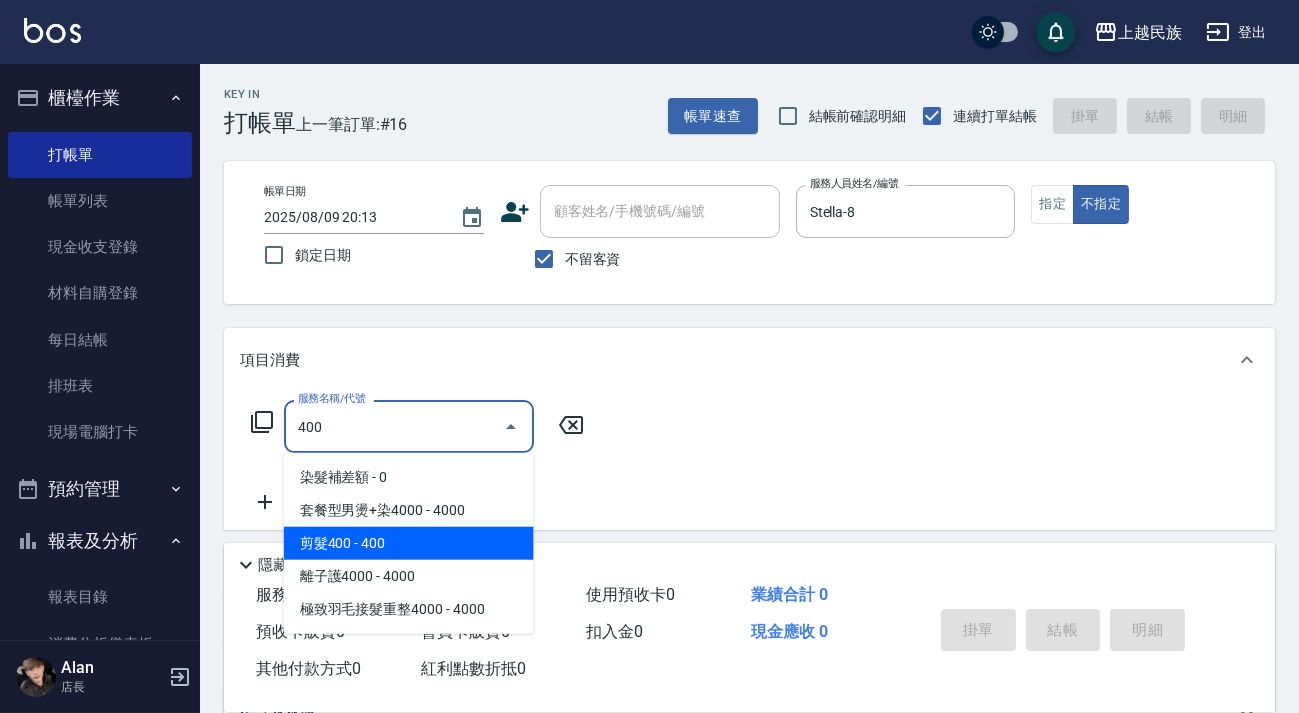 click on "剪髮400 - 400" at bounding box center (409, 543) 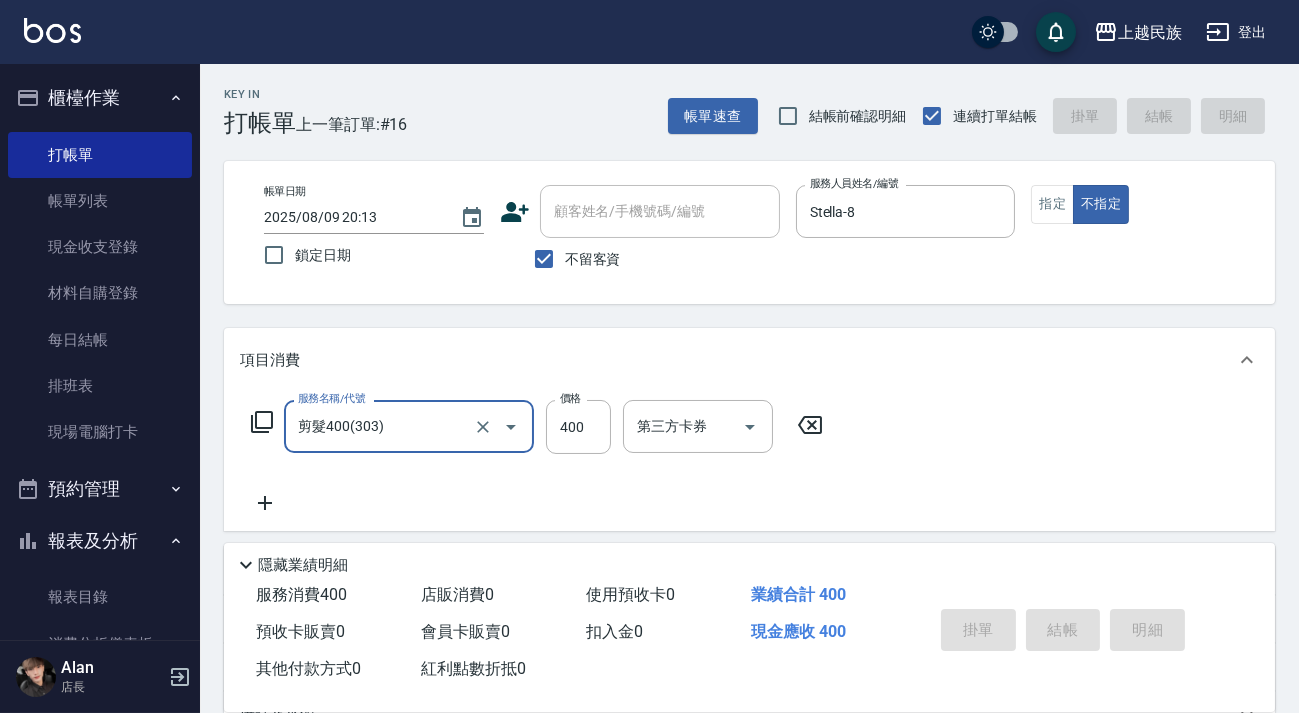 type on "剪髮400(303)" 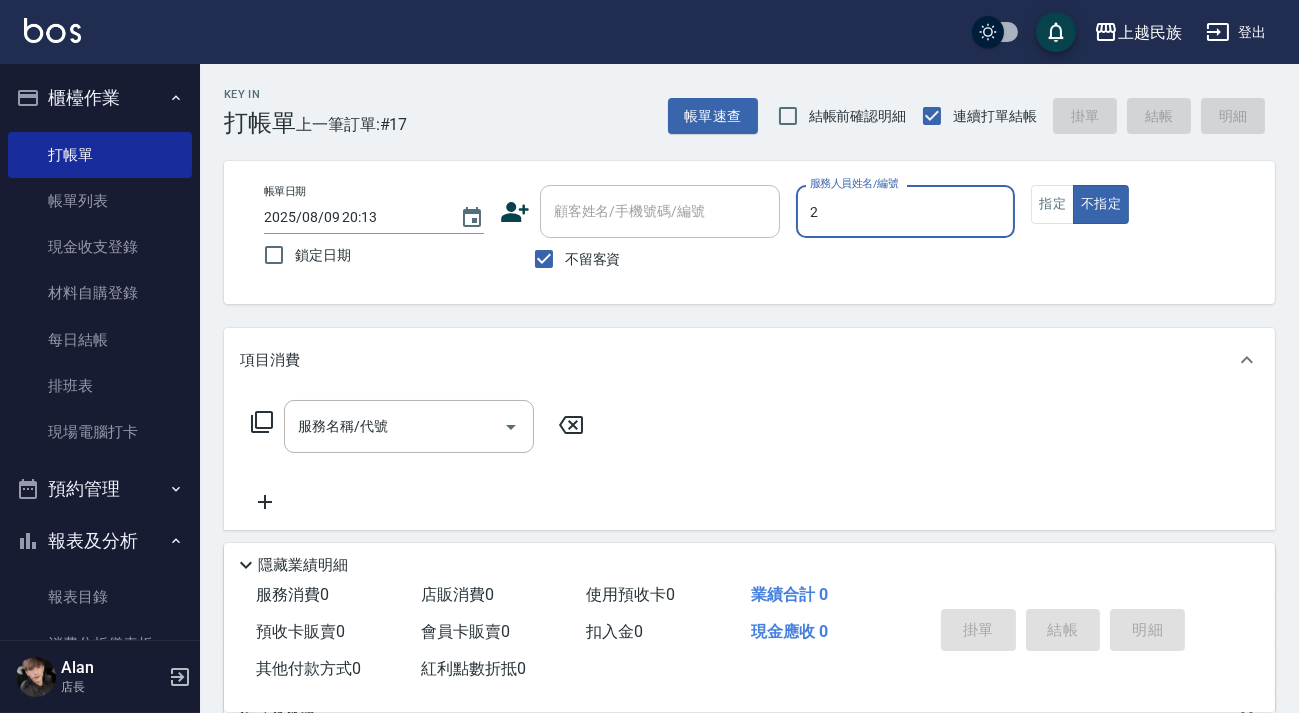 type on "Alan-2" 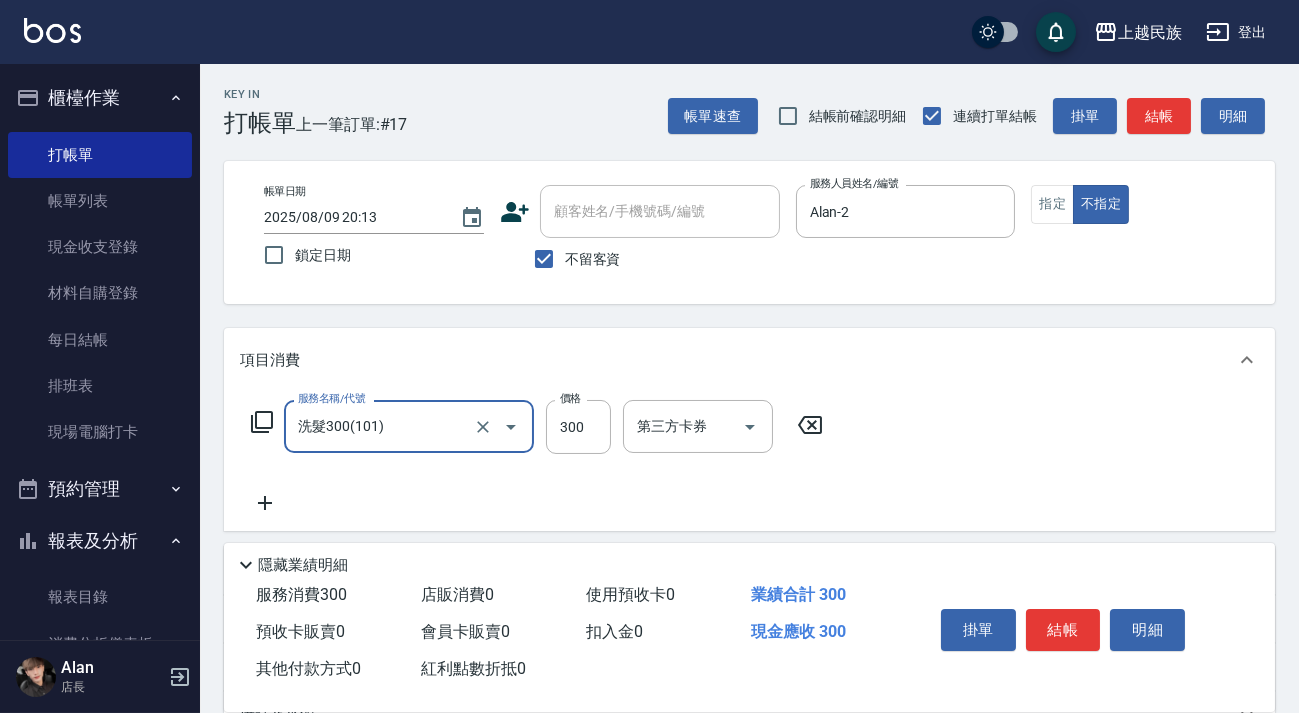 type on "洗髮300(101)" 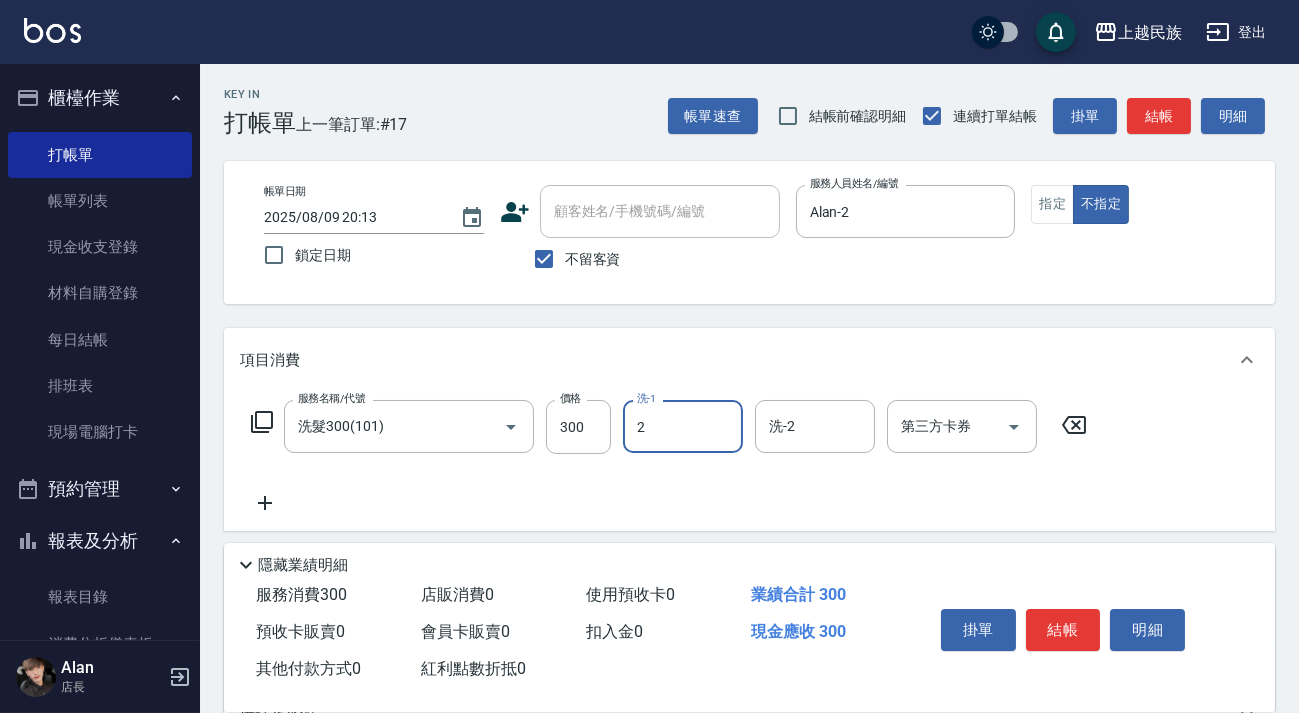 type on "Alan-2" 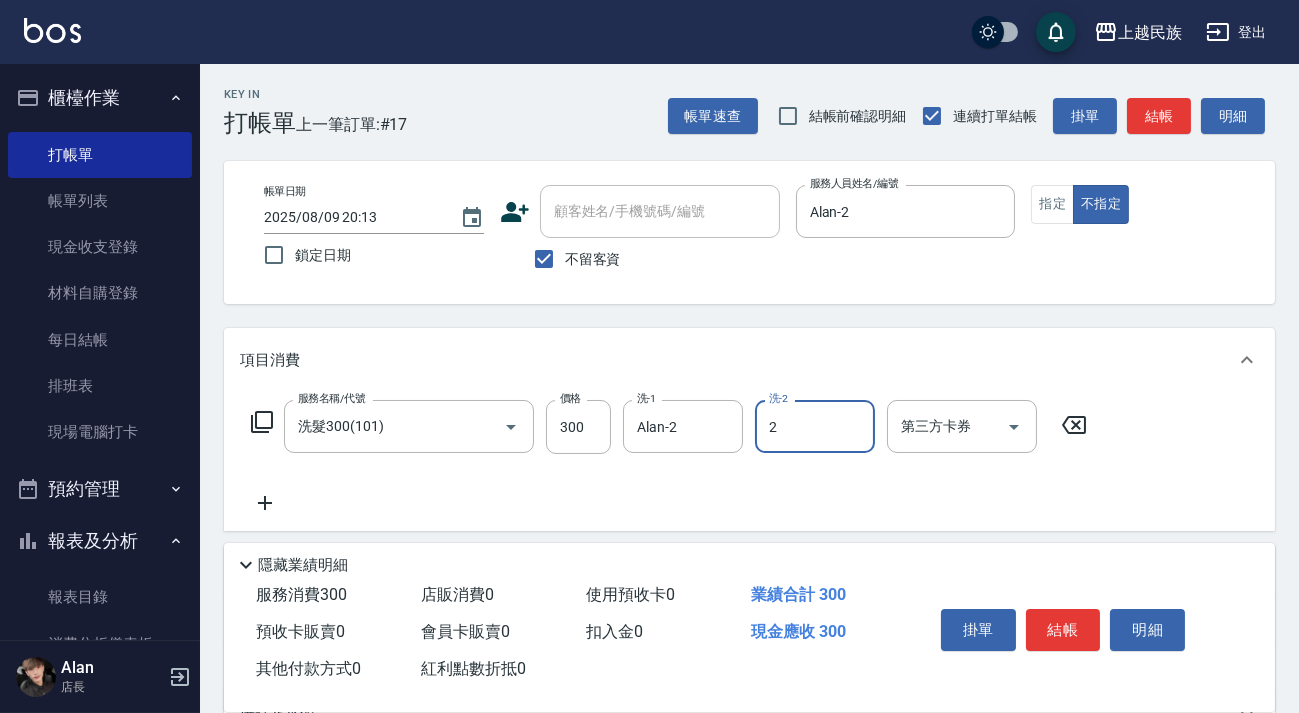 type on "Alan-2" 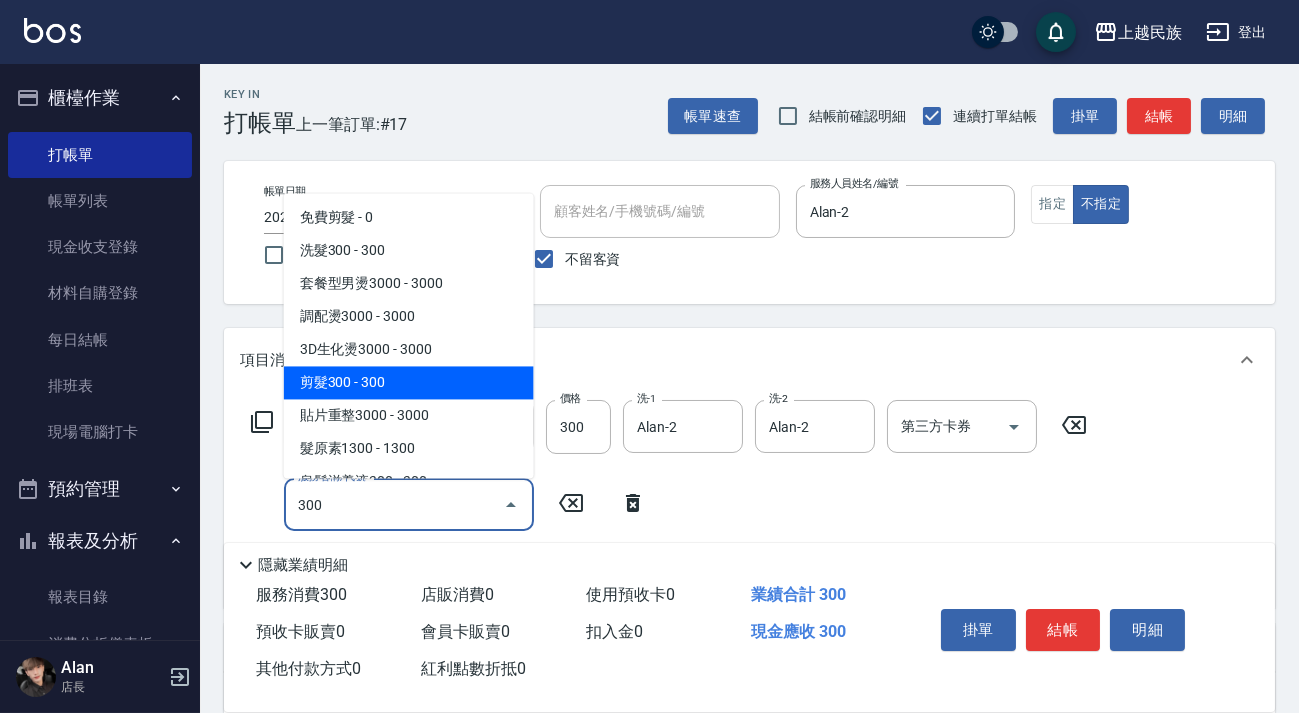 click on "剪髮300 - 300" at bounding box center (409, 382) 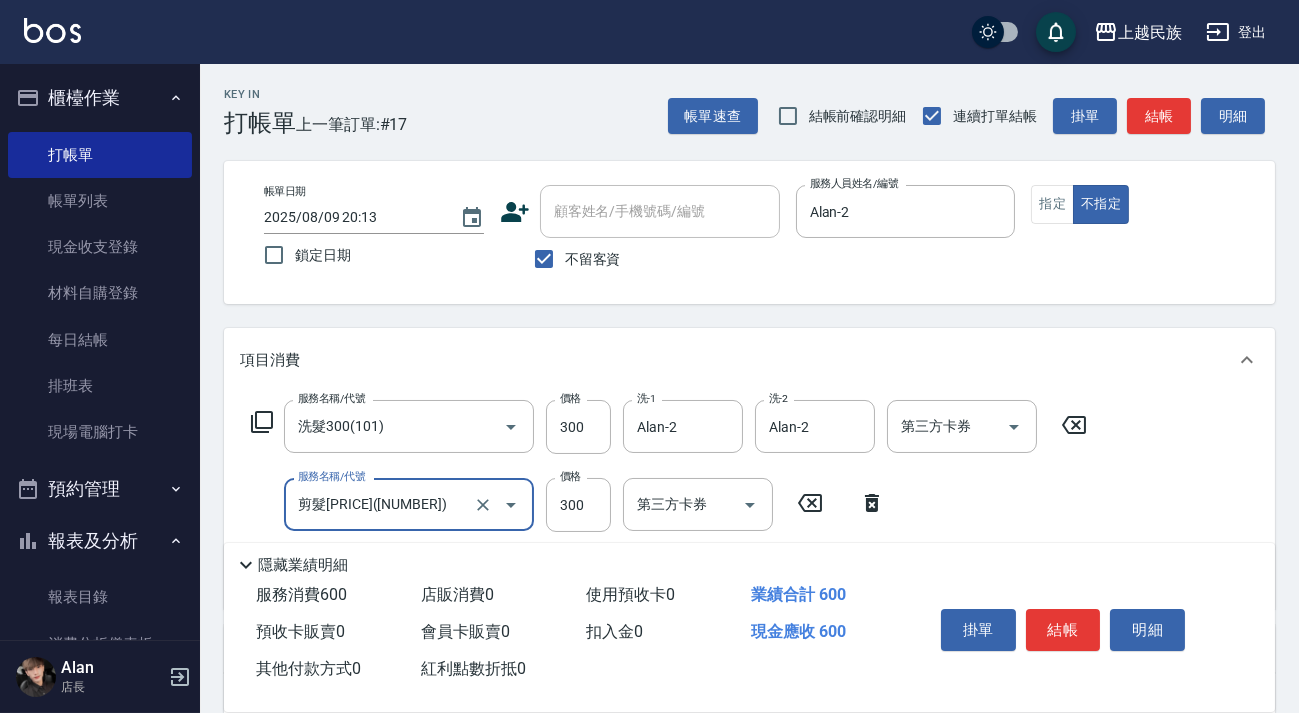 scroll, scrollTop: 181, scrollLeft: 0, axis: vertical 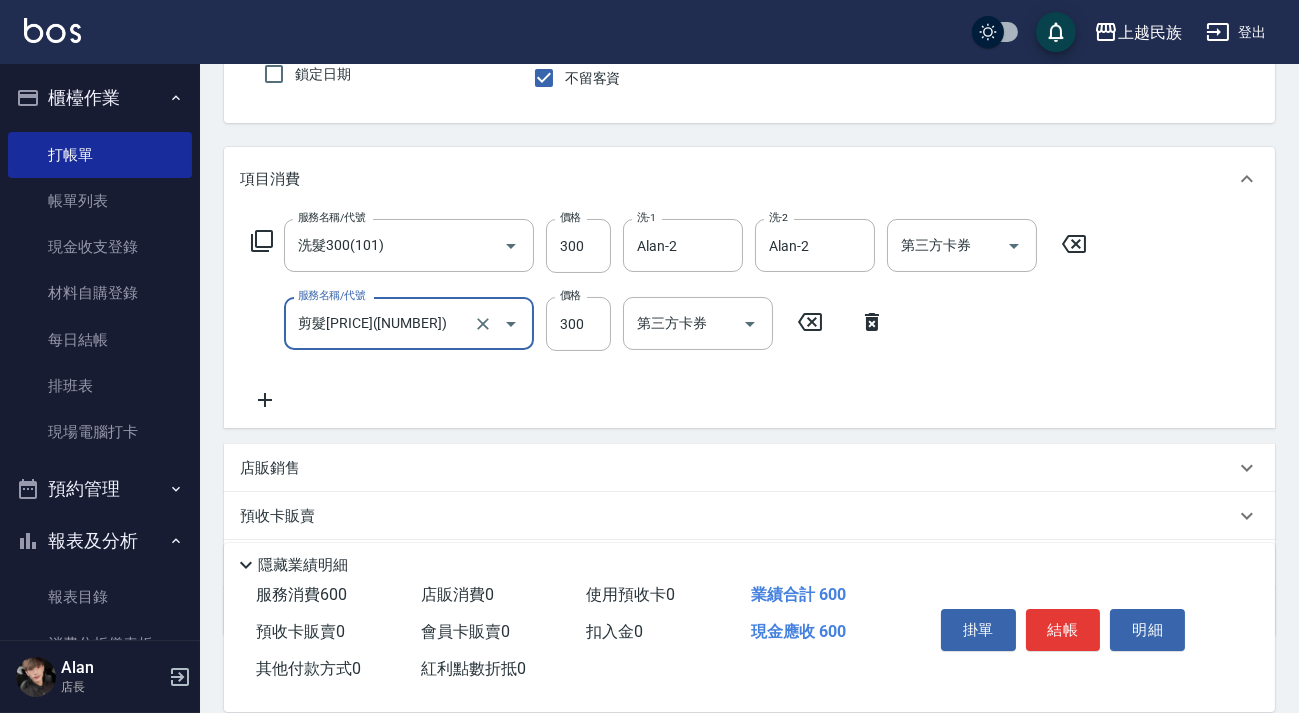 click 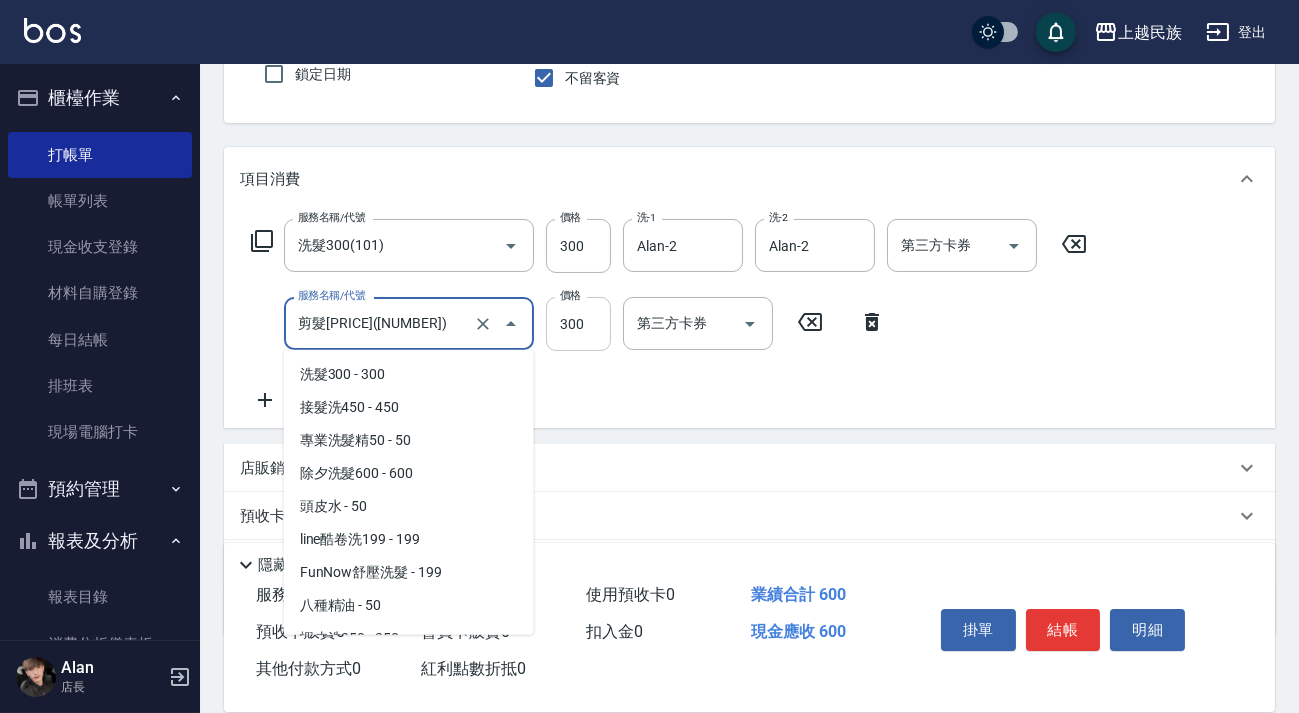 scroll, scrollTop: 1503, scrollLeft: 0, axis: vertical 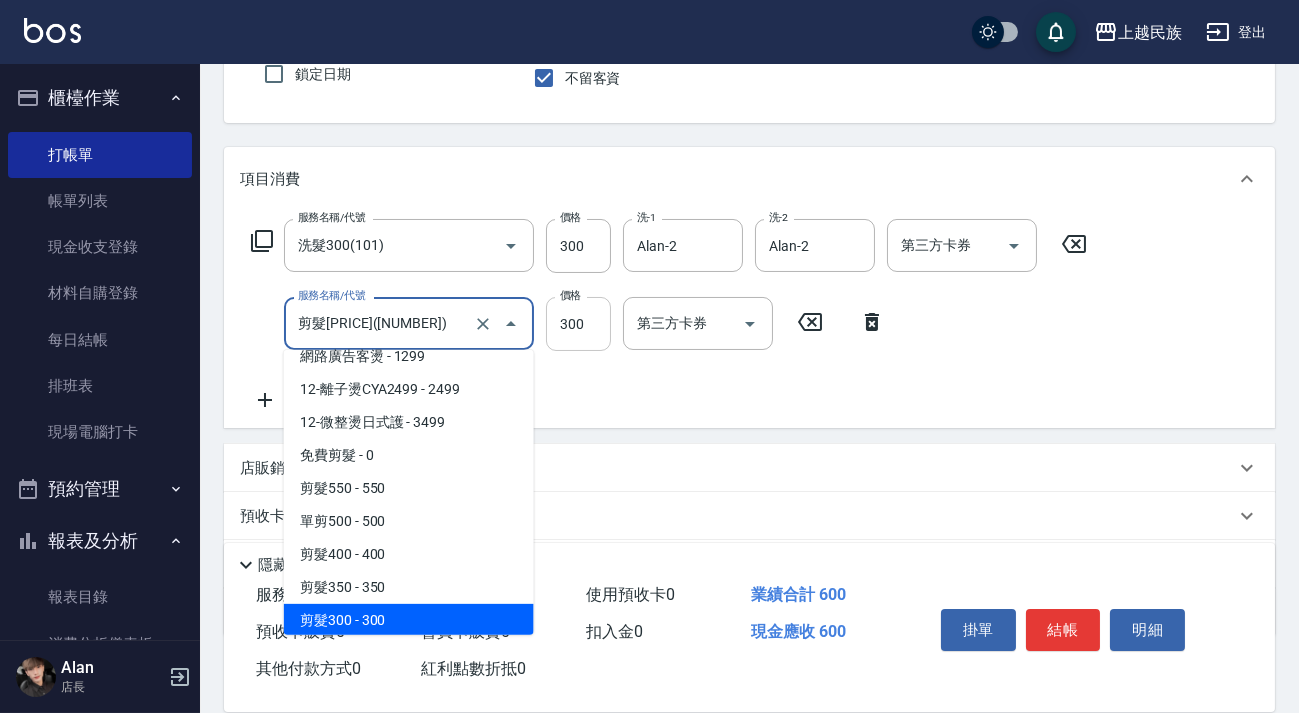 type on "剪髮[PRICE]([NUMBER])" 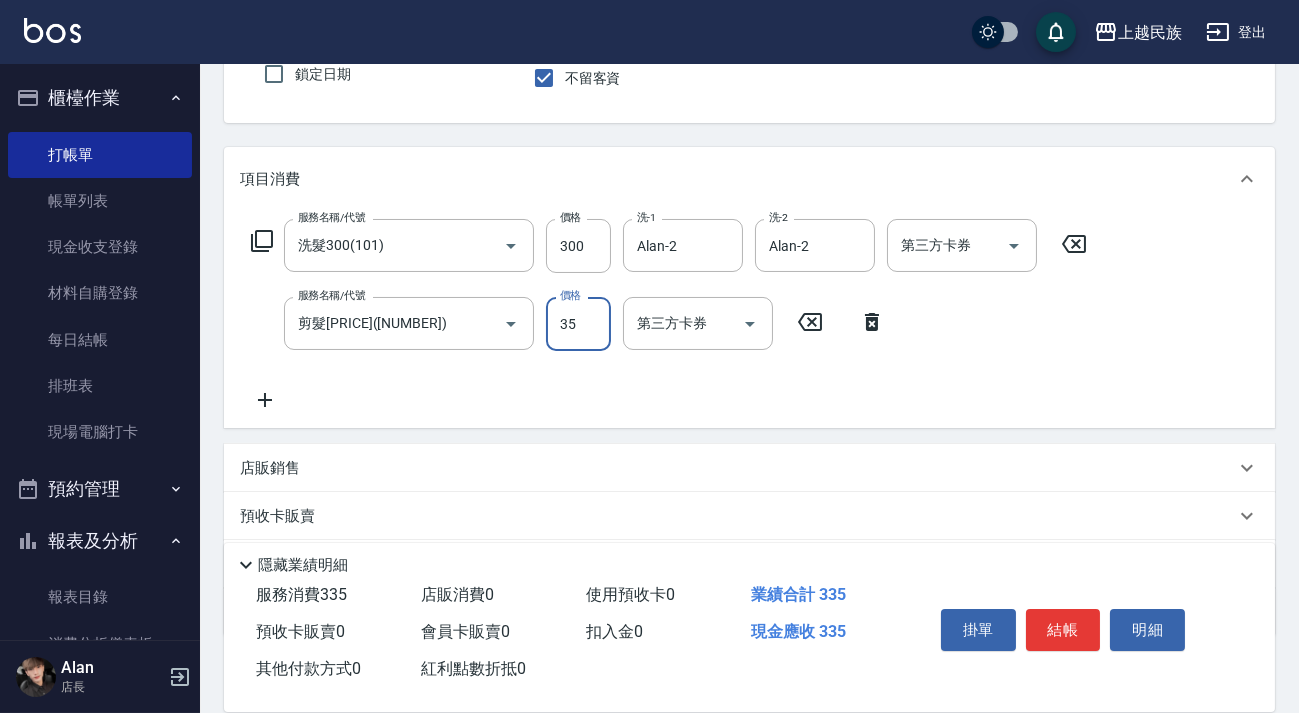 type on "350" 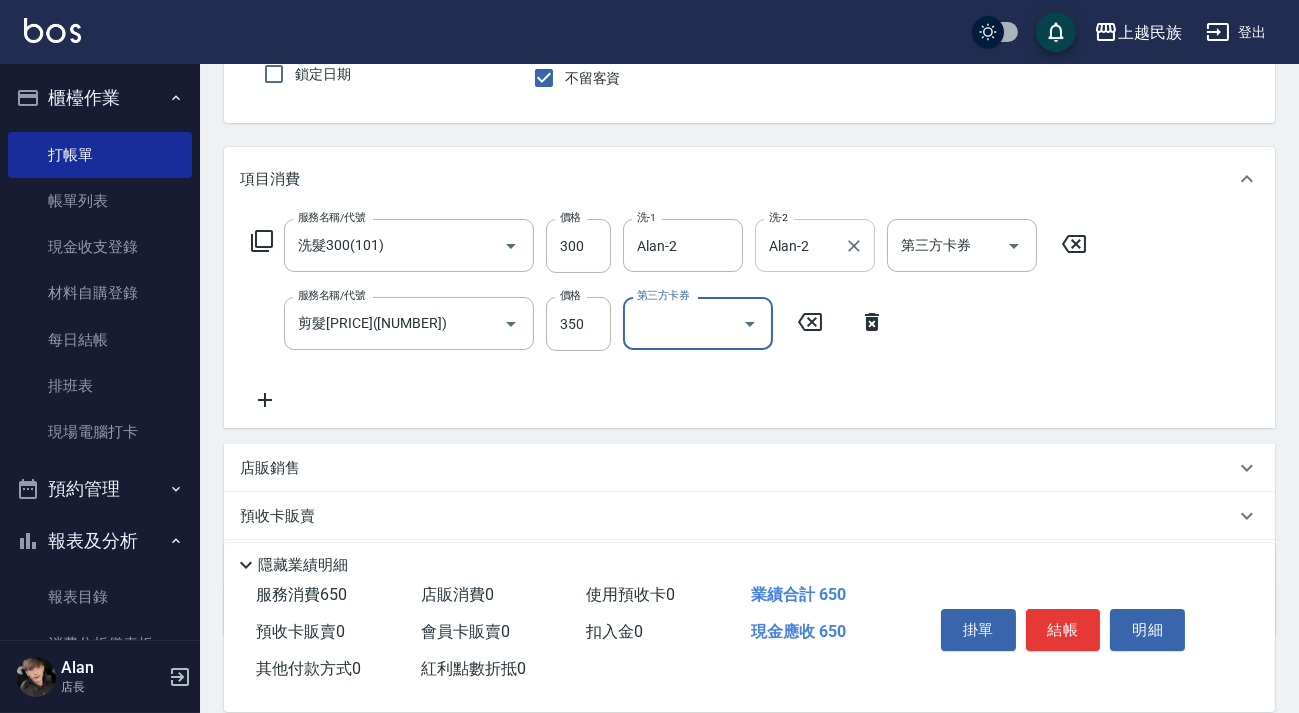 scroll, scrollTop: 0, scrollLeft: 0, axis: both 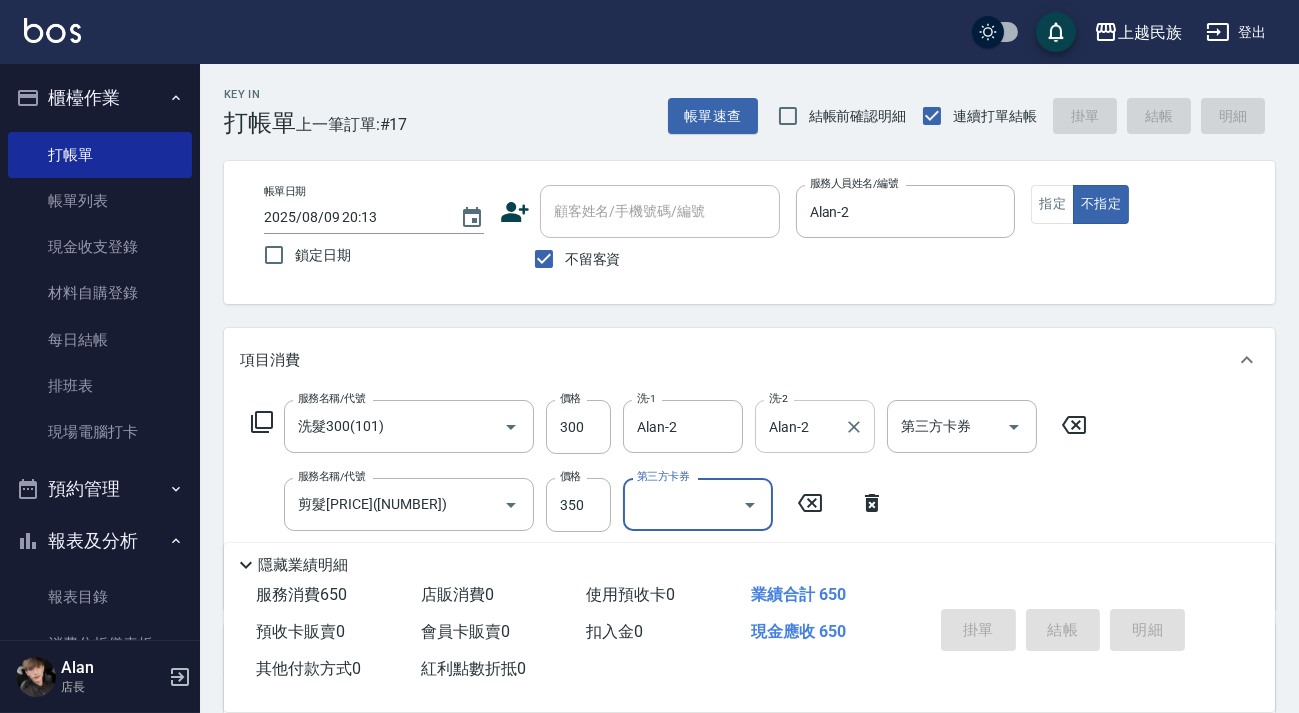 type 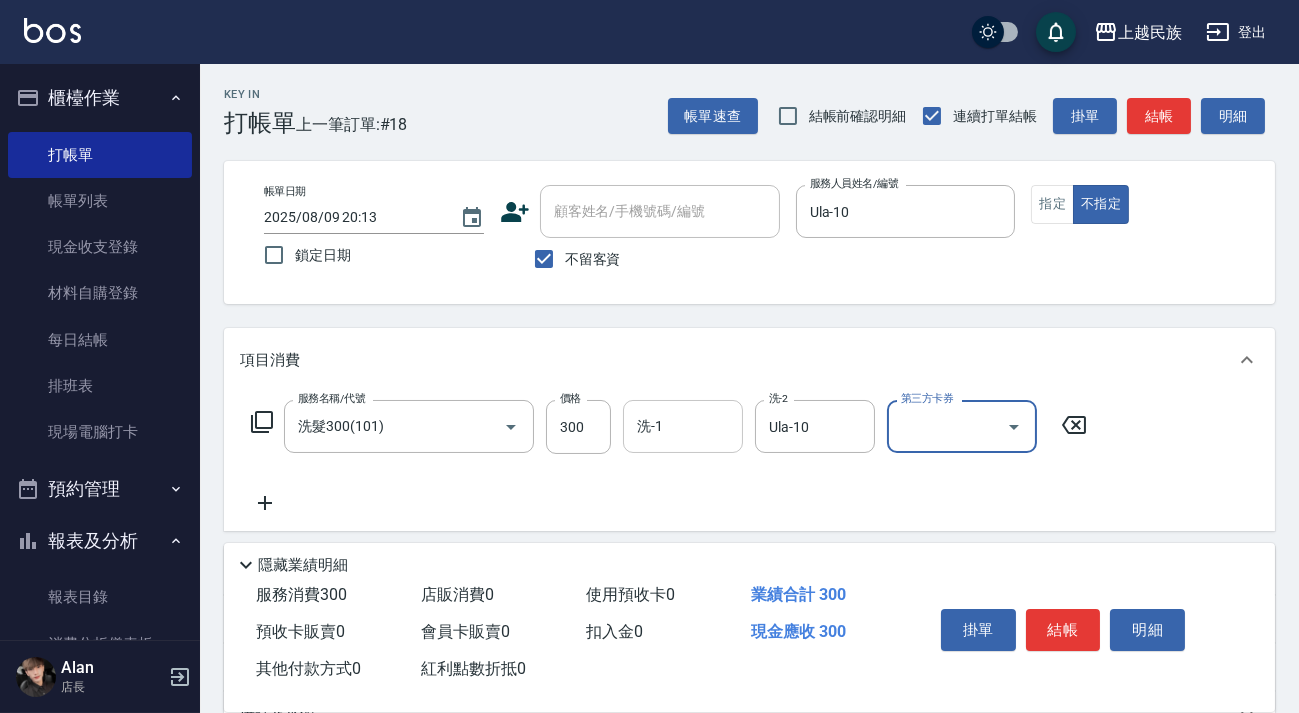 click on "洗-1" at bounding box center (683, 426) 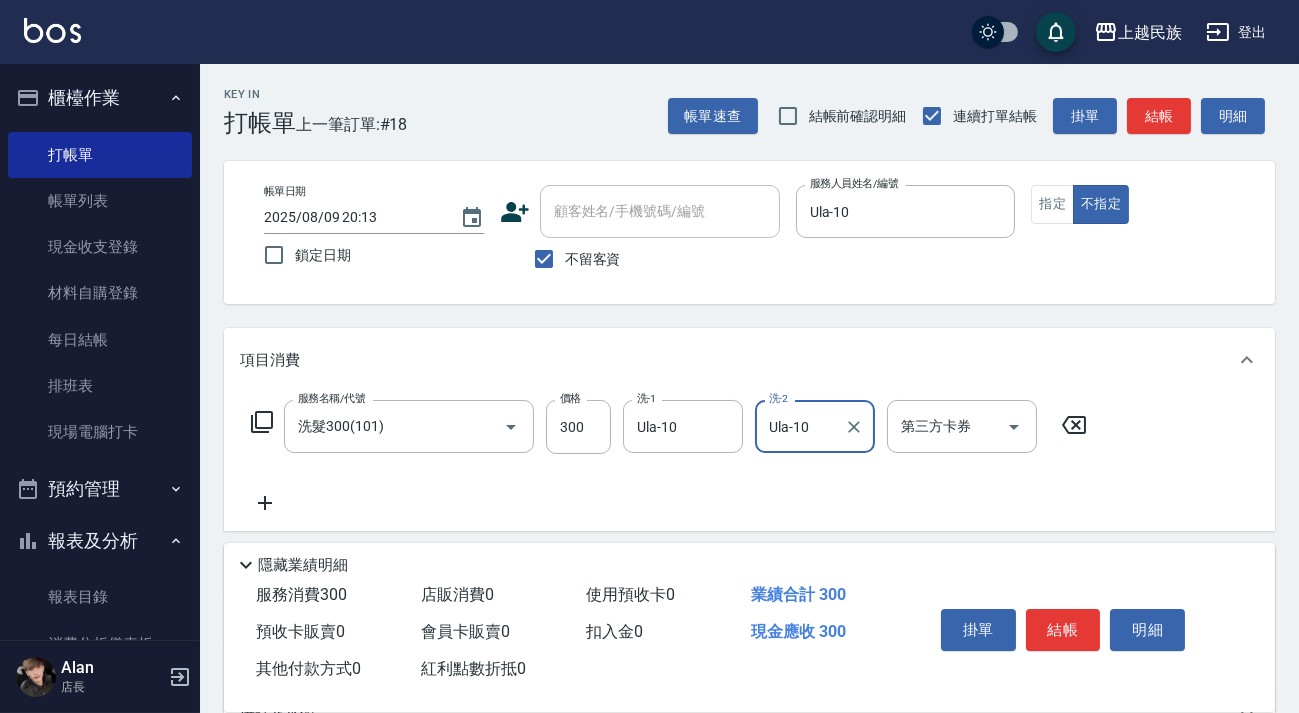 scroll, scrollTop: 181, scrollLeft: 0, axis: vertical 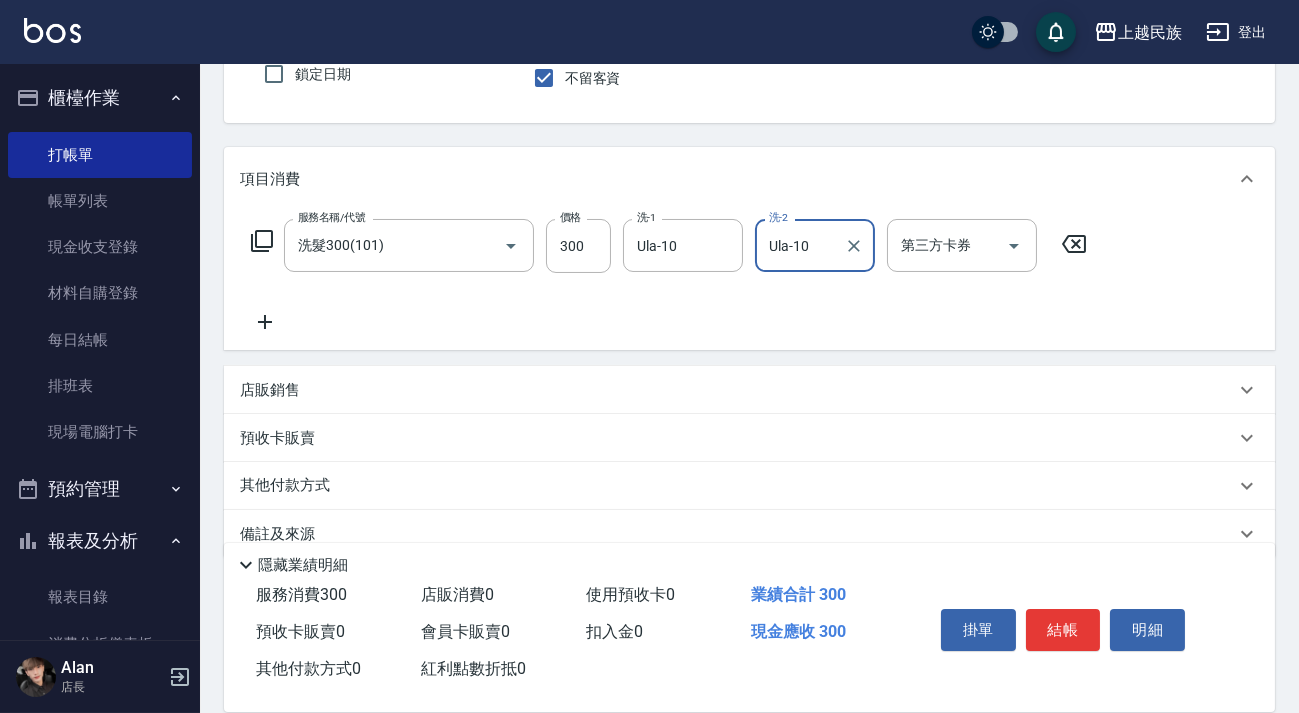 click on "店販銷售" at bounding box center [737, 390] 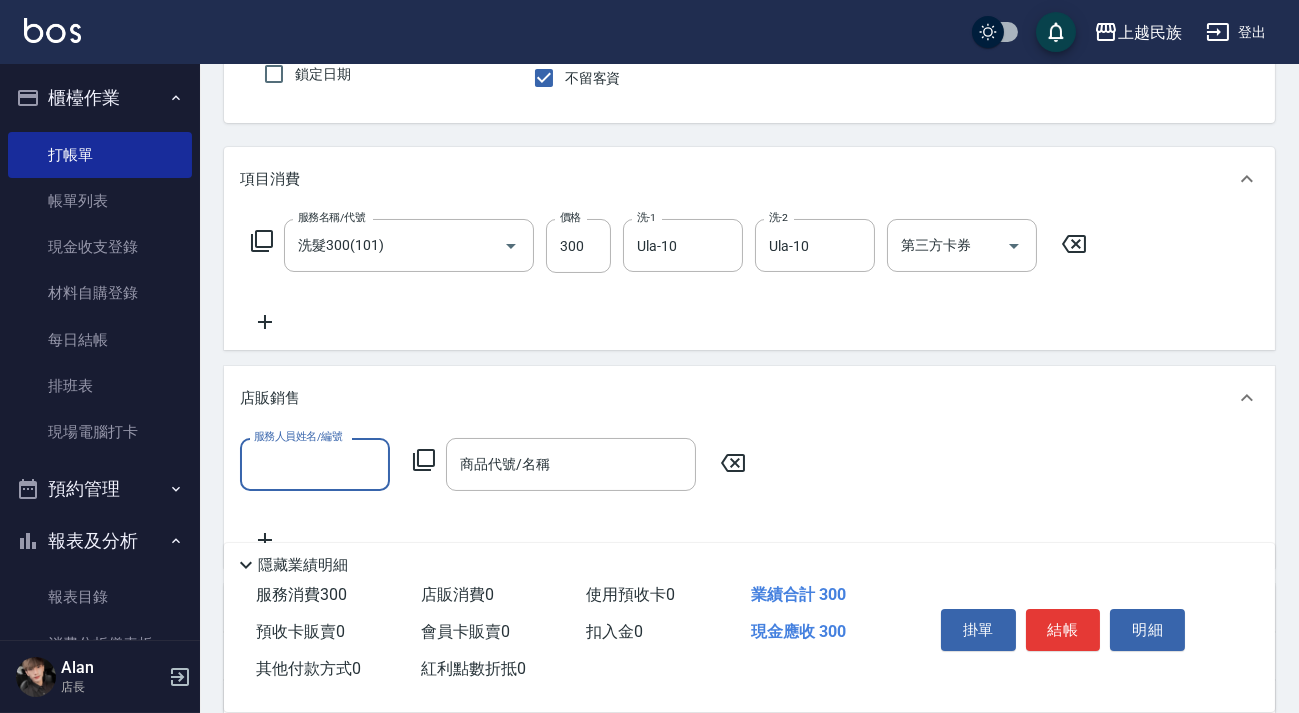 scroll, scrollTop: 0, scrollLeft: 0, axis: both 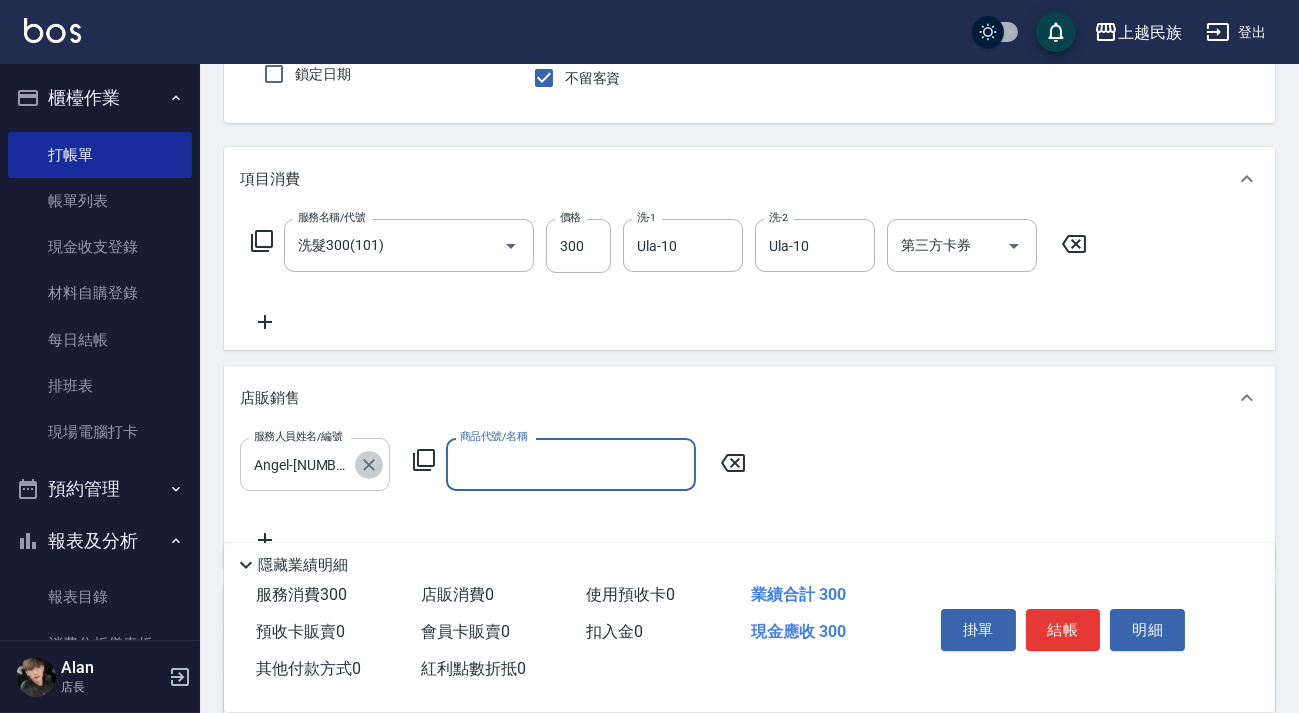 click 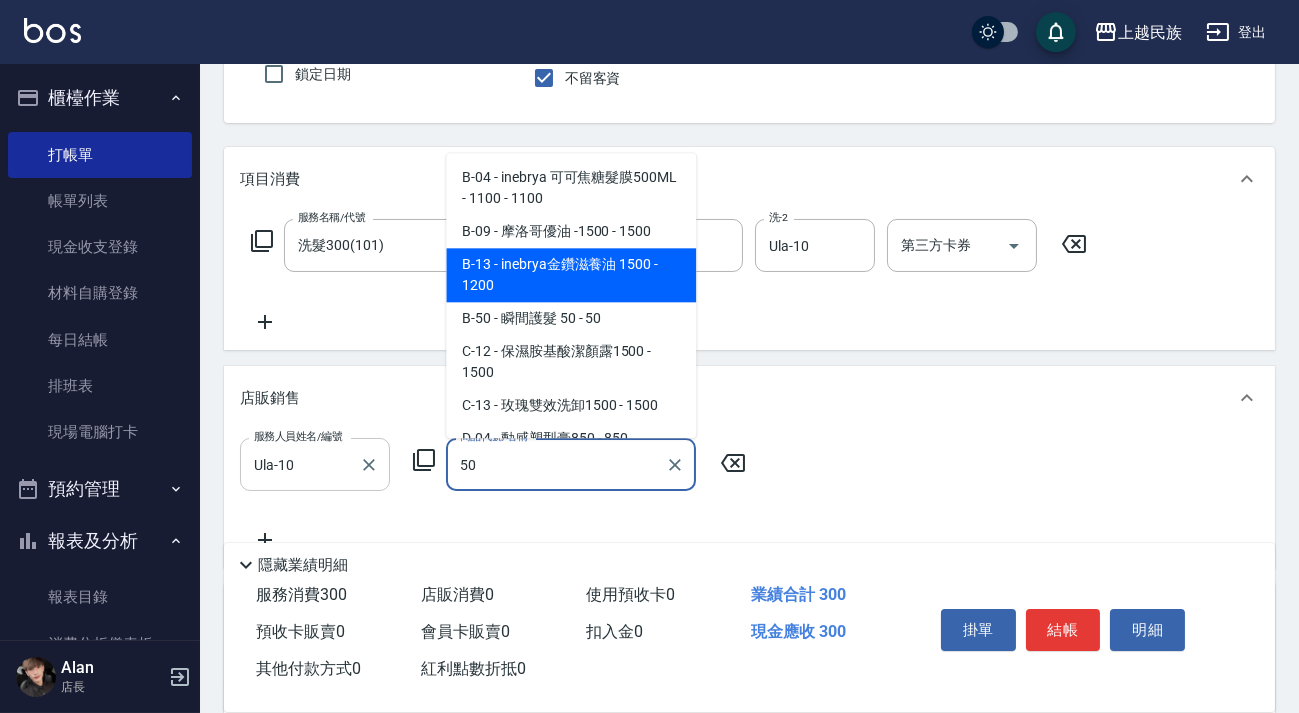 click on "B-13 - inebrya金鑽滋養油 1500 - 1200" at bounding box center (571, 275) 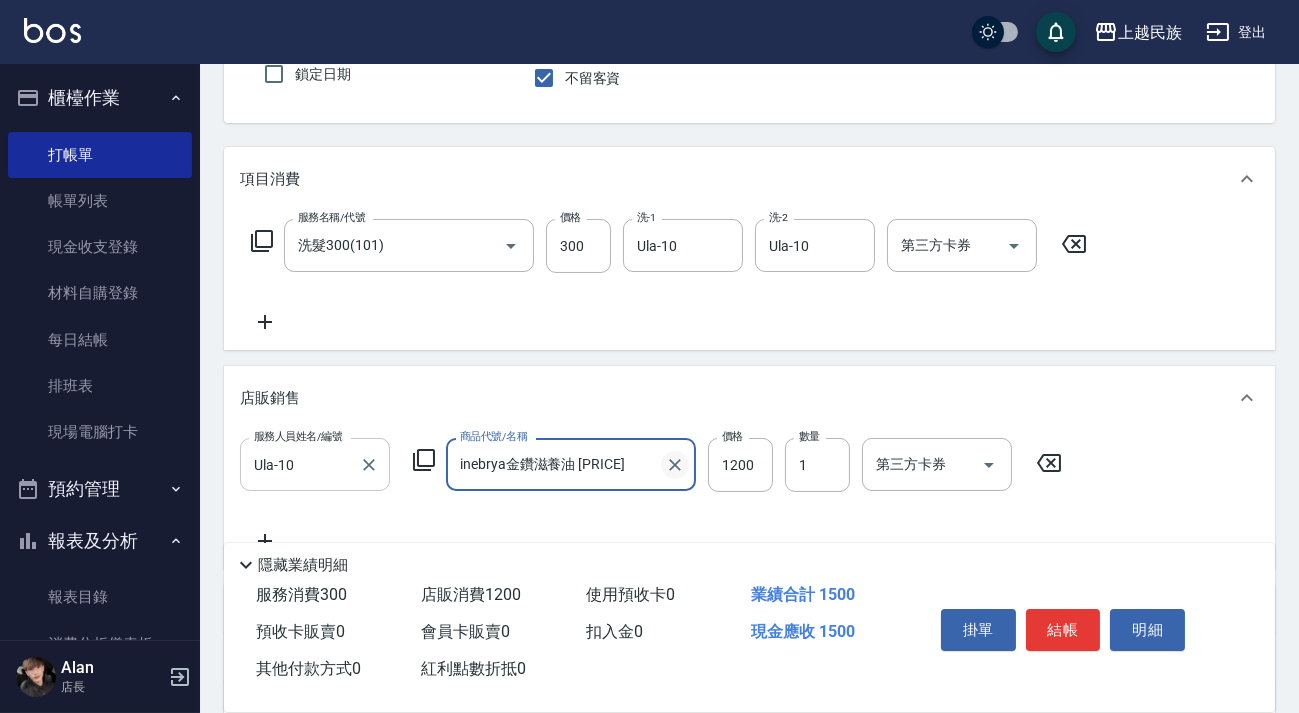 click 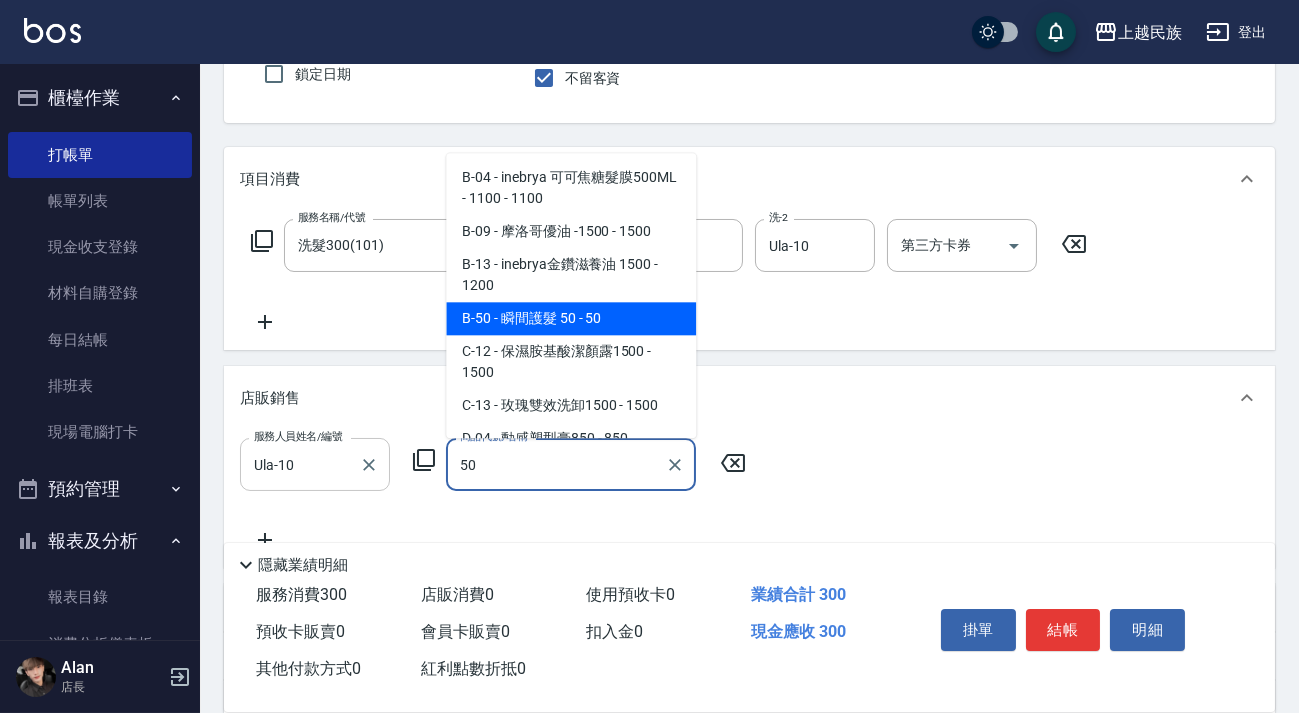 click on "B-50 - 瞬間護髮 50 - 50" at bounding box center [571, 318] 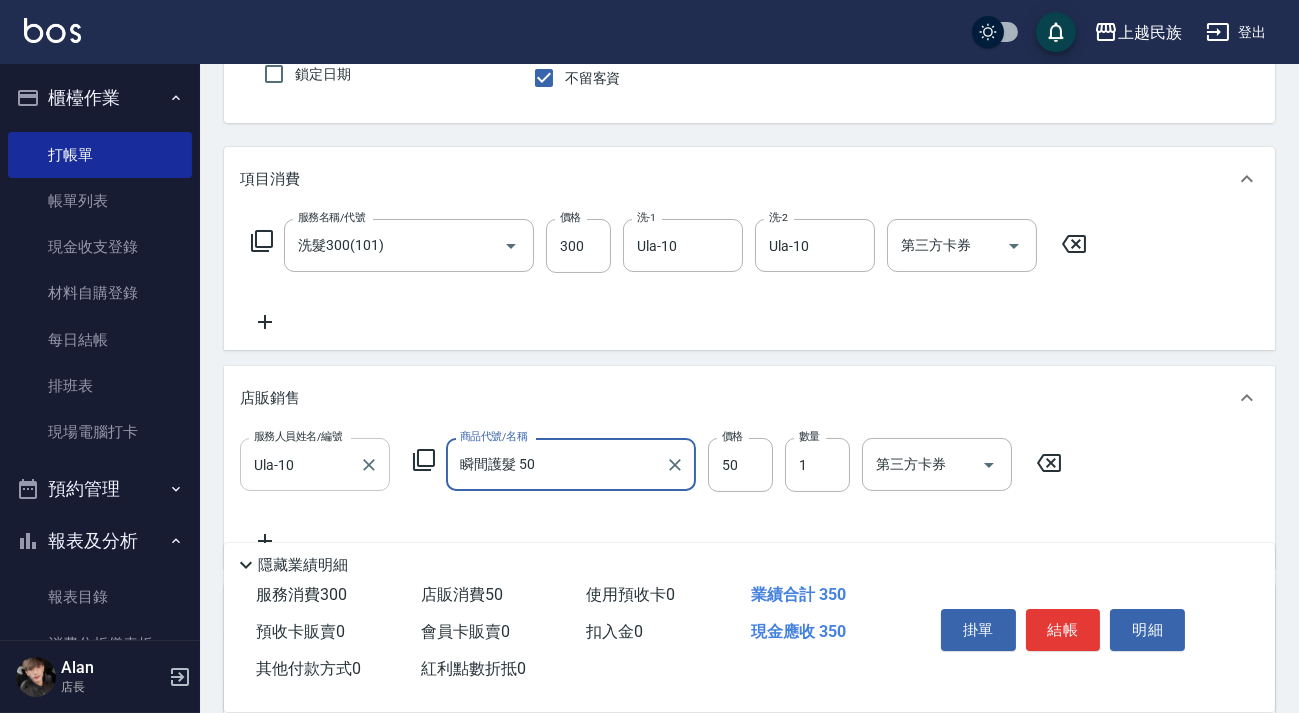 scroll, scrollTop: 0, scrollLeft: 0, axis: both 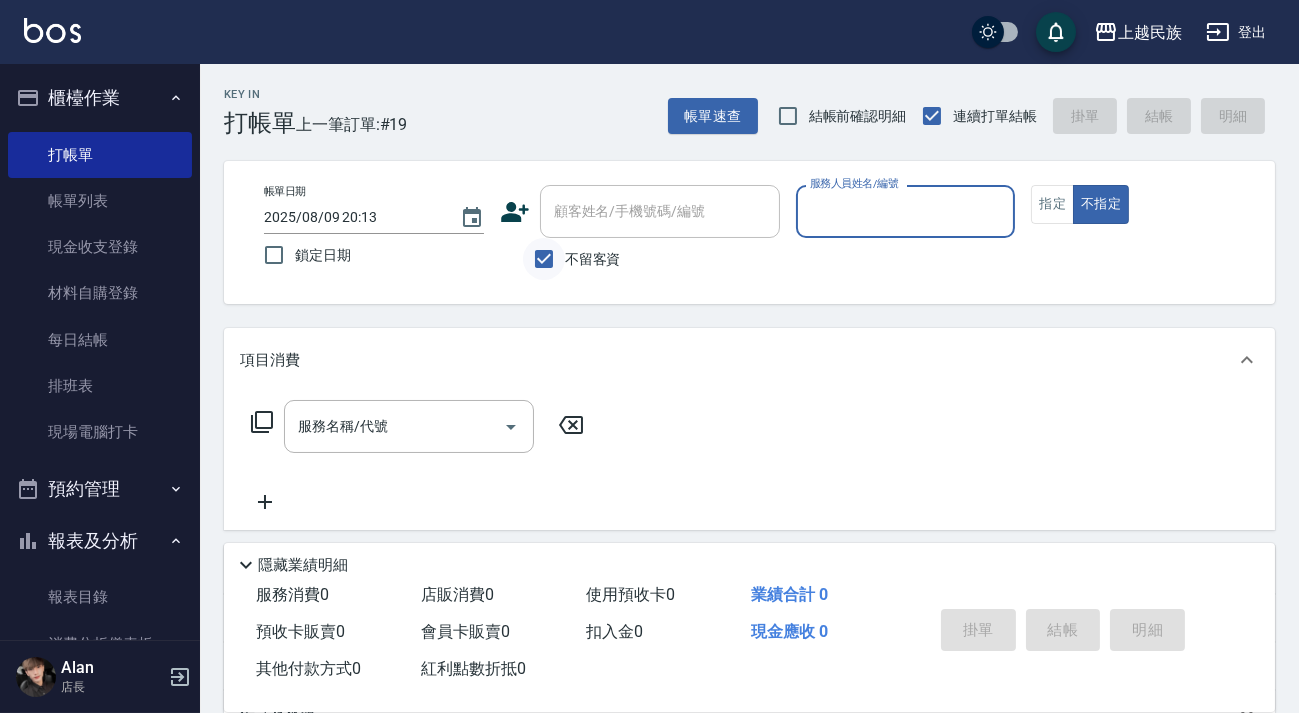 click on "不留客資" at bounding box center (544, 259) 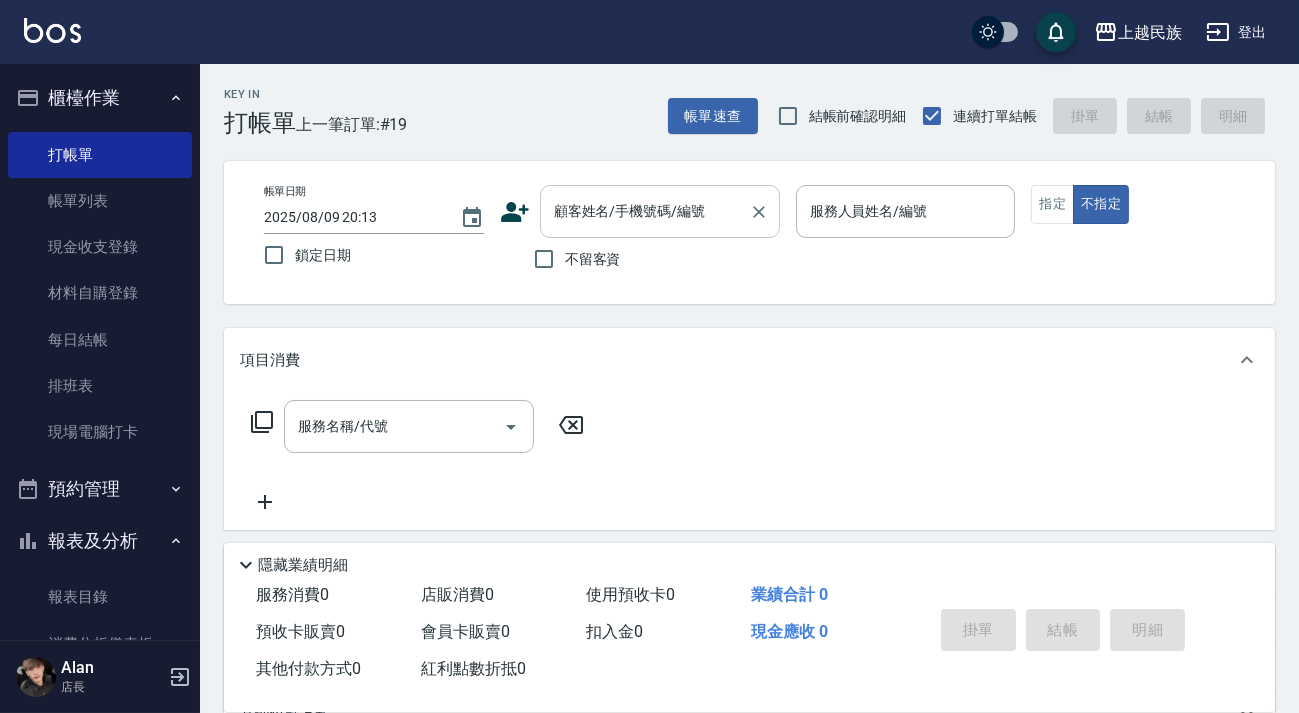 click on "顧客姓名/手機號碼/編號" at bounding box center (645, 211) 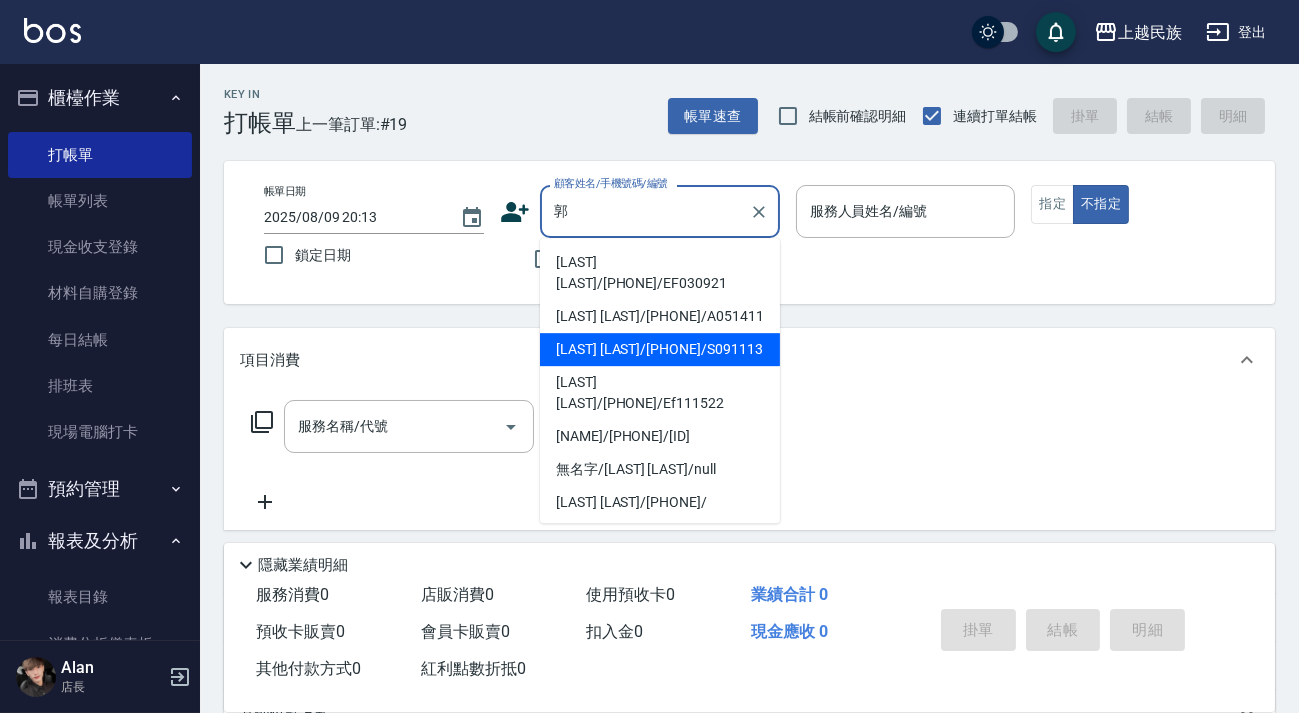 click on "[LAST] [LAST]/[PHONE]/S091113" at bounding box center (660, 349) 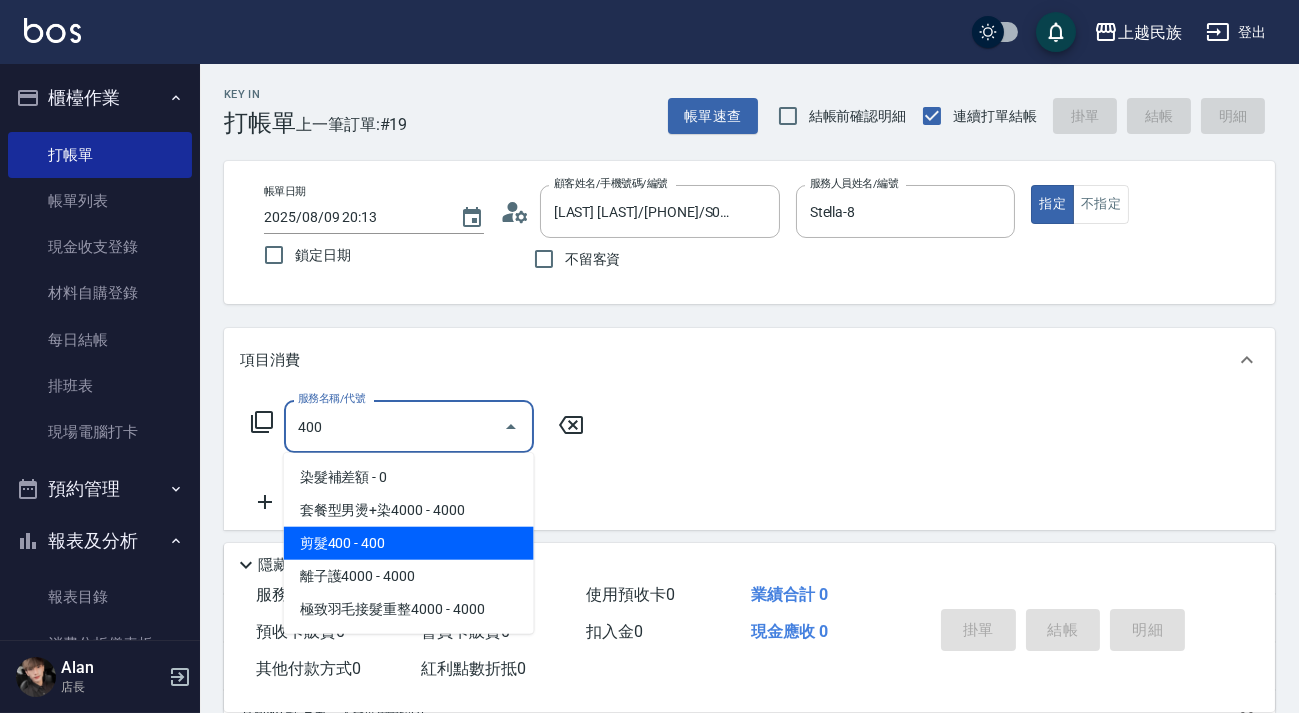 drag, startPoint x: 495, startPoint y: 538, endPoint x: 539, endPoint y: 507, distance: 53.823788 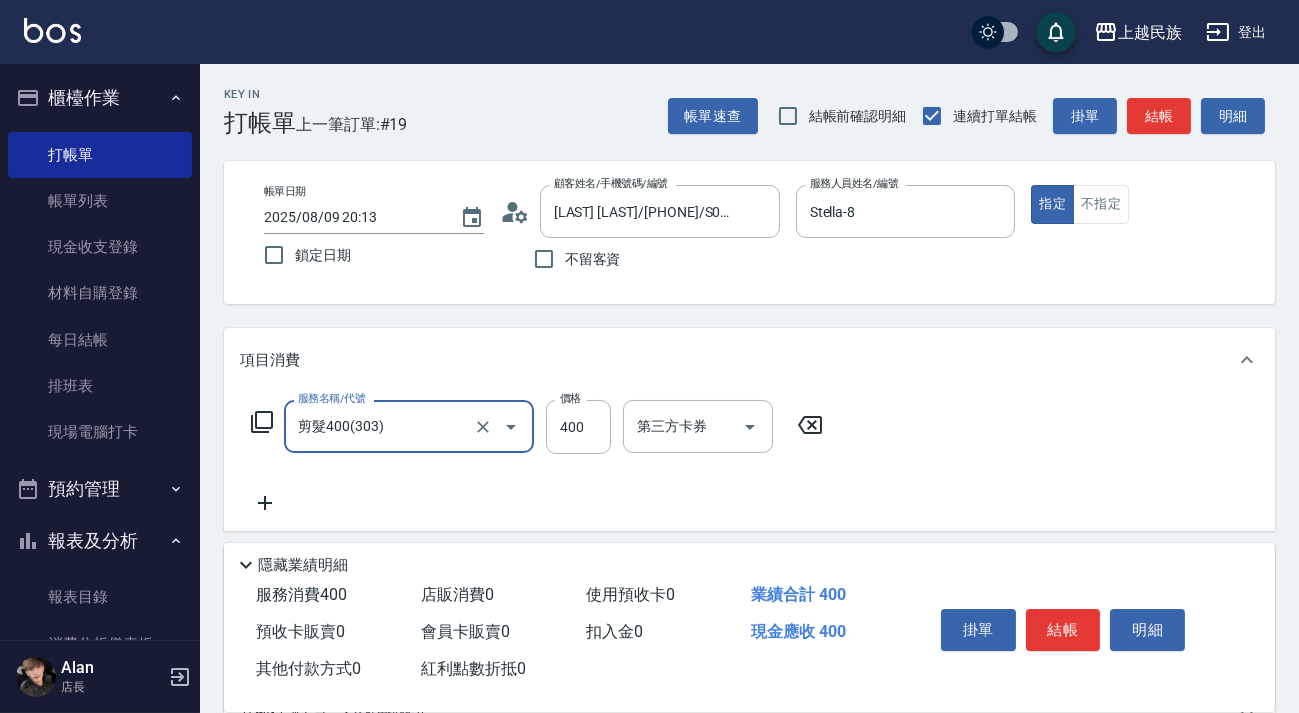 scroll, scrollTop: 262, scrollLeft: 0, axis: vertical 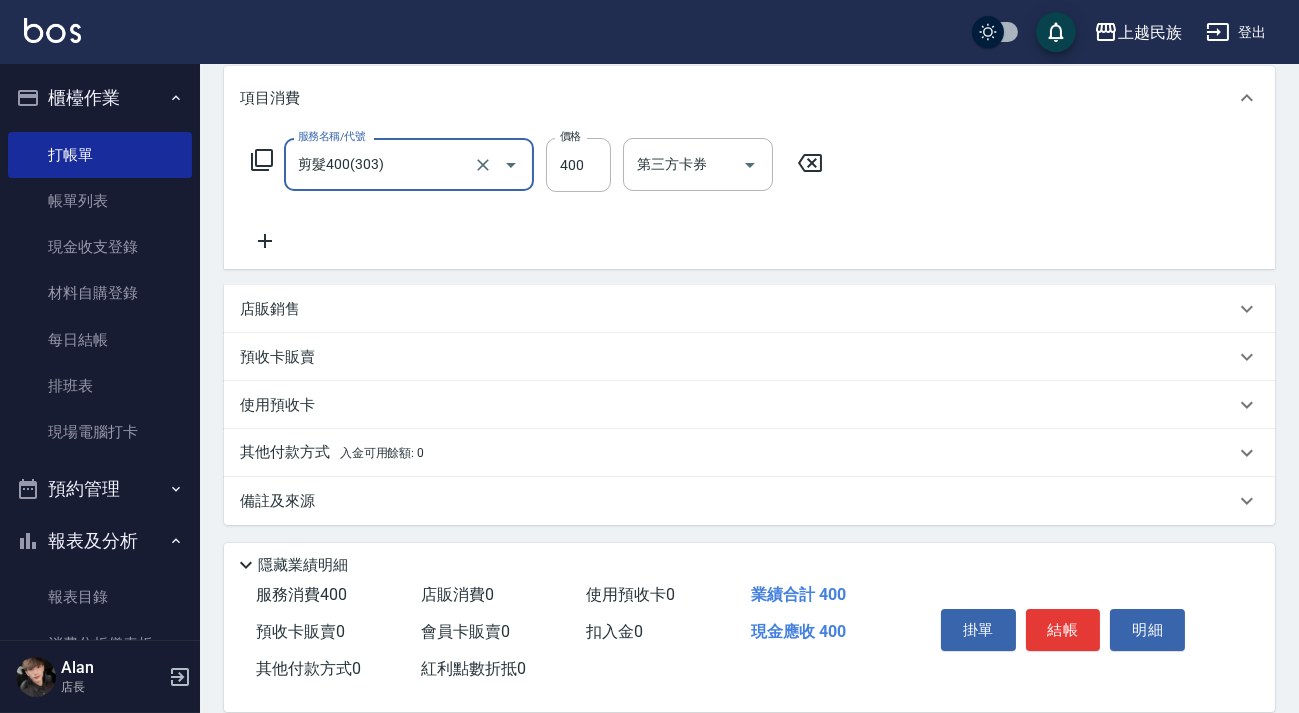 click on "其他付款方式 入金可用餘額: 0" at bounding box center (737, 453) 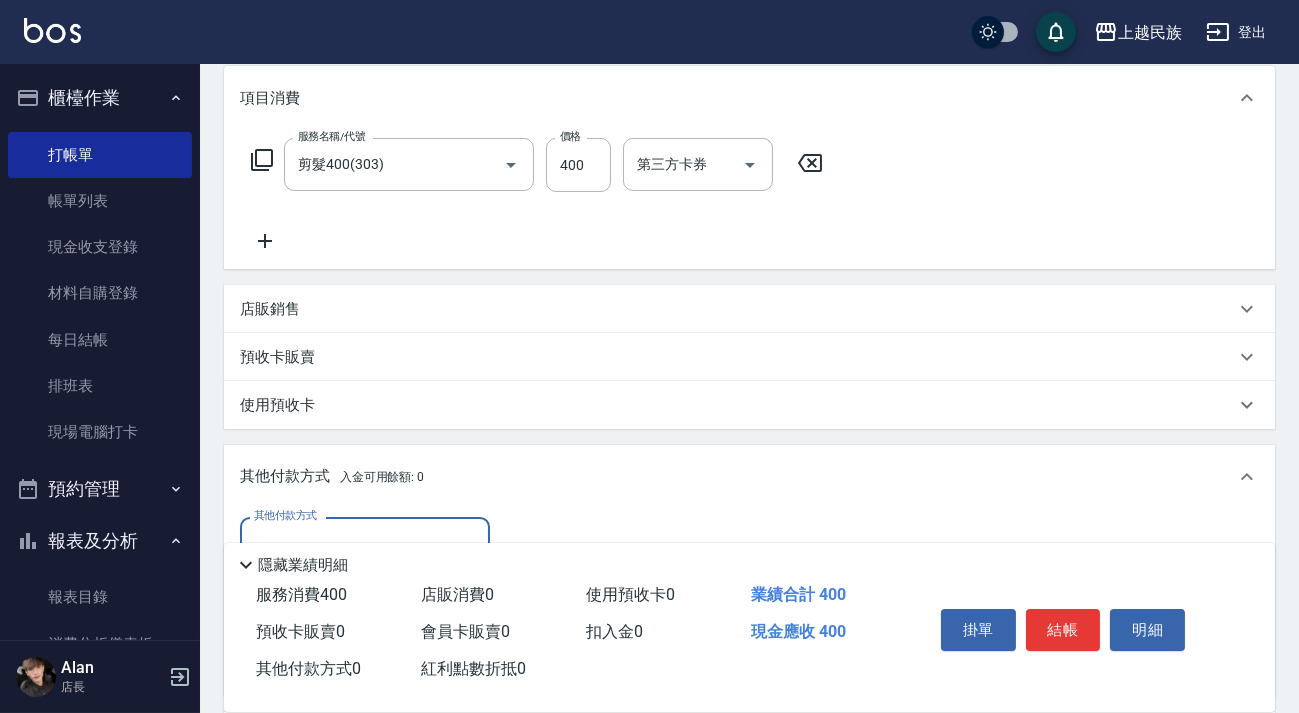 scroll, scrollTop: 34, scrollLeft: 0, axis: vertical 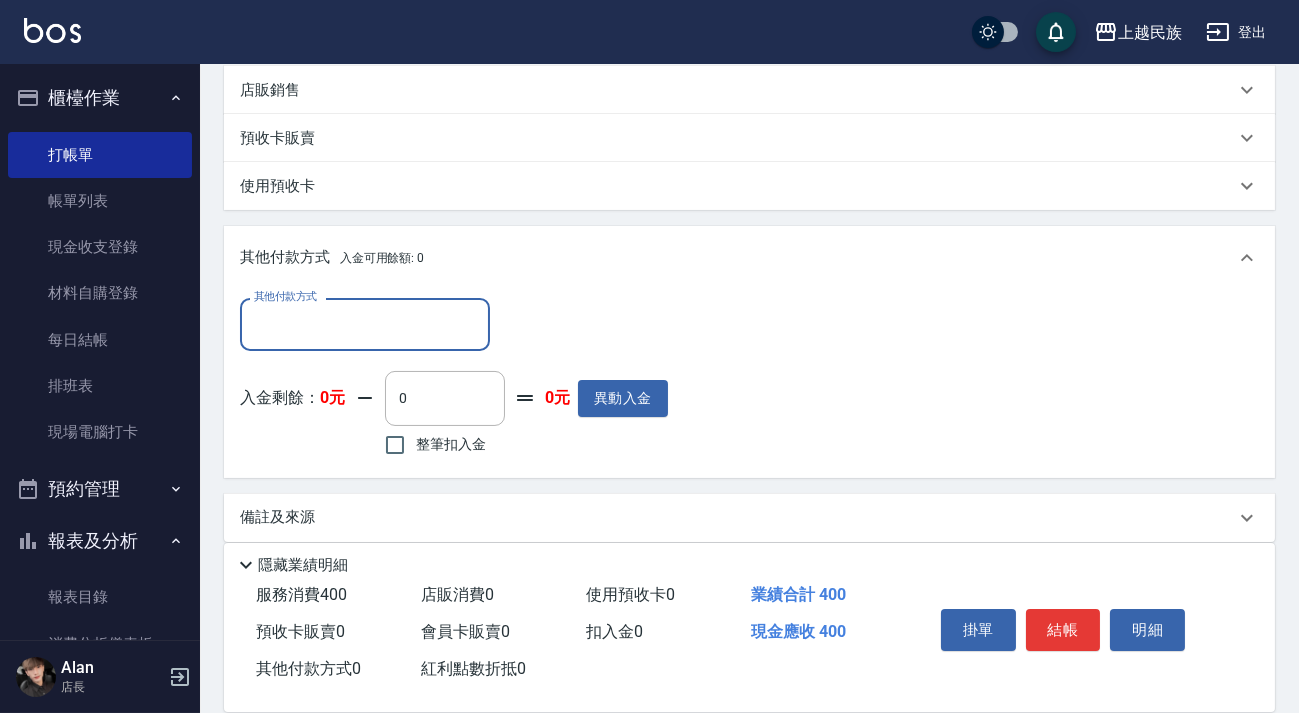 click on "其他付款方式" at bounding box center (365, 324) 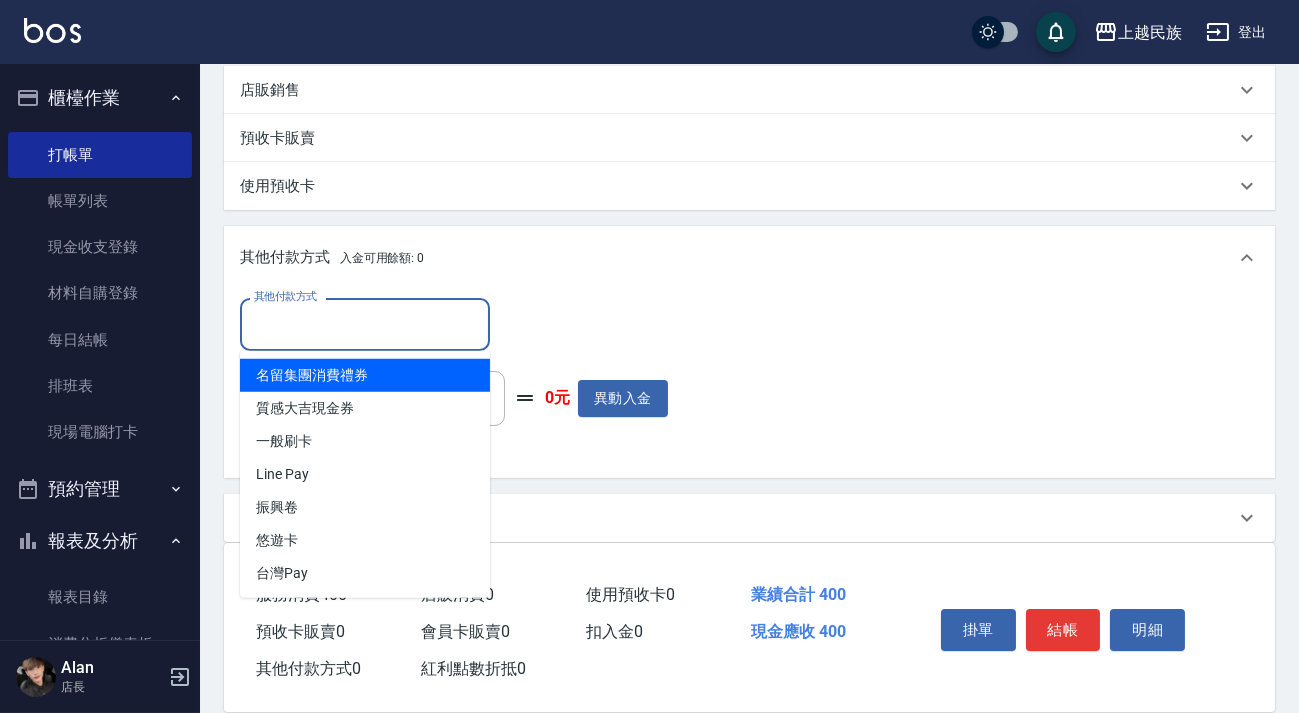 click on "其他付款方式" at bounding box center [365, 324] 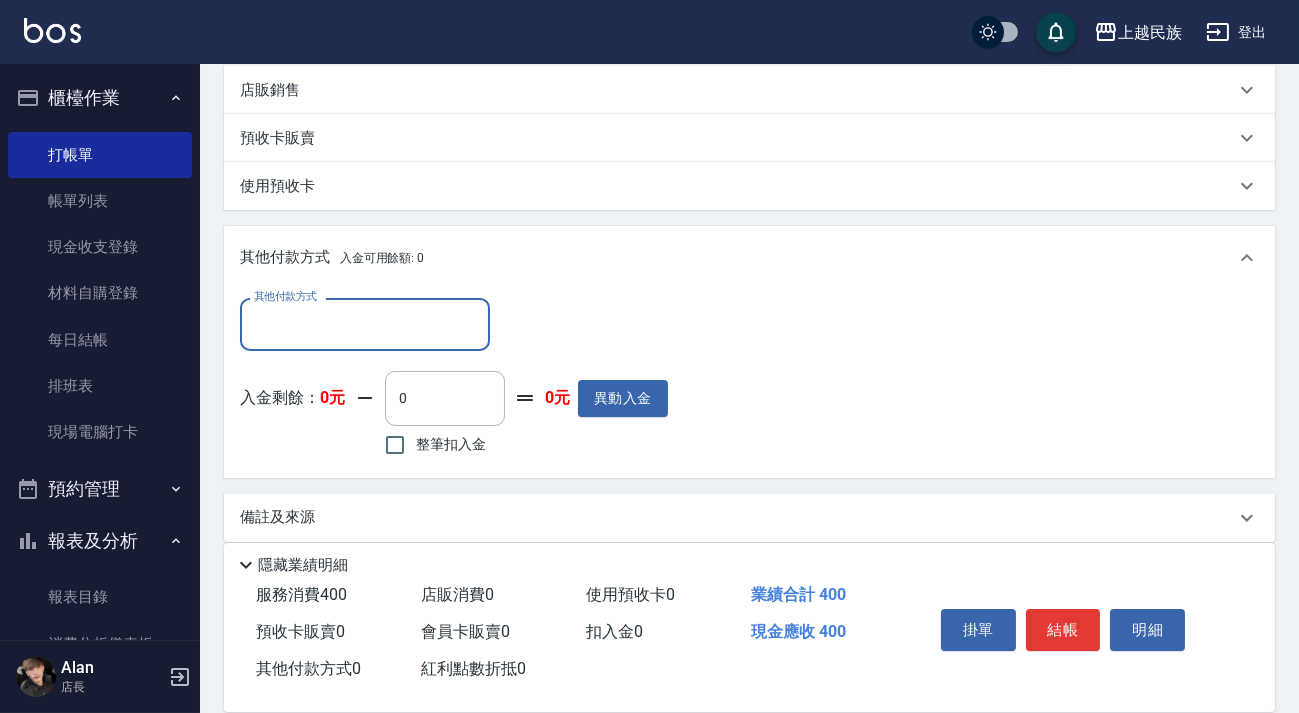 click on "其他付款方式" at bounding box center [365, 324] 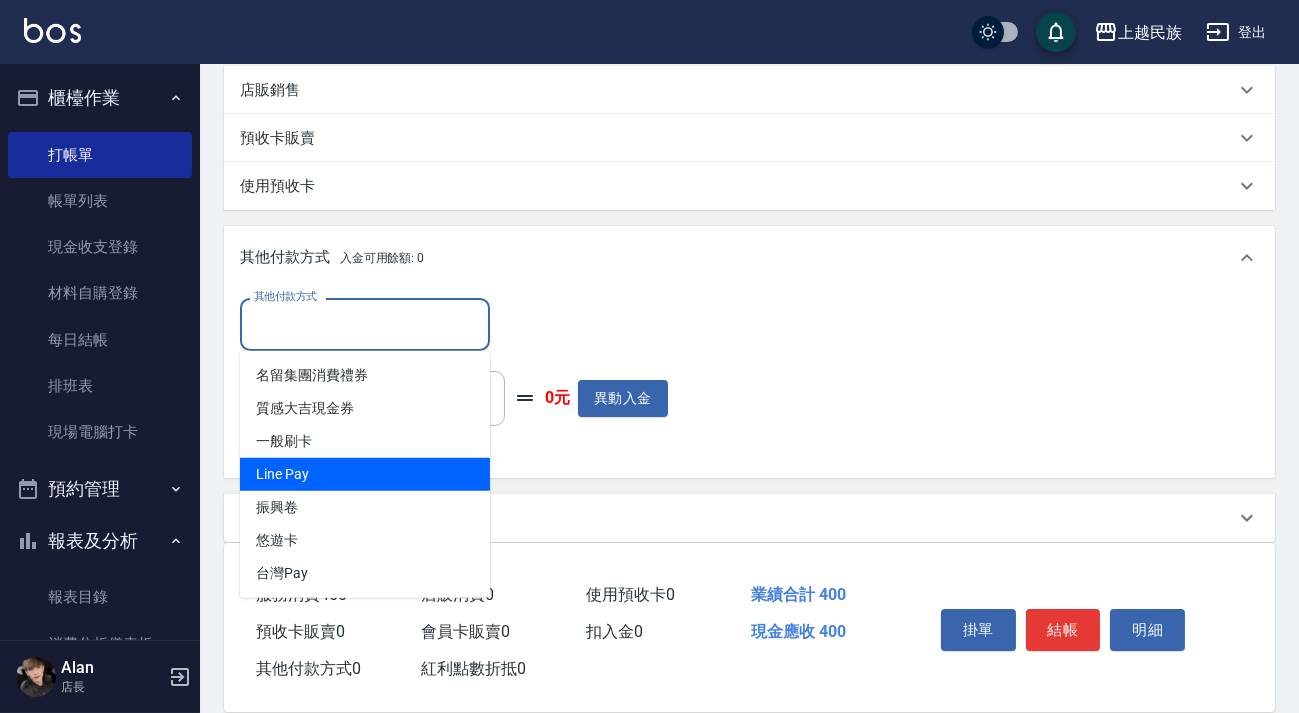 click on "Line Pay" at bounding box center (365, 474) 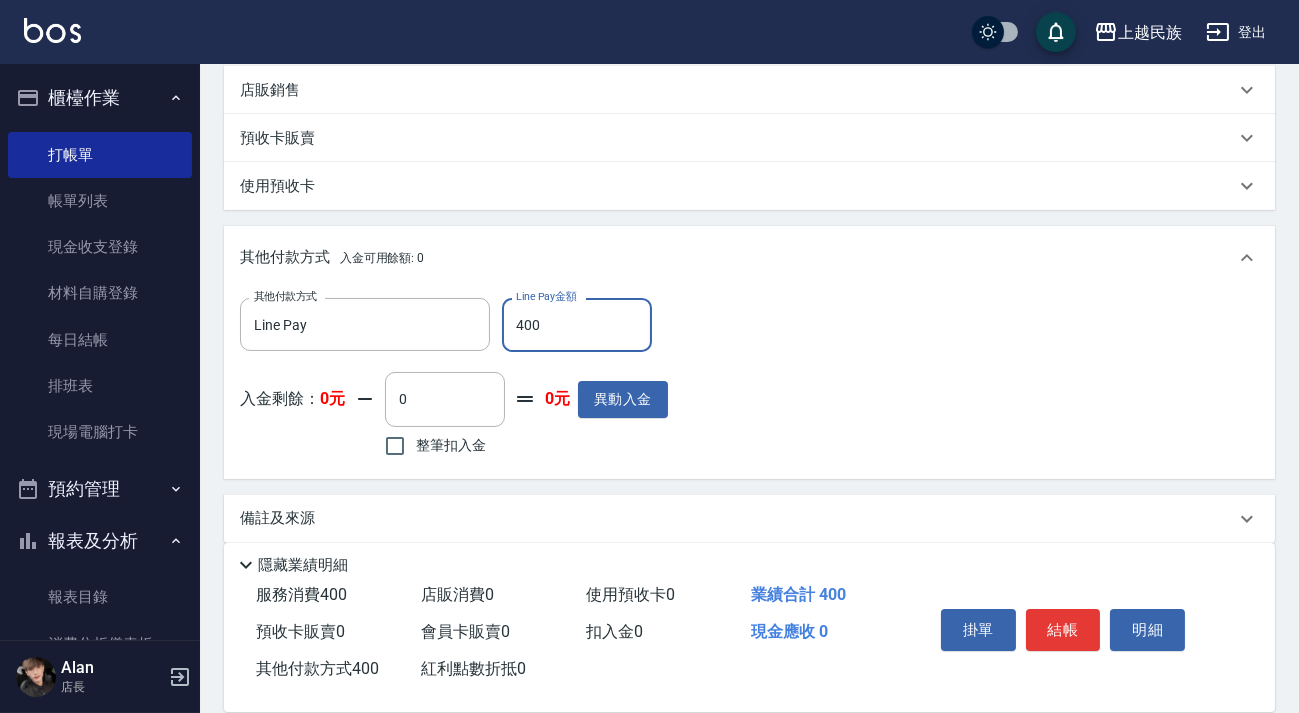 scroll, scrollTop: 0, scrollLeft: 0, axis: both 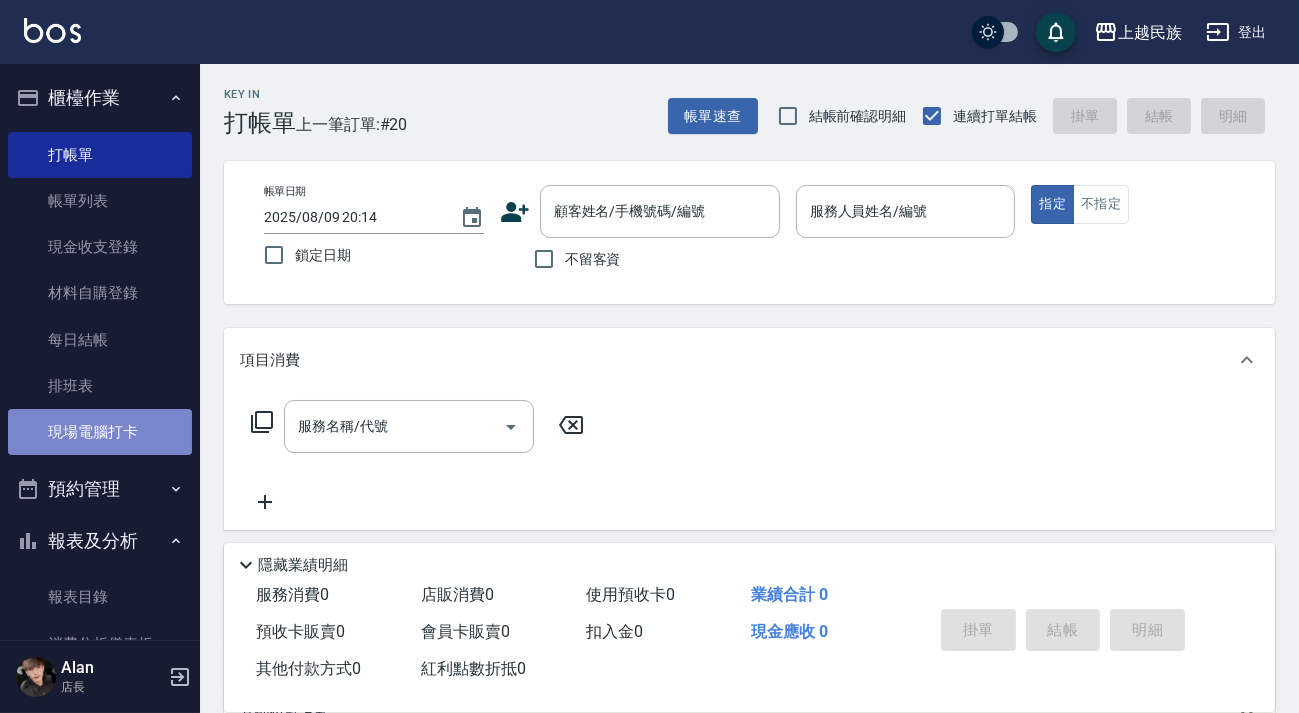click on "現場電腦打卡" at bounding box center (100, 432) 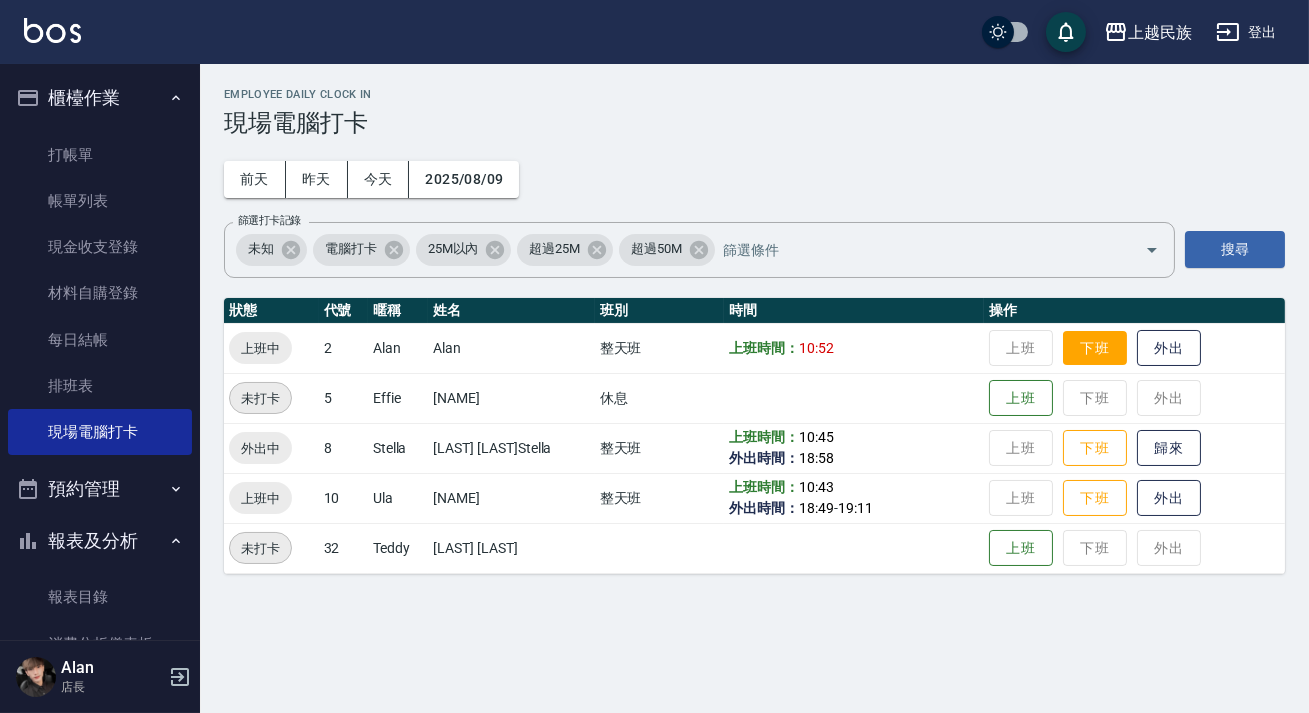 click on "下班" at bounding box center (1095, 348) 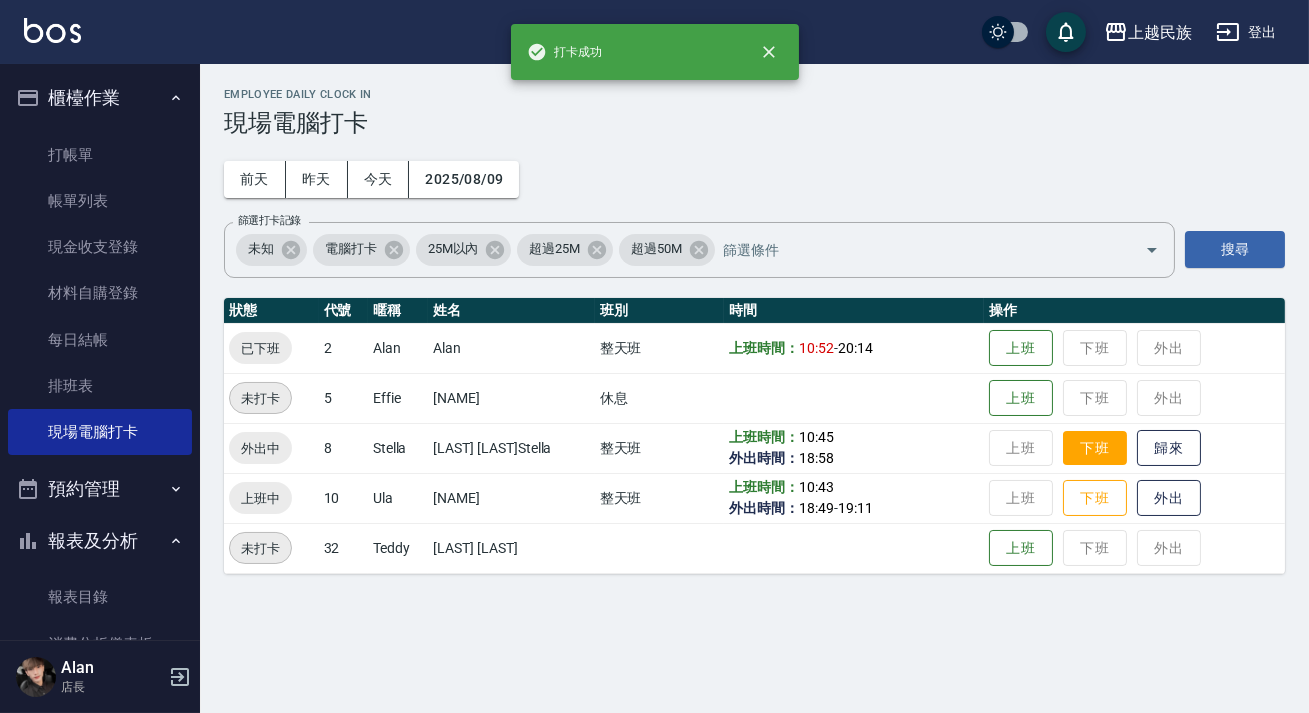 click on "下班" at bounding box center (1095, 448) 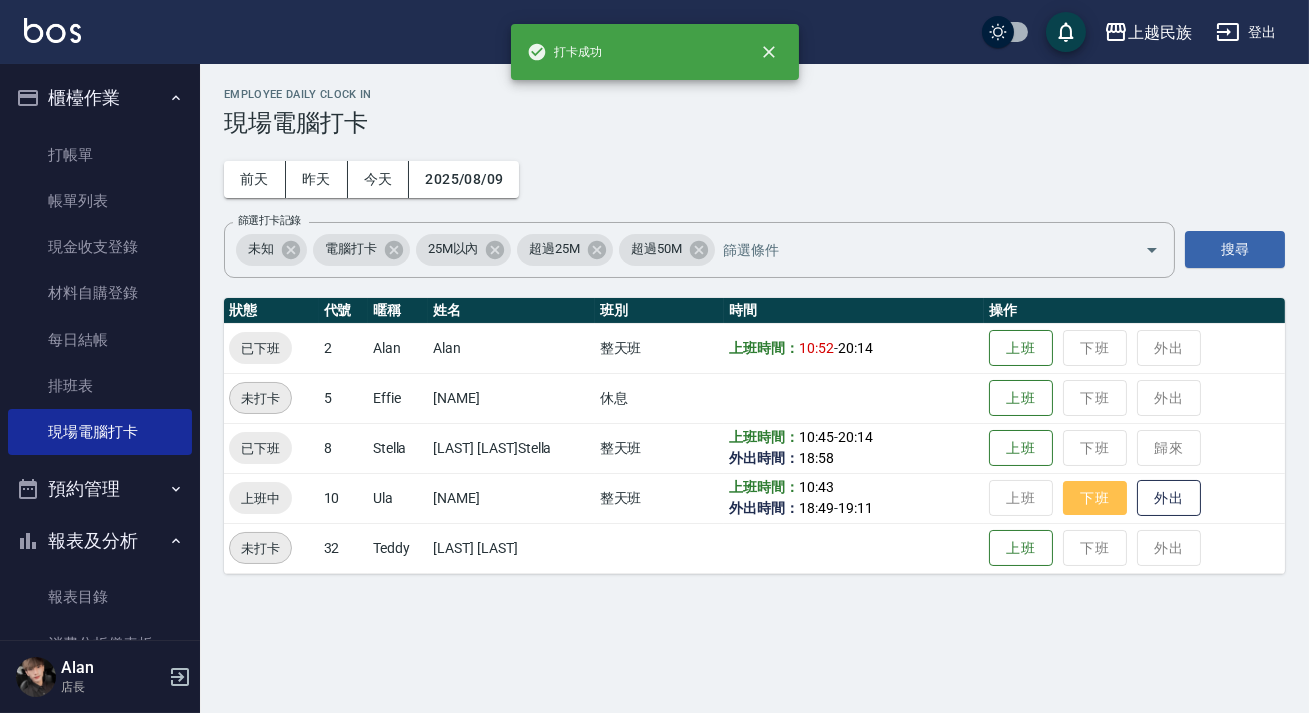 click on "下班" at bounding box center (1095, 498) 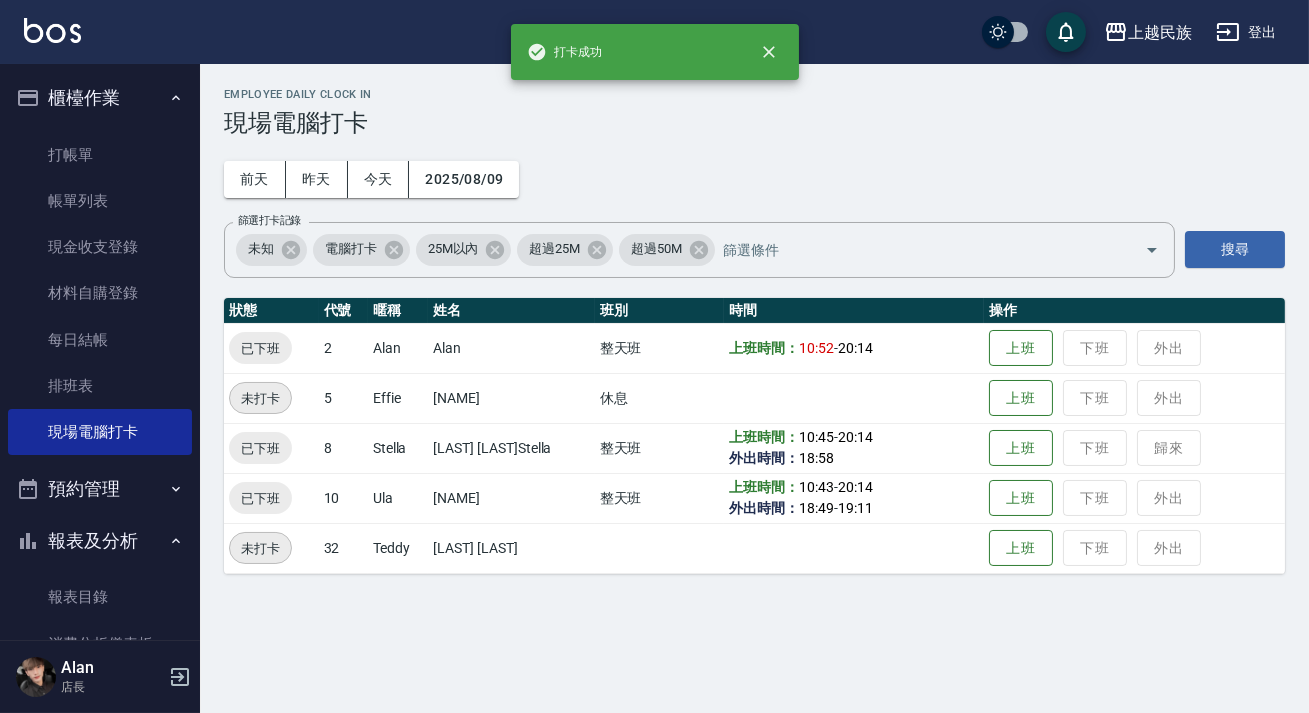 click on "櫃檯作業" at bounding box center (100, 98) 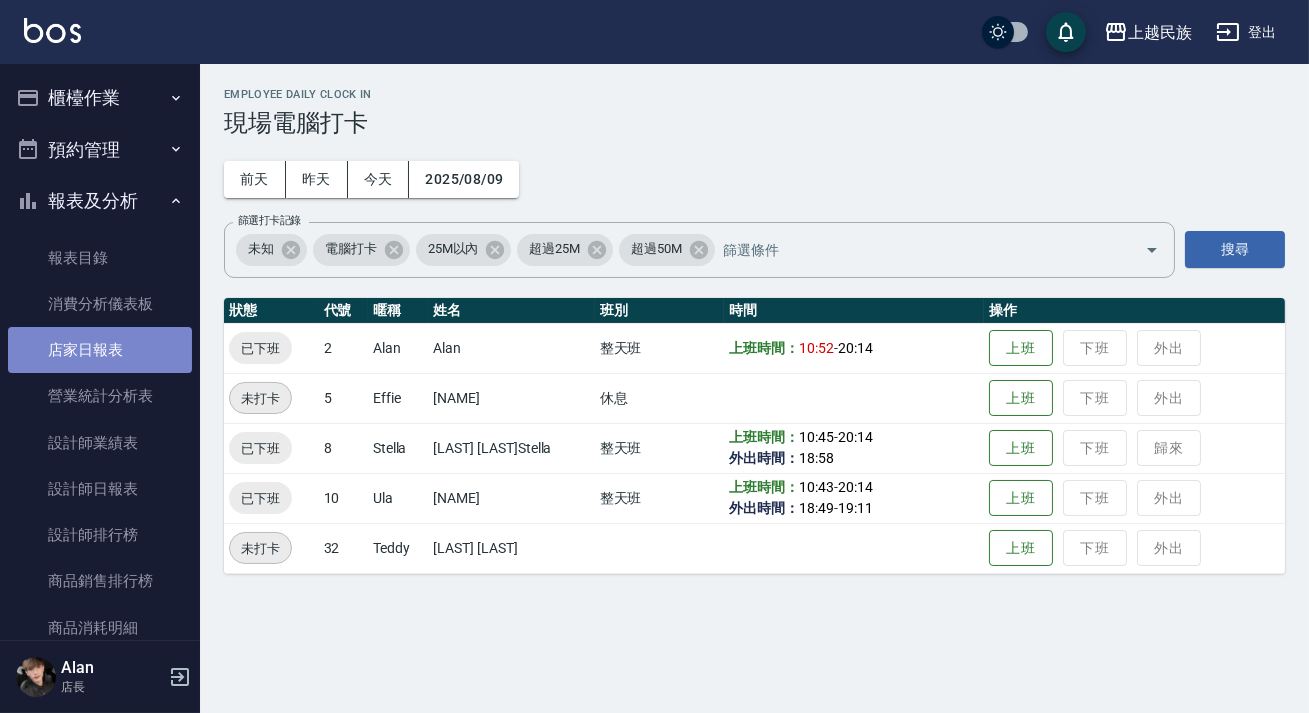 click on "店家日報表" at bounding box center (100, 350) 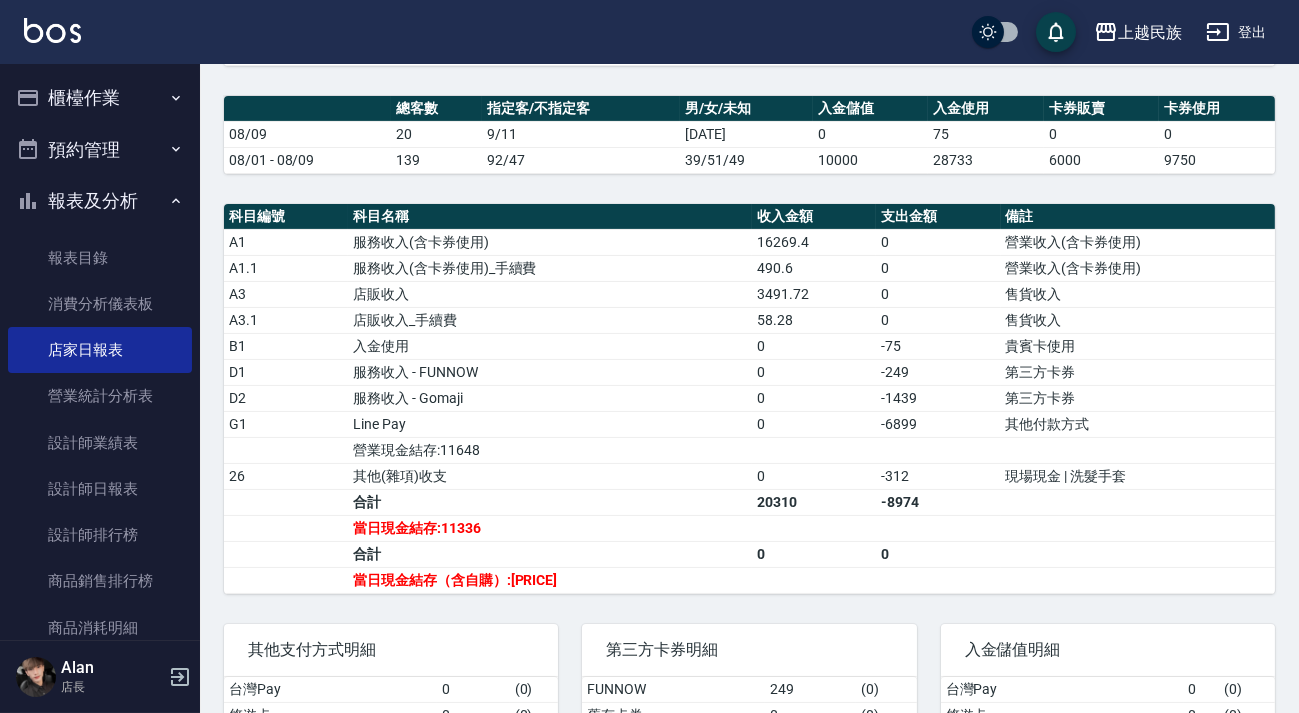 scroll, scrollTop: 181, scrollLeft: 0, axis: vertical 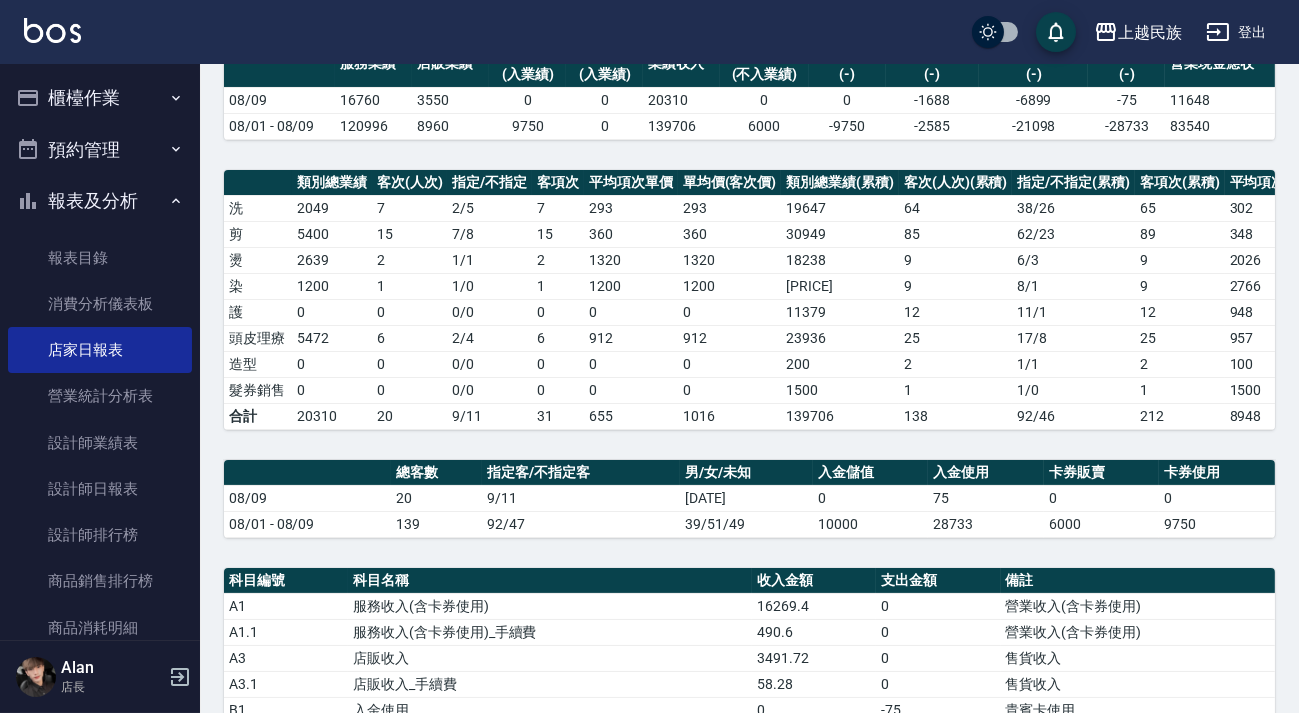 click on "櫃檯作業" at bounding box center (100, 98) 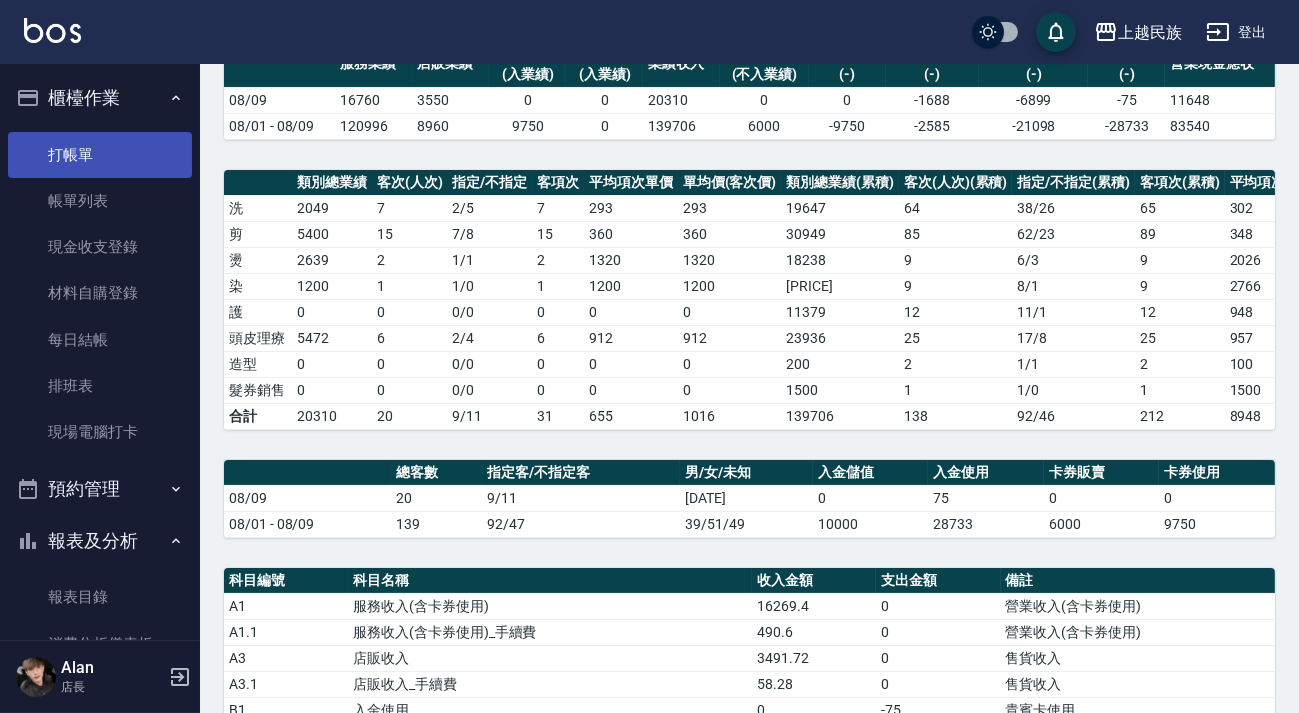 click on "打帳單" at bounding box center [100, 155] 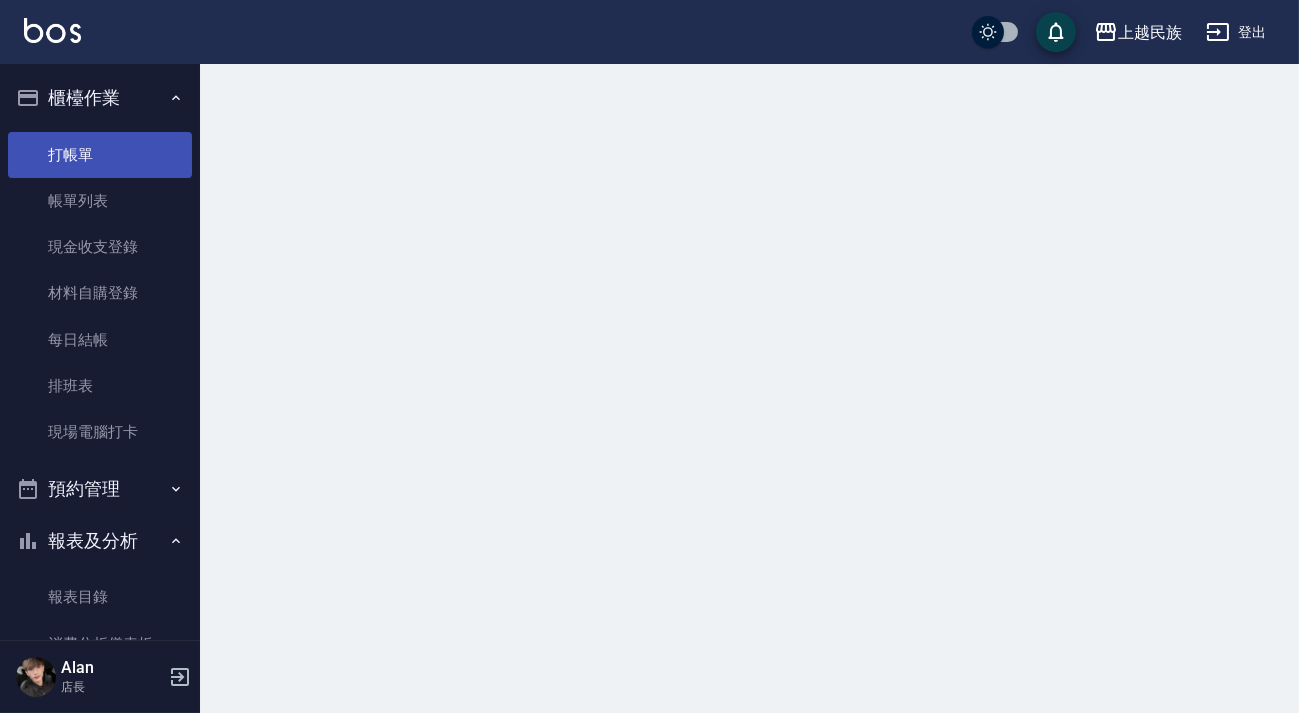 scroll, scrollTop: 0, scrollLeft: 0, axis: both 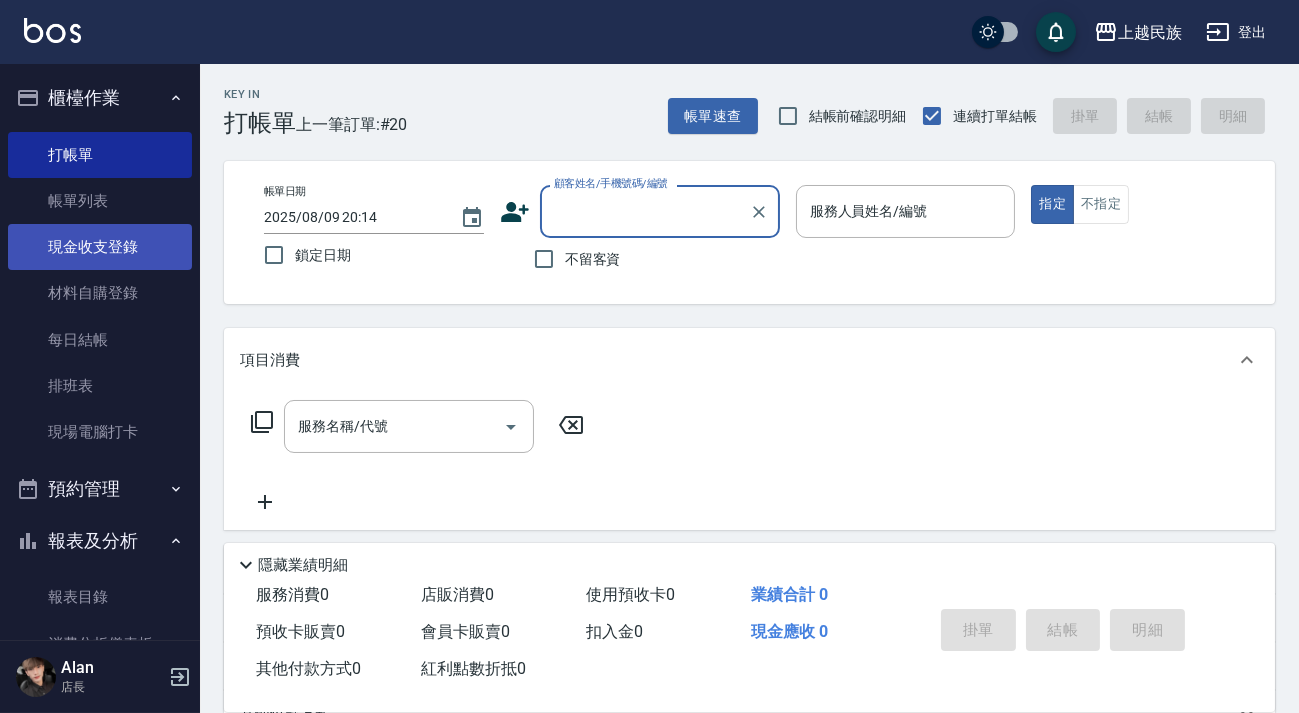 click on "現金收支登錄" at bounding box center [100, 247] 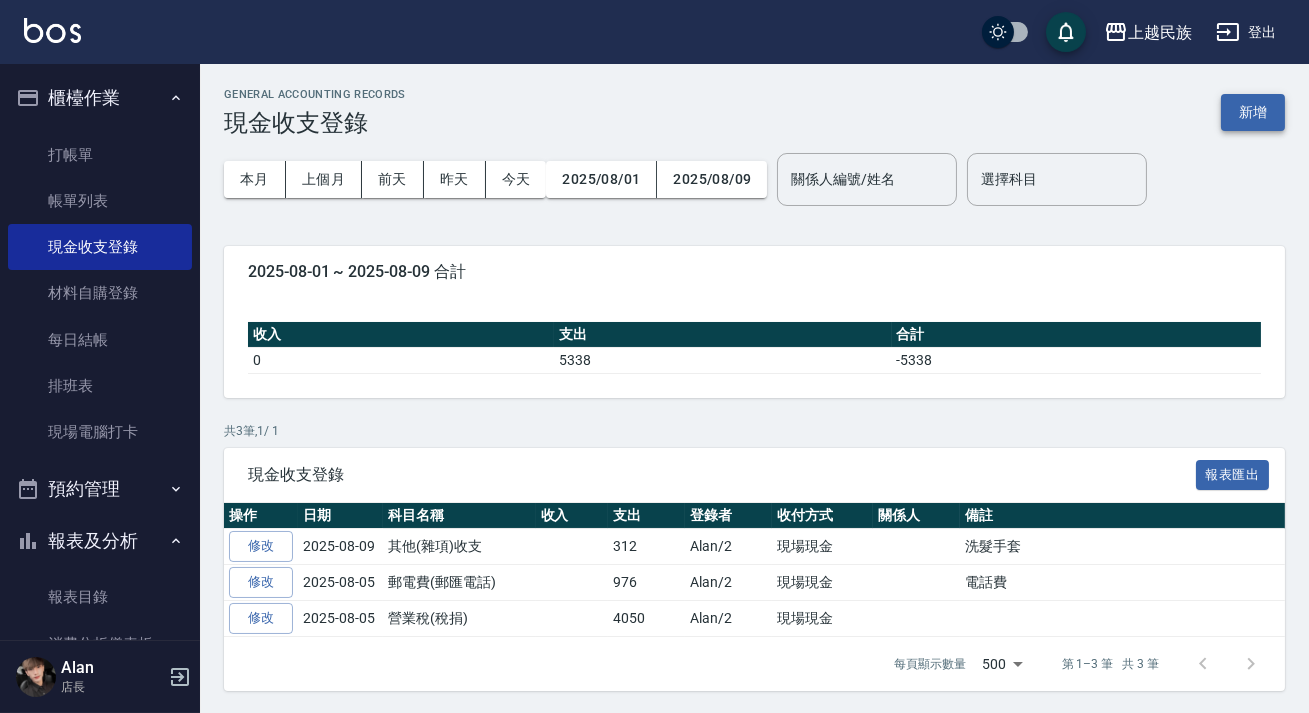 click on "新增" at bounding box center [1253, 112] 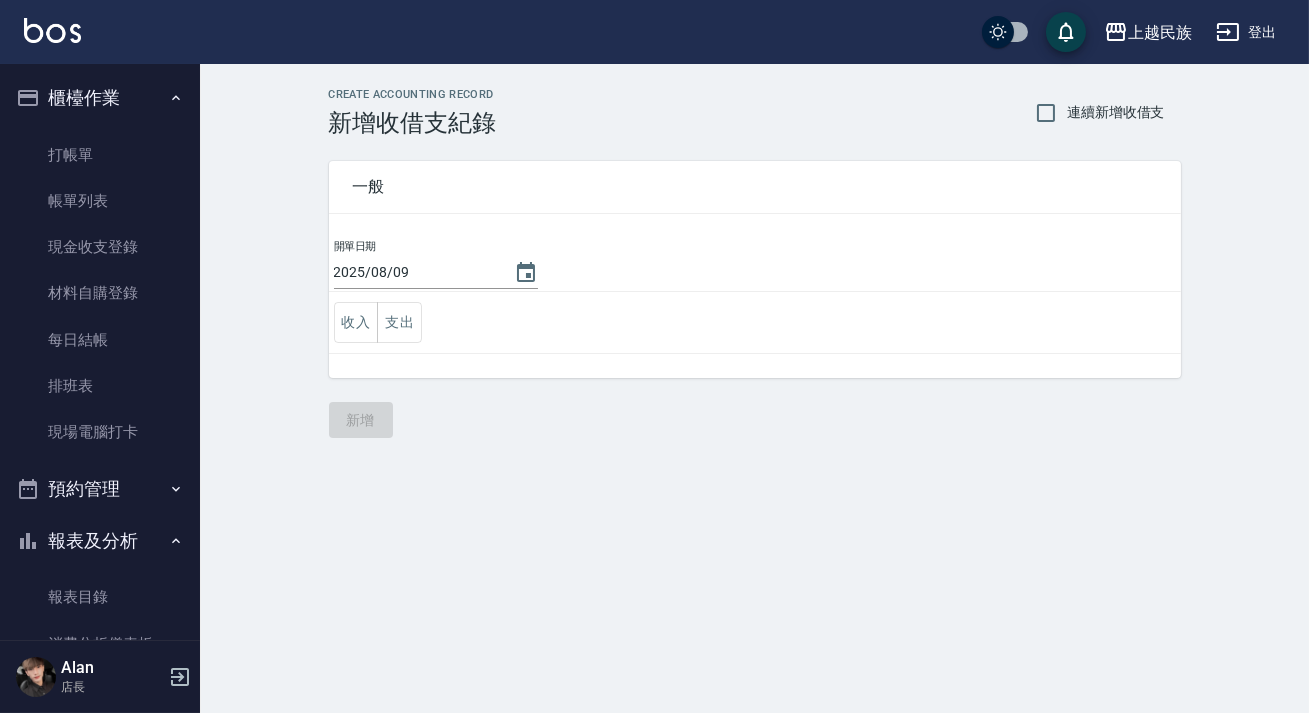 click on "支出" at bounding box center [399, 322] 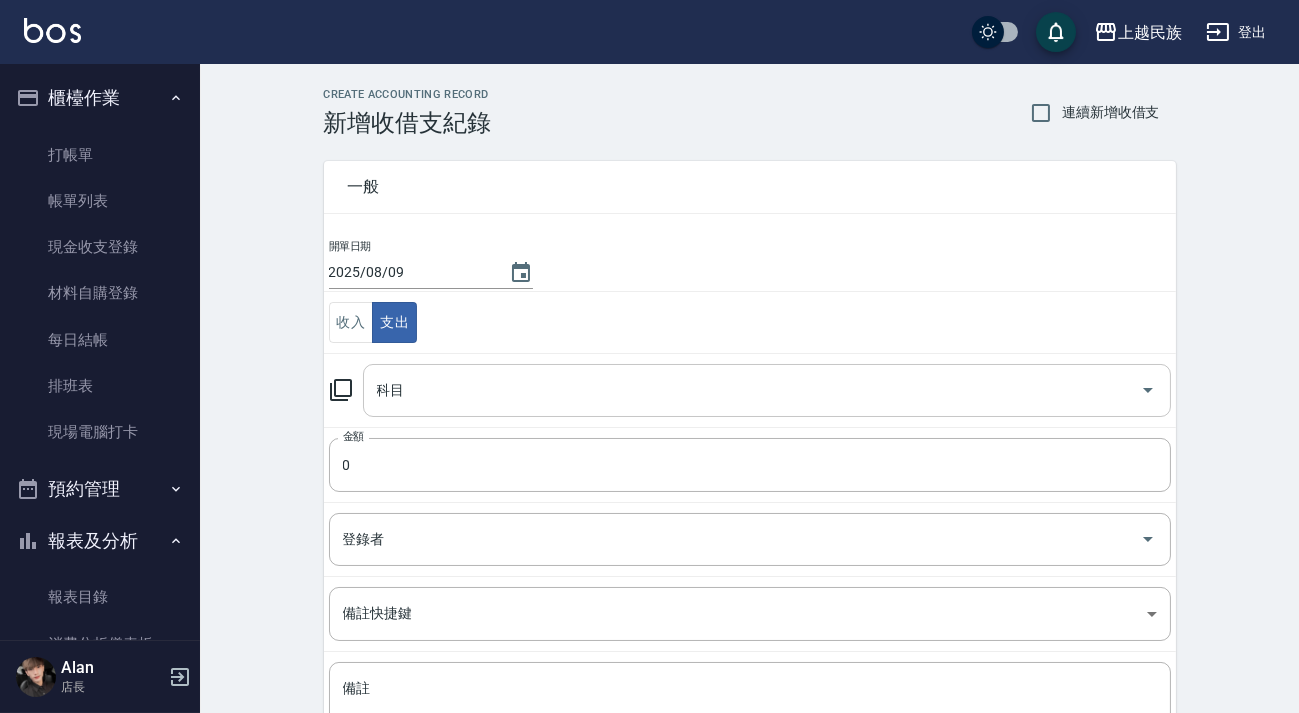 click on "科目" at bounding box center (752, 390) 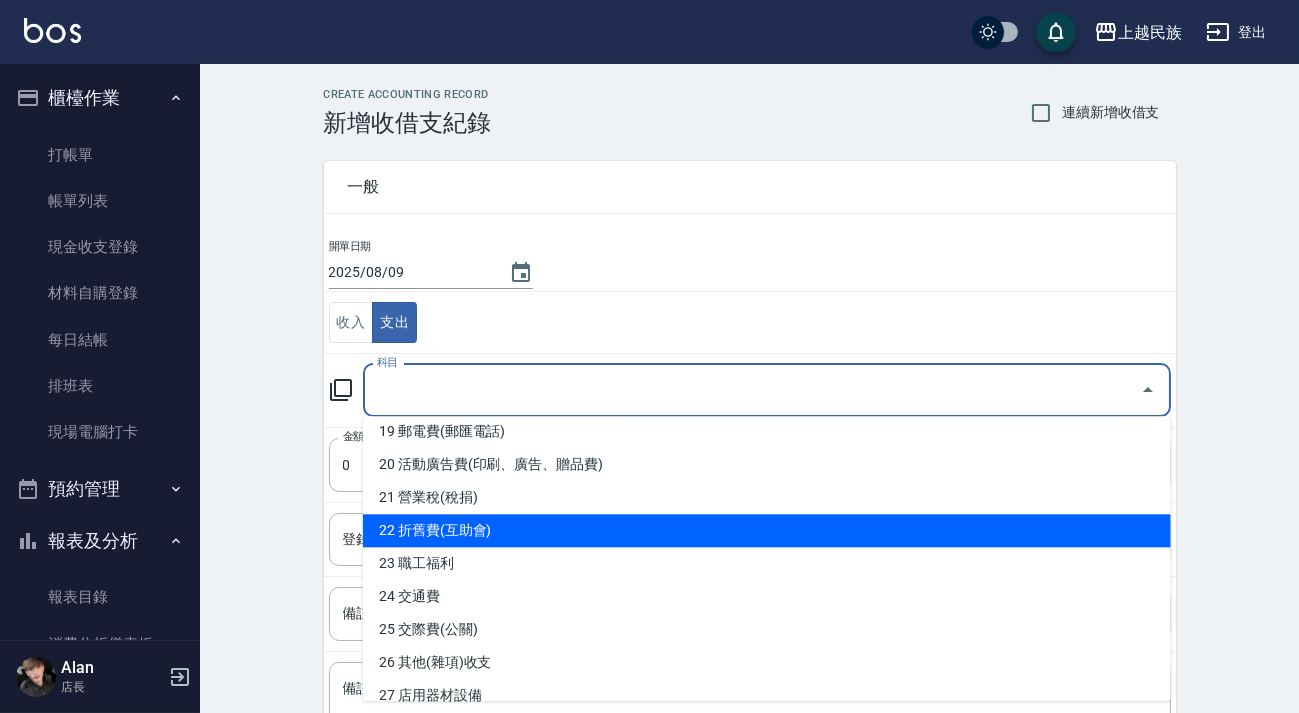 scroll, scrollTop: 545, scrollLeft: 0, axis: vertical 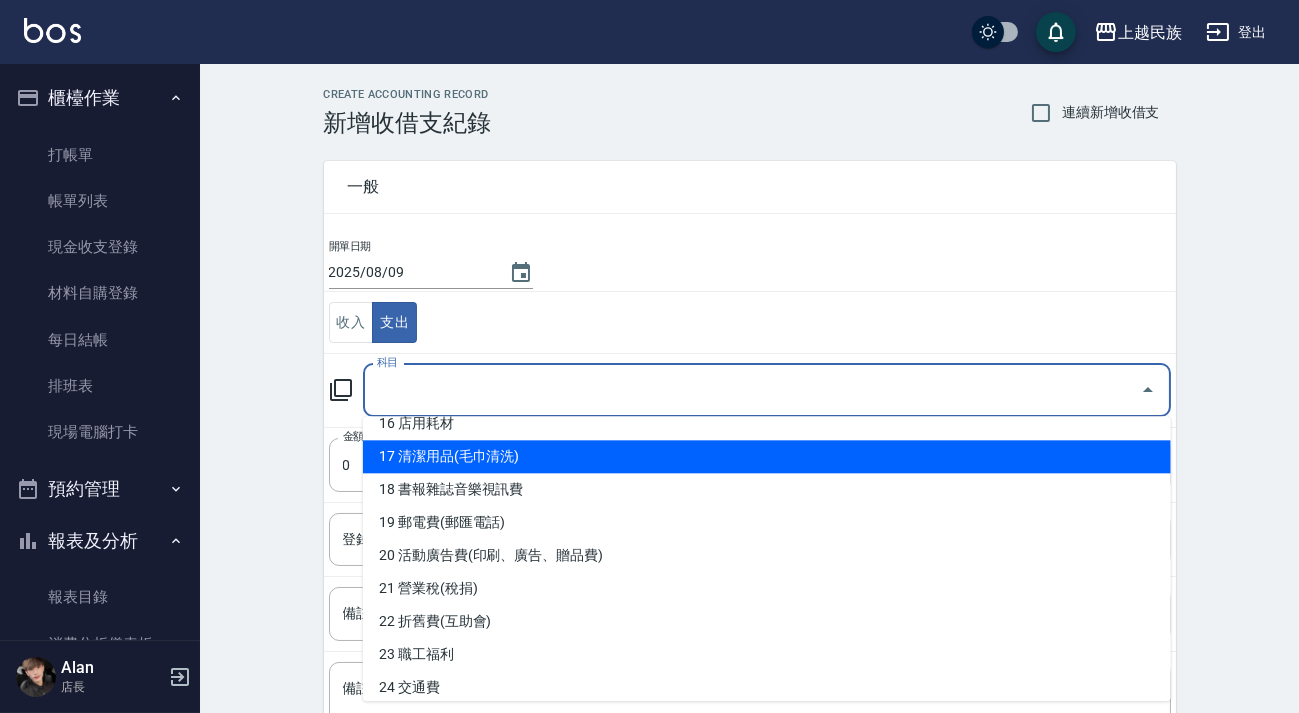 click on "17 清潔用品(毛巾清洗)" at bounding box center [767, 456] 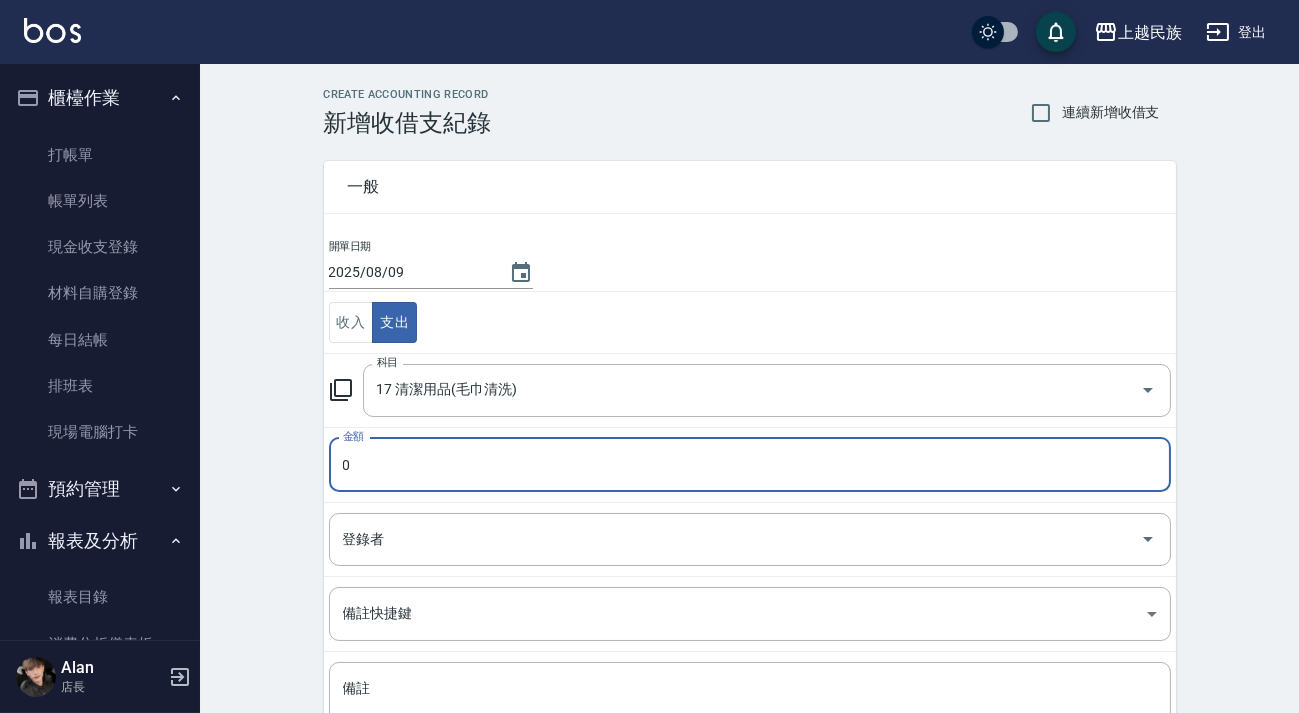 scroll, scrollTop: 90, scrollLeft: 0, axis: vertical 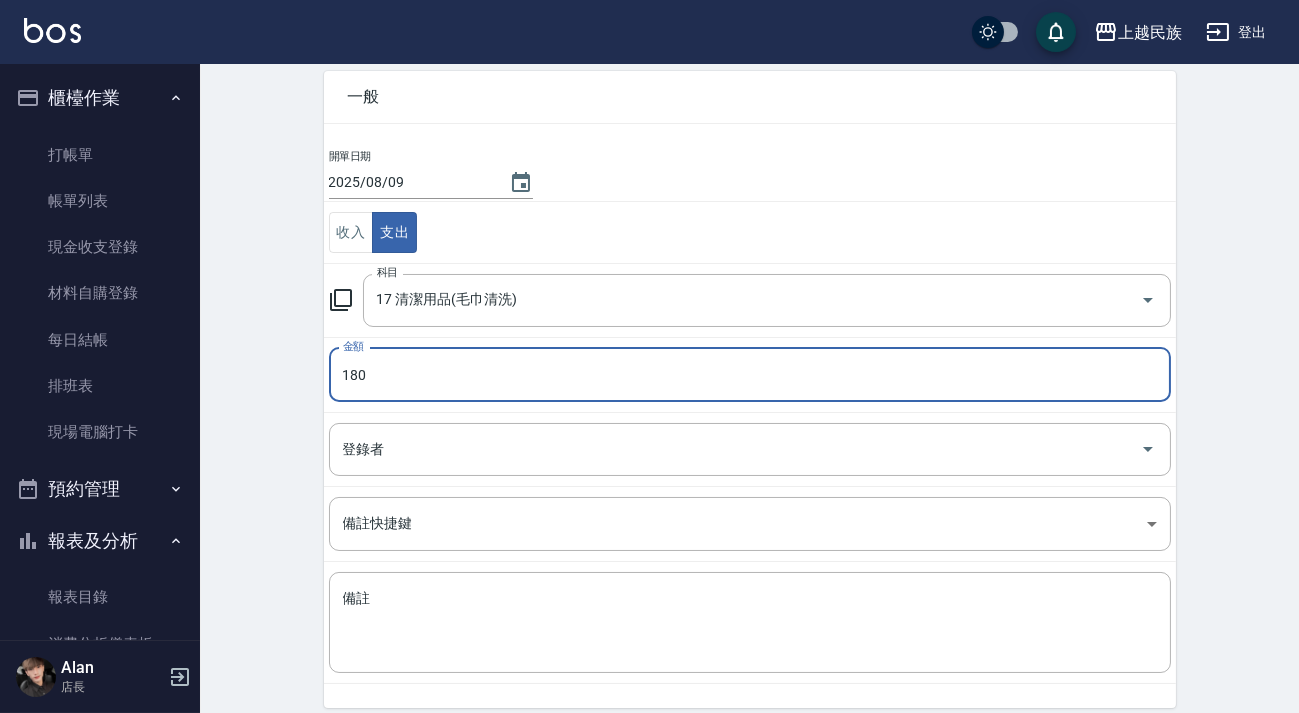 click on "登錄者 登錄者" at bounding box center (750, 449) 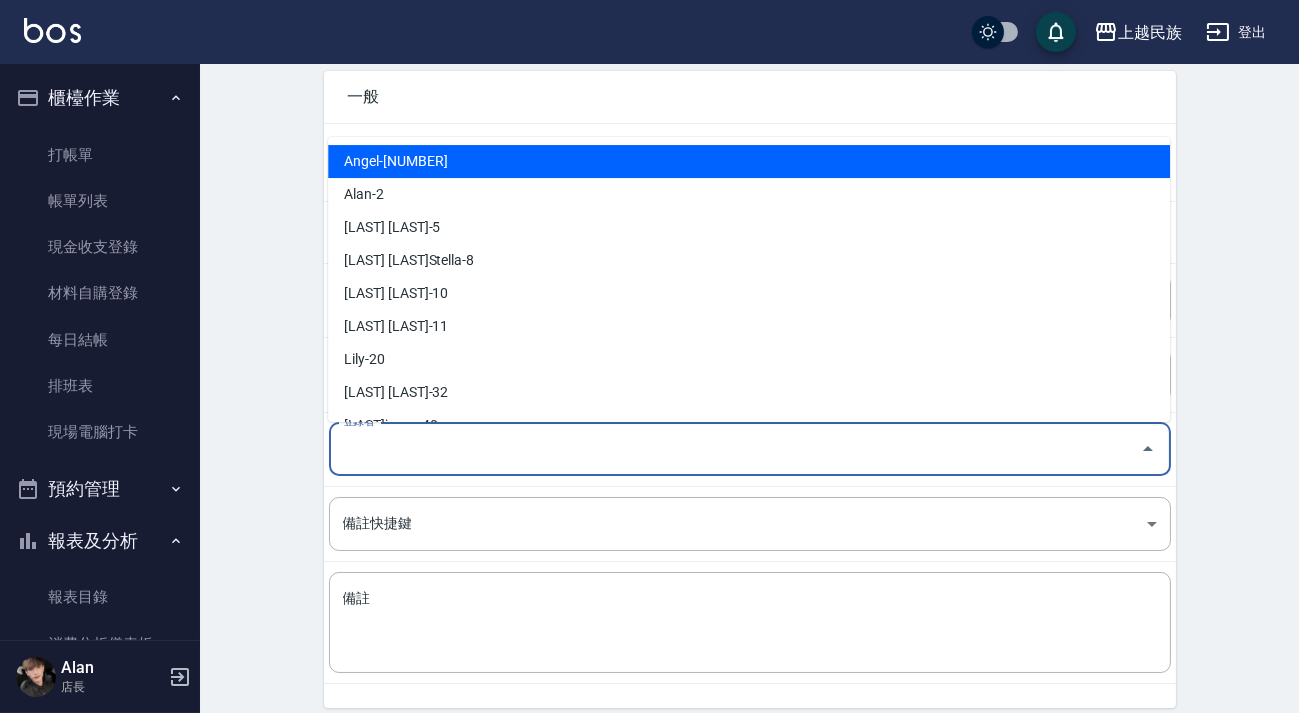click on "登錄者" at bounding box center (735, 449) 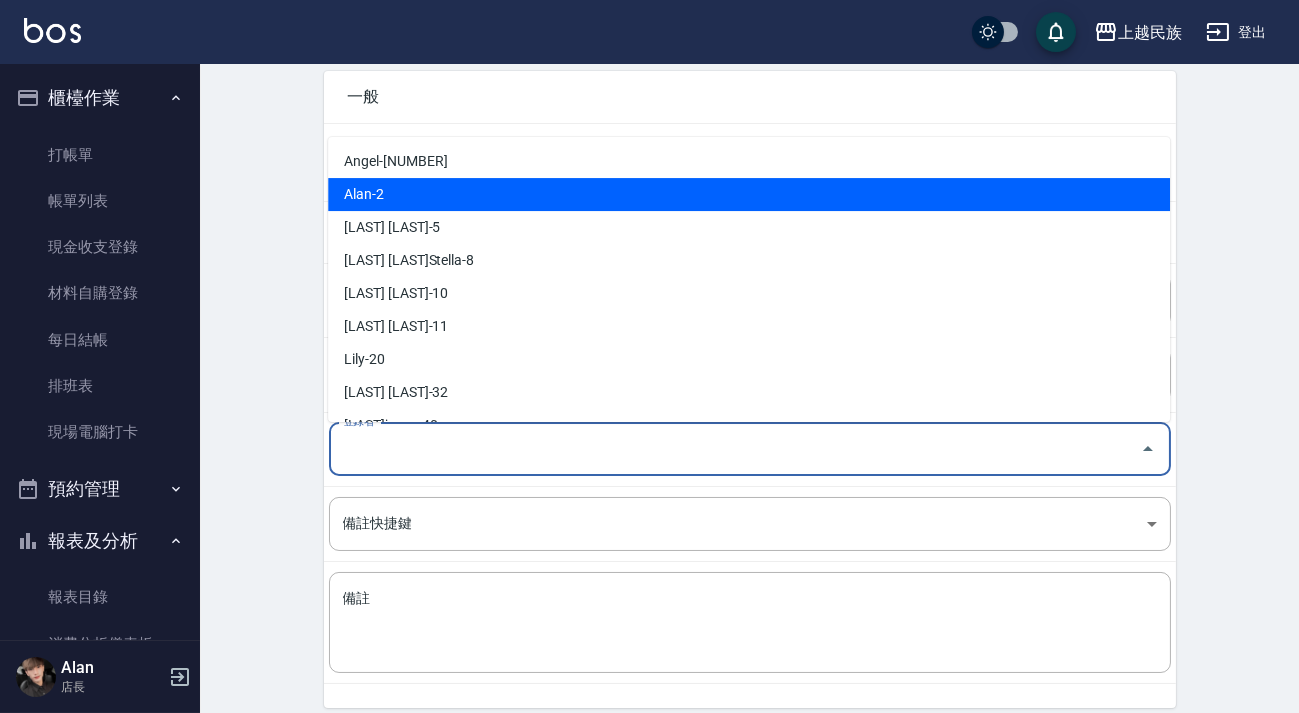 click on "Alan-2" at bounding box center (749, 194) 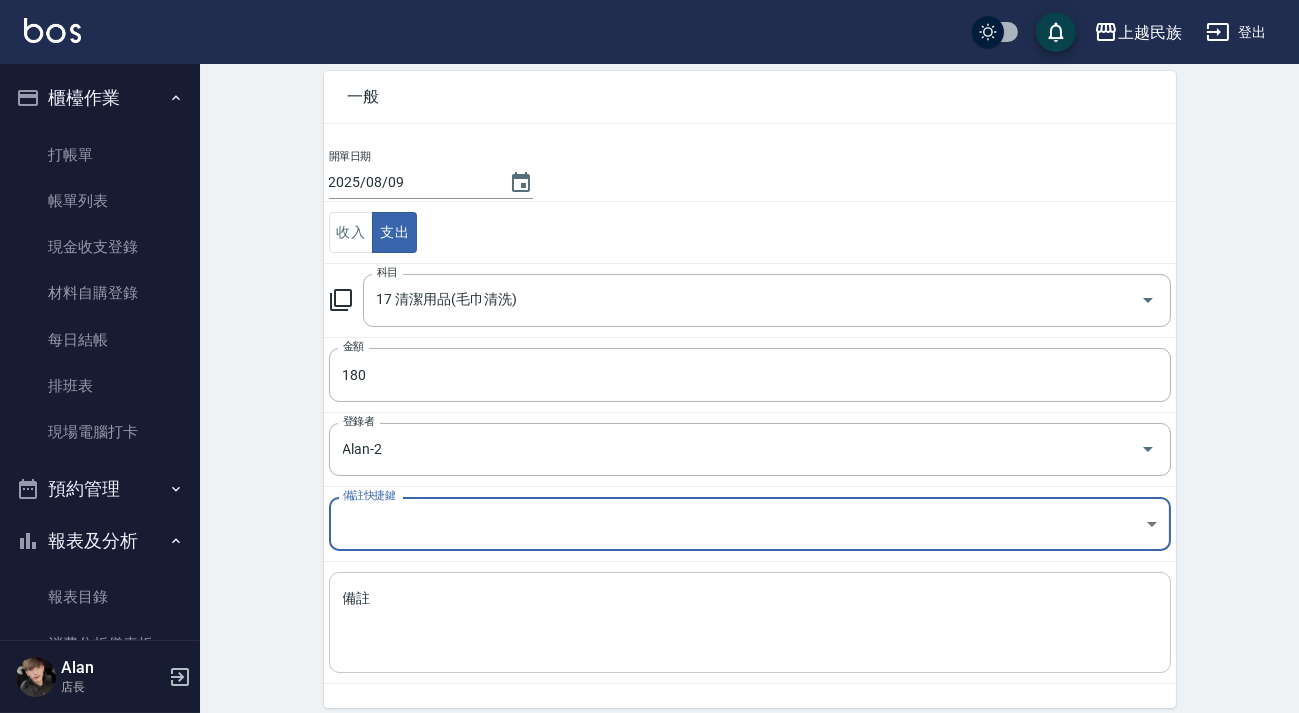 click on "備註" at bounding box center (750, 623) 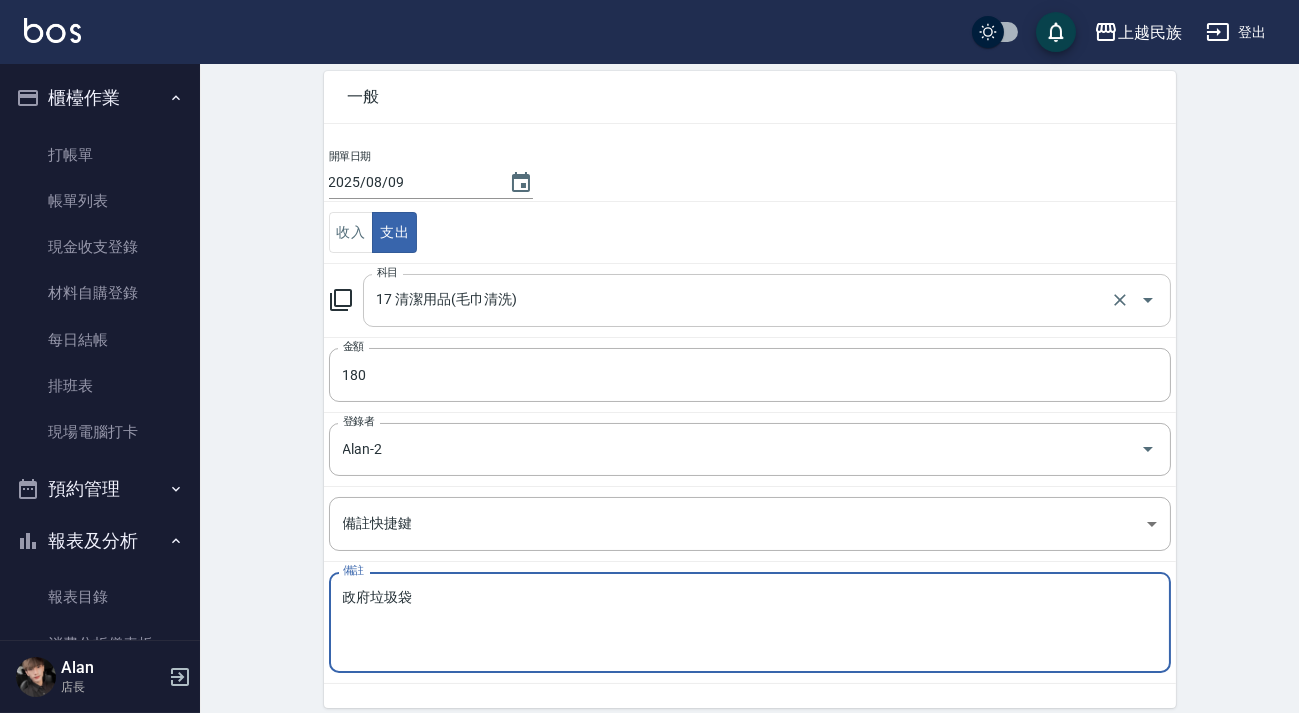 click on "17 清潔用品(毛巾清洗)" at bounding box center [739, 300] 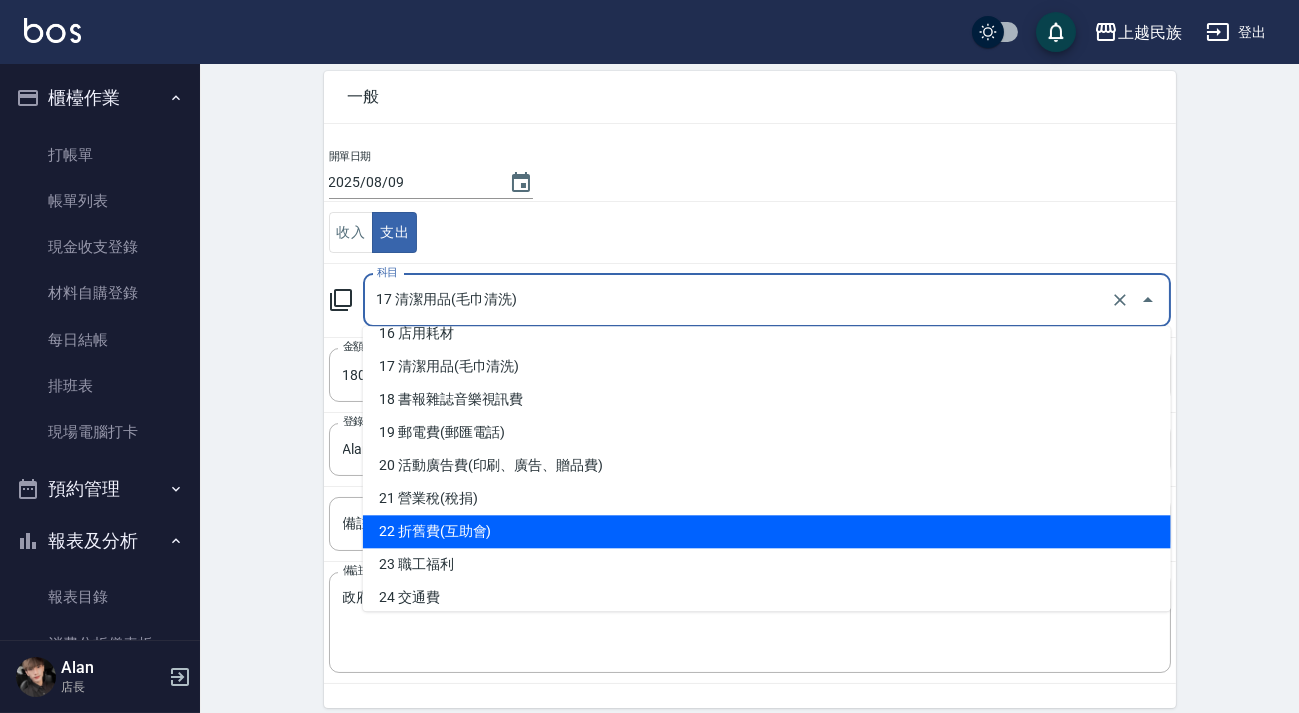 scroll, scrollTop: 636, scrollLeft: 0, axis: vertical 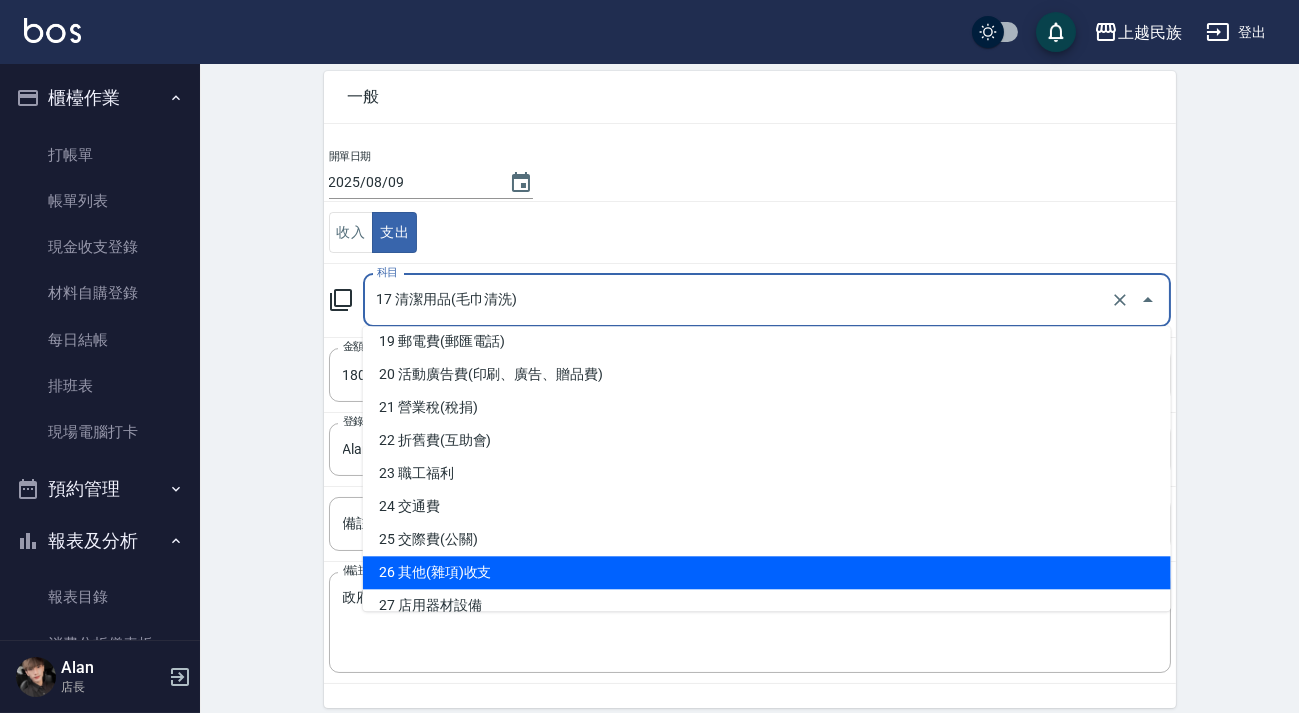click on "26 其他(雜項)收支" at bounding box center [767, 572] 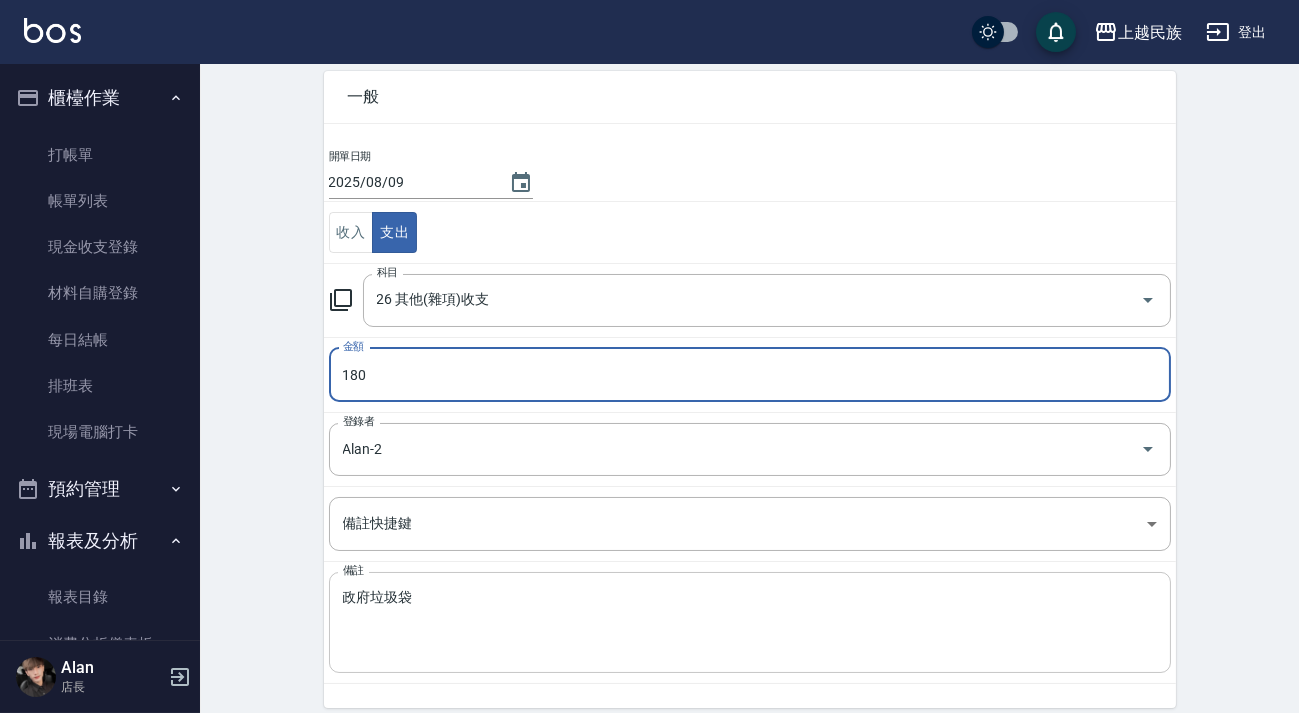 click on "政府垃圾袋" at bounding box center [750, 623] 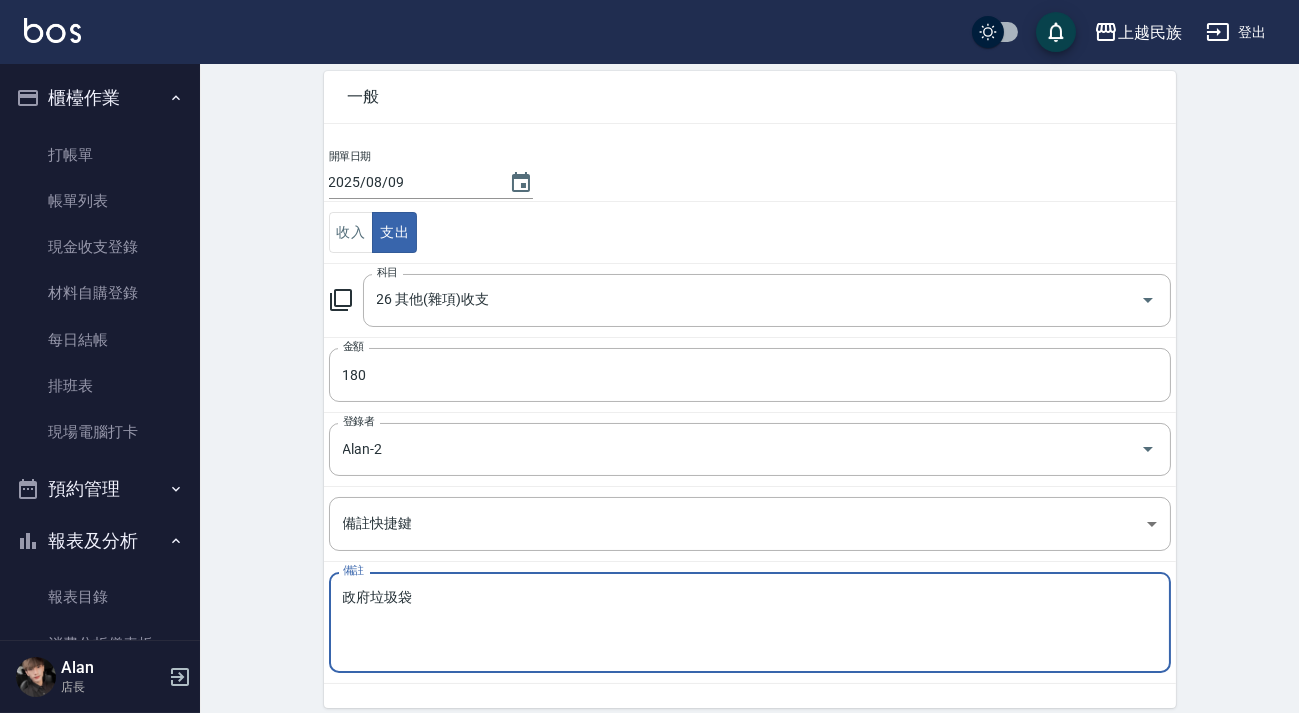 scroll, scrollTop: 169, scrollLeft: 0, axis: vertical 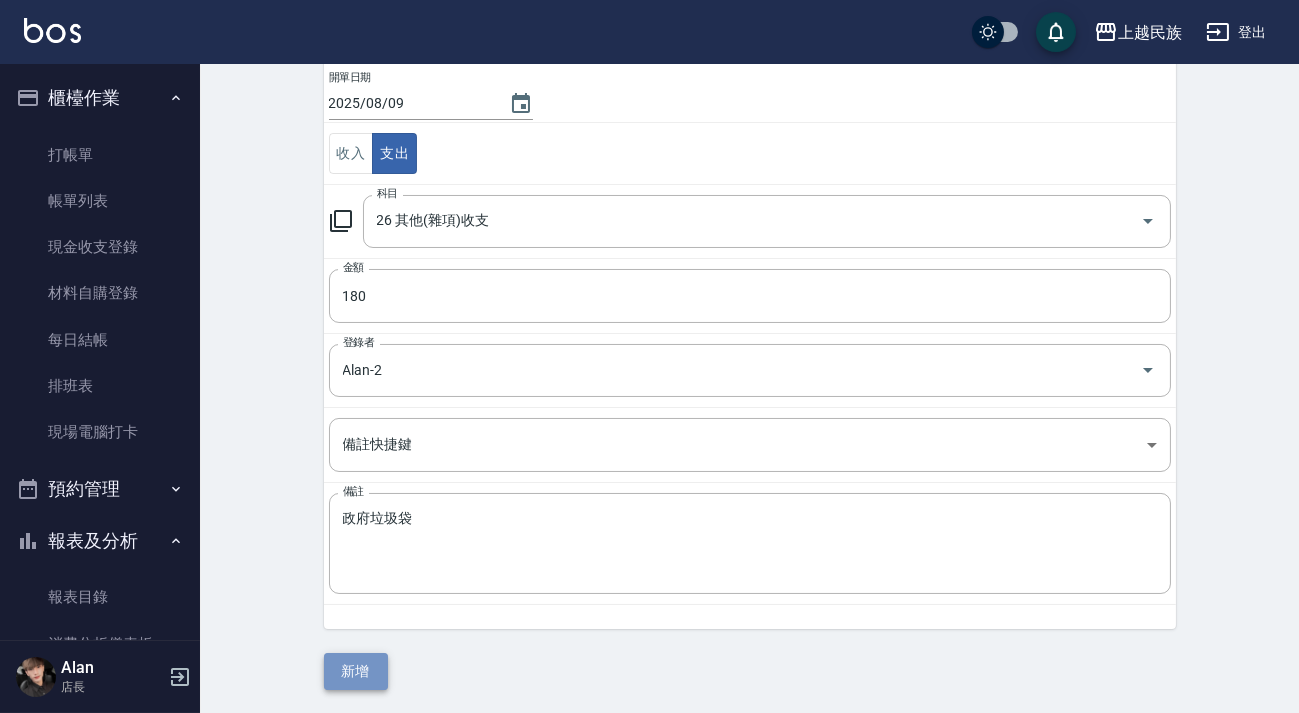 click on "新增" at bounding box center [356, 671] 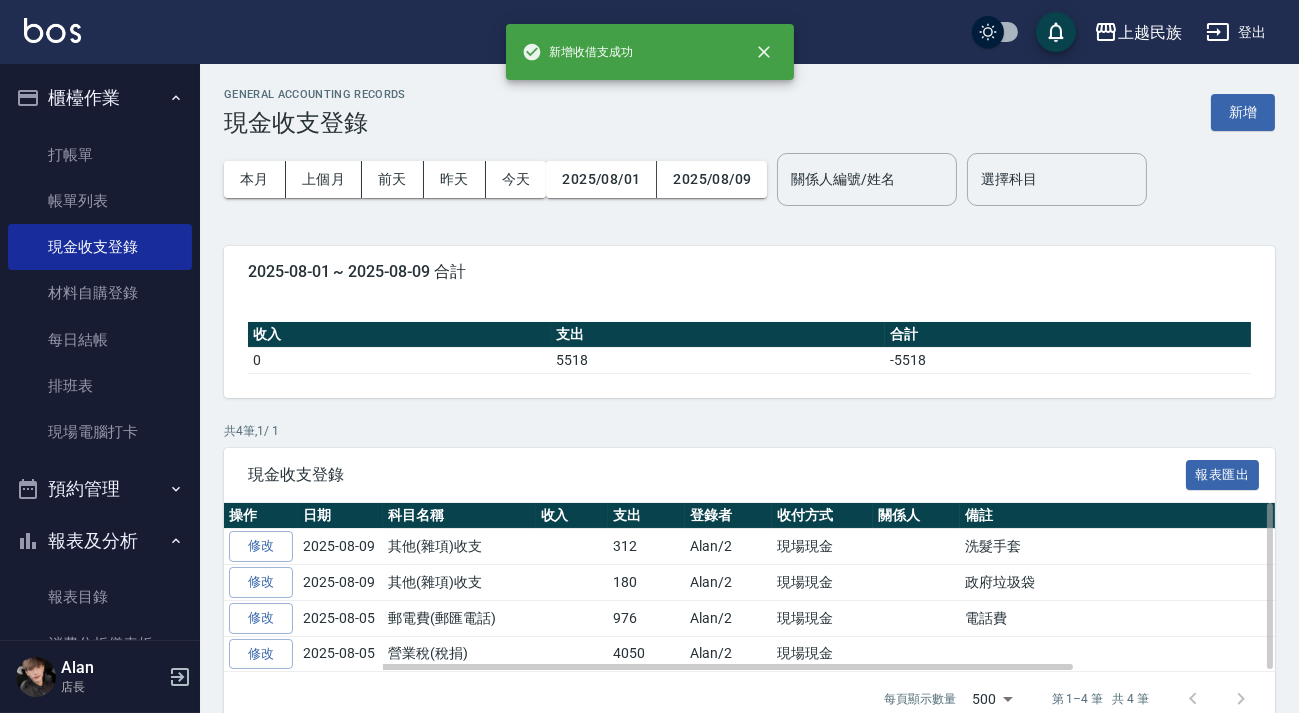 scroll, scrollTop: 35, scrollLeft: 0, axis: vertical 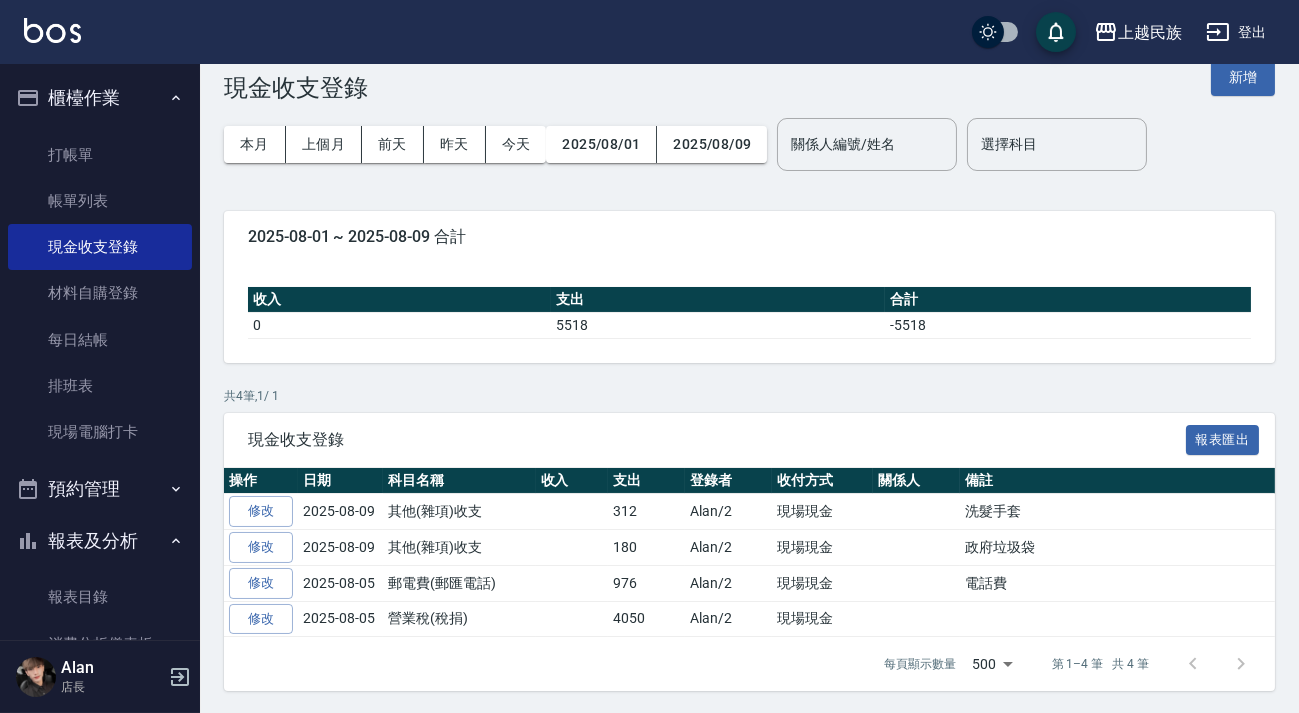 click on "櫃檯作業" at bounding box center (100, 98) 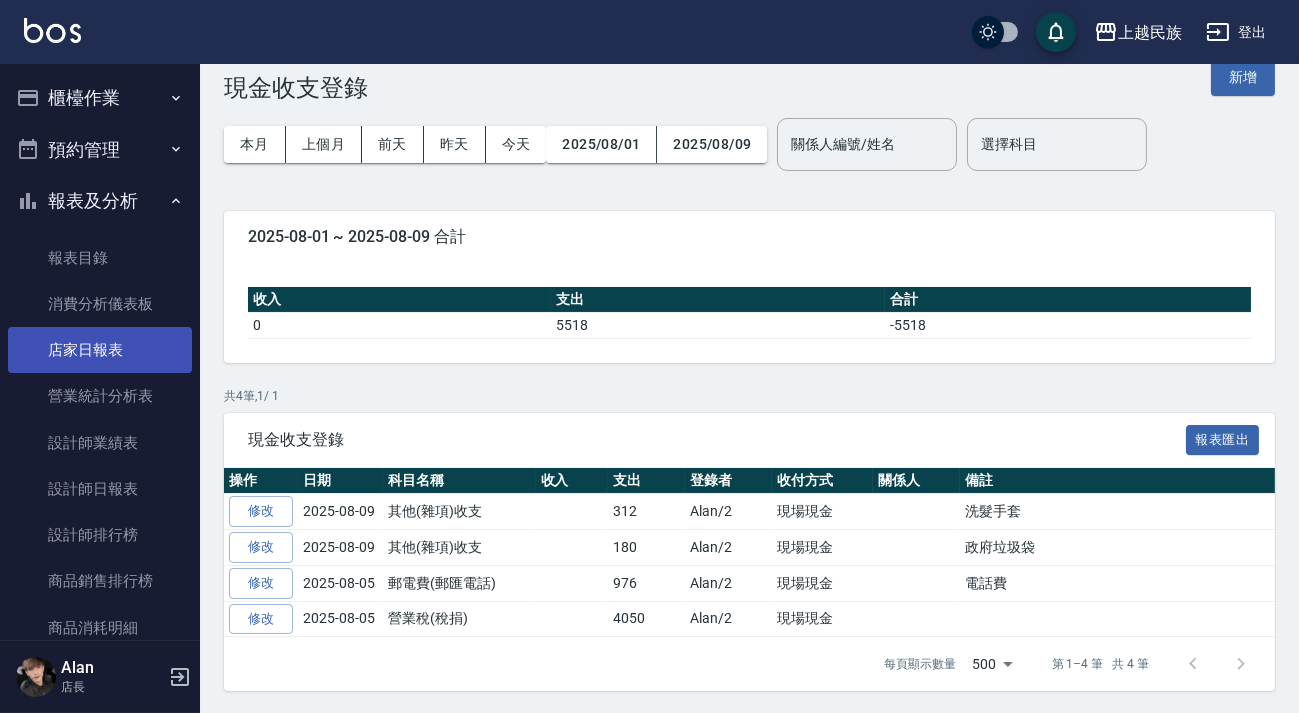 click on "店家日報表" at bounding box center [100, 350] 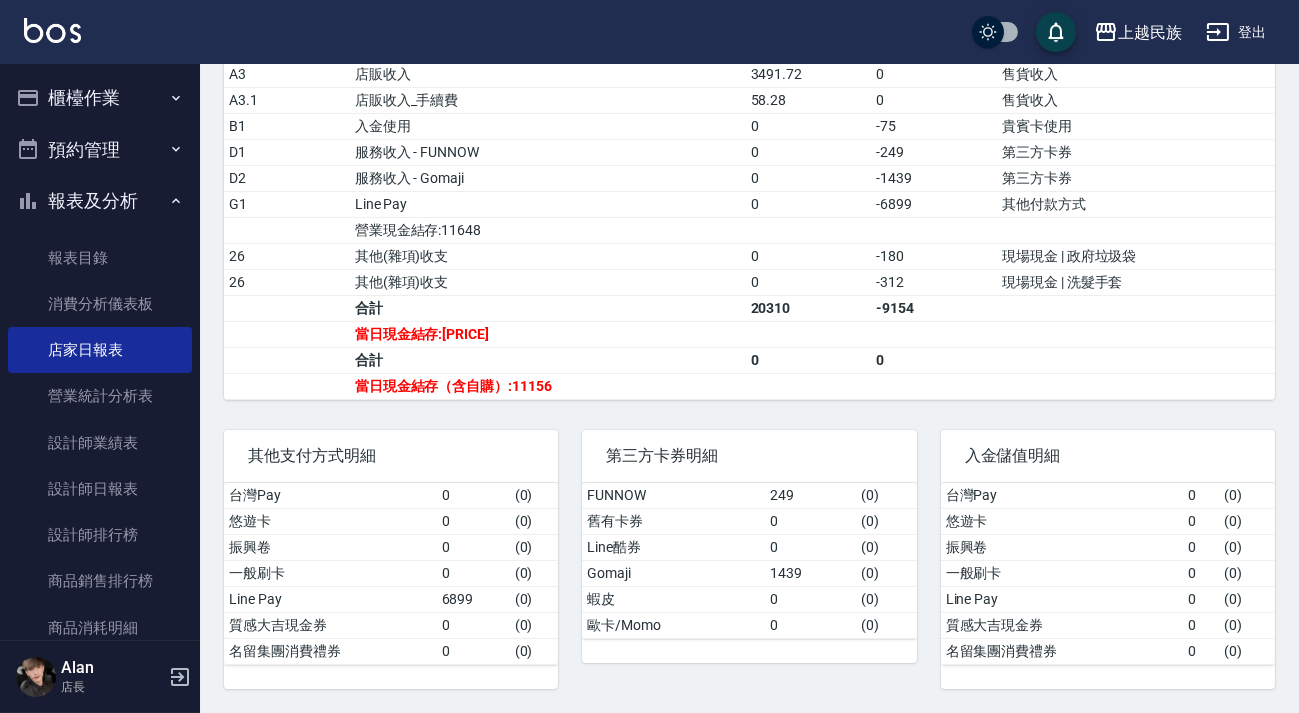 scroll, scrollTop: 139, scrollLeft: 0, axis: vertical 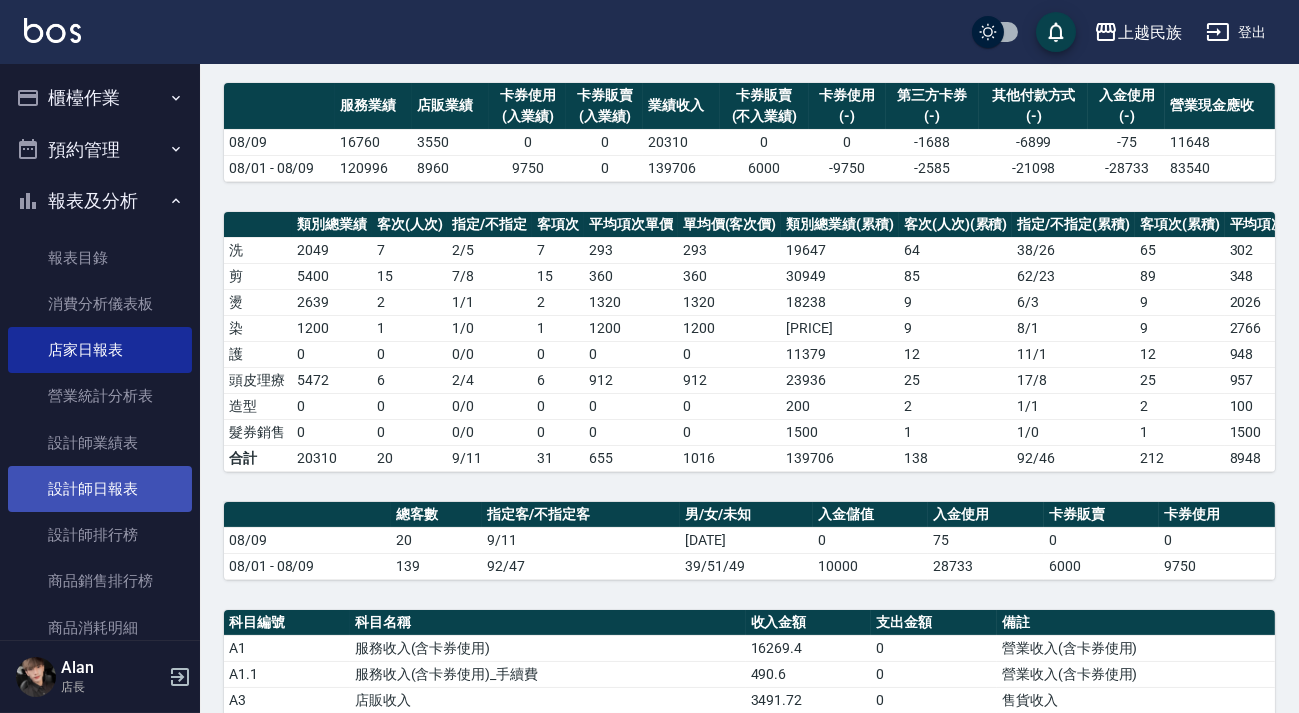 click on "設計師日報表" at bounding box center (100, 489) 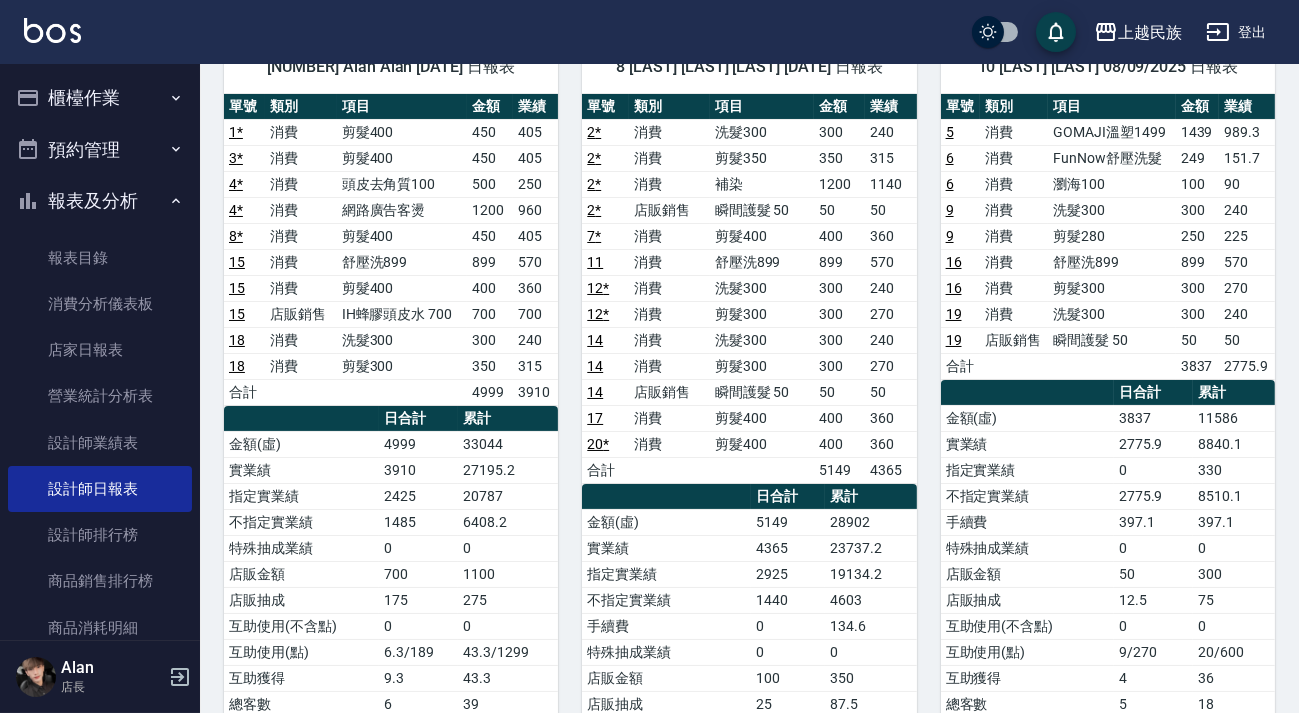 scroll, scrollTop: 0, scrollLeft: 0, axis: both 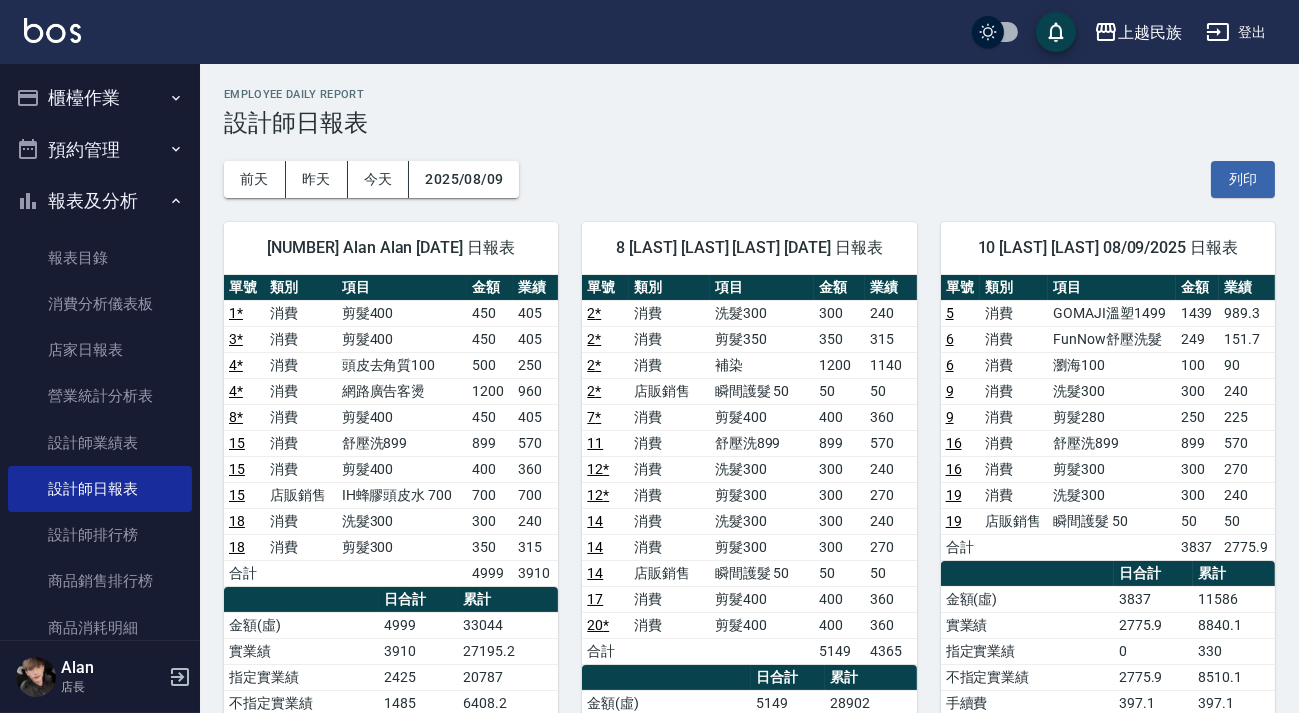 click on "櫃檯作業" at bounding box center (100, 98) 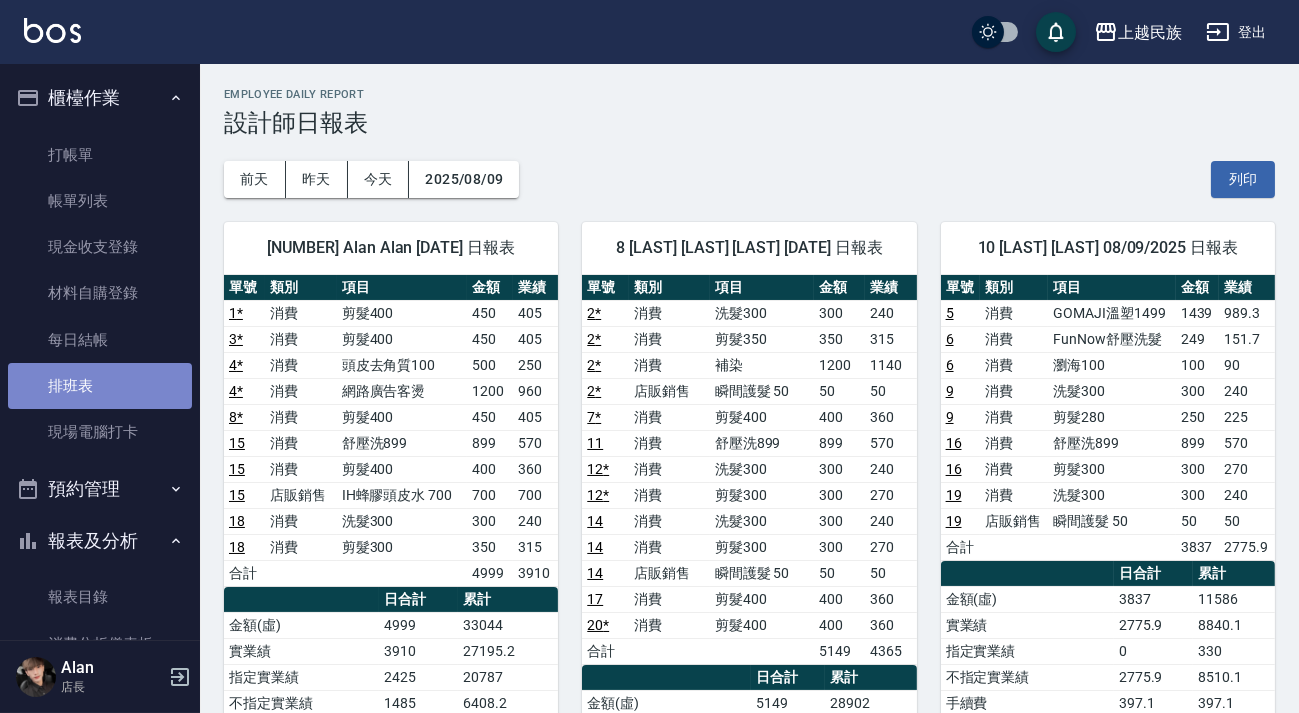 click on "排班表" at bounding box center (100, 386) 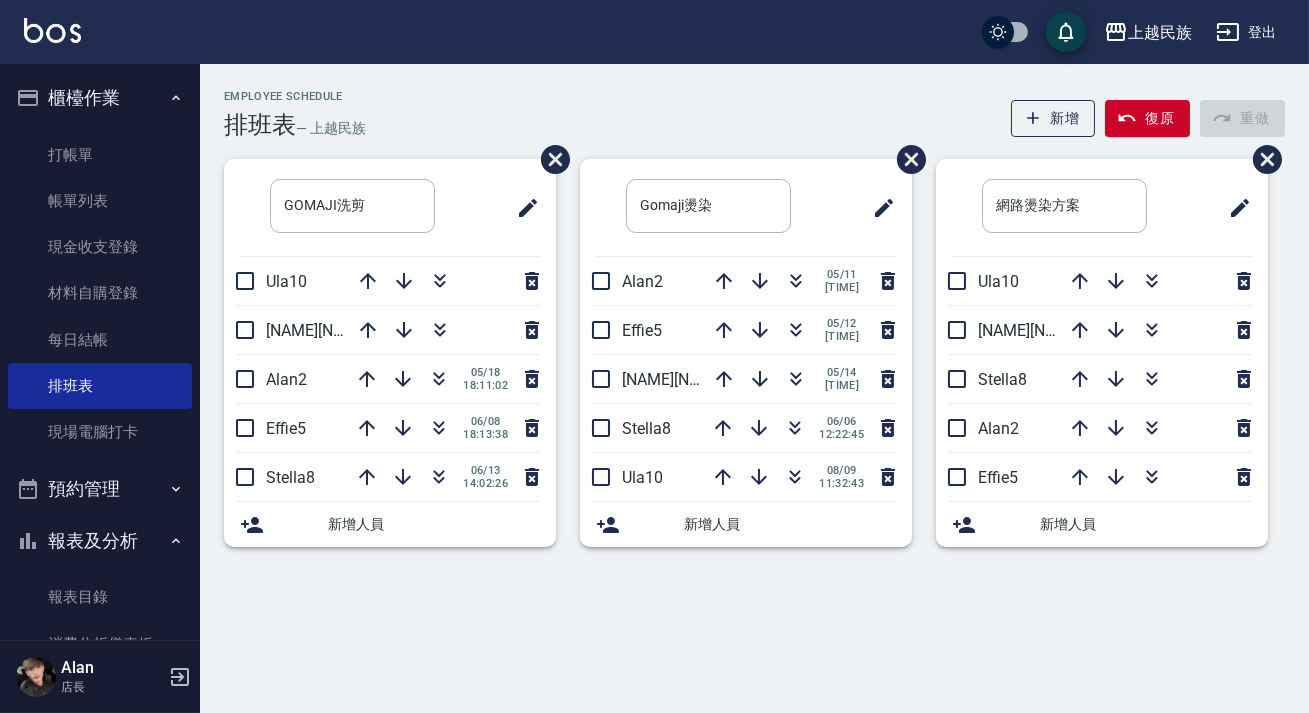 click at bounding box center (52, 30) 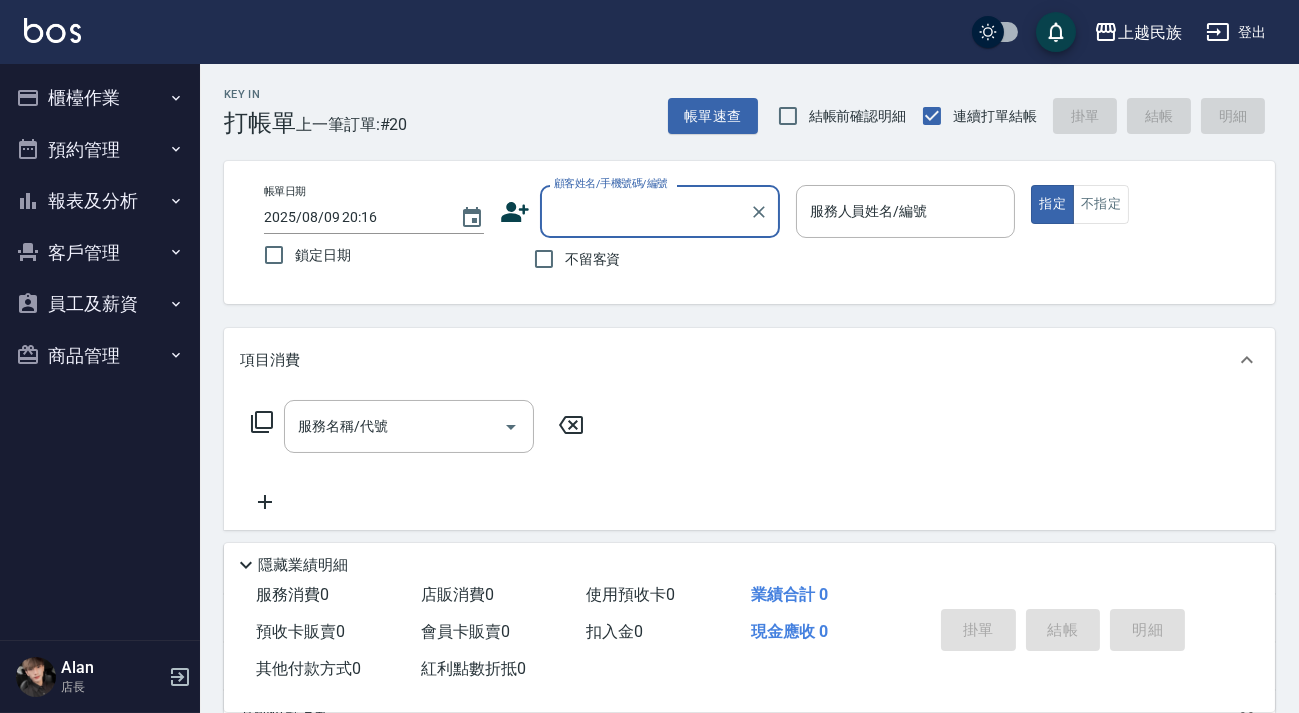 click on "報表及分析" at bounding box center [100, 201] 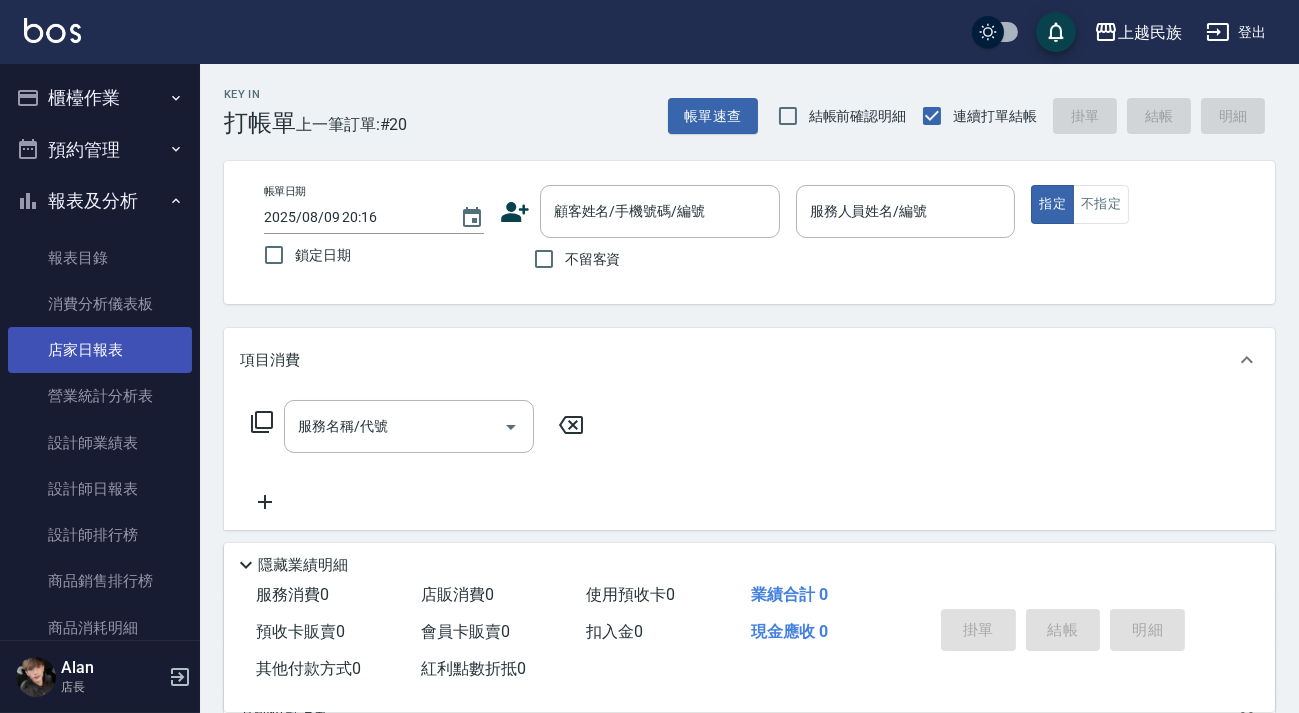 click on "店家日報表" at bounding box center (100, 350) 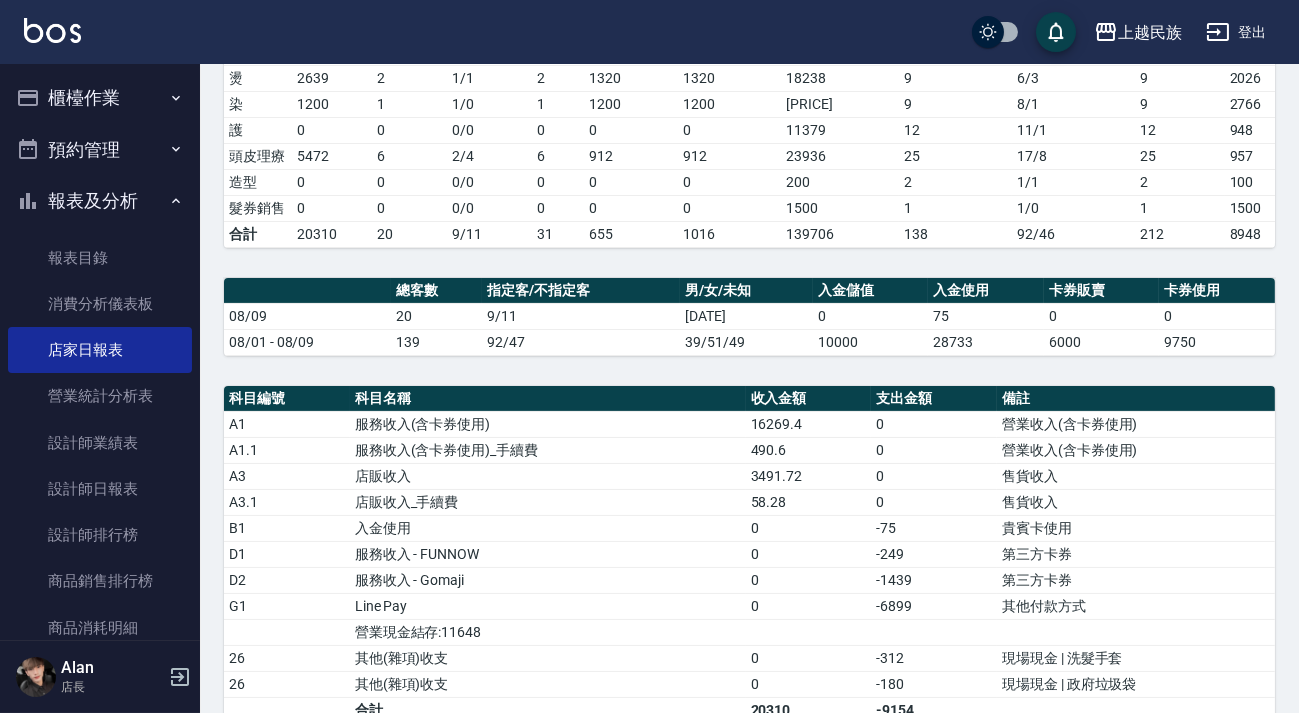 scroll, scrollTop: 545, scrollLeft: 0, axis: vertical 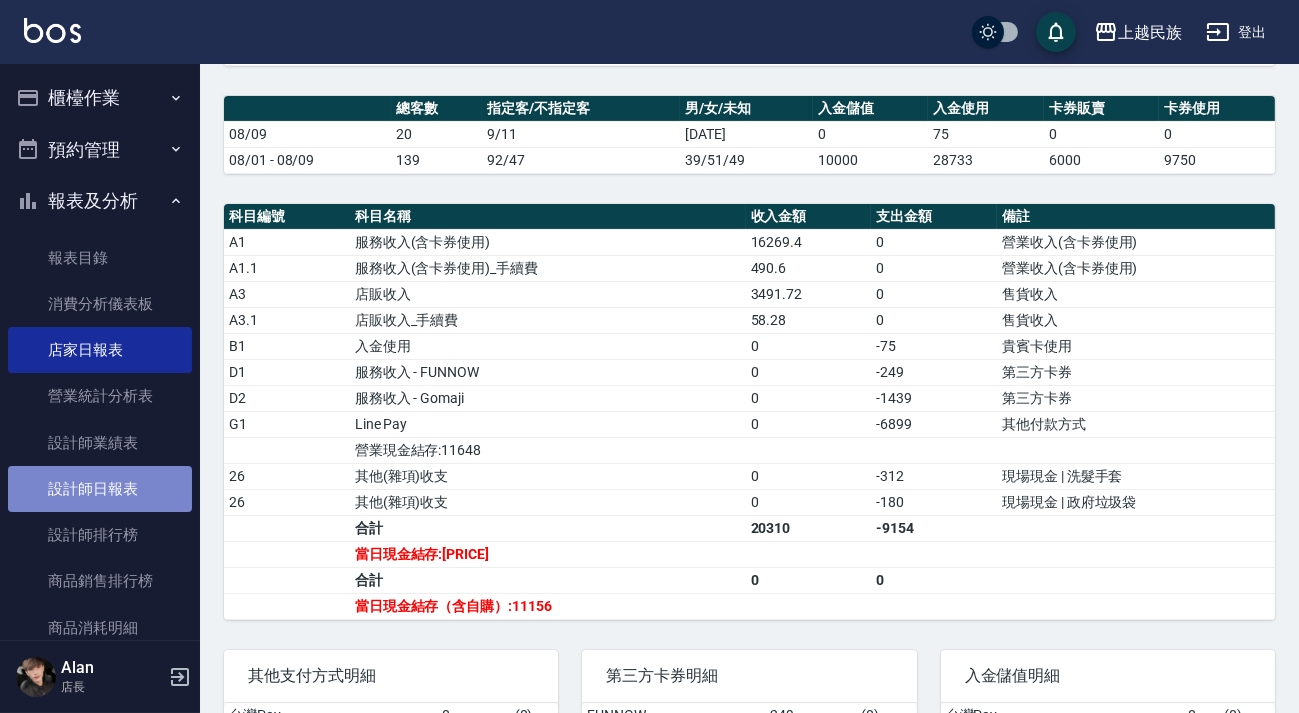 click on "設計師日報表" at bounding box center (100, 489) 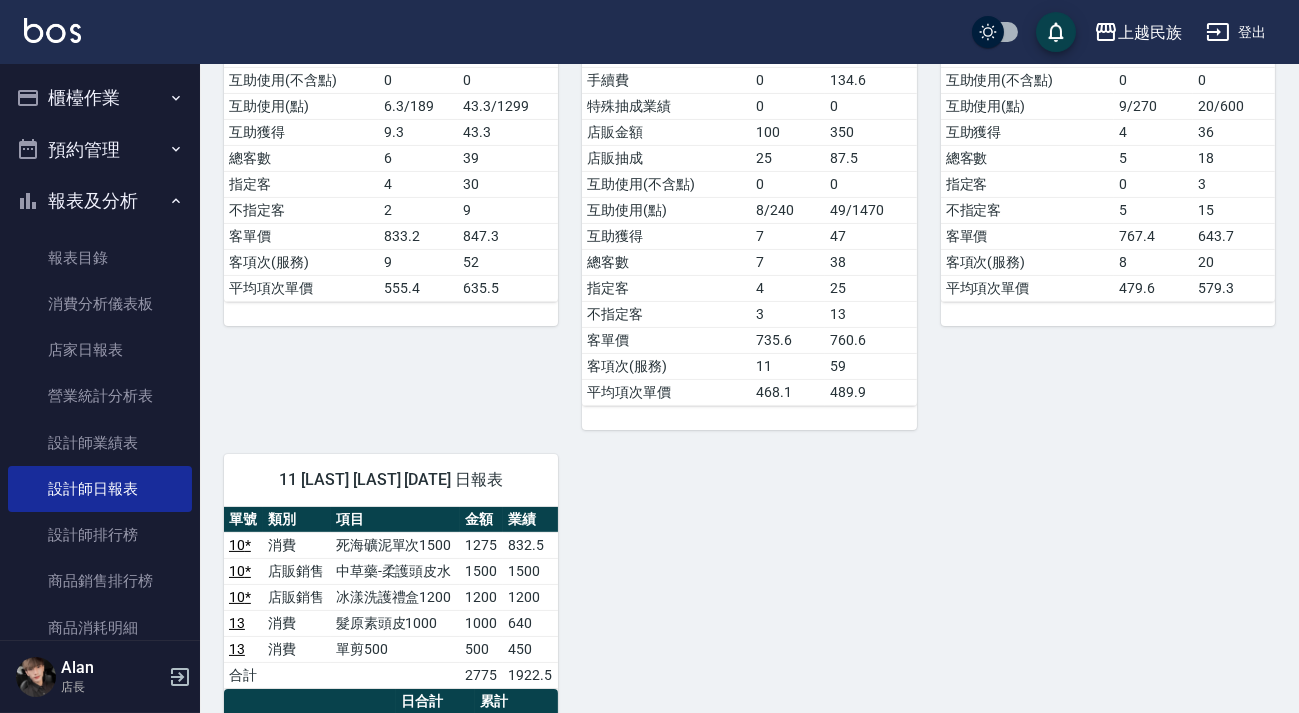 scroll, scrollTop: 1090, scrollLeft: 0, axis: vertical 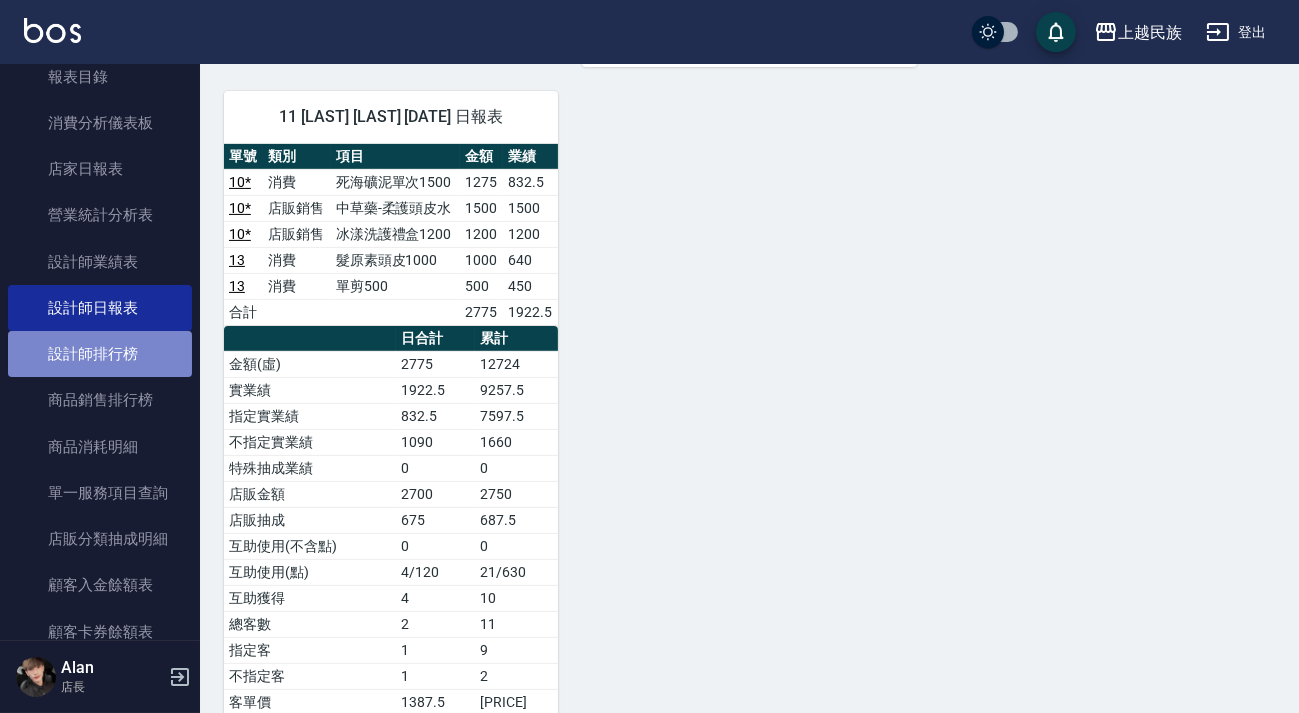 click on "設計師排行榜" at bounding box center (100, 354) 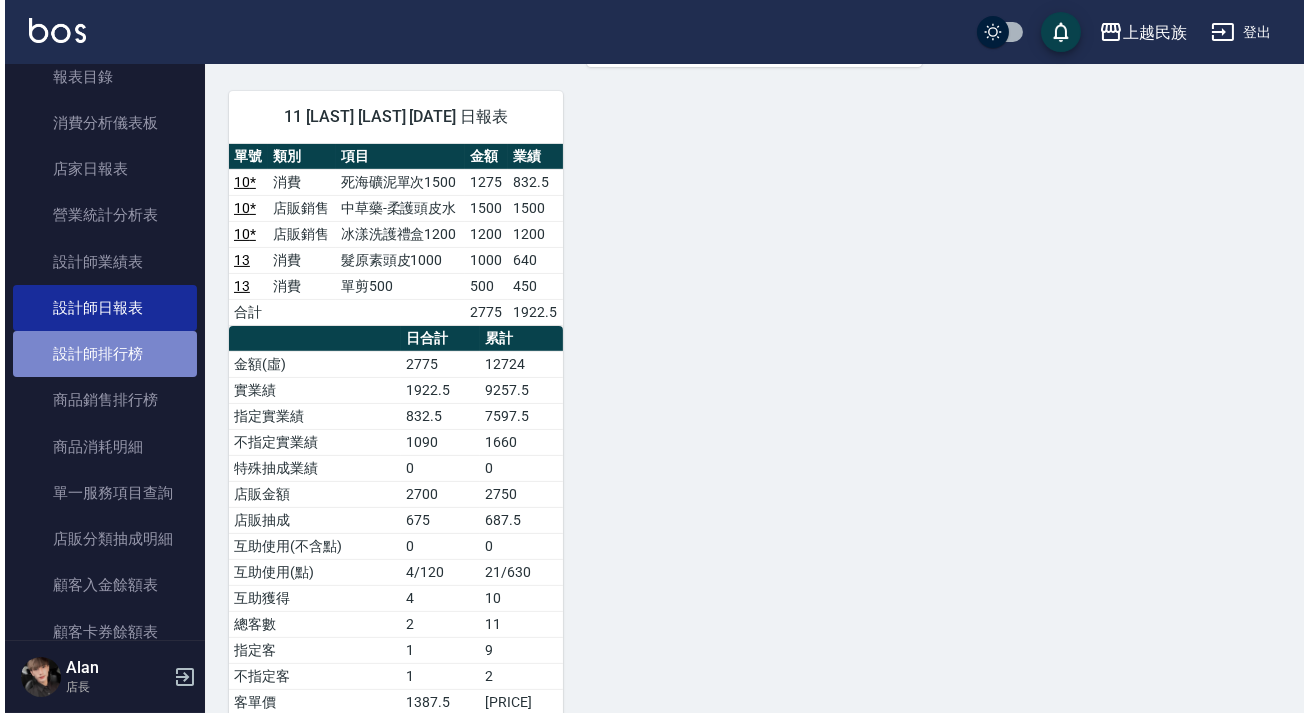 scroll, scrollTop: 0, scrollLeft: 0, axis: both 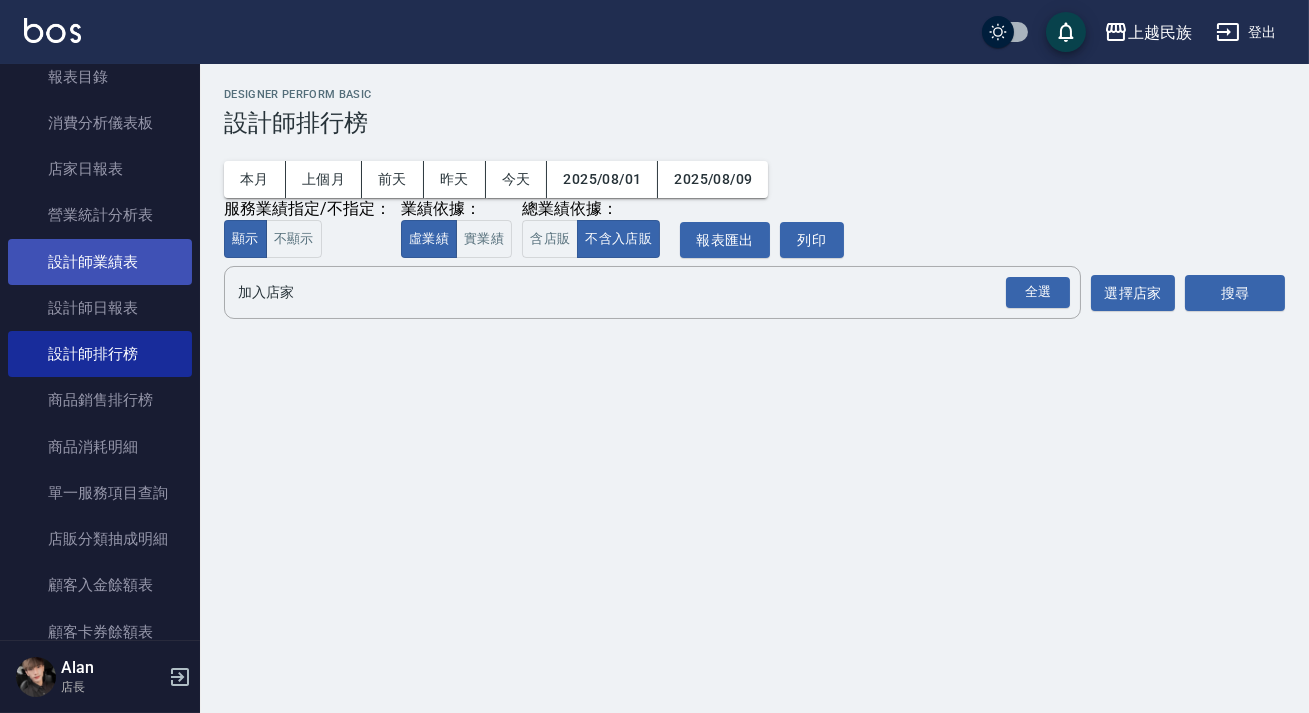 click on "設計師業績表" at bounding box center (100, 262) 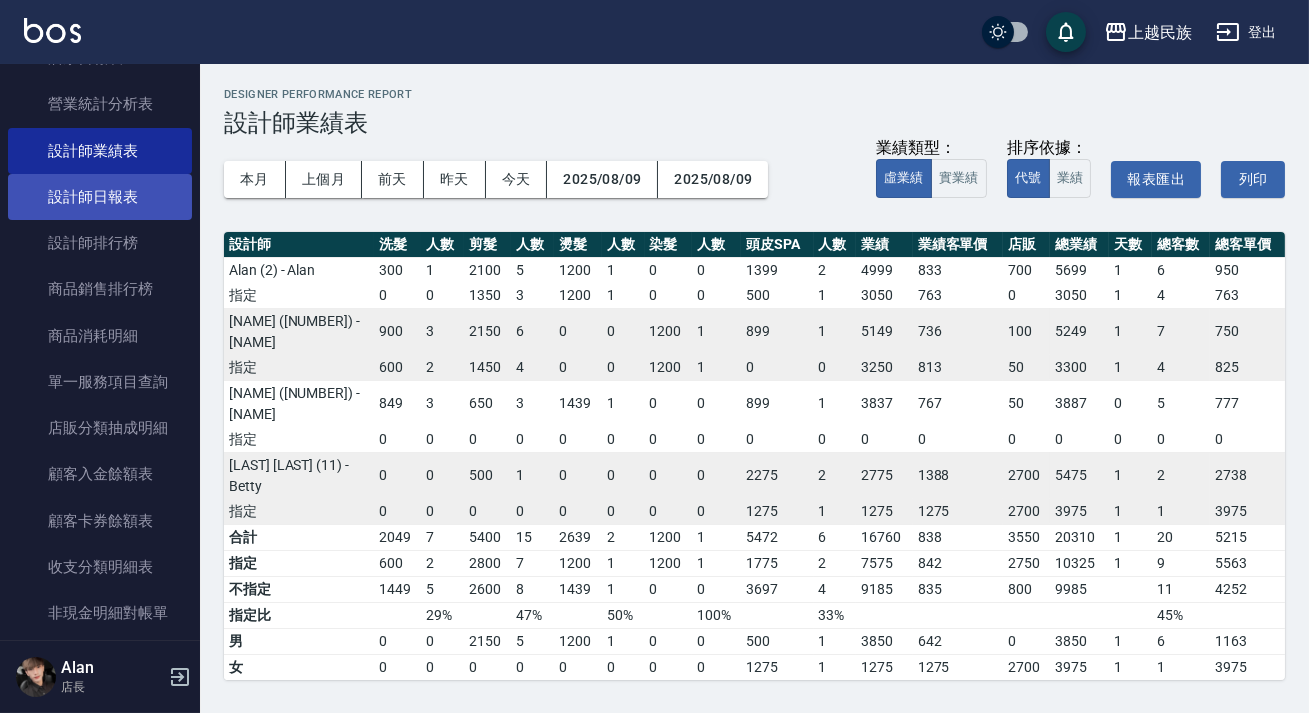 scroll, scrollTop: 110, scrollLeft: 0, axis: vertical 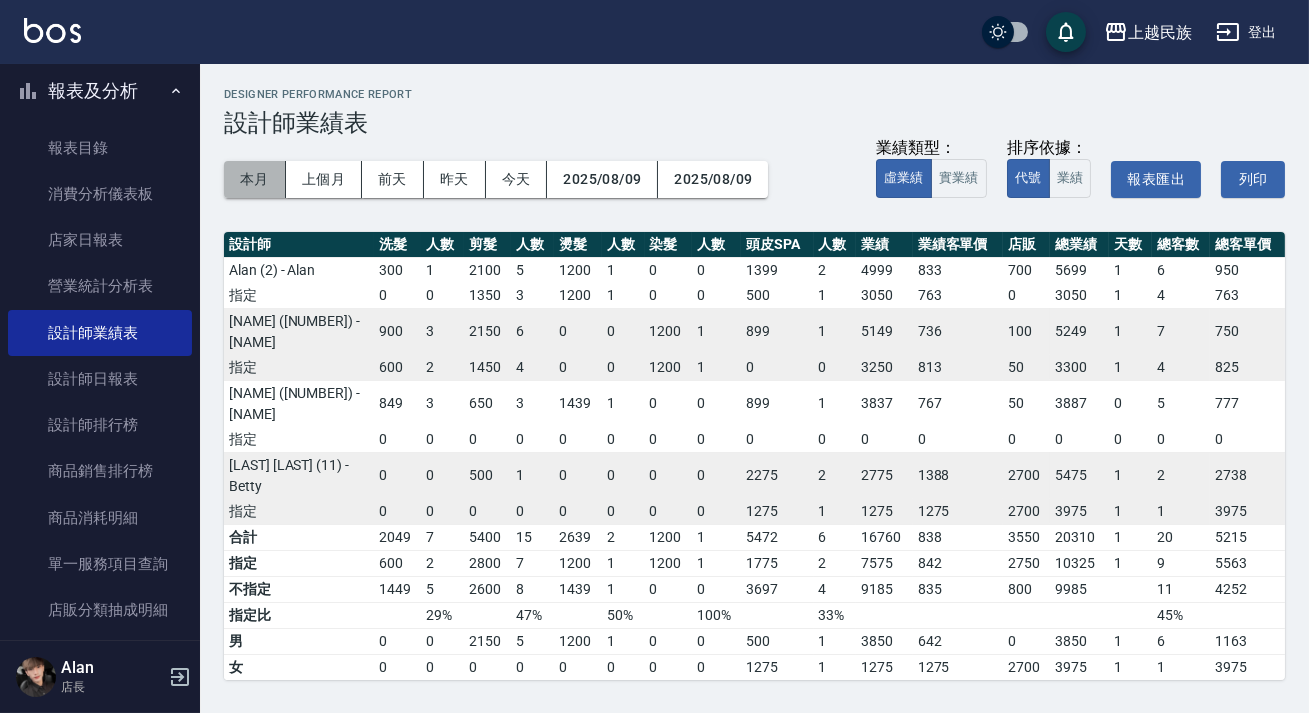 click on "本月" at bounding box center (255, 179) 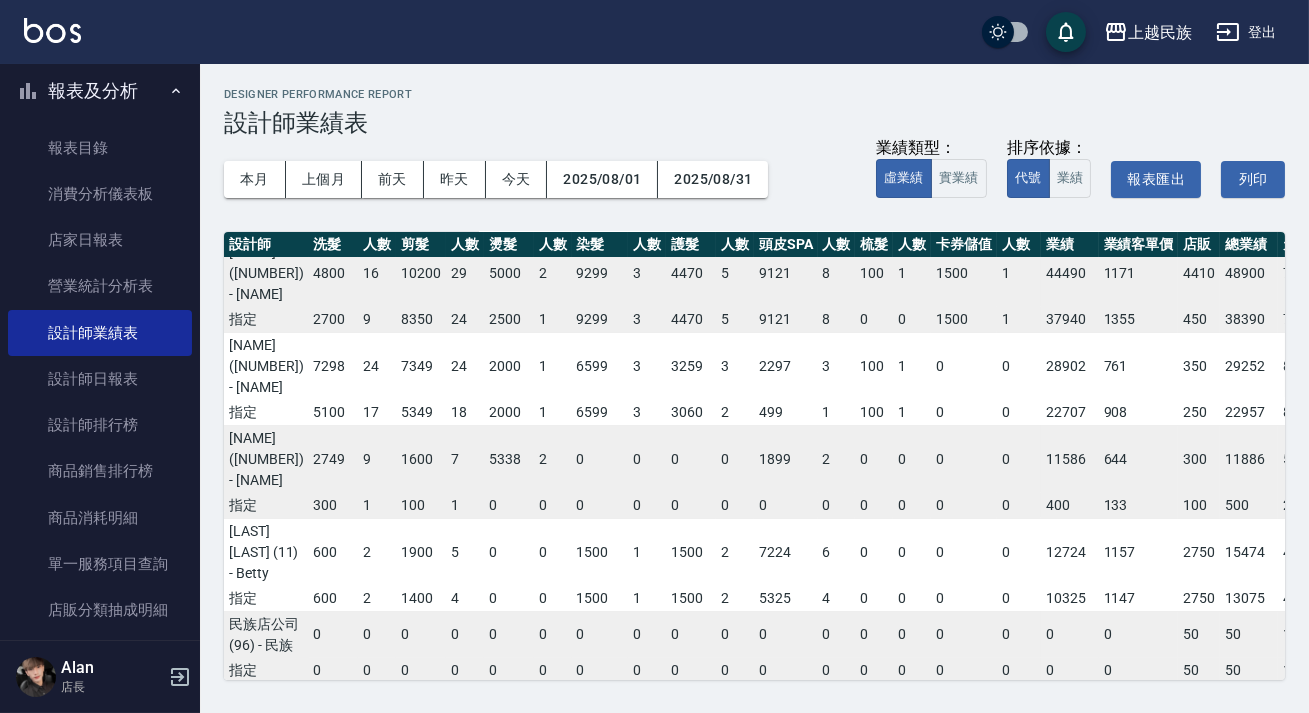 scroll, scrollTop: 272, scrollLeft: 0, axis: vertical 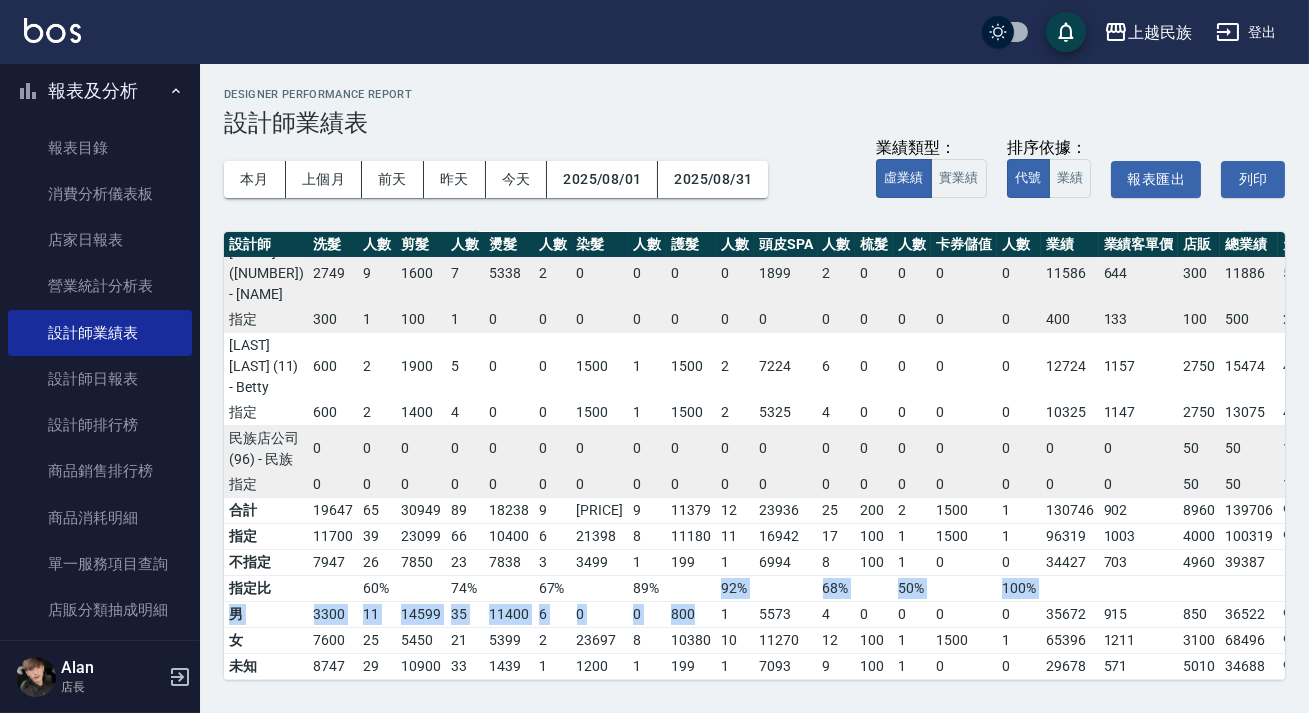 drag, startPoint x: 598, startPoint y: 660, endPoint x: 635, endPoint y: 593, distance: 76.537575 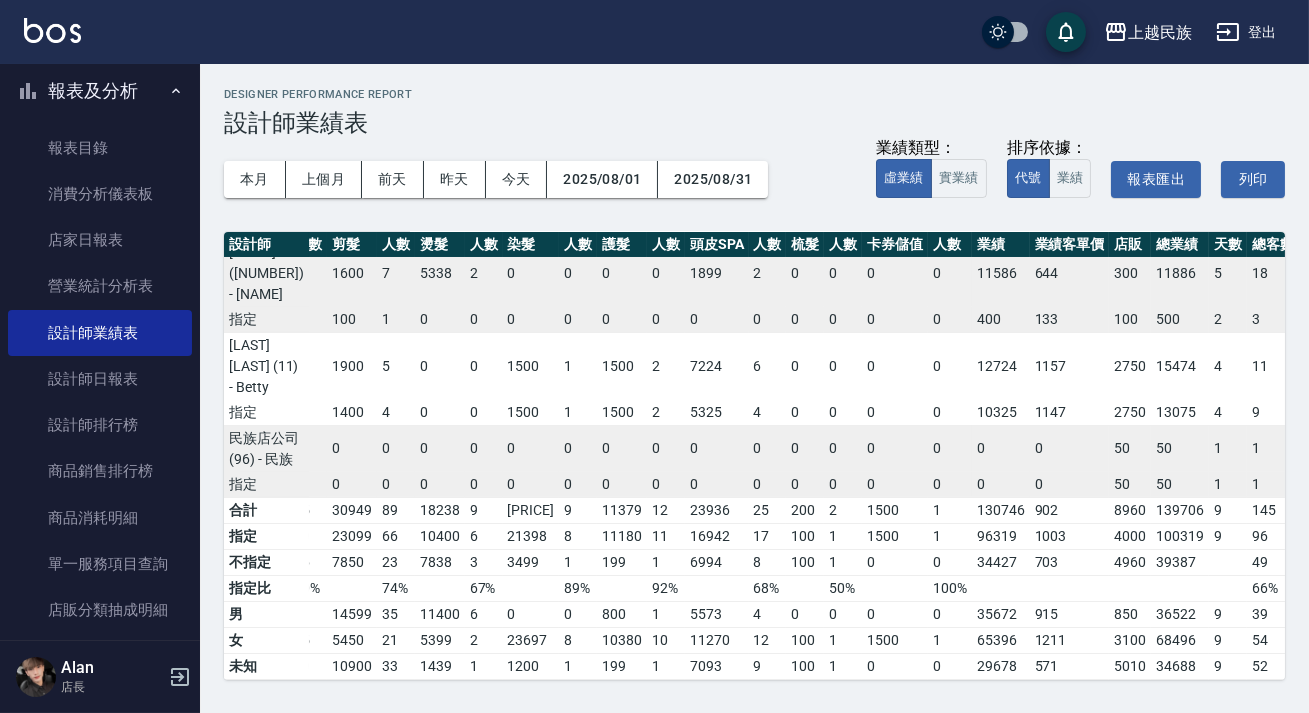 scroll, scrollTop: 373, scrollLeft: 70, axis: both 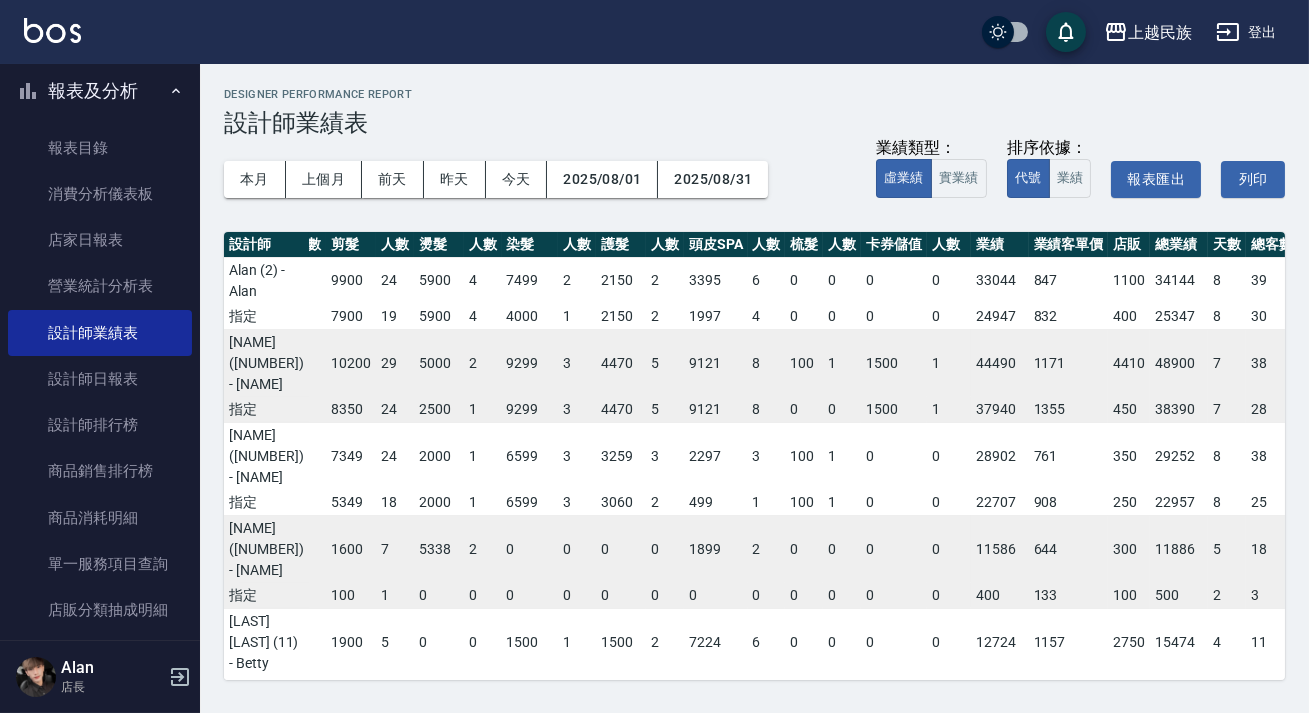 click at bounding box center (52, 30) 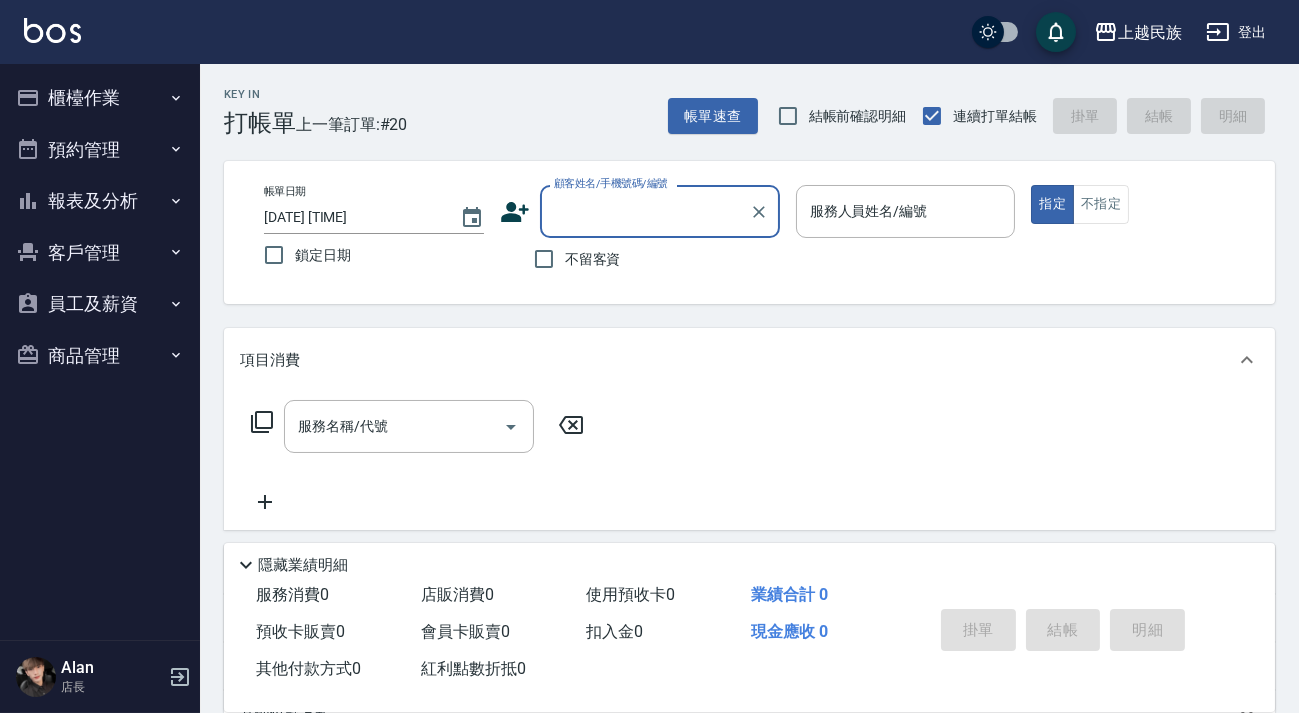 click on "報表及分析" at bounding box center [100, 201] 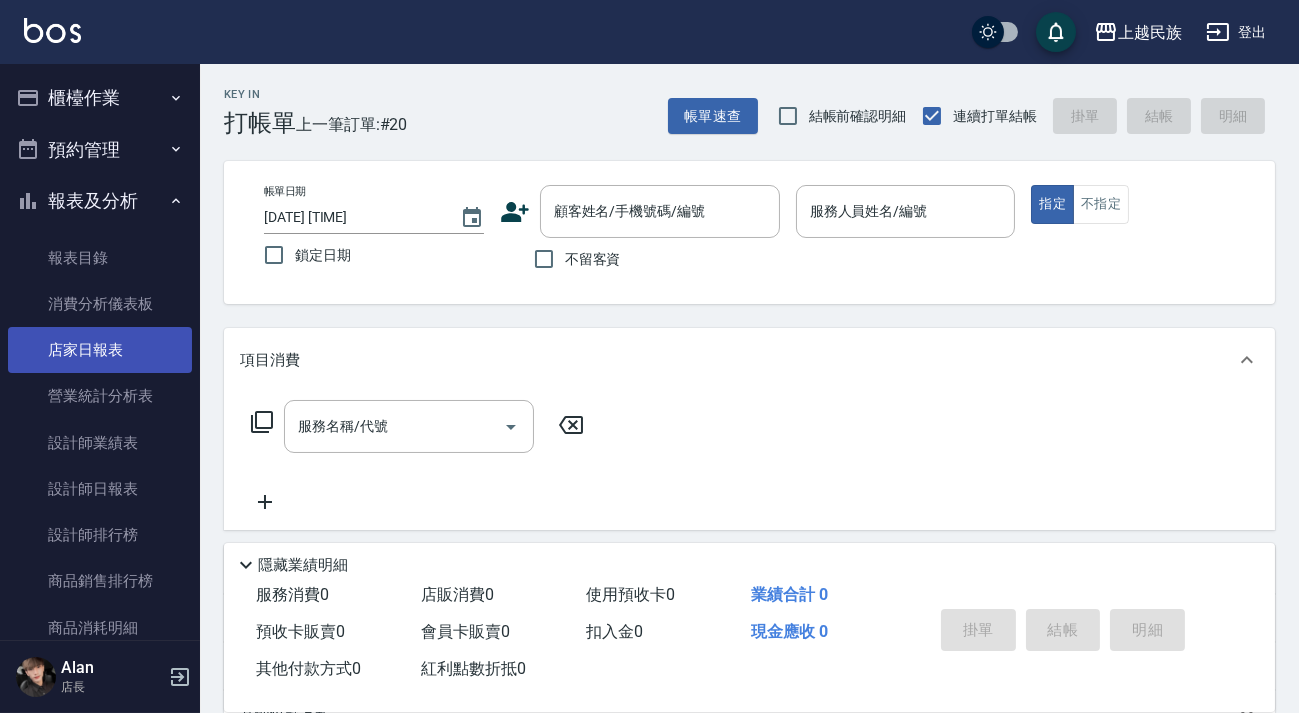 click on "店家日報表" at bounding box center [100, 350] 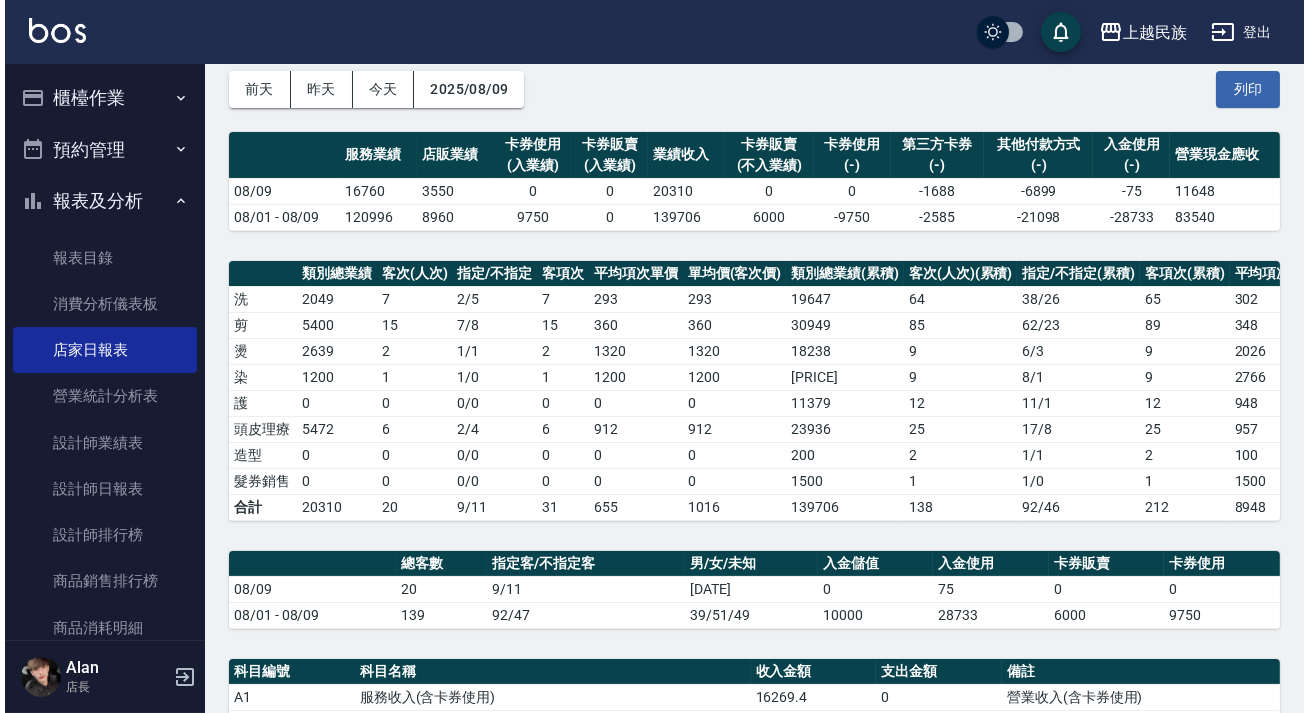 scroll, scrollTop: 0, scrollLeft: 0, axis: both 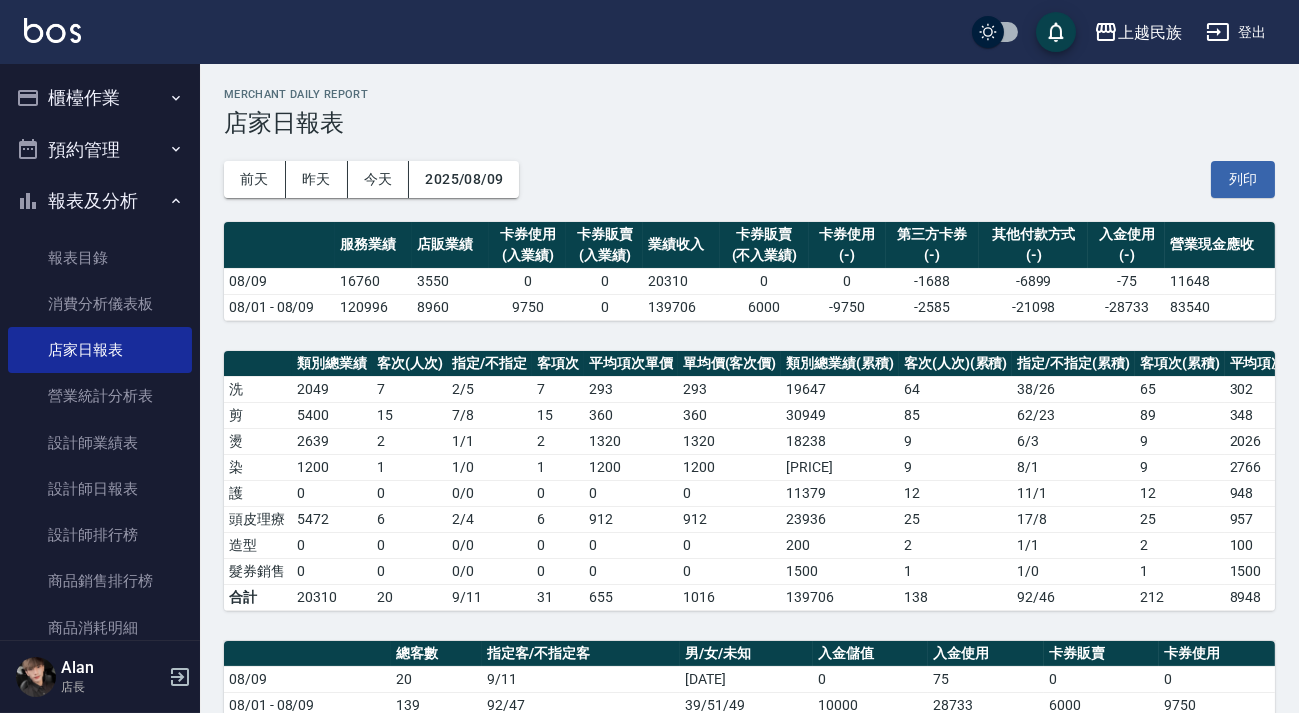 click on "櫃檯作業" at bounding box center (100, 98) 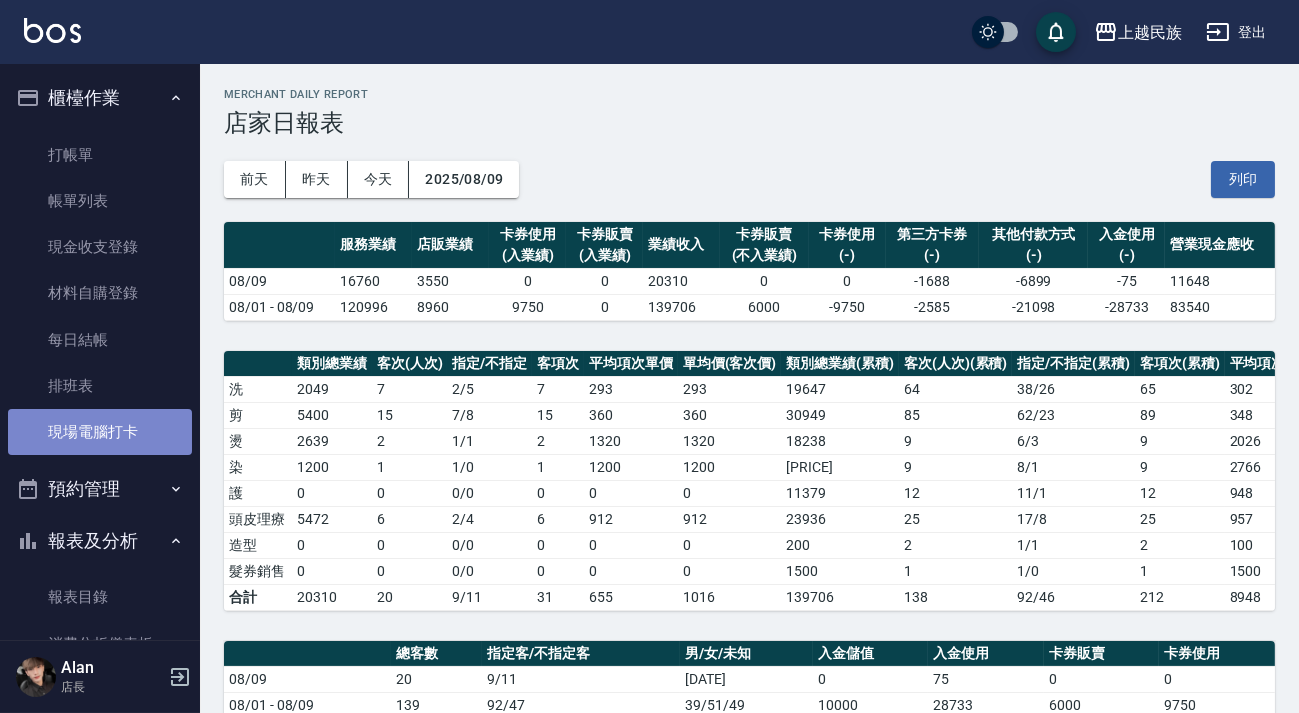 click on "現場電腦打卡" at bounding box center [100, 432] 